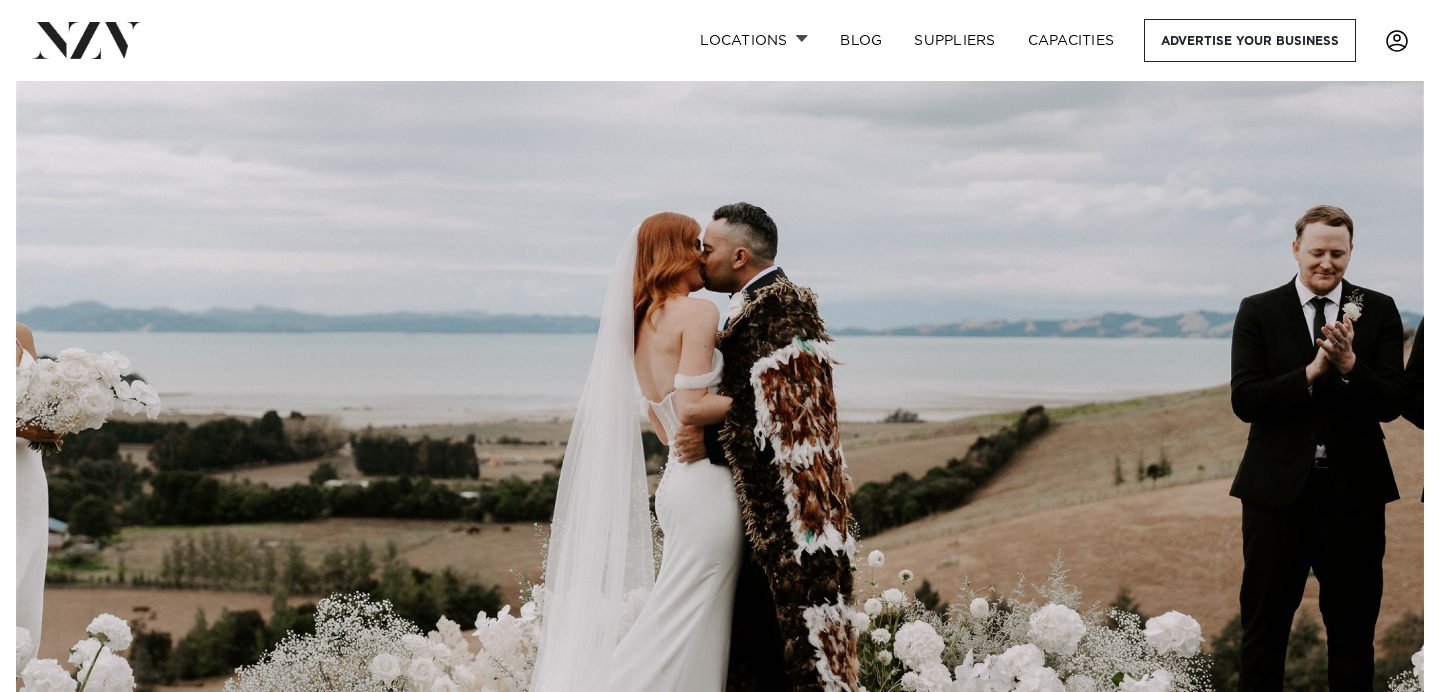 scroll, scrollTop: 91, scrollLeft: 0, axis: vertical 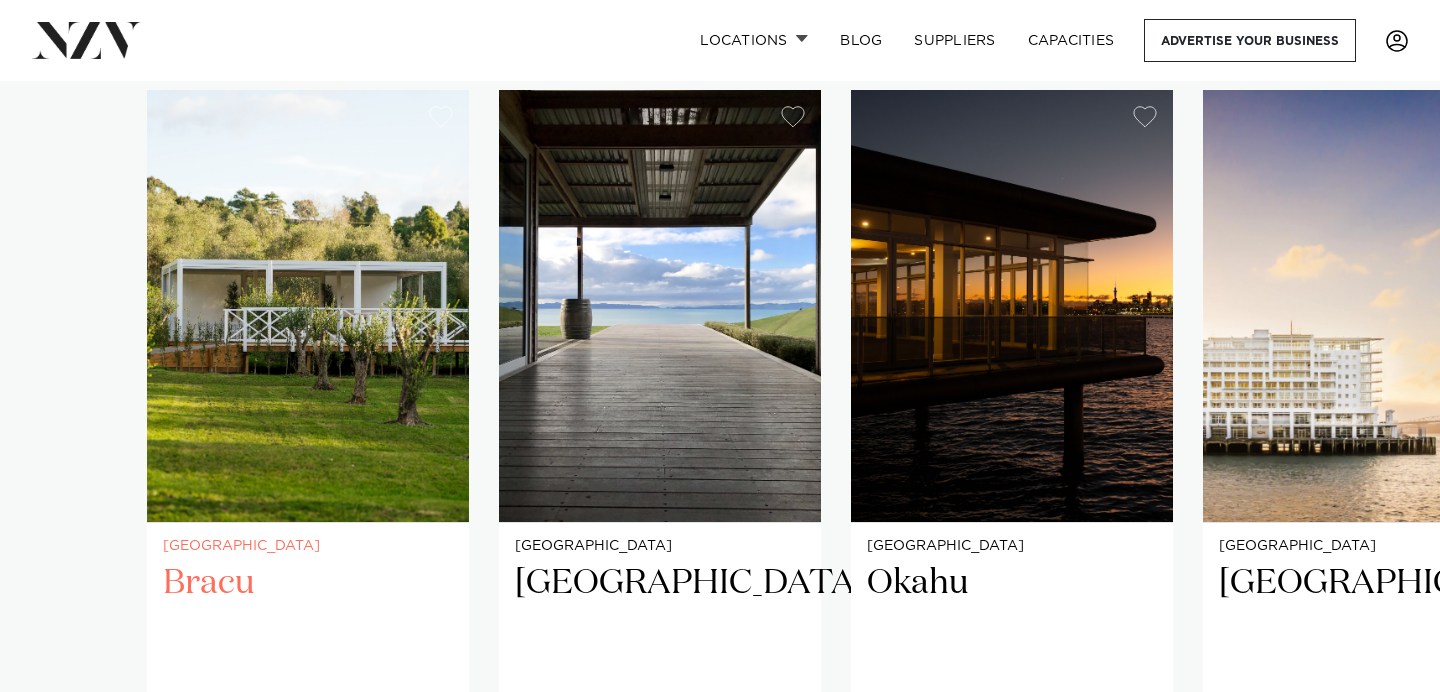 click at bounding box center [308, 306] 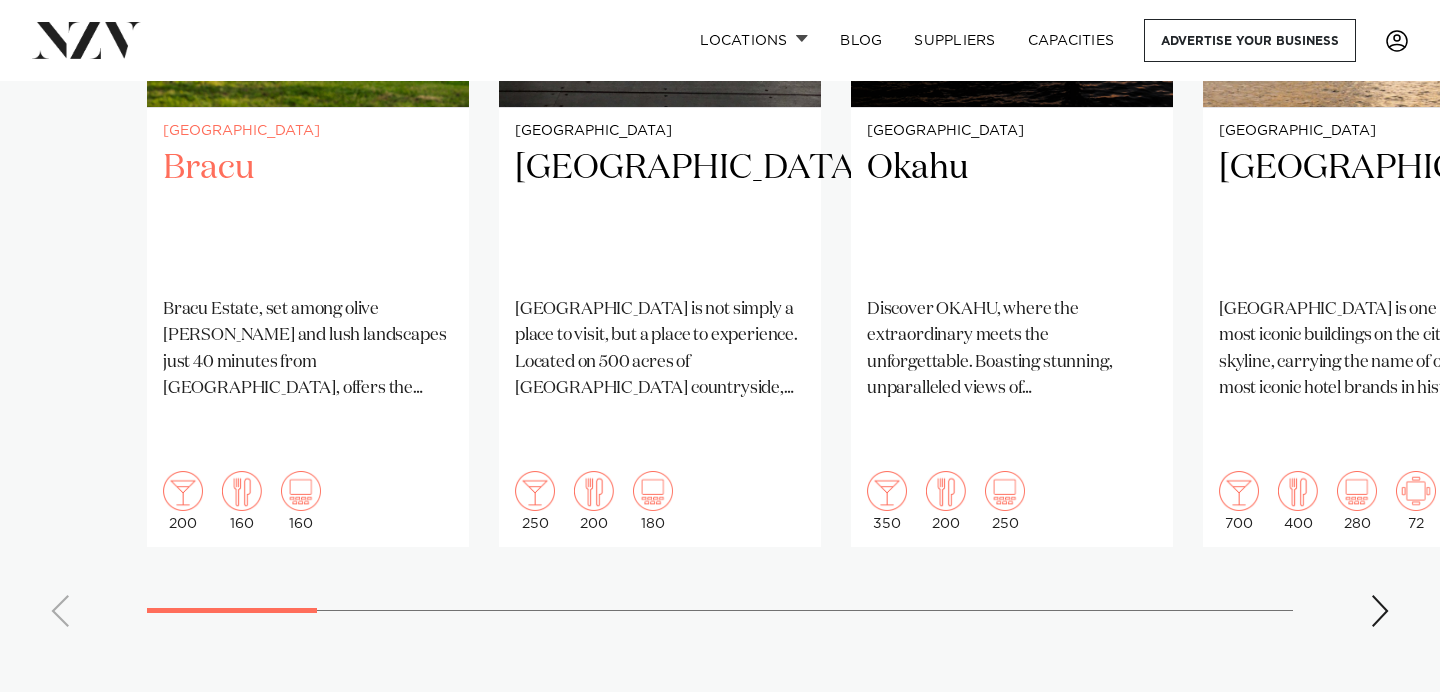 scroll, scrollTop: 1762, scrollLeft: 0, axis: vertical 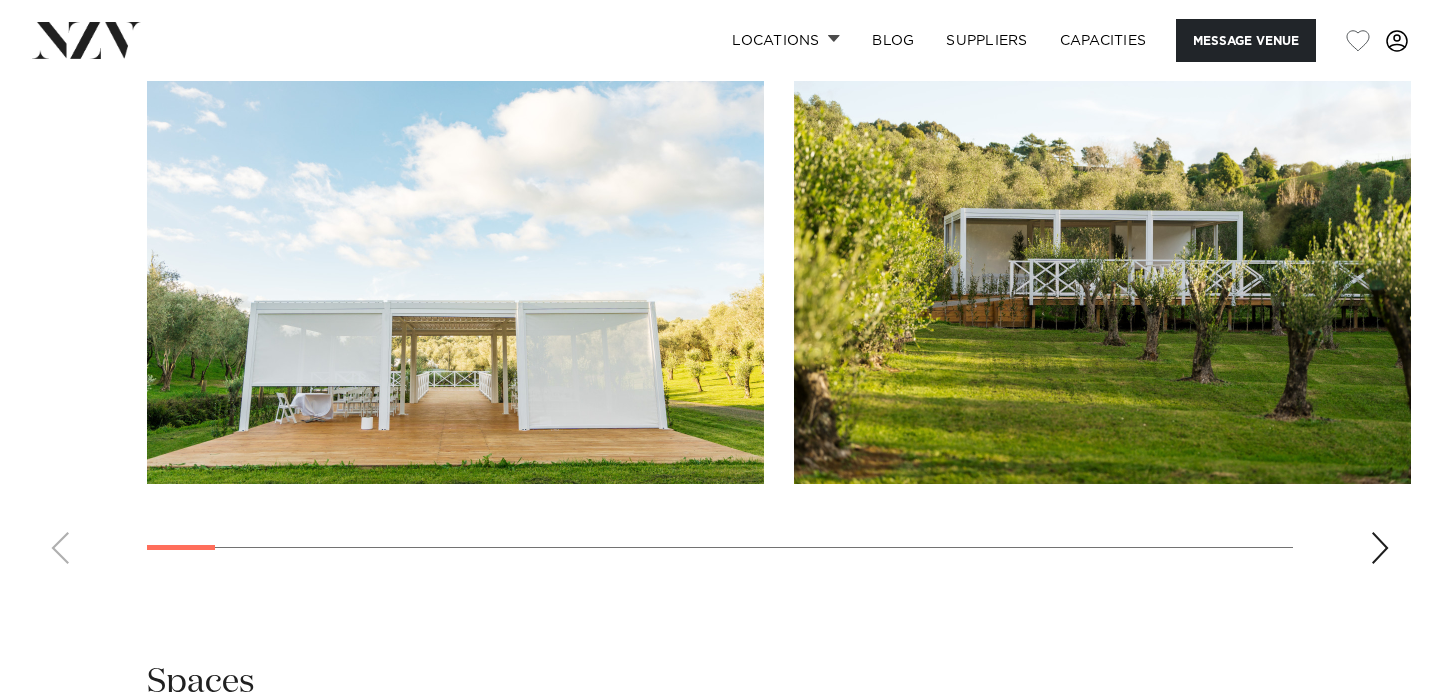 click at bounding box center (1380, 548) 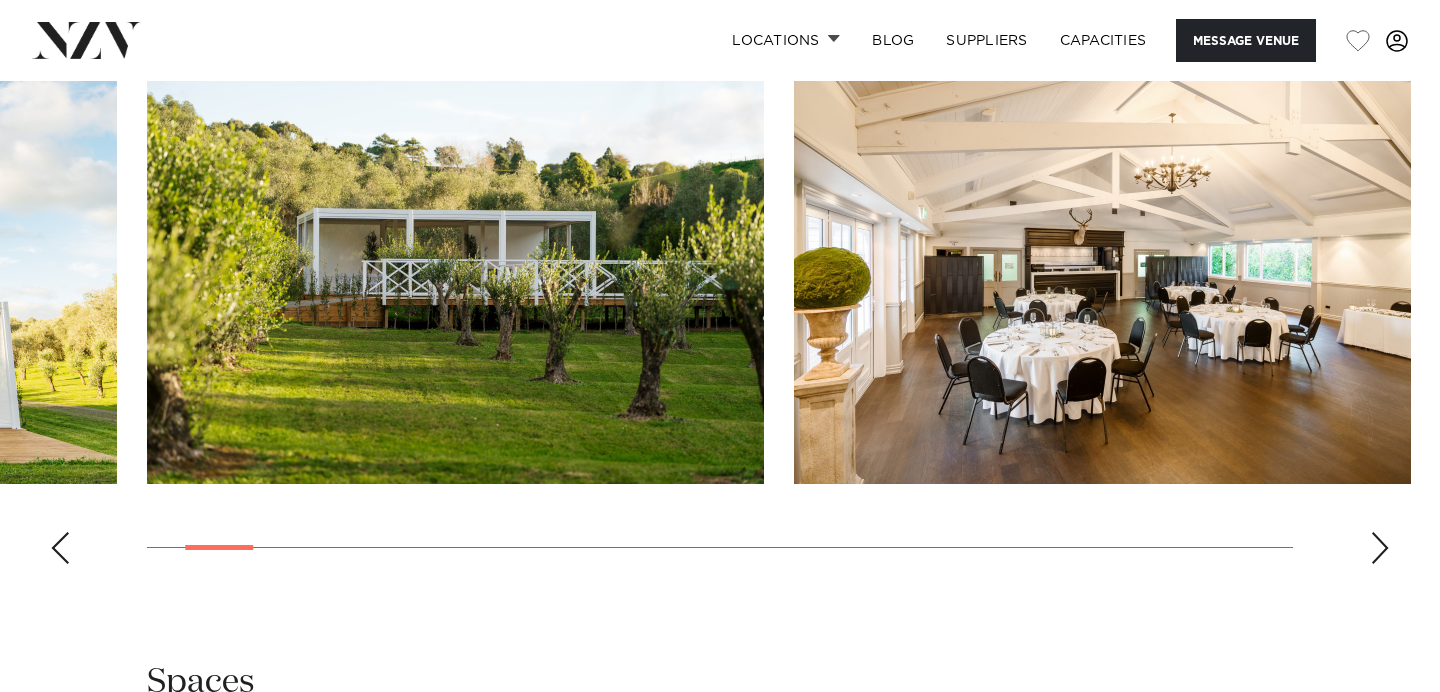 click at bounding box center [1380, 548] 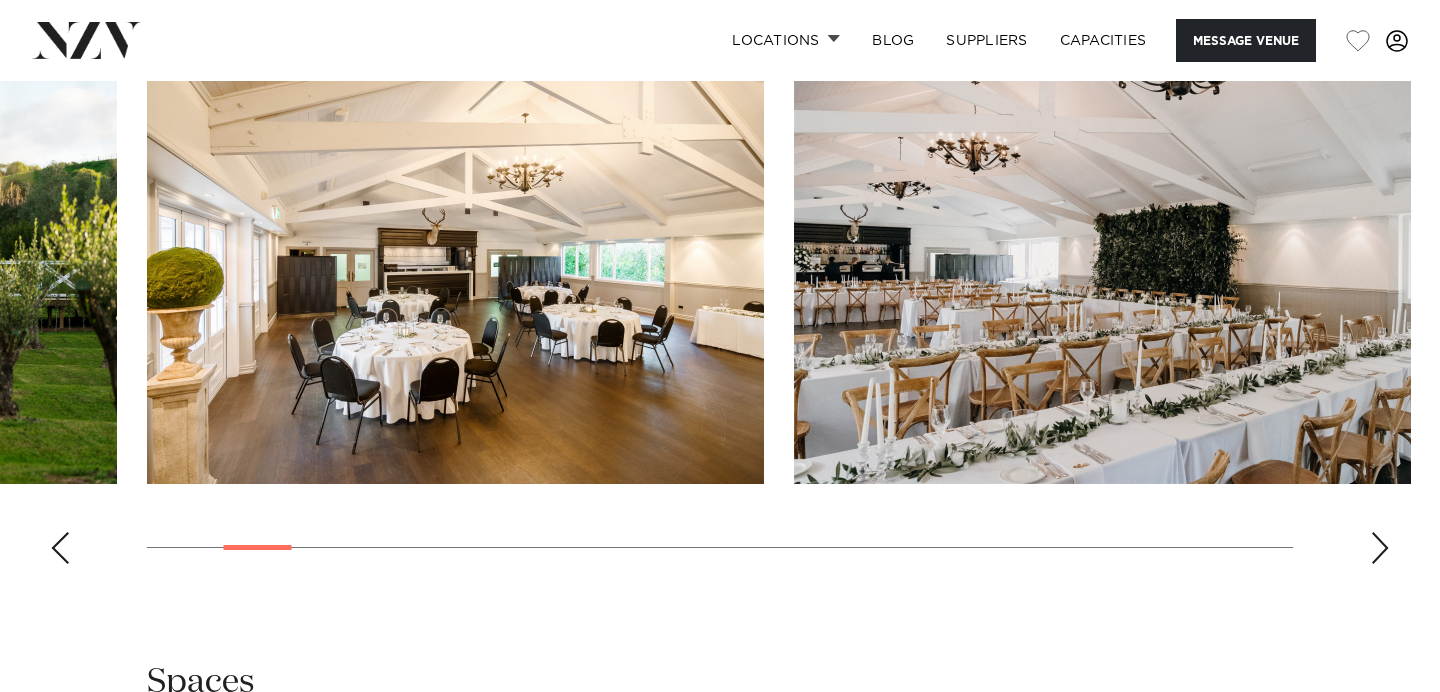 click at bounding box center (1380, 548) 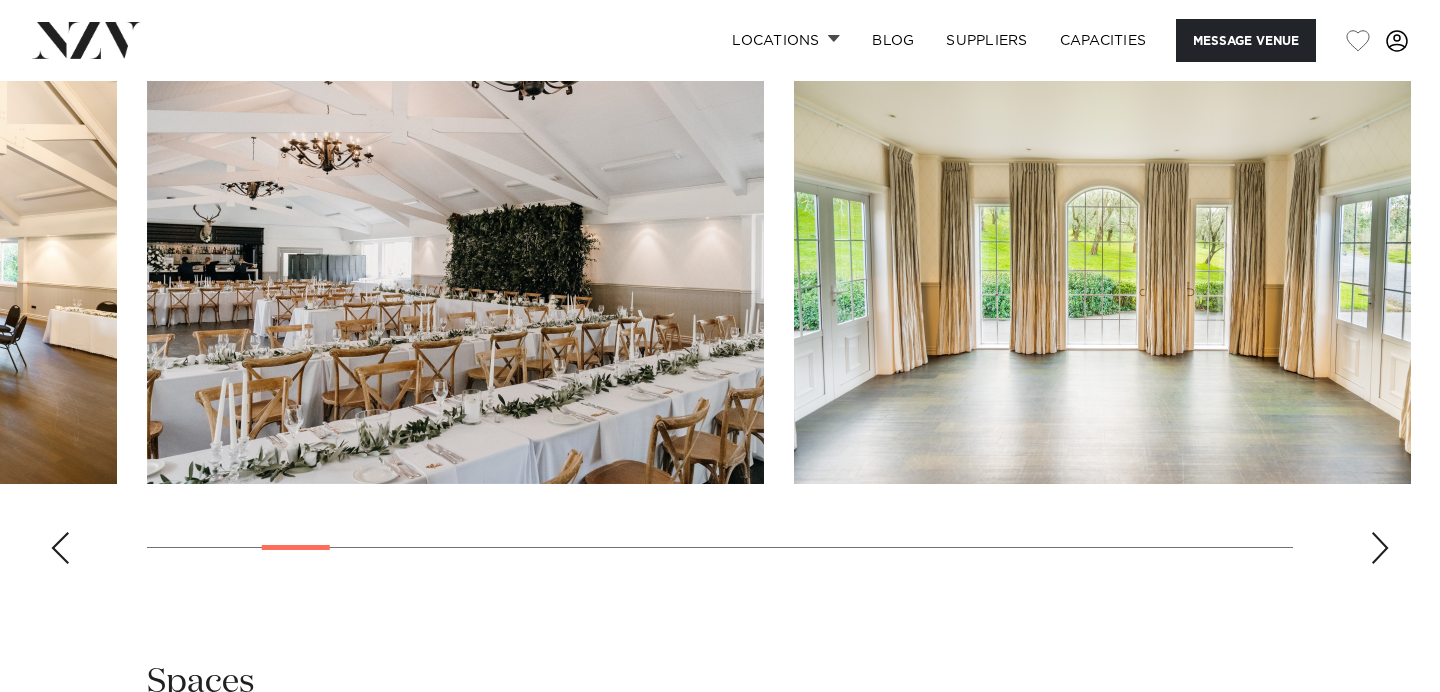 click at bounding box center (1380, 548) 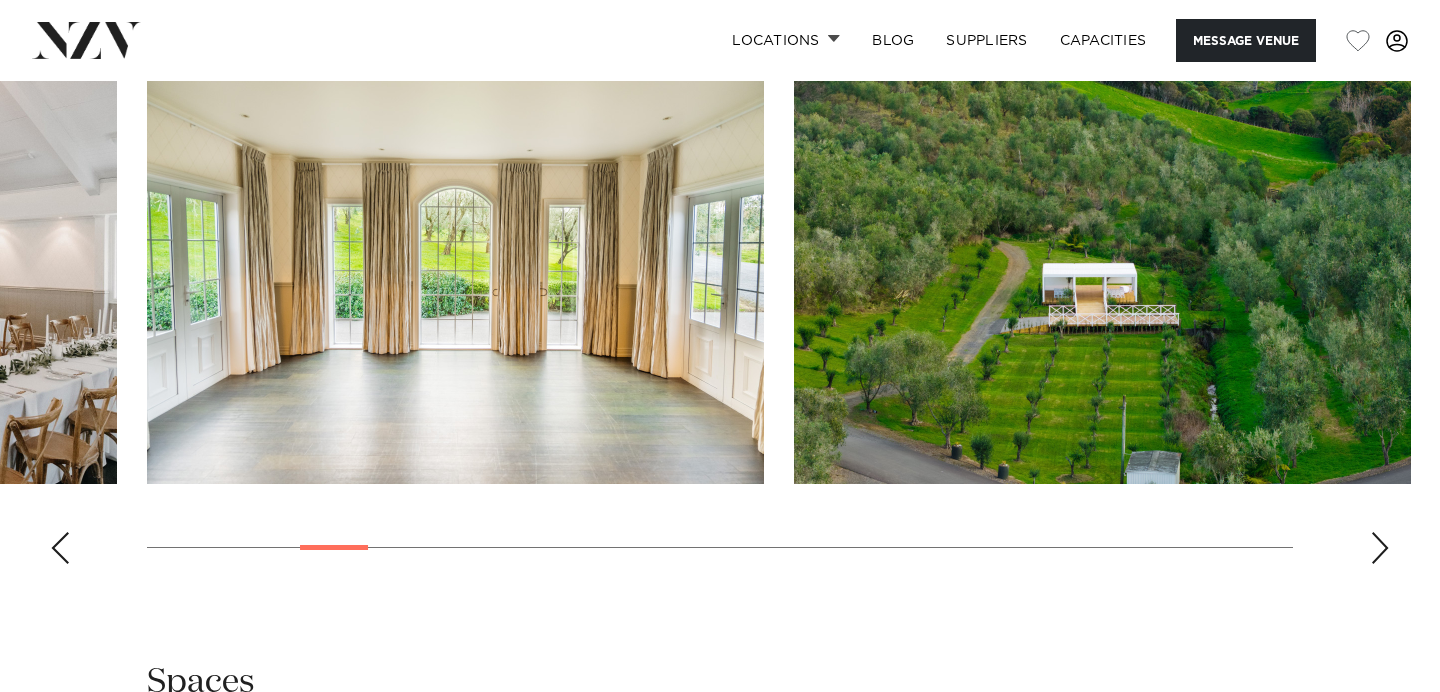 click at bounding box center [1380, 548] 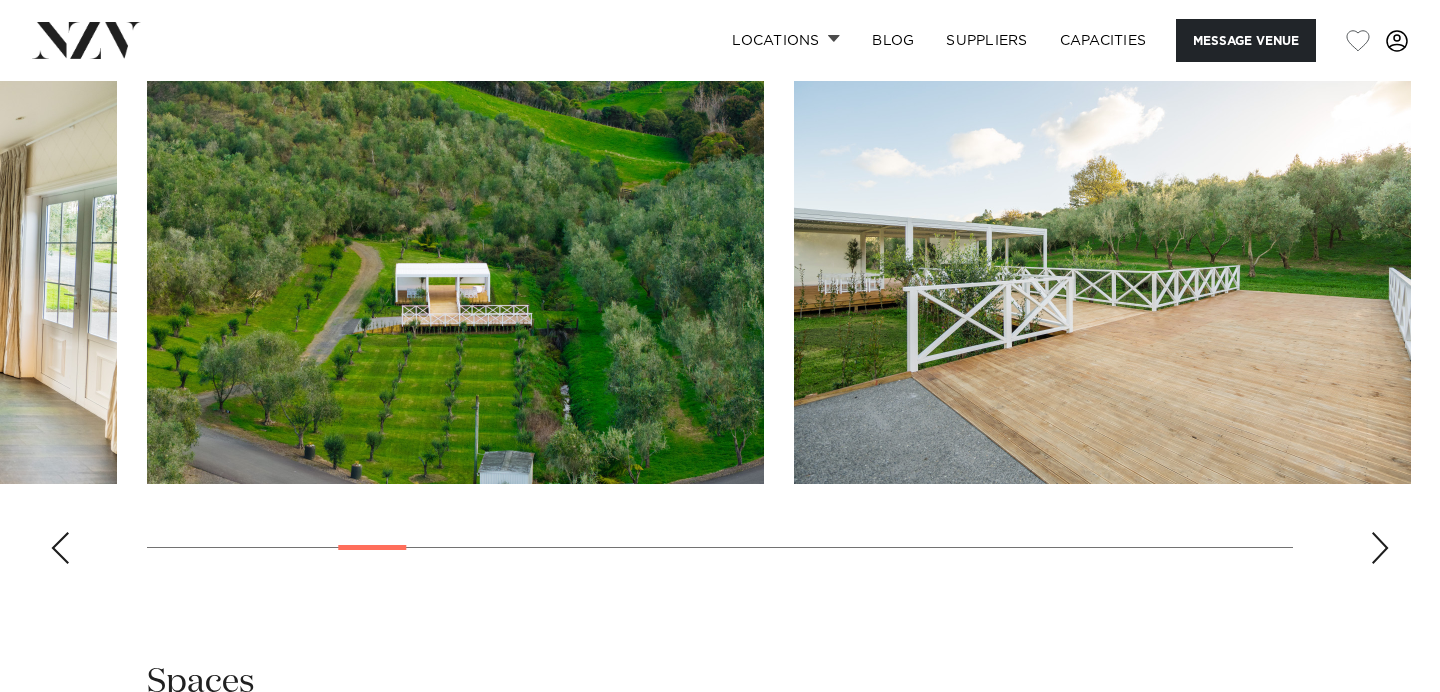 click at bounding box center (1380, 548) 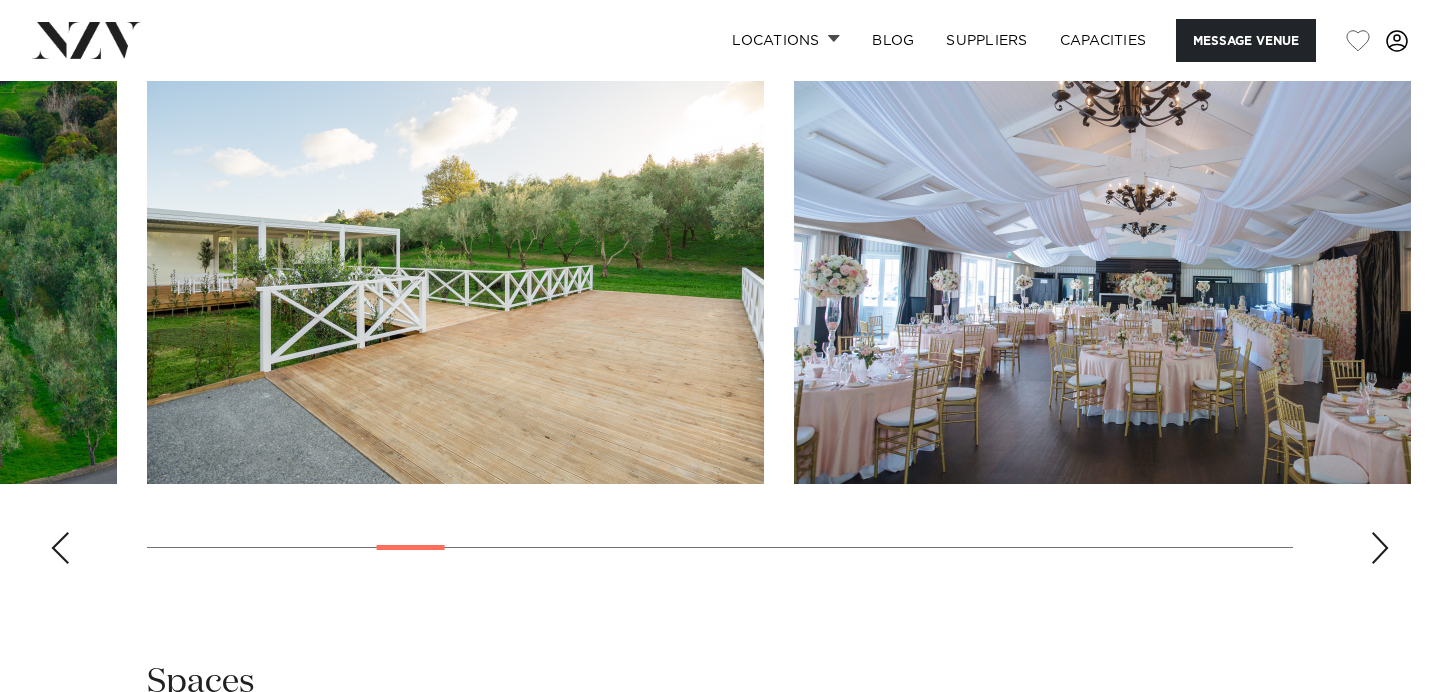 click at bounding box center (1380, 548) 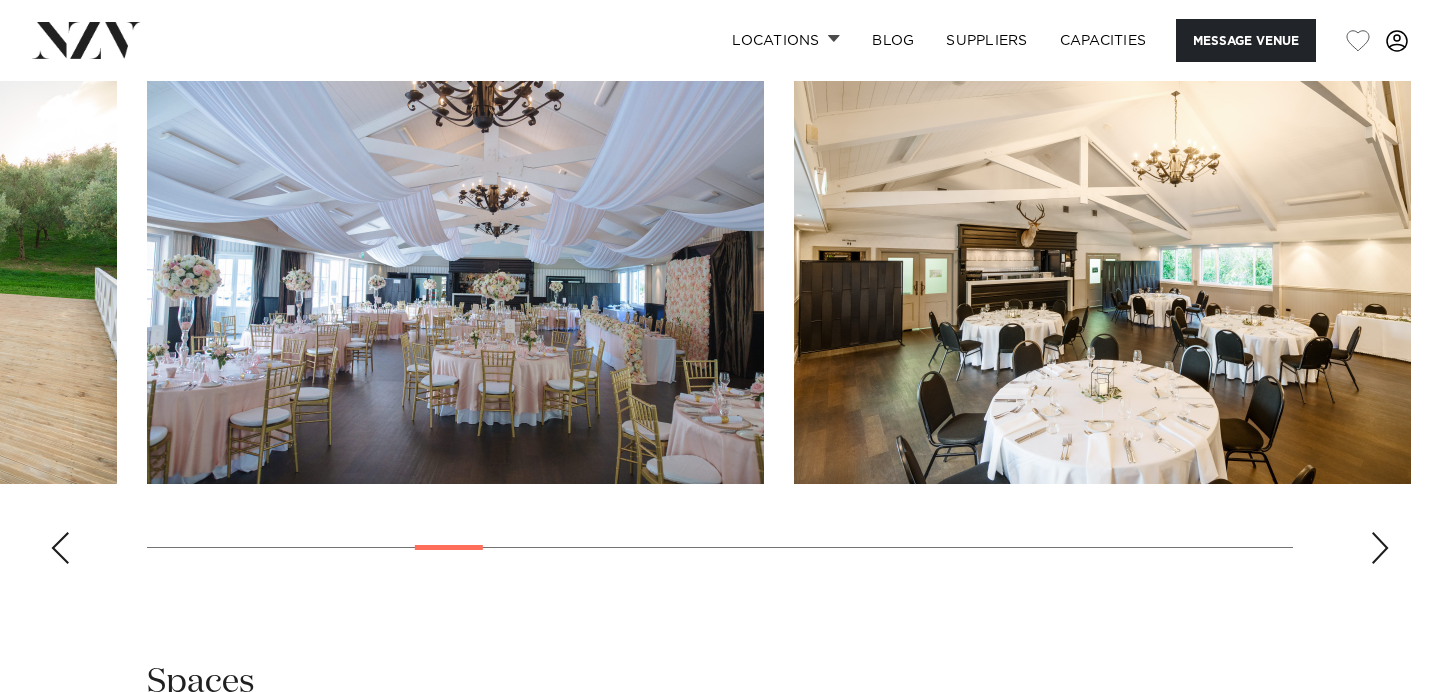 click at bounding box center (1380, 548) 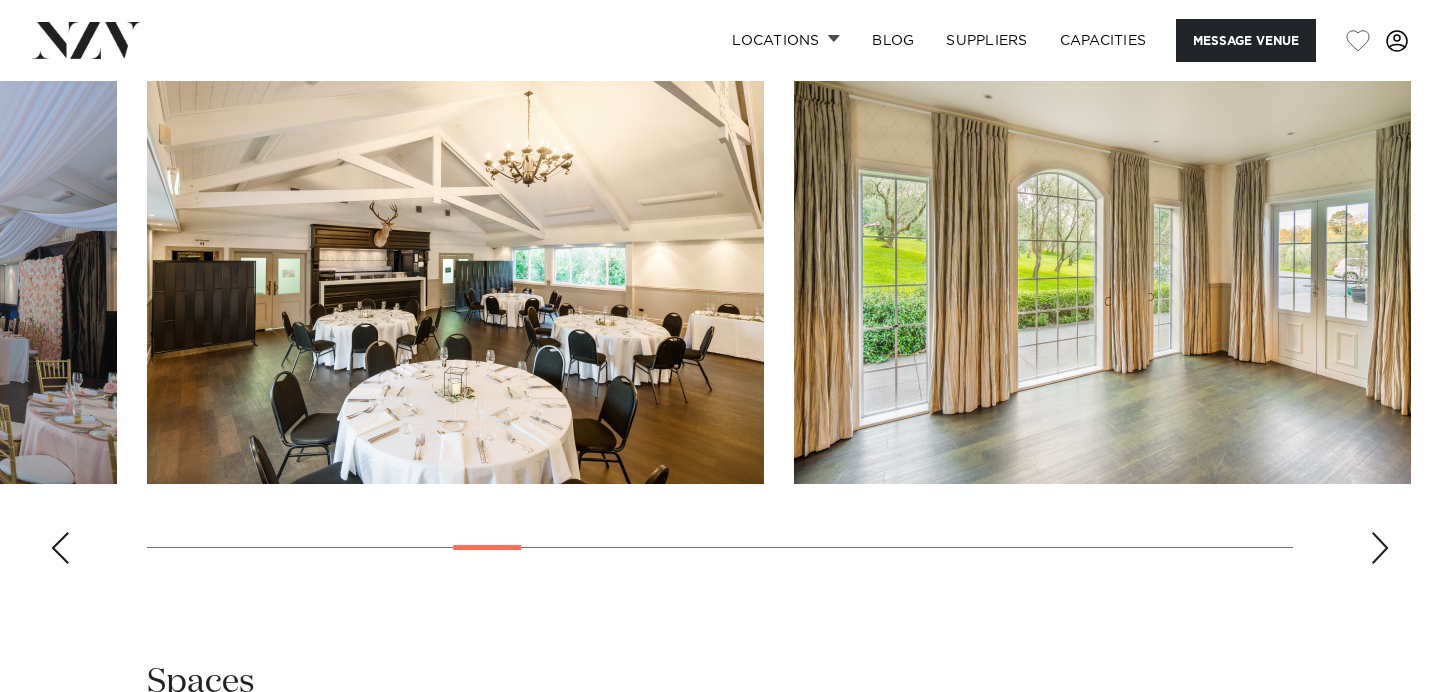 click at bounding box center [1380, 548] 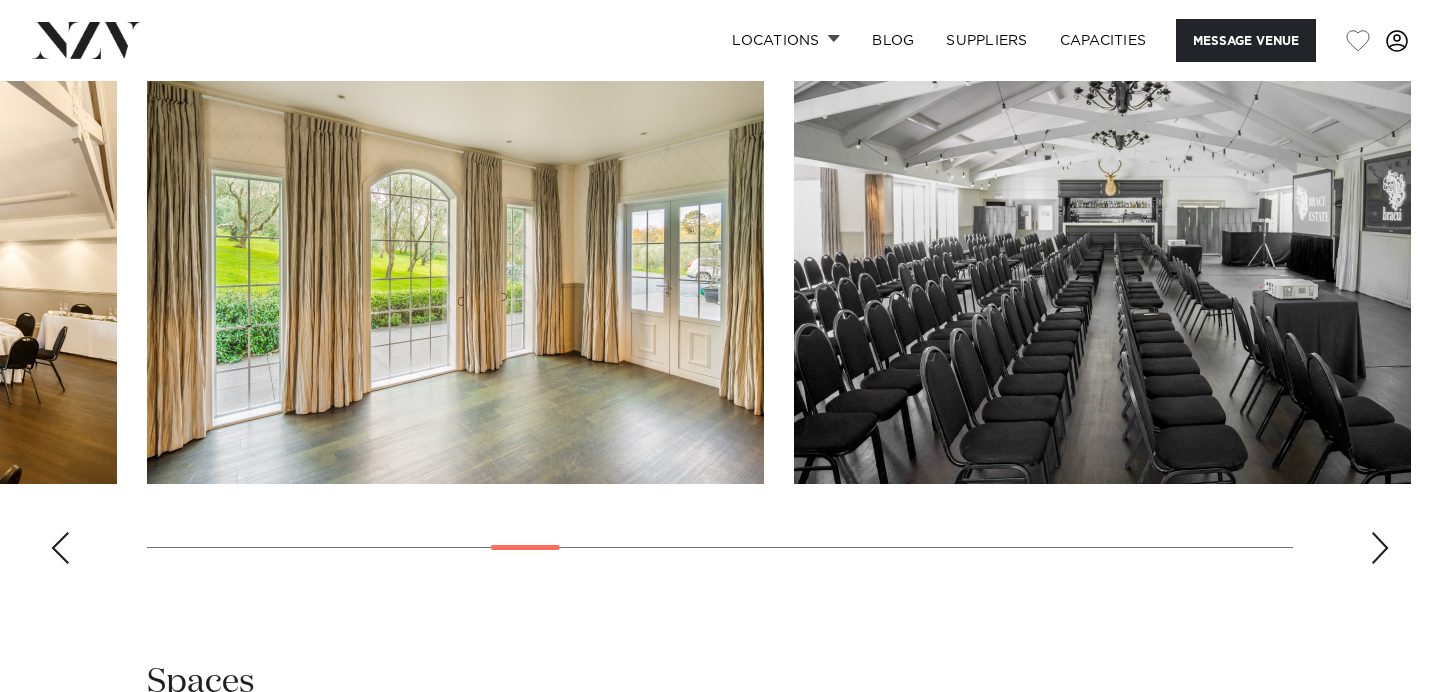 click at bounding box center [1380, 548] 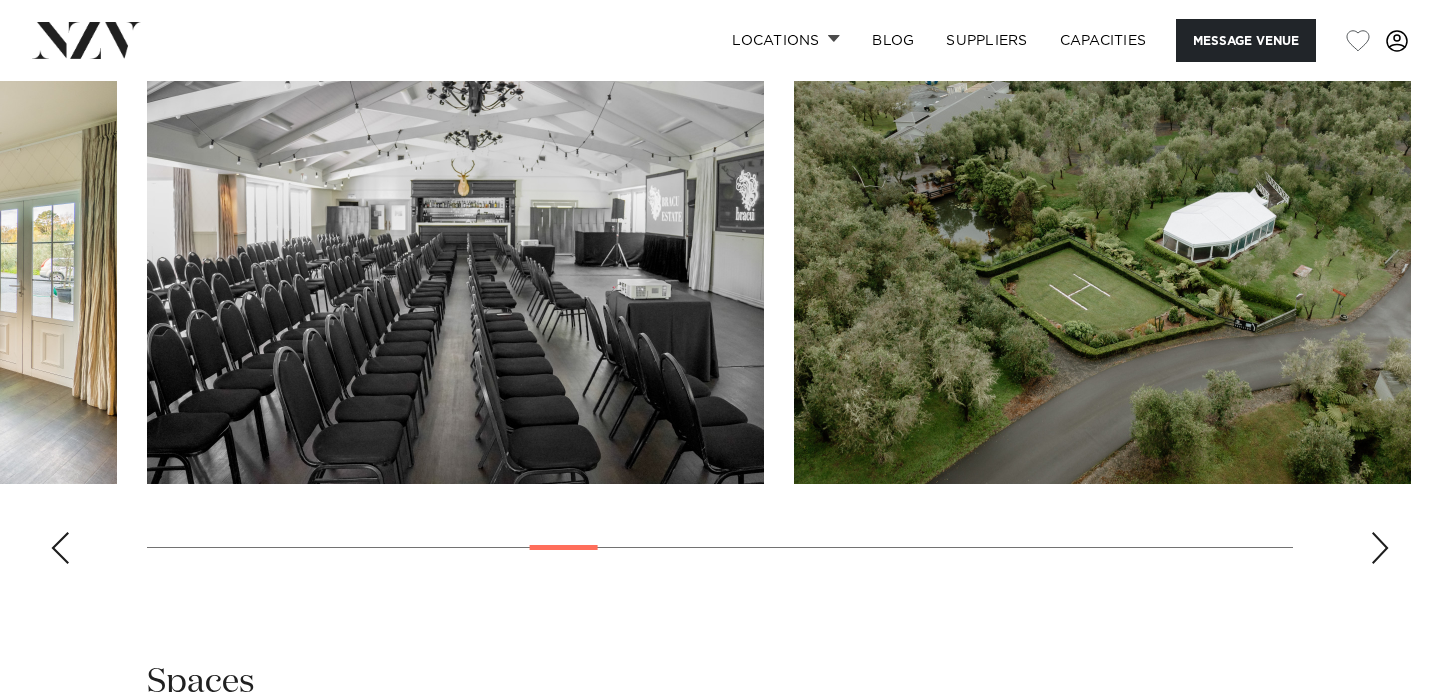 click at bounding box center [1380, 548] 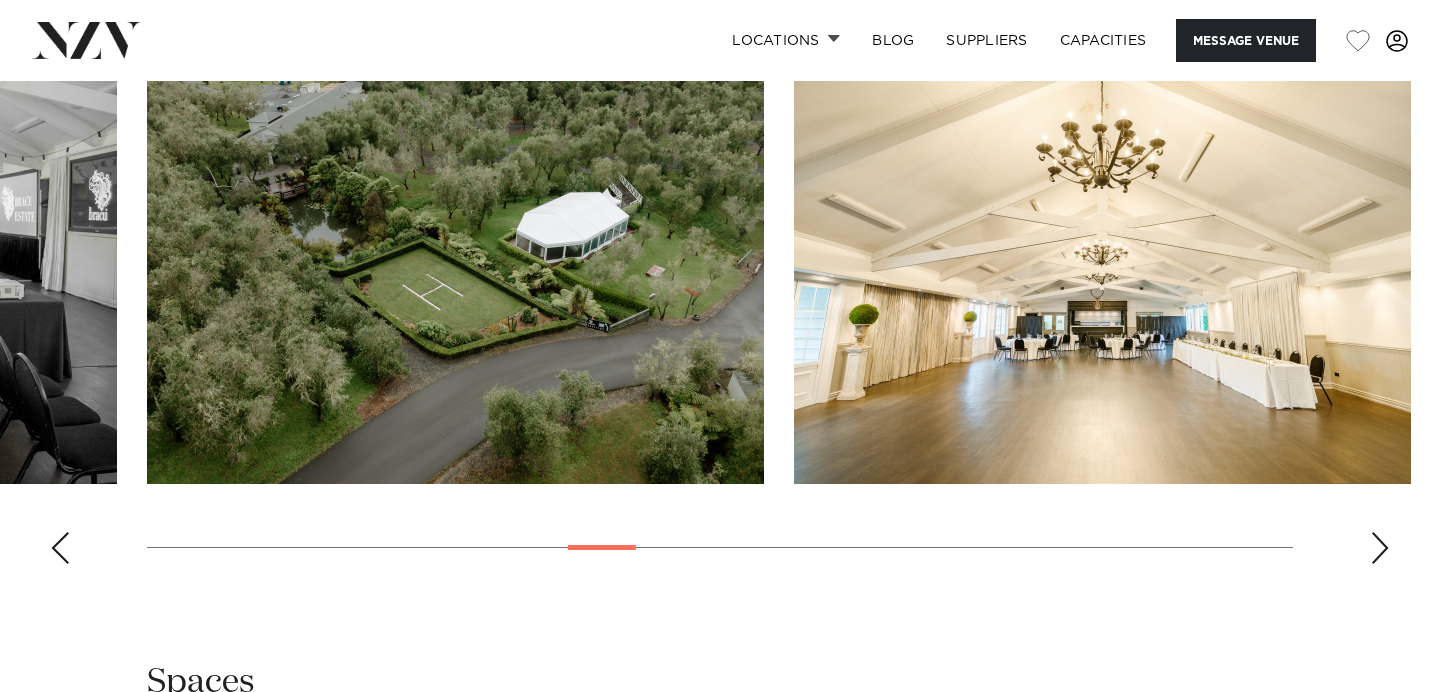click at bounding box center [1380, 548] 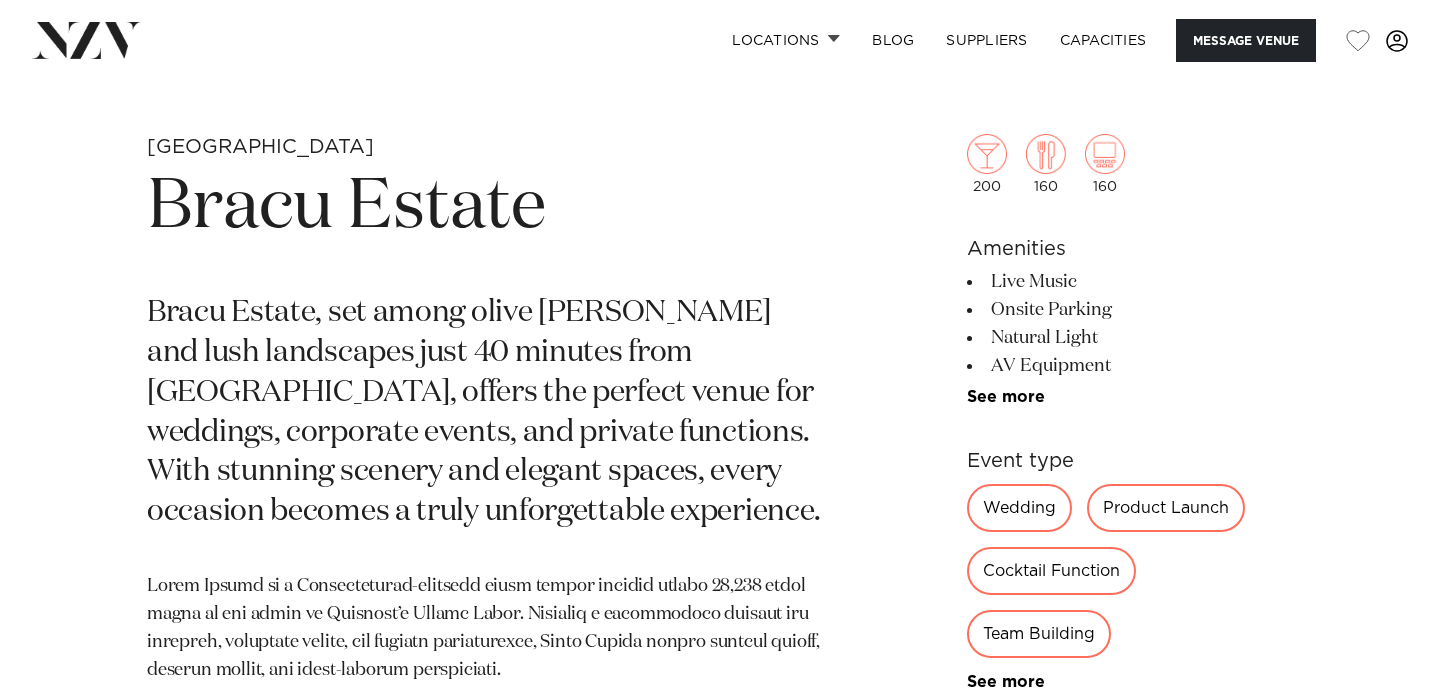 scroll, scrollTop: 0, scrollLeft: 0, axis: both 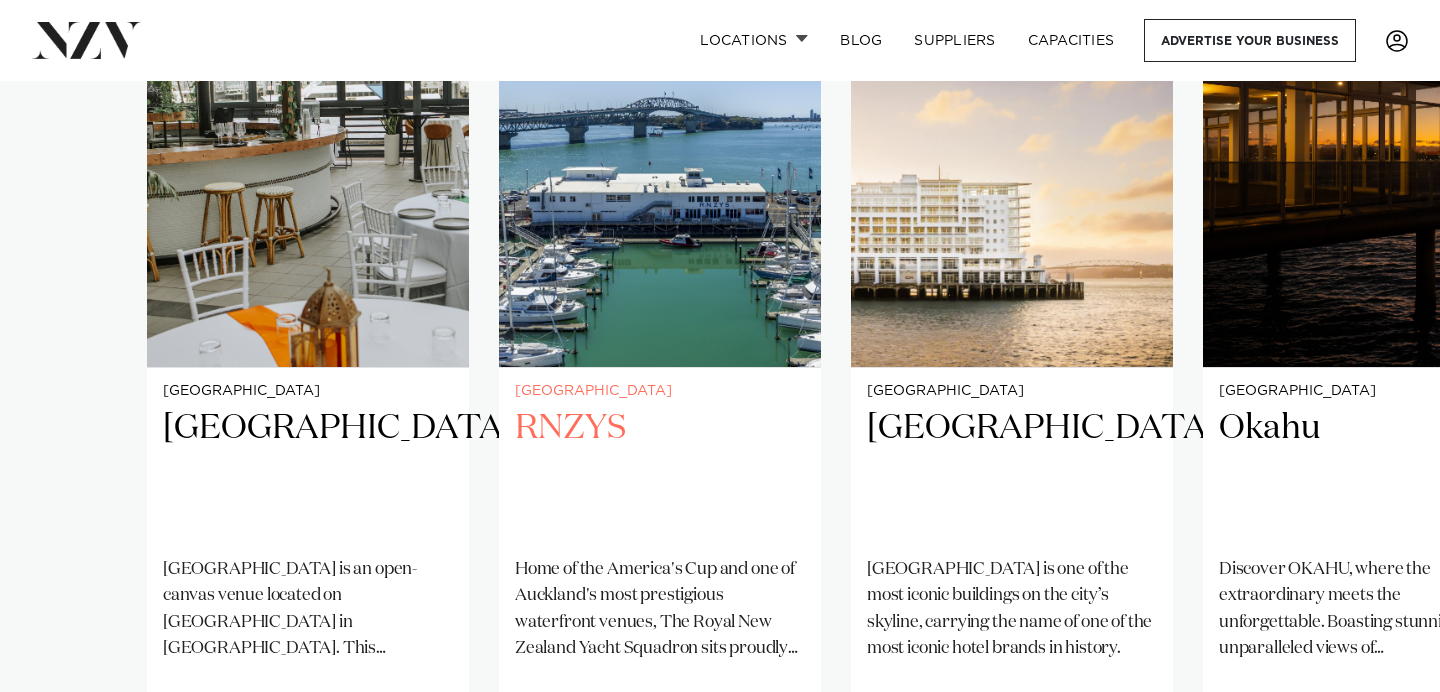 click at bounding box center [660, 151] 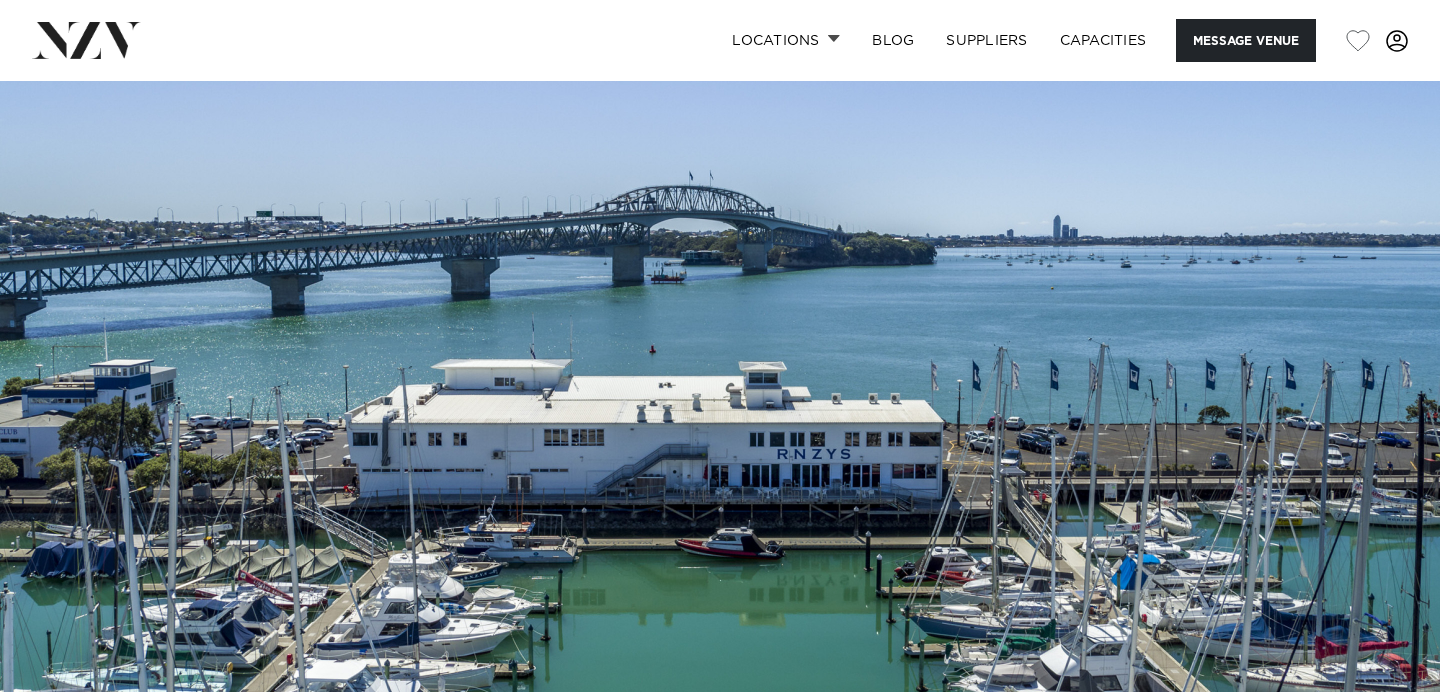 scroll, scrollTop: 0, scrollLeft: 0, axis: both 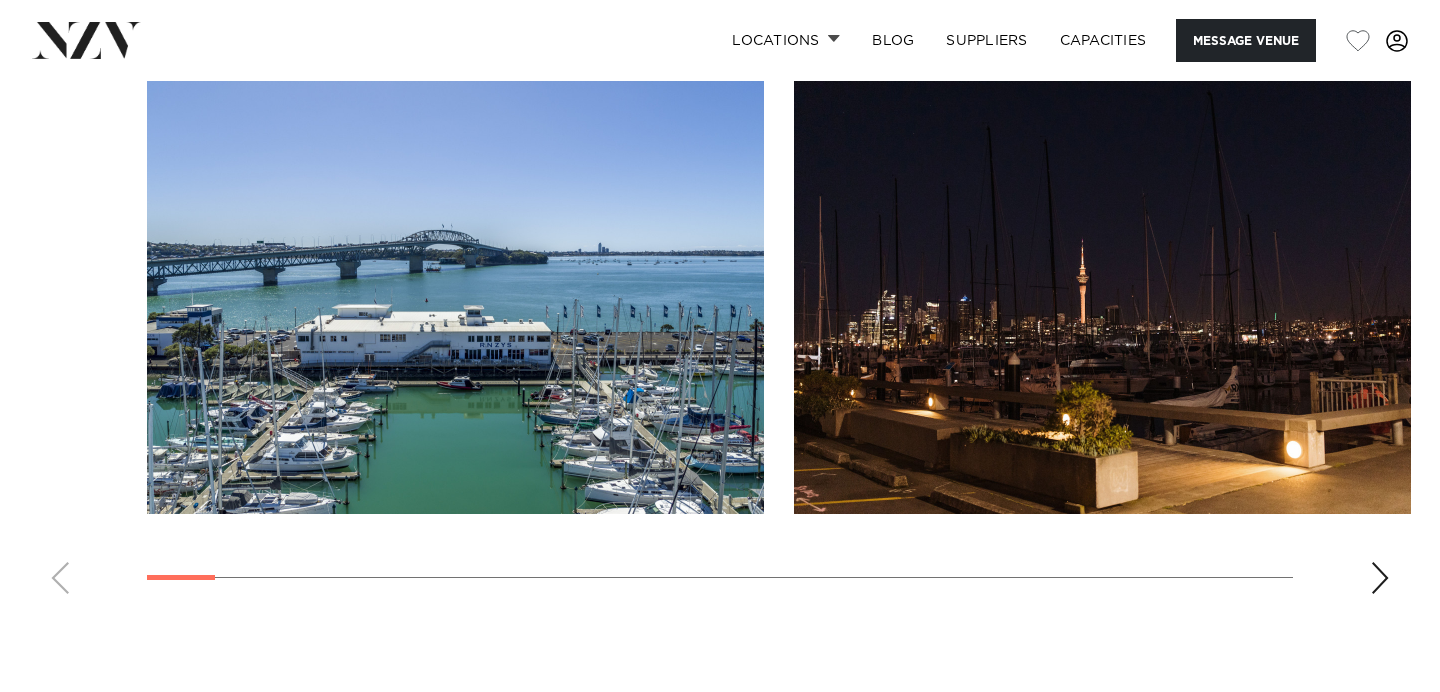 click at bounding box center (1380, 578) 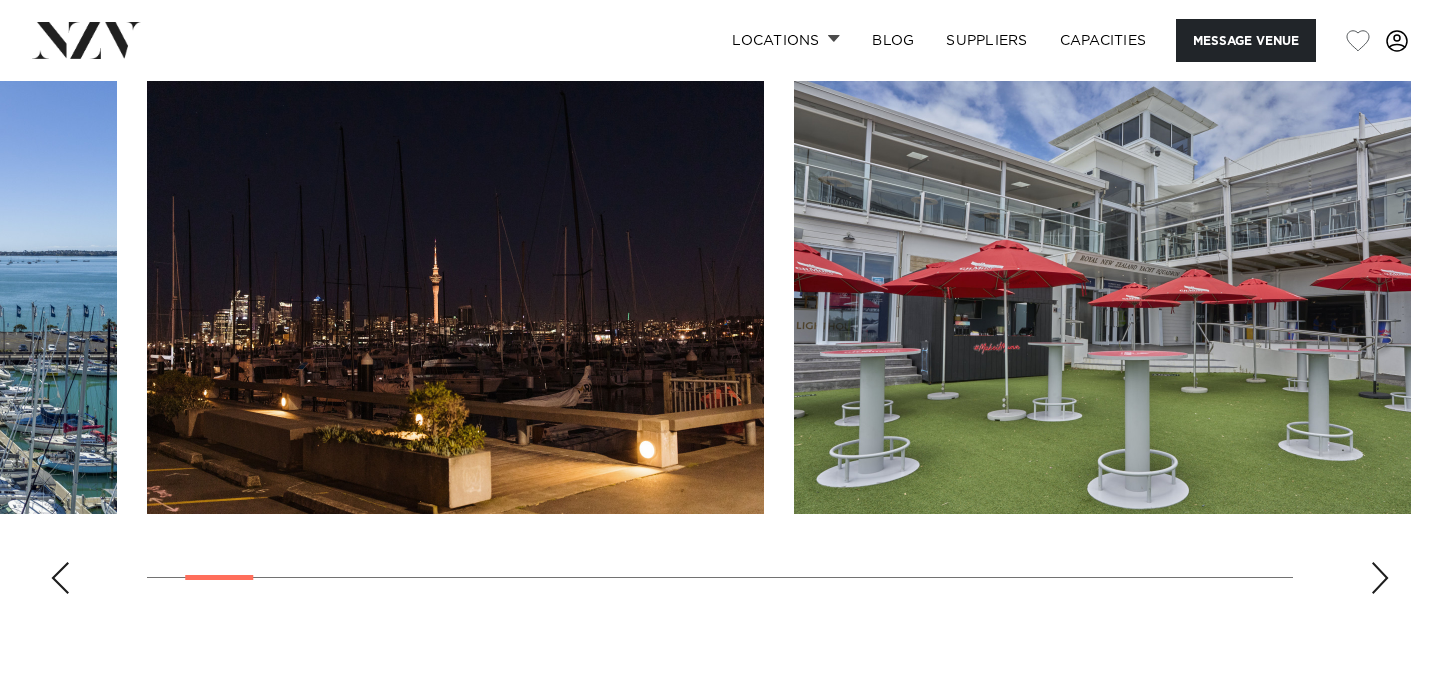 click at bounding box center (1380, 578) 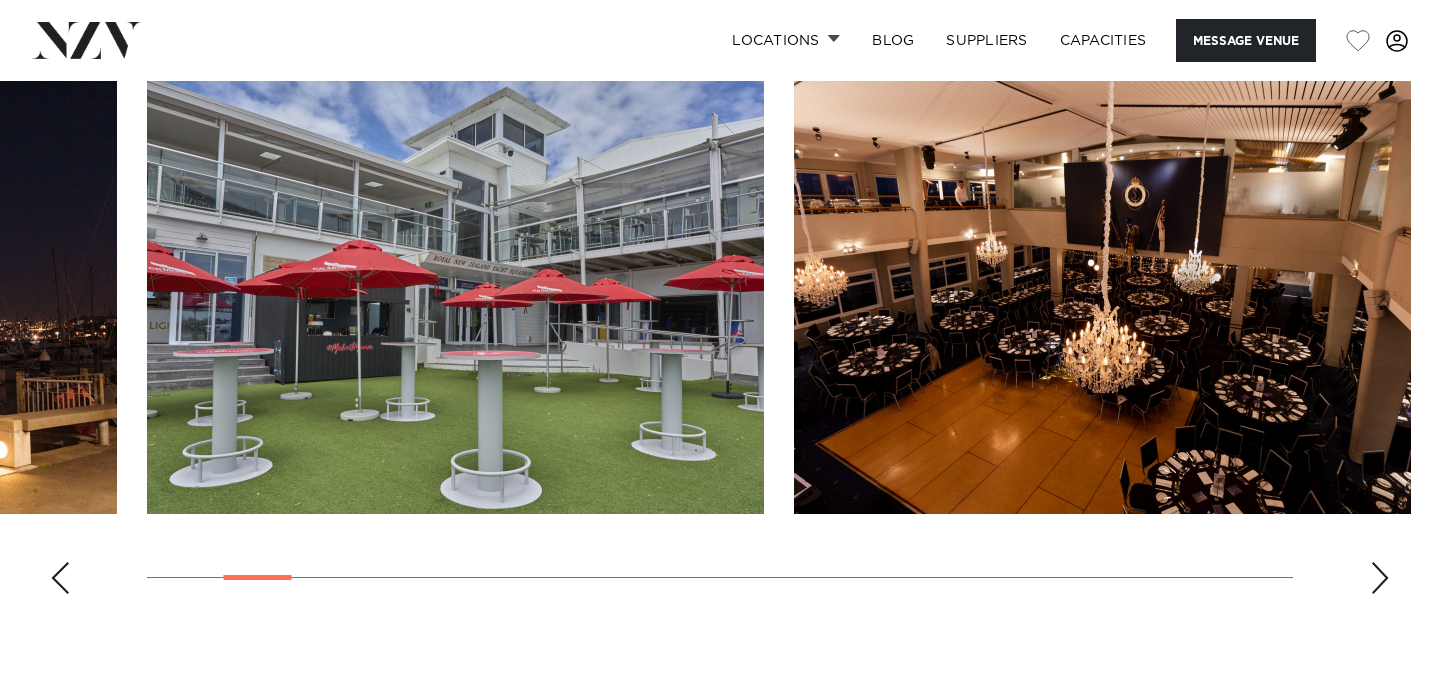 click at bounding box center (1380, 578) 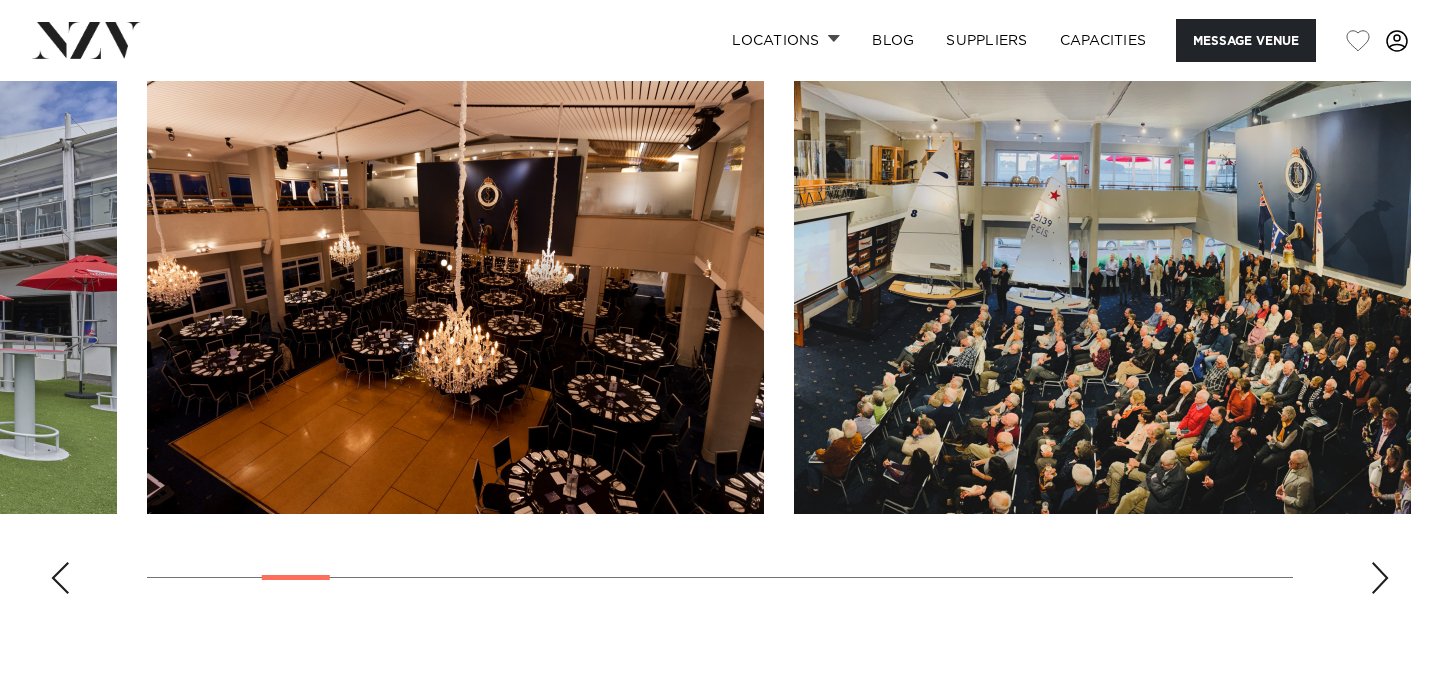 click at bounding box center (1380, 578) 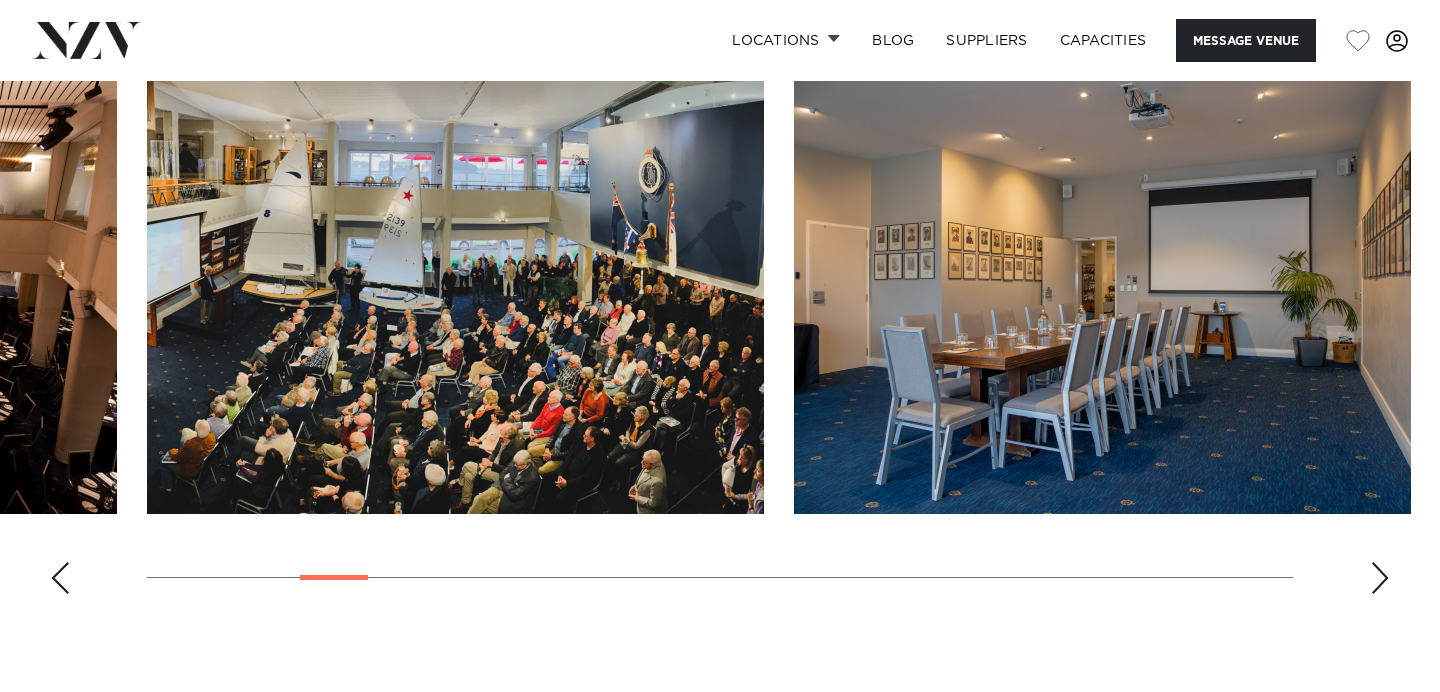 click at bounding box center (1380, 578) 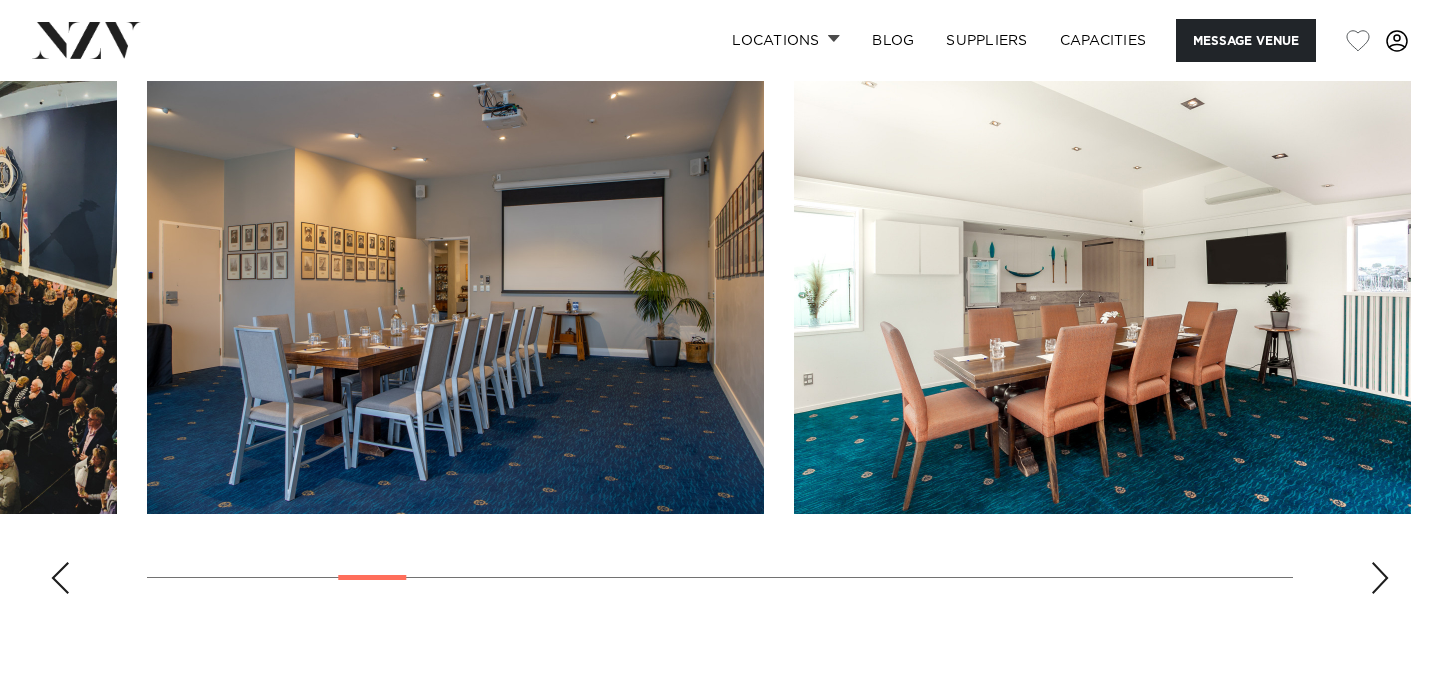 click at bounding box center [1380, 578] 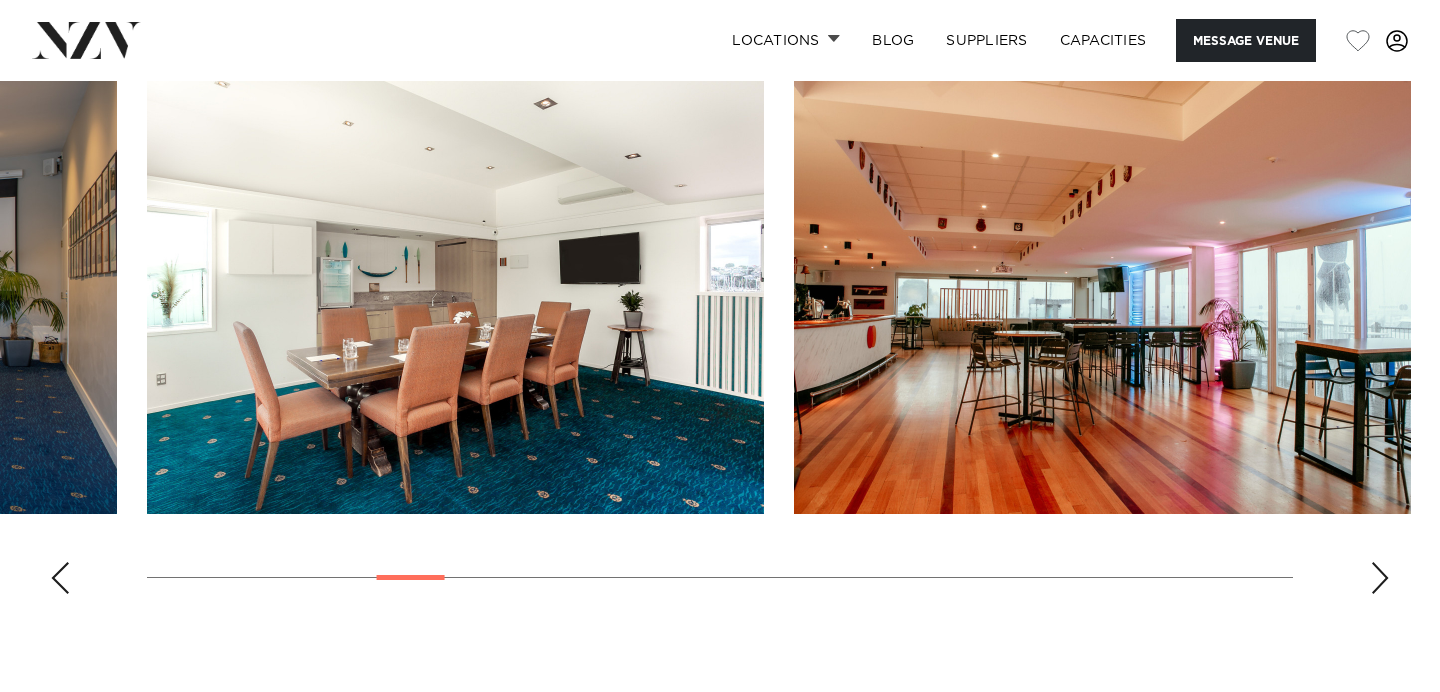 click at bounding box center (1380, 578) 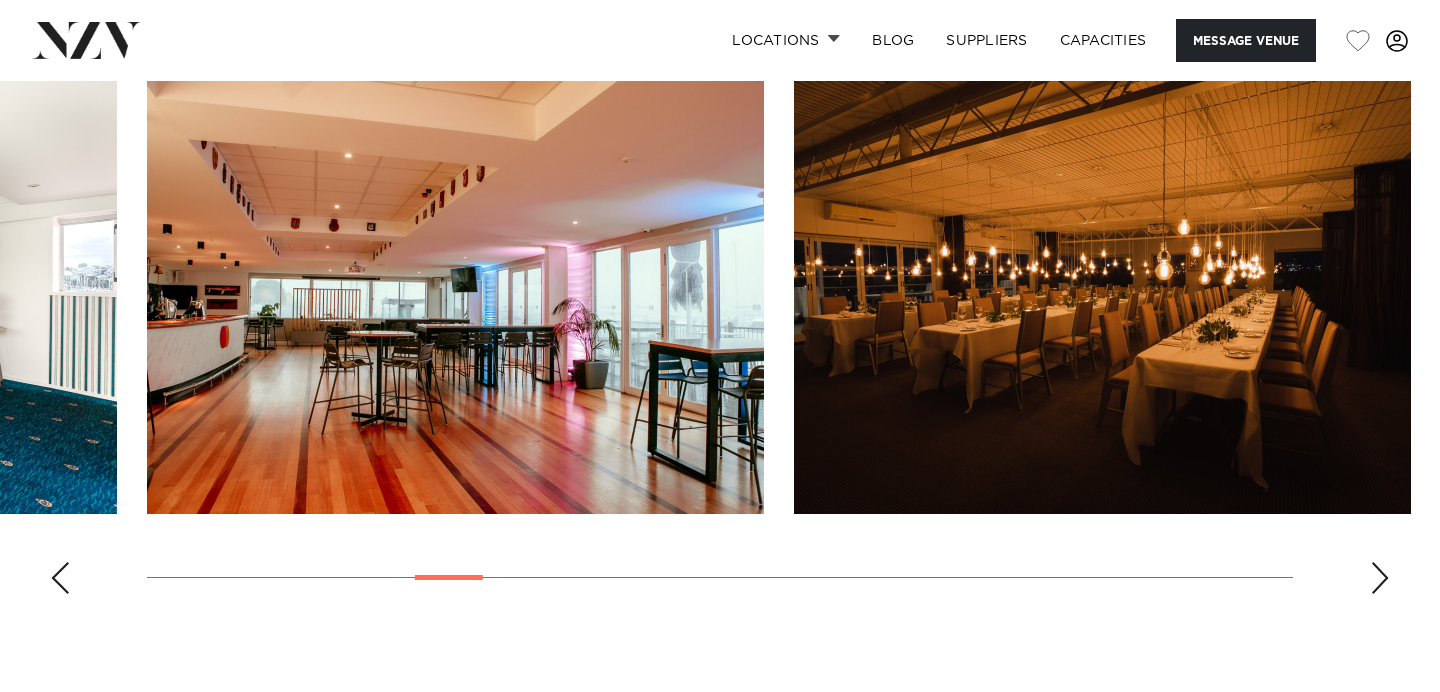 click at bounding box center (1380, 578) 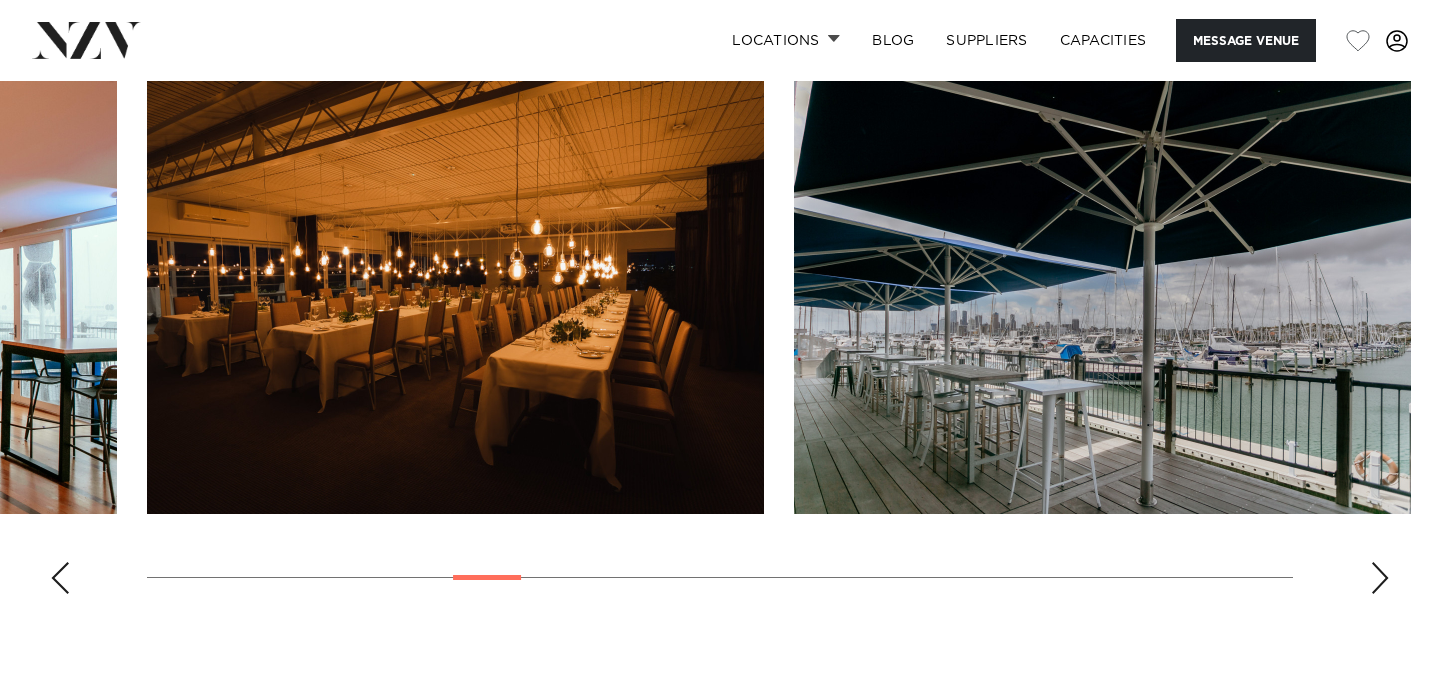 click at bounding box center [1380, 578] 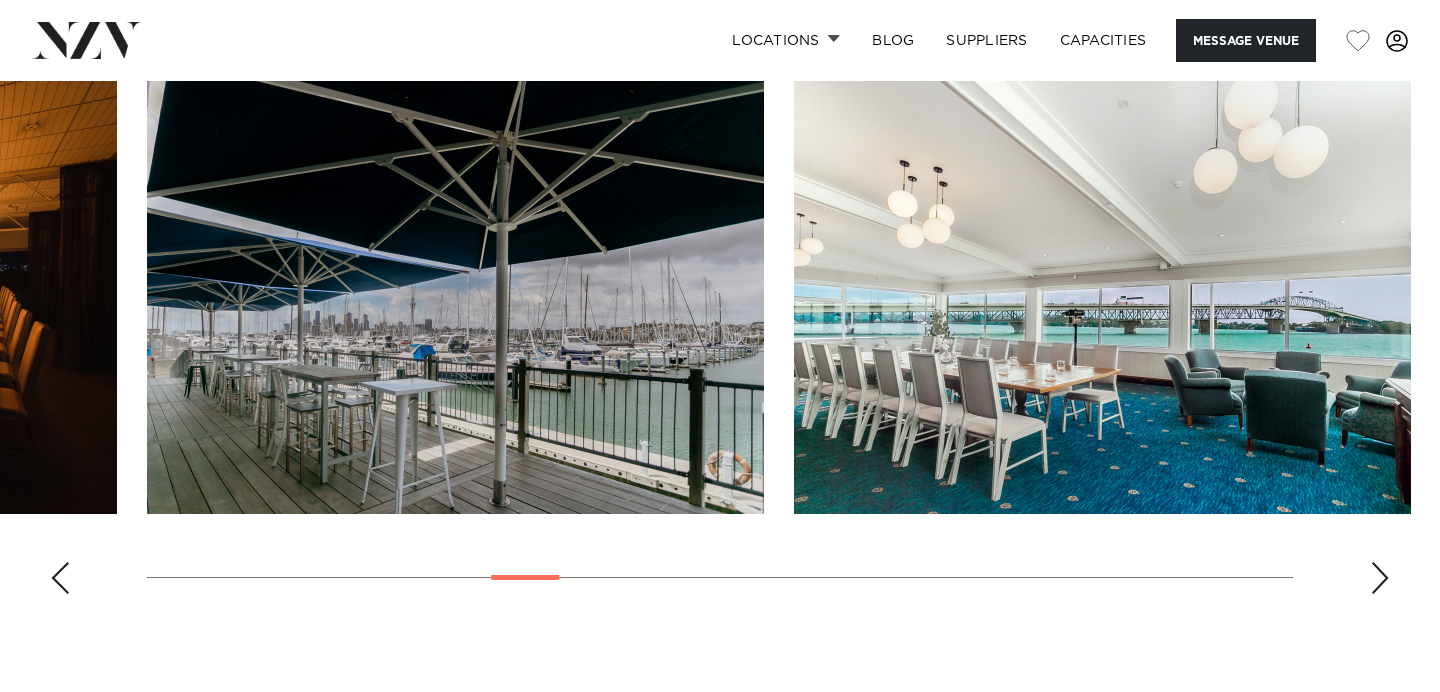 click at bounding box center [1380, 578] 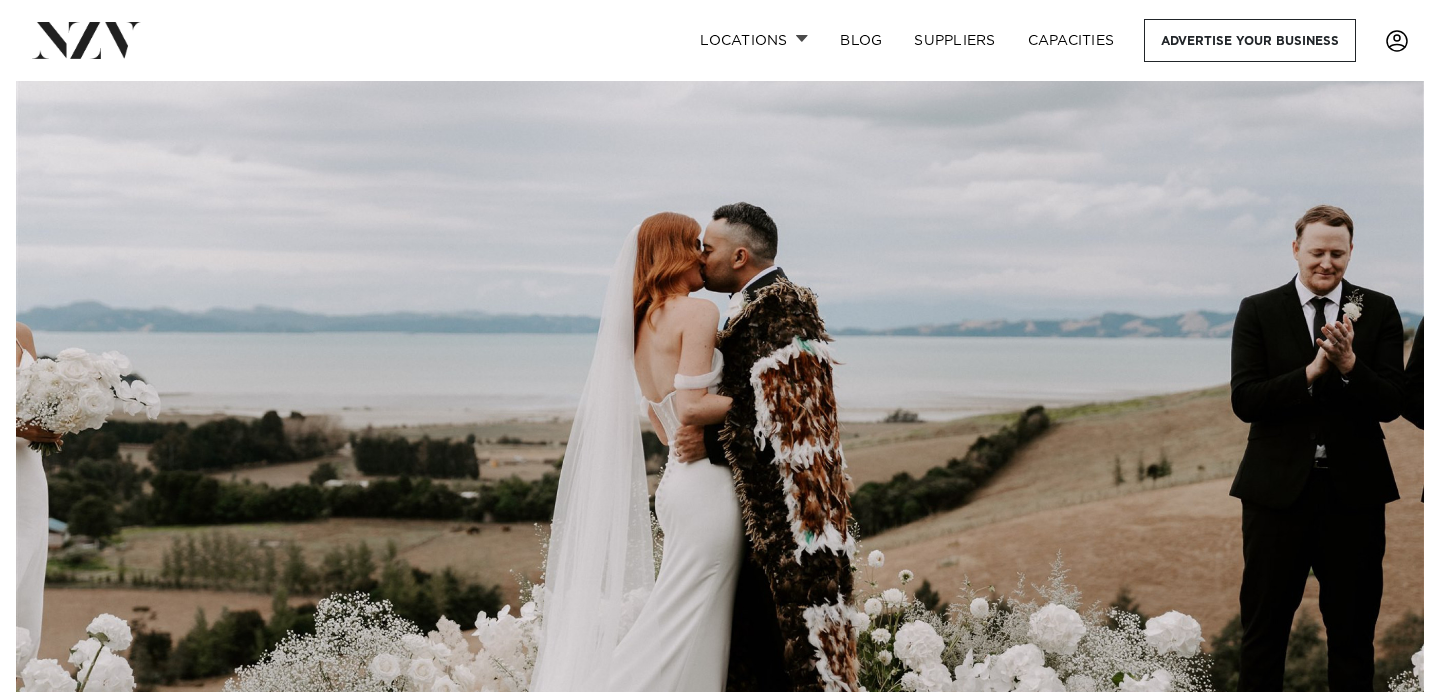 scroll, scrollTop: 1493, scrollLeft: 0, axis: vertical 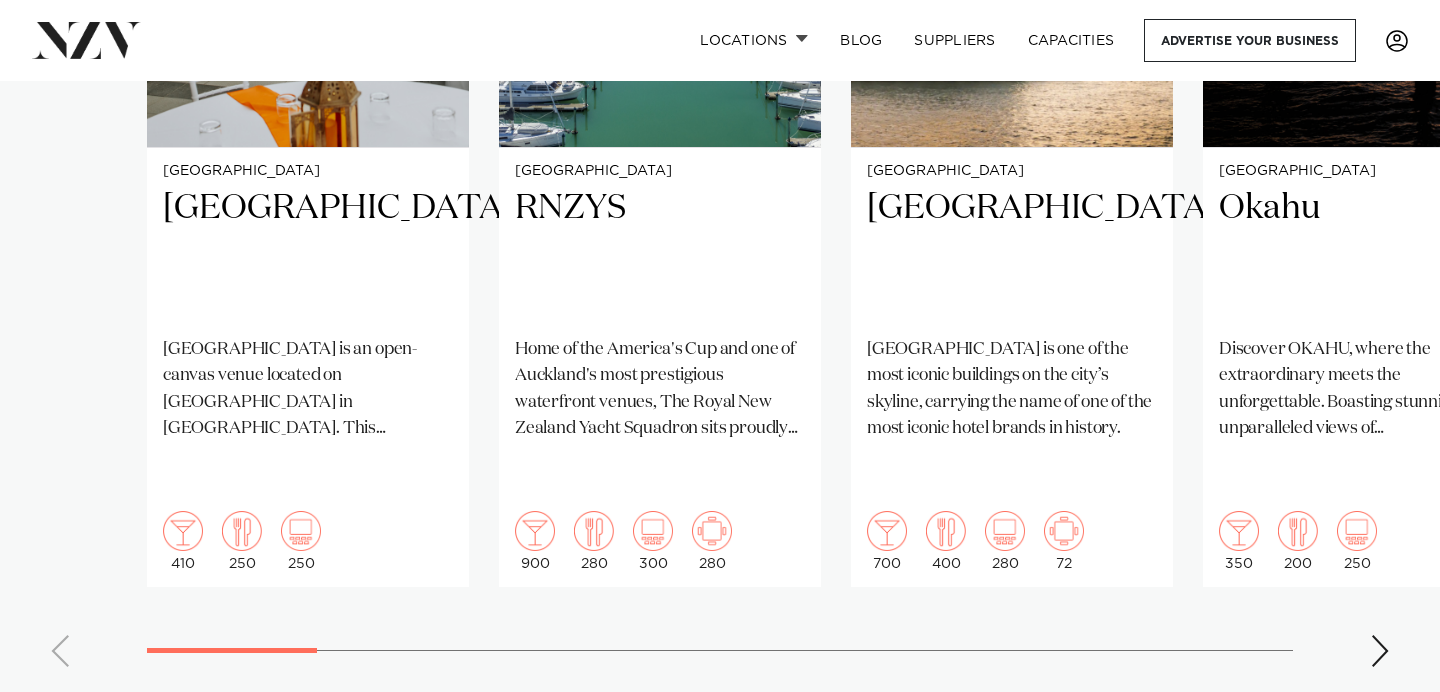 click on "[GEOGRAPHIC_DATA]
[GEOGRAPHIC_DATA] is an open-canvas venue located on [GEOGRAPHIC_DATA] in [GEOGRAPHIC_DATA]. This effortlessly elegant space proudly showcases some of the city's best waterfront views.
410
250
250
Auckland
RNZYS
900" at bounding box center (720, 199) 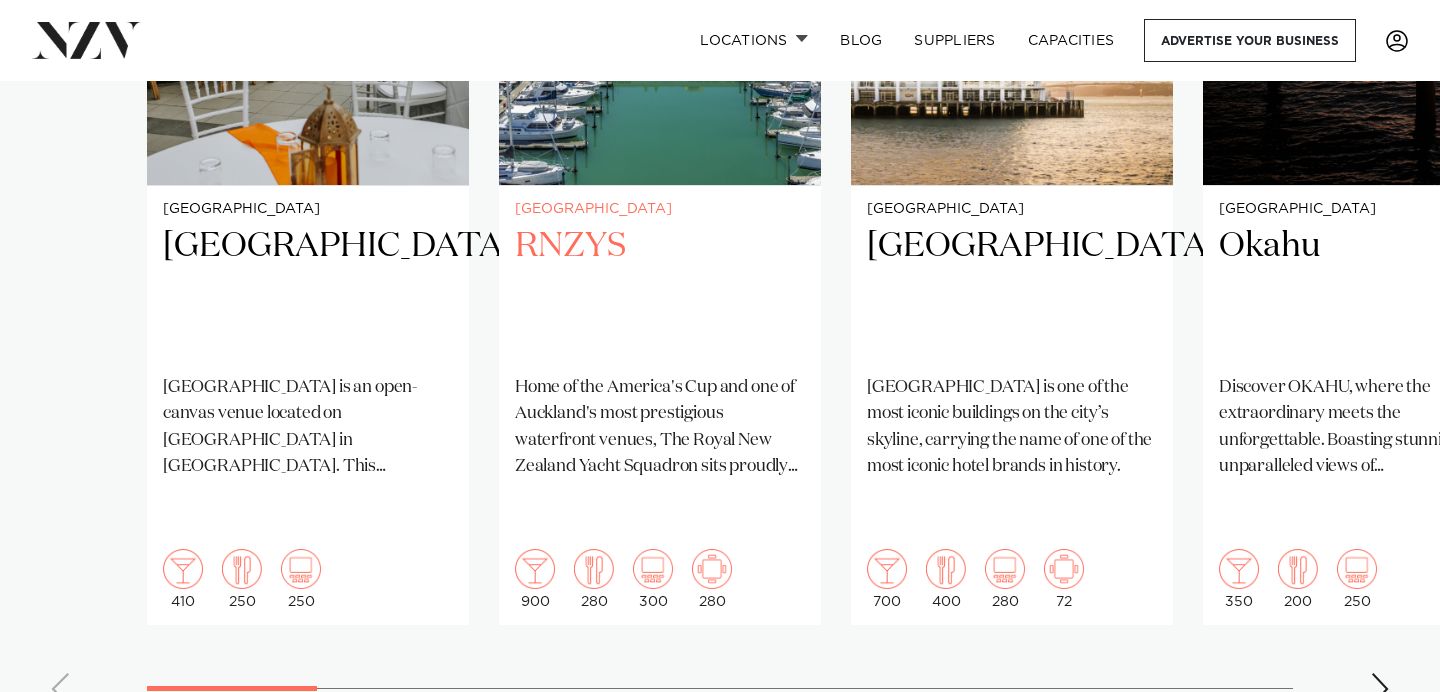 scroll, scrollTop: 1730, scrollLeft: 0, axis: vertical 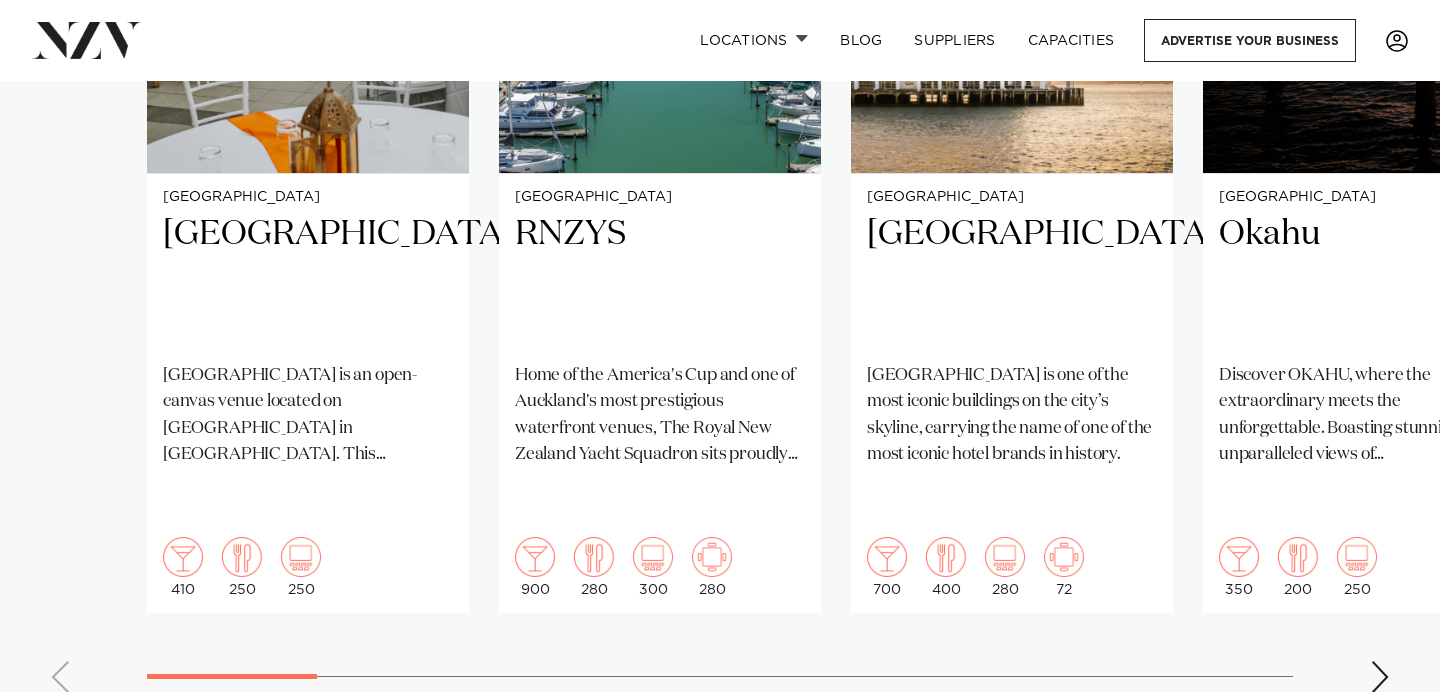 click at bounding box center [1380, 677] 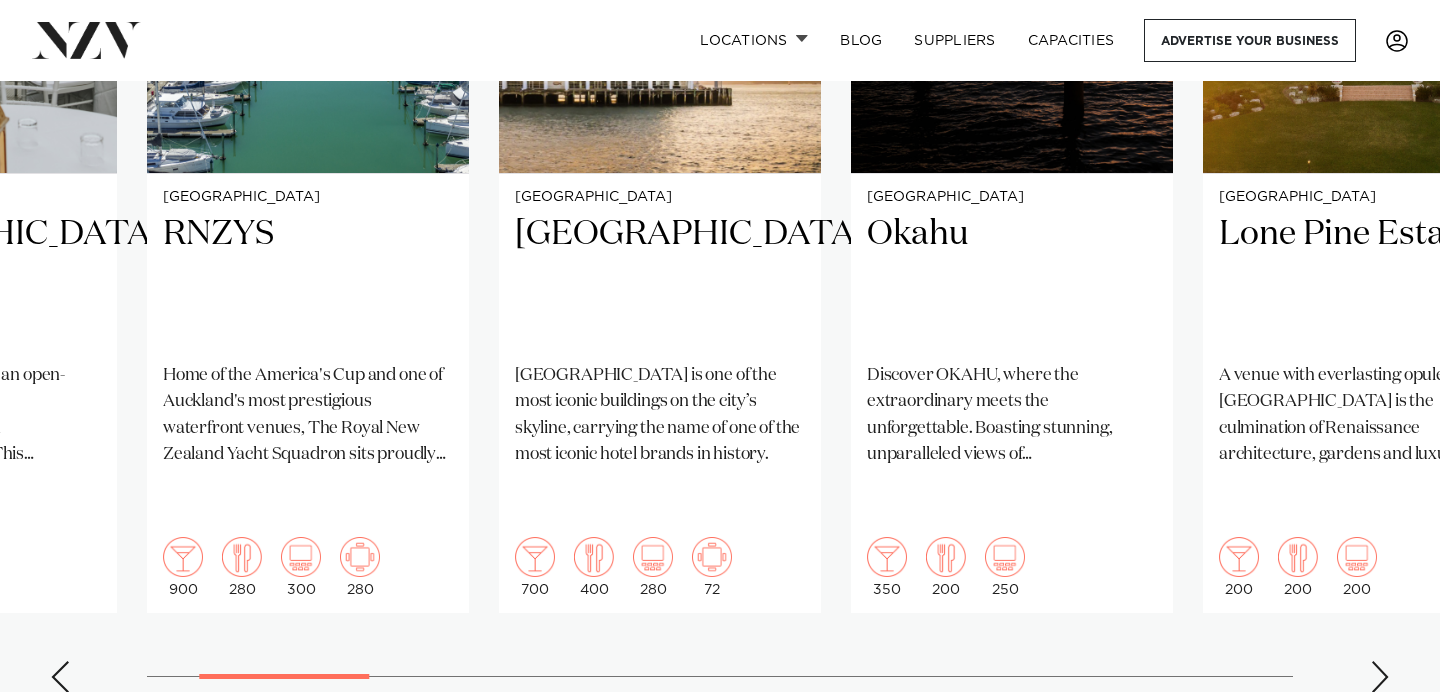 click at bounding box center (1380, 677) 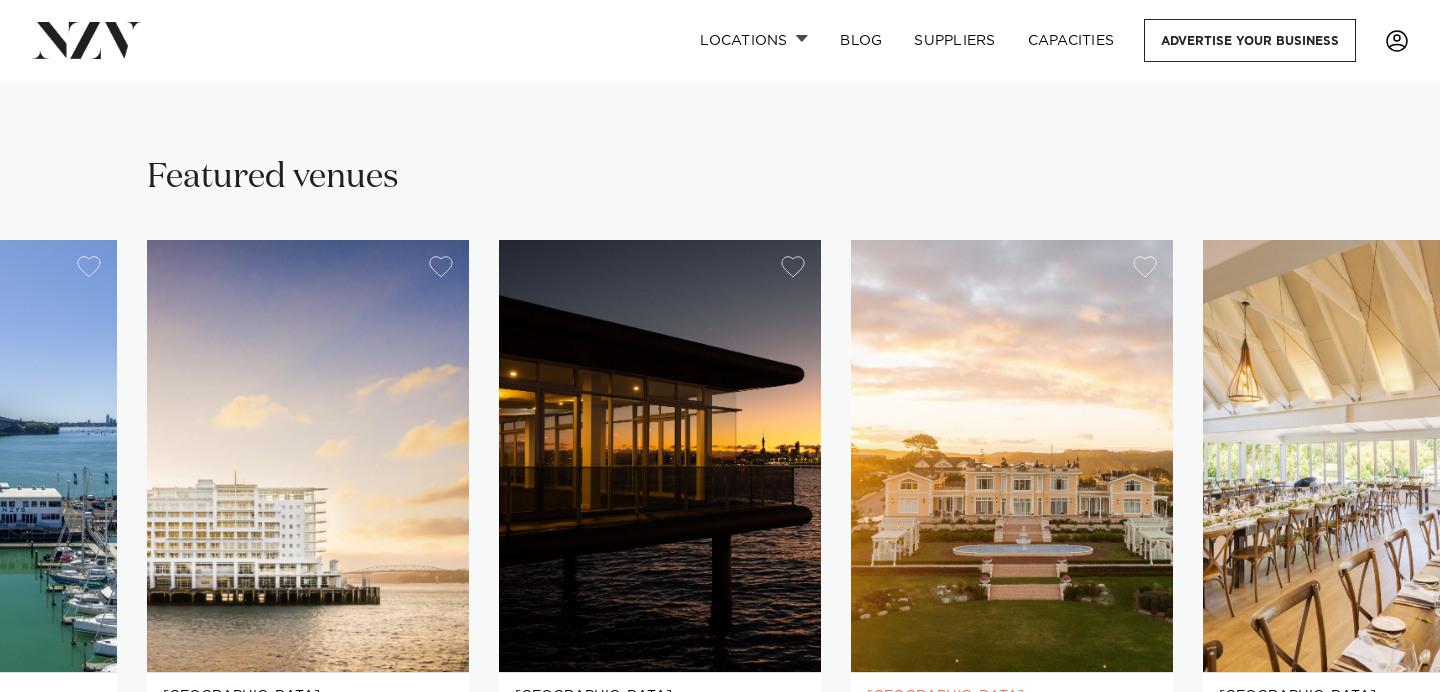 scroll, scrollTop: 1206, scrollLeft: 0, axis: vertical 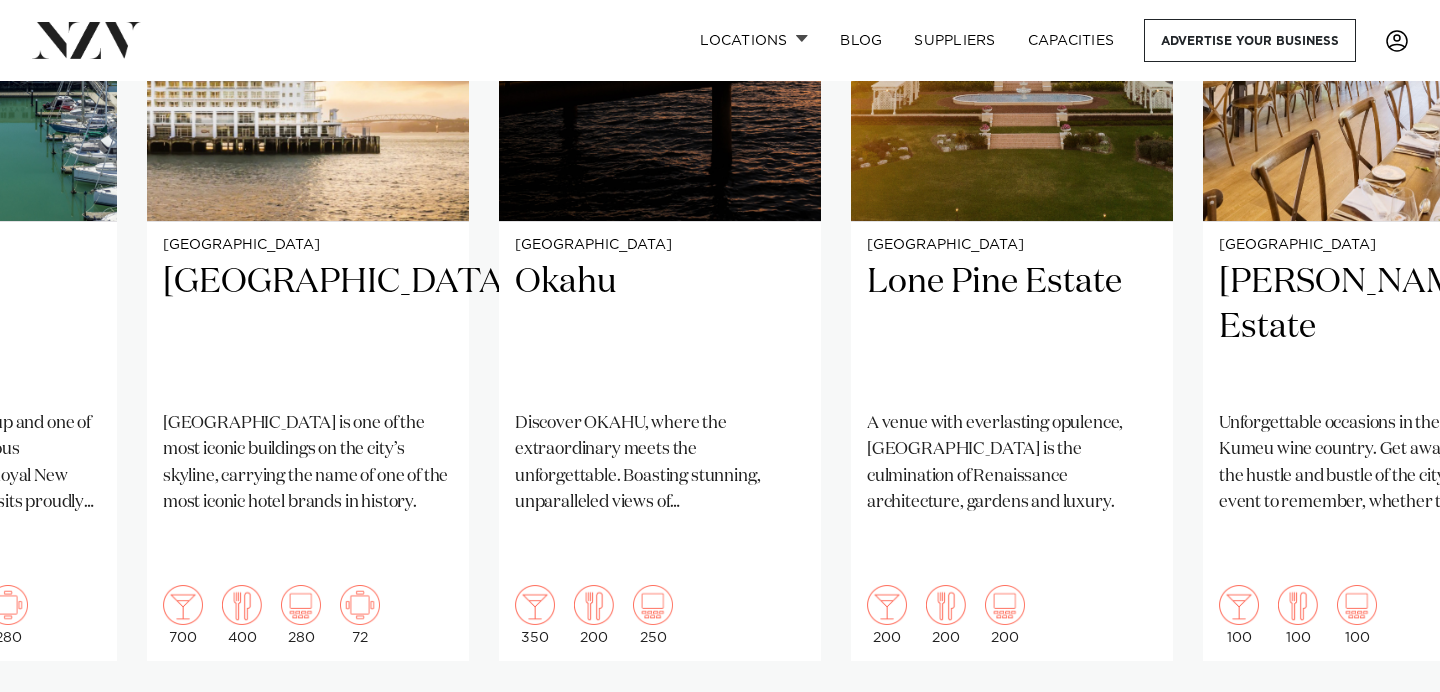 click at bounding box center [1380, 725] 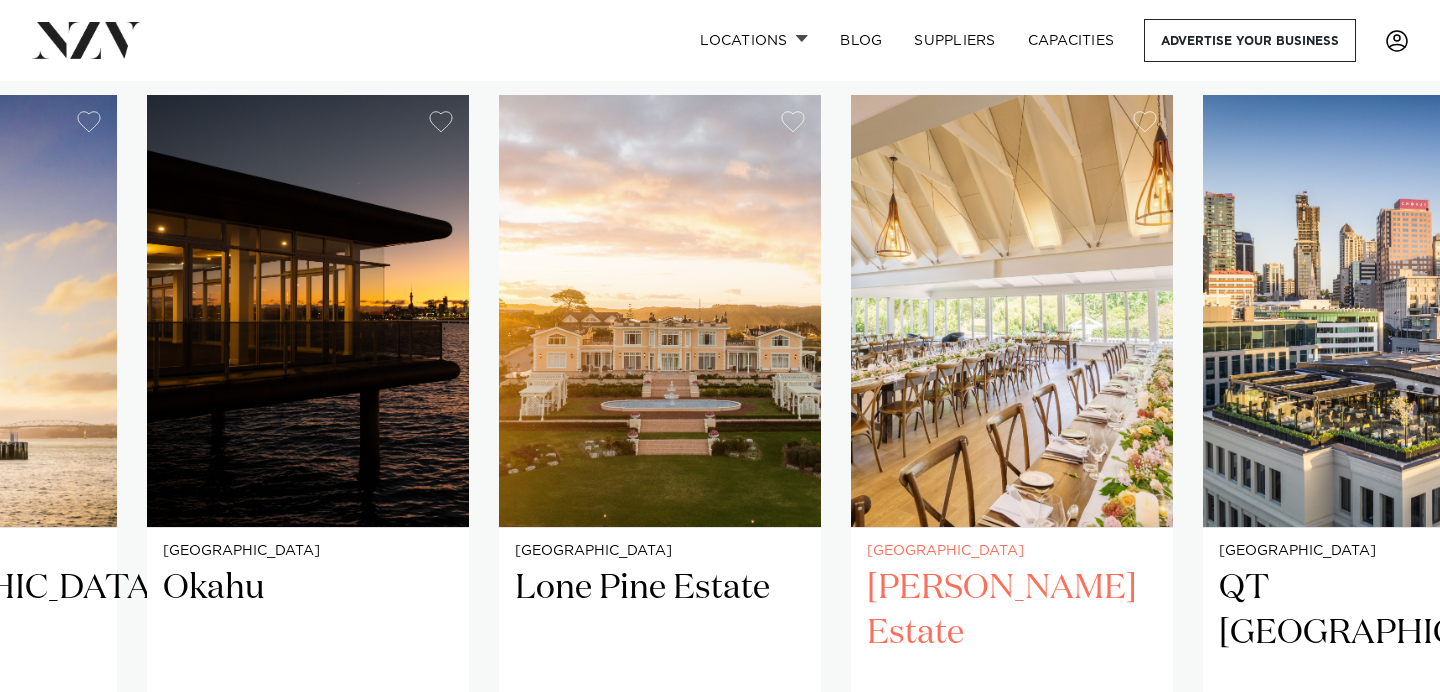 scroll, scrollTop: 1361, scrollLeft: 0, axis: vertical 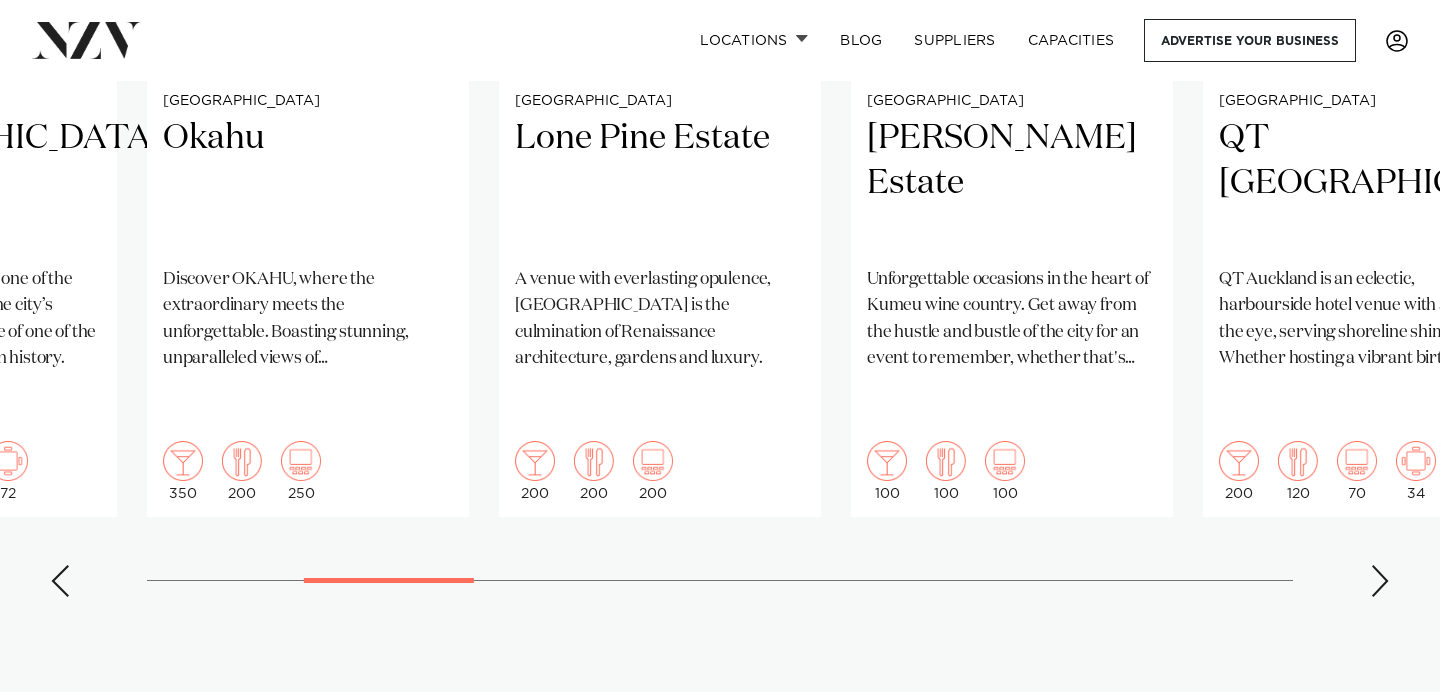 click at bounding box center [1380, 581] 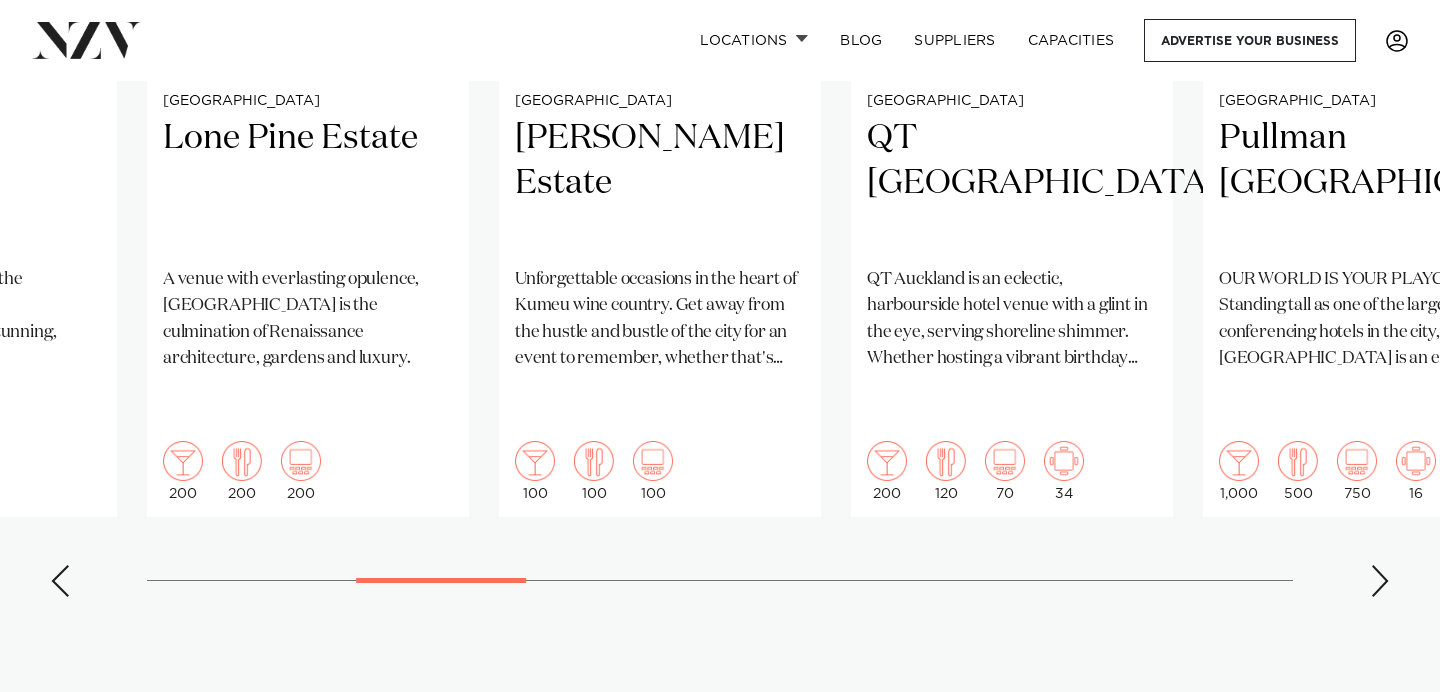click at bounding box center (1380, 581) 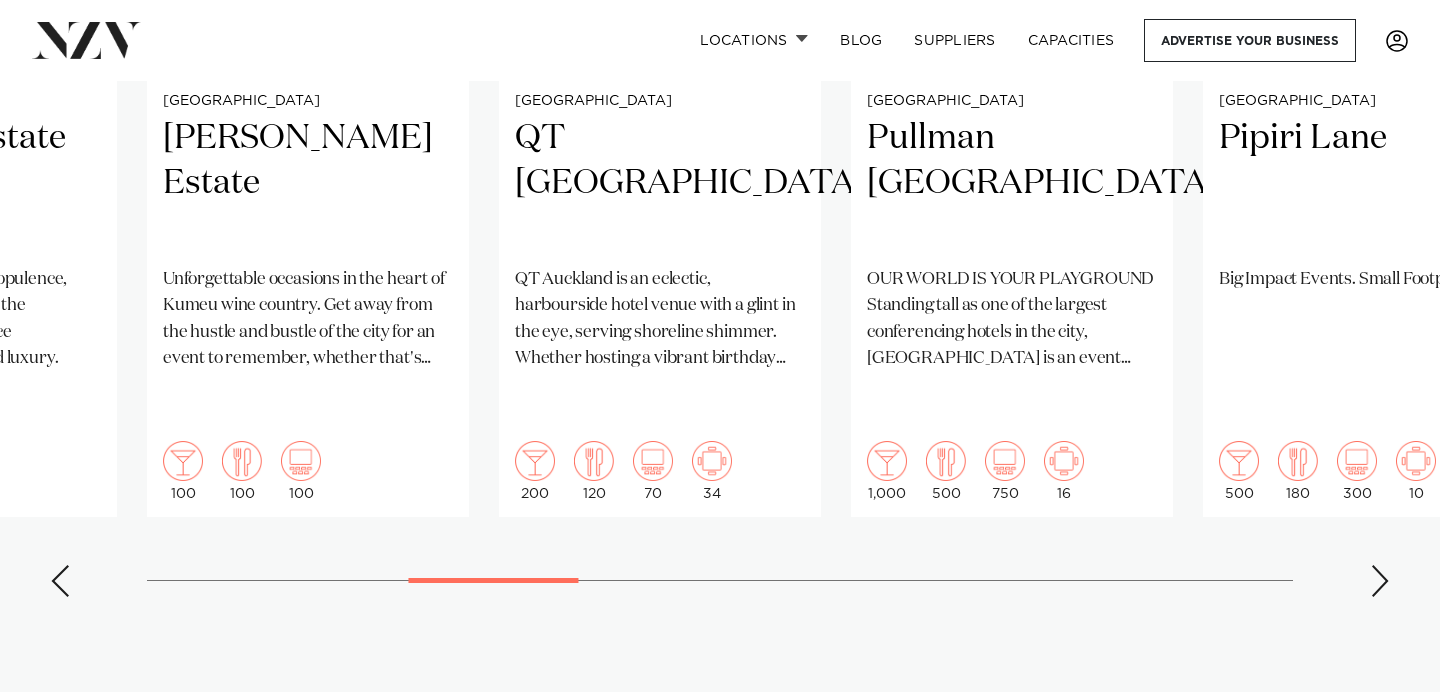 click at bounding box center (1380, 581) 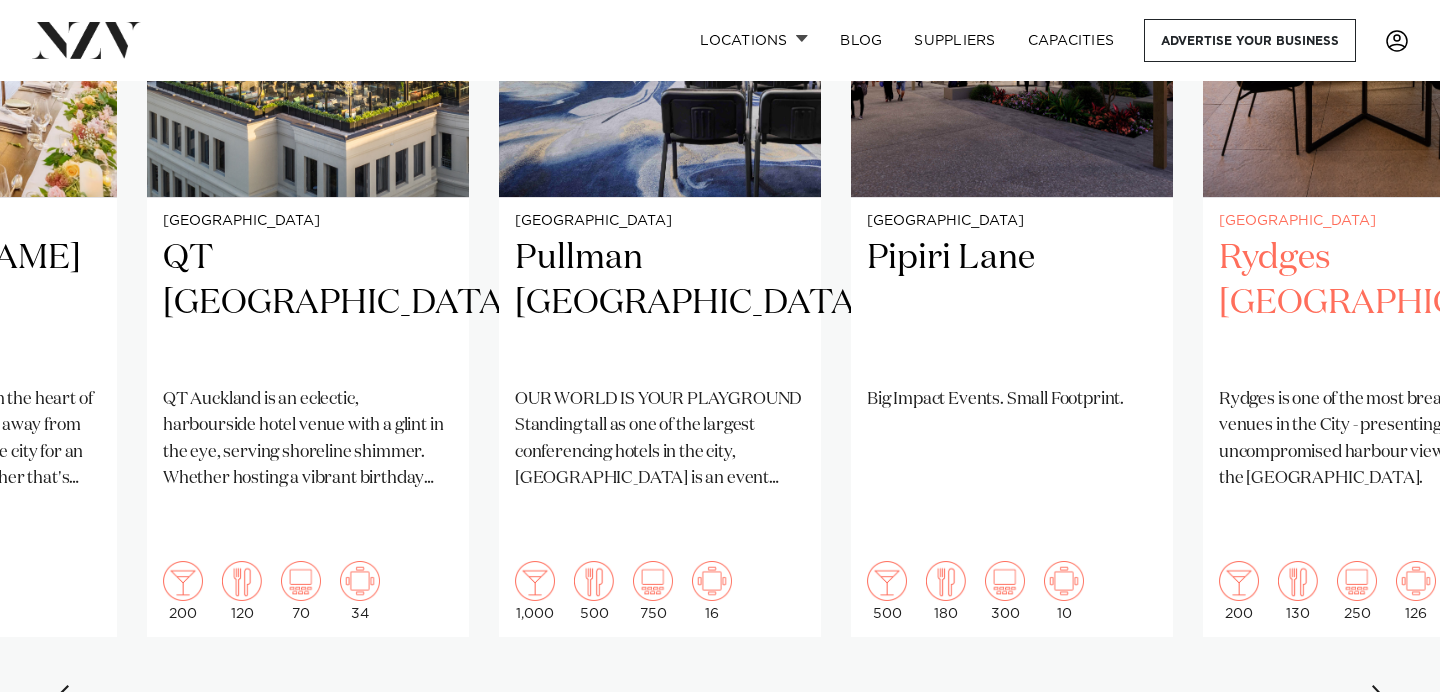 scroll, scrollTop: 1708, scrollLeft: 0, axis: vertical 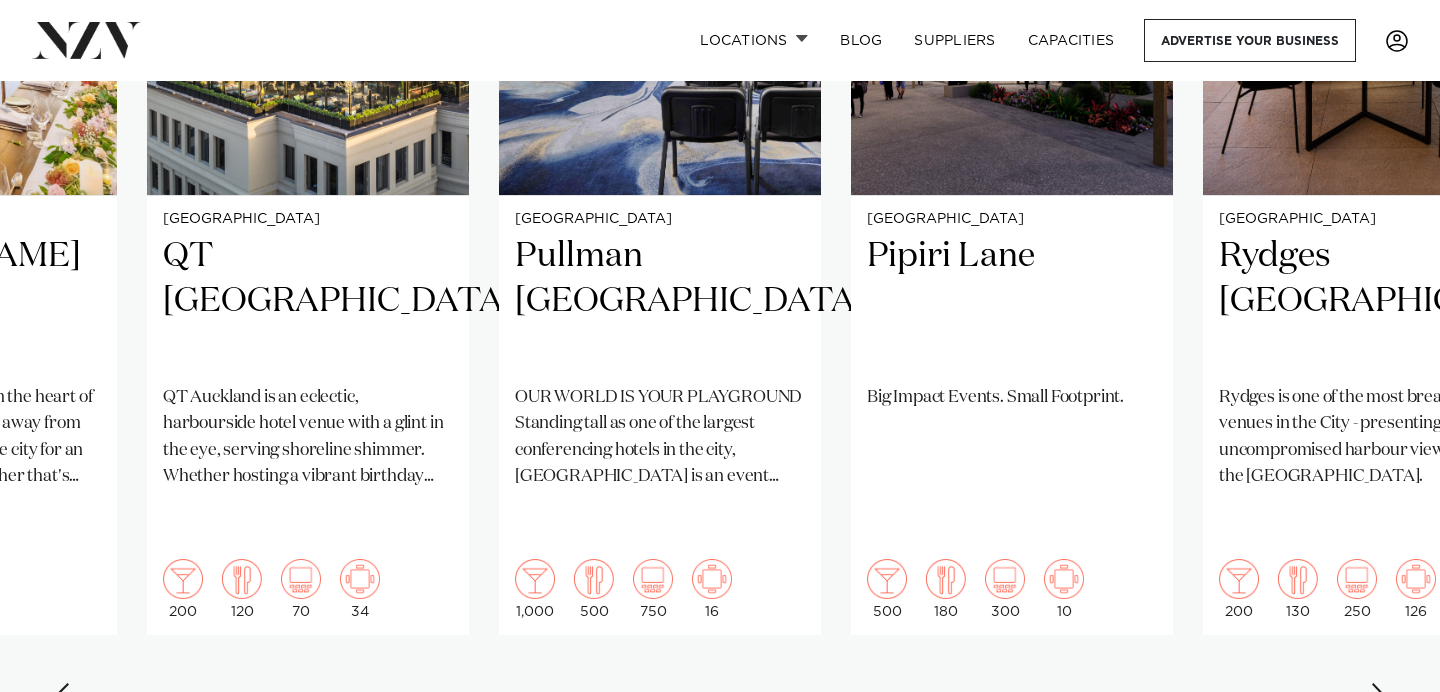 click at bounding box center (1380, 699) 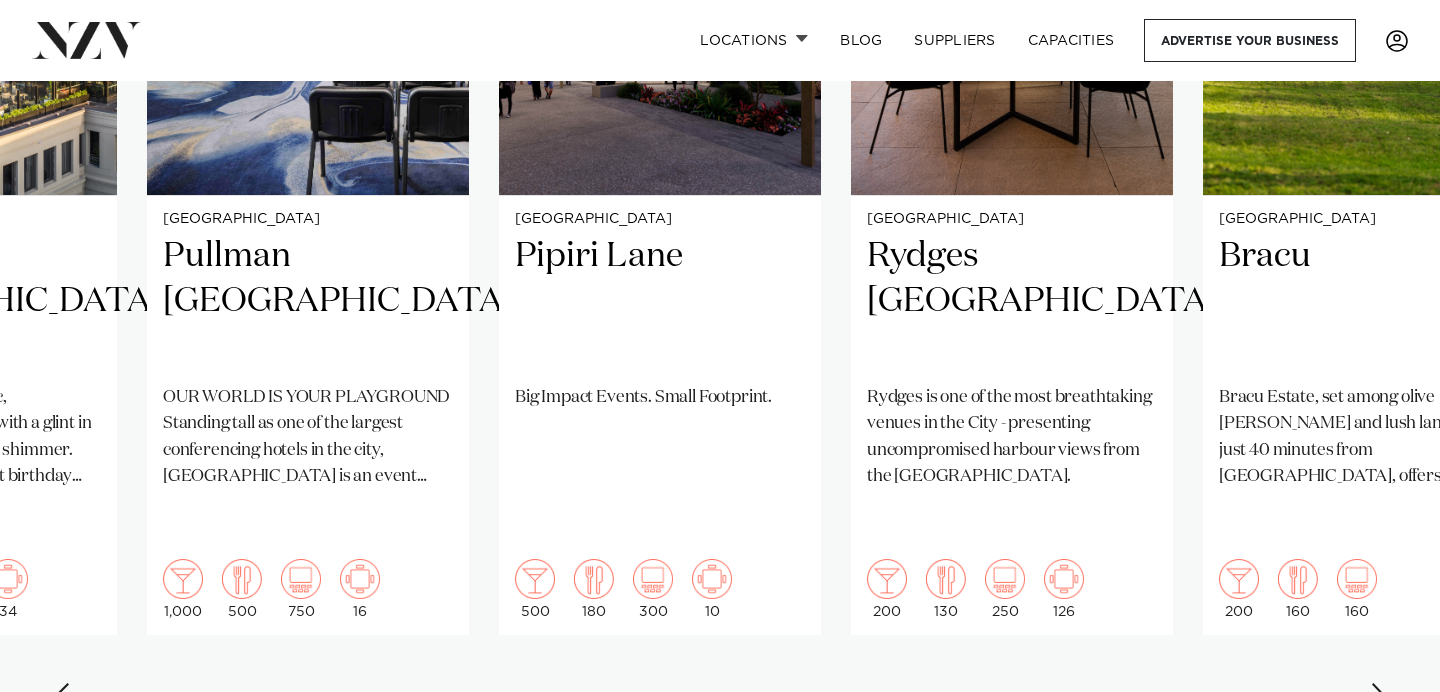 click at bounding box center (1380, 699) 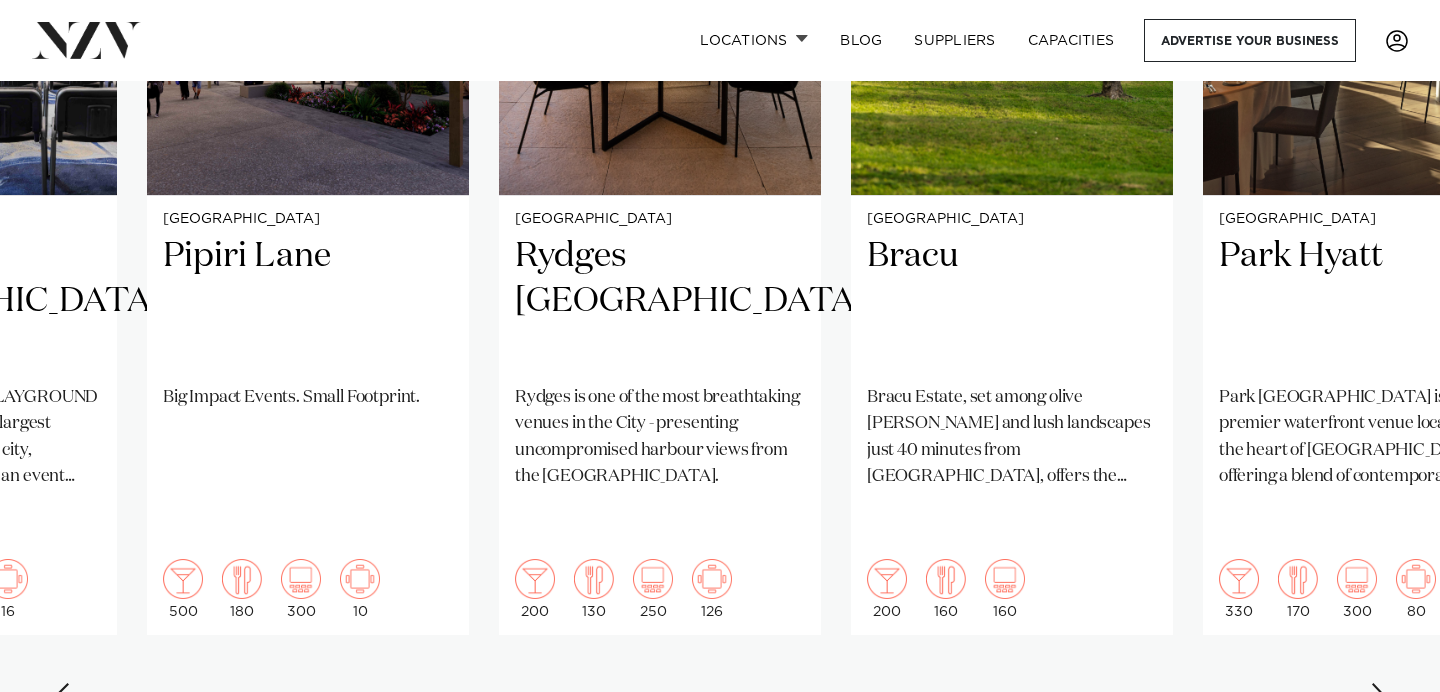 click at bounding box center (1380, 699) 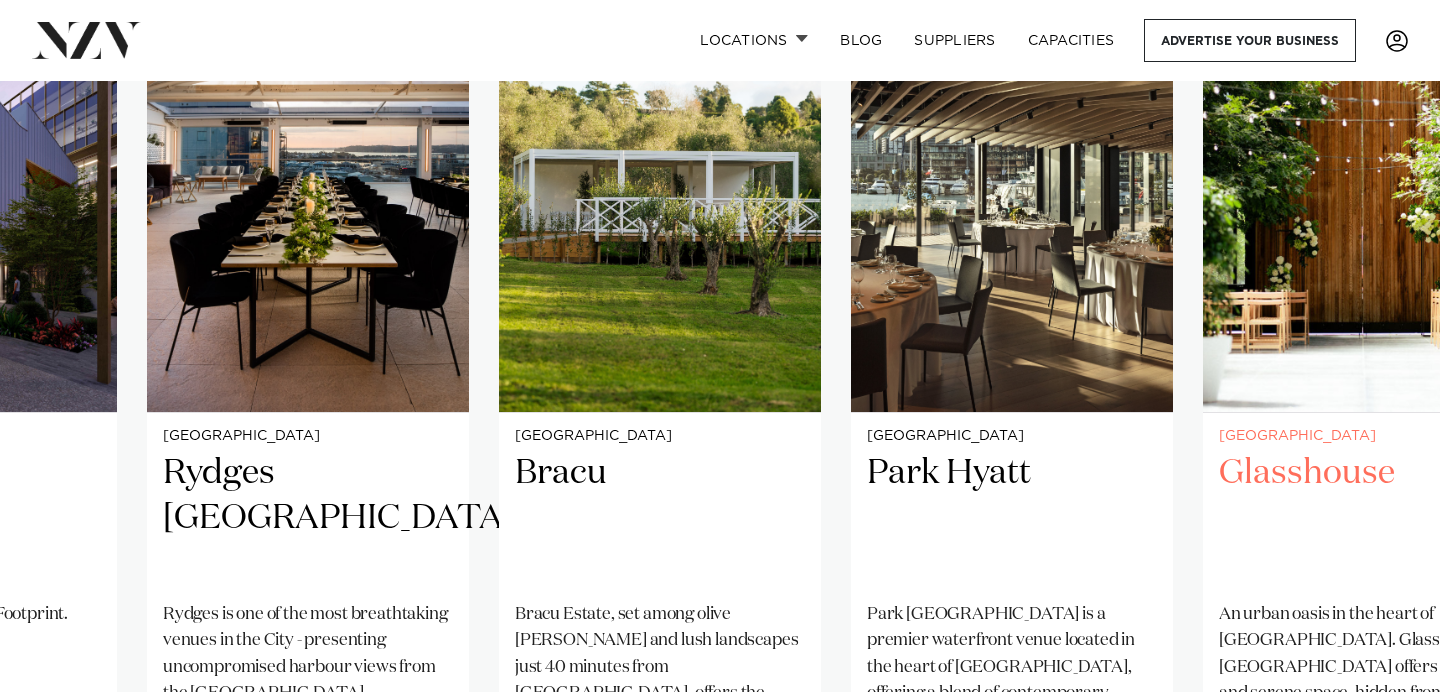 scroll, scrollTop: 1506, scrollLeft: 0, axis: vertical 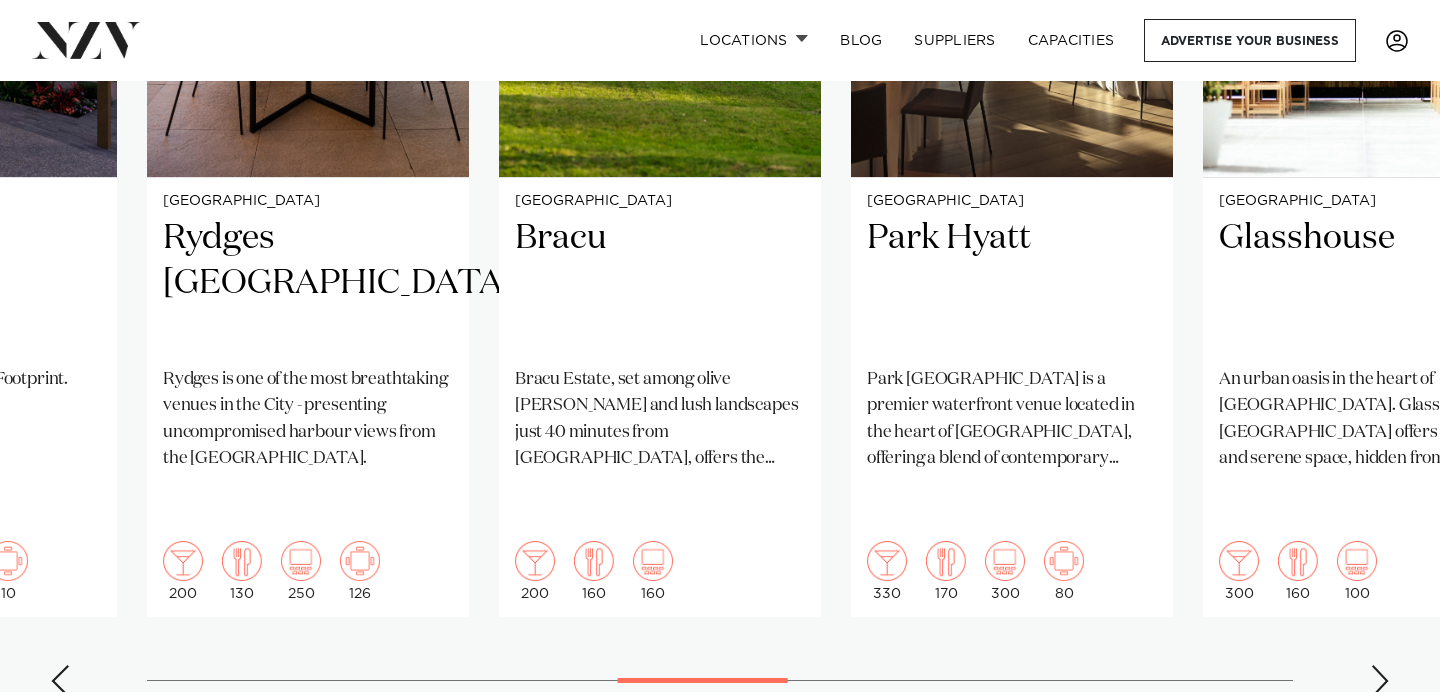 click at bounding box center (1380, 681) 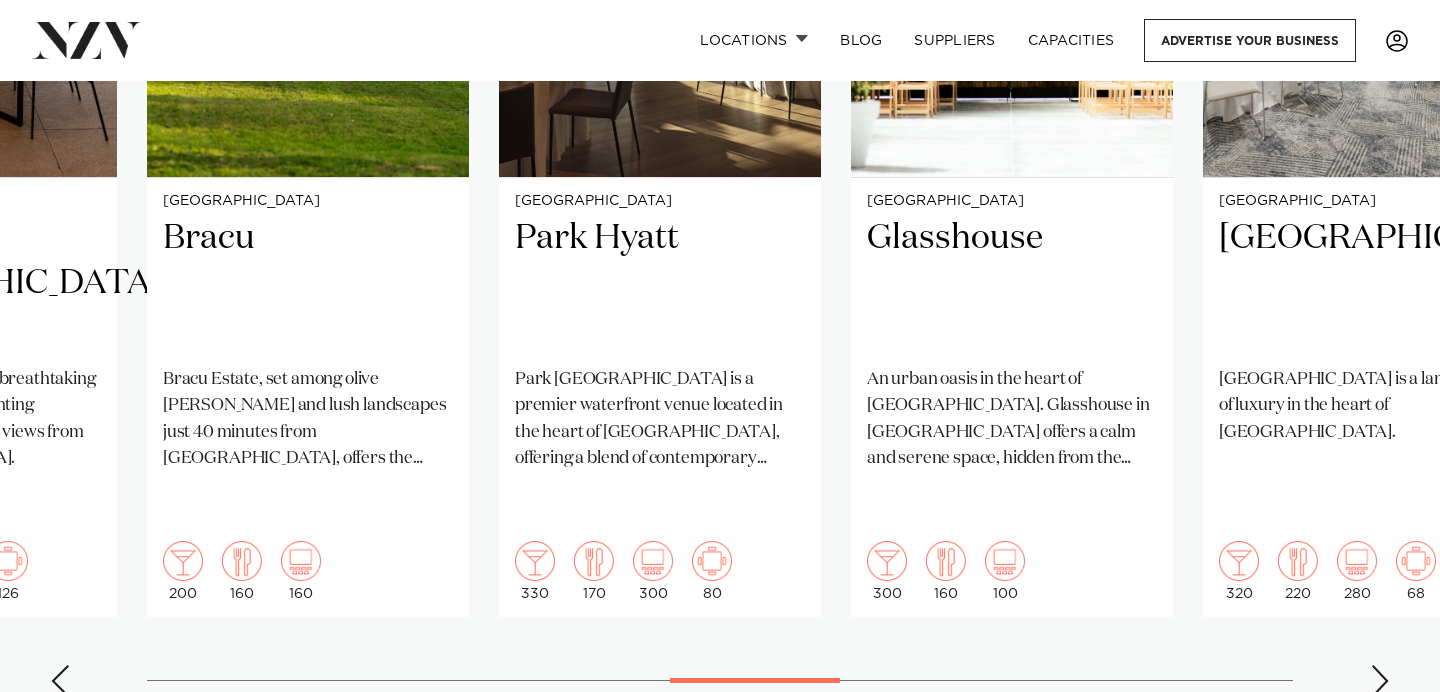 click at bounding box center [1380, 681] 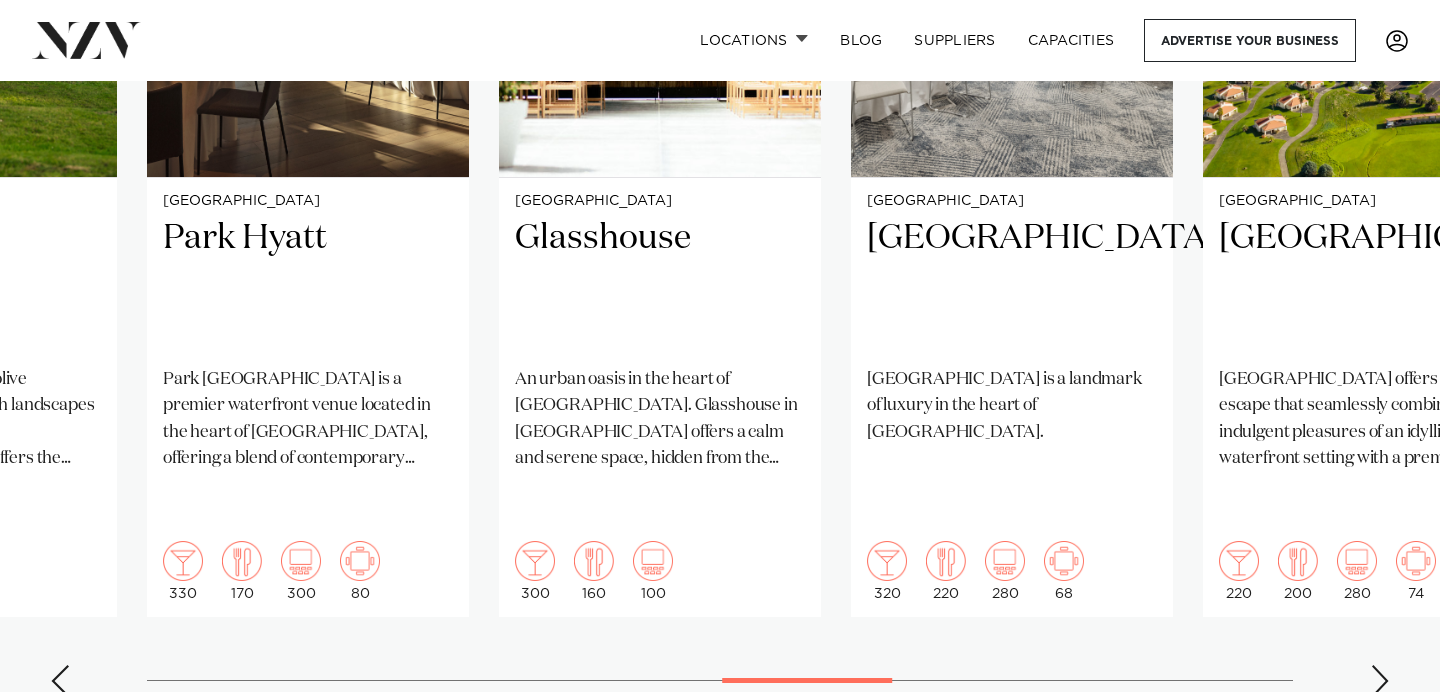 click at bounding box center (1380, 681) 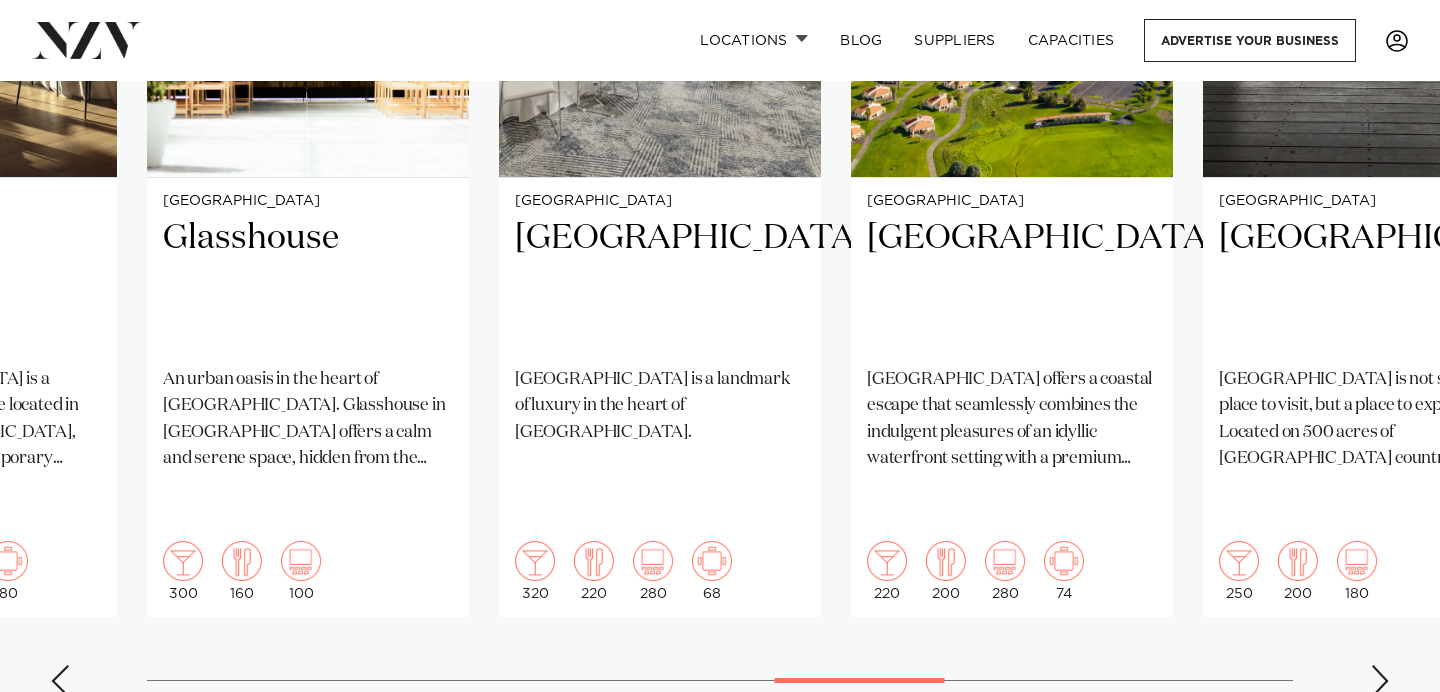 click at bounding box center [1380, 681] 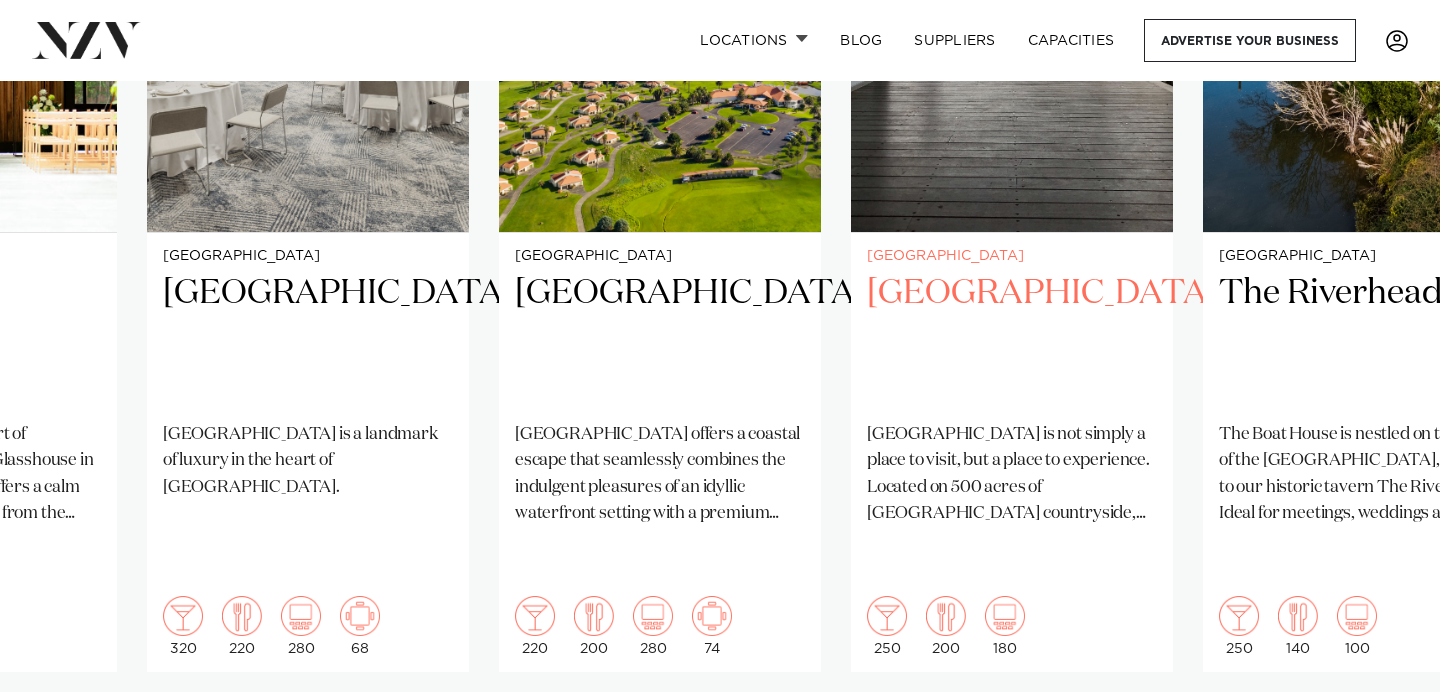 scroll, scrollTop: 1781, scrollLeft: 0, axis: vertical 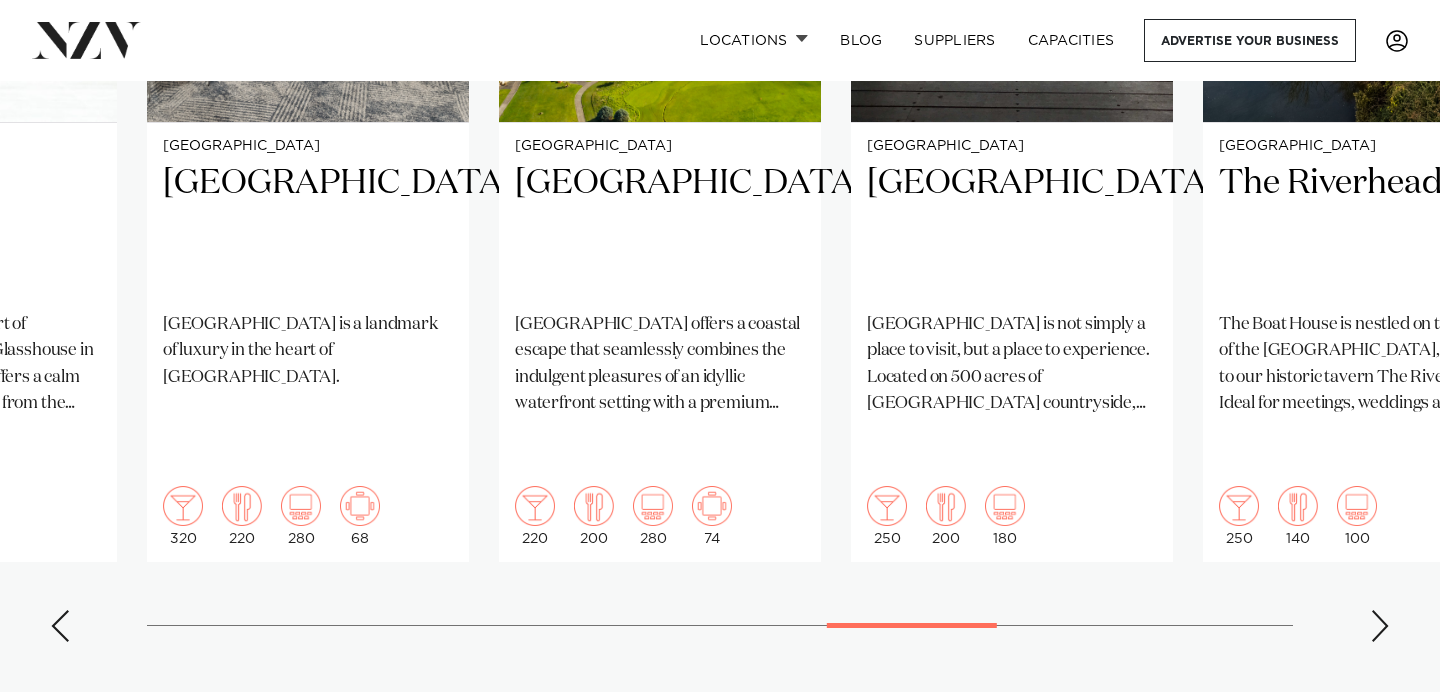 click at bounding box center (1380, 626) 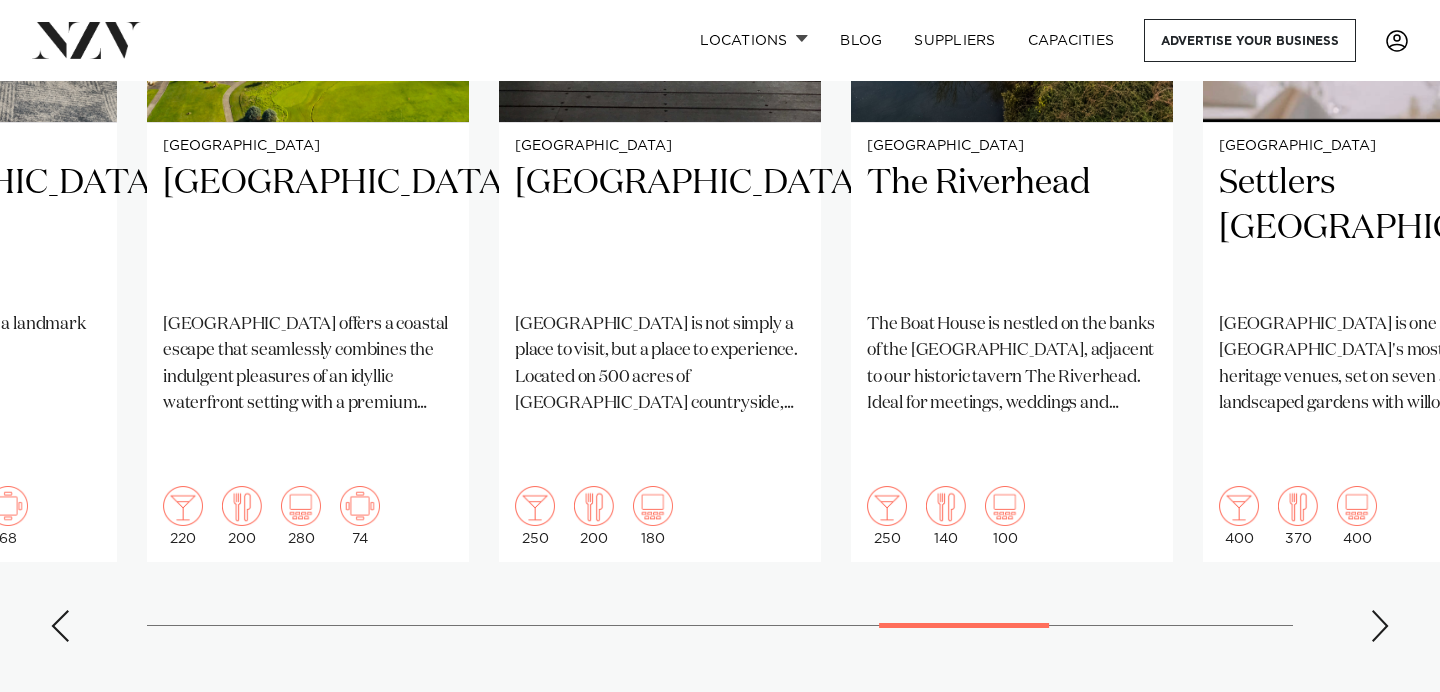click at bounding box center [1380, 626] 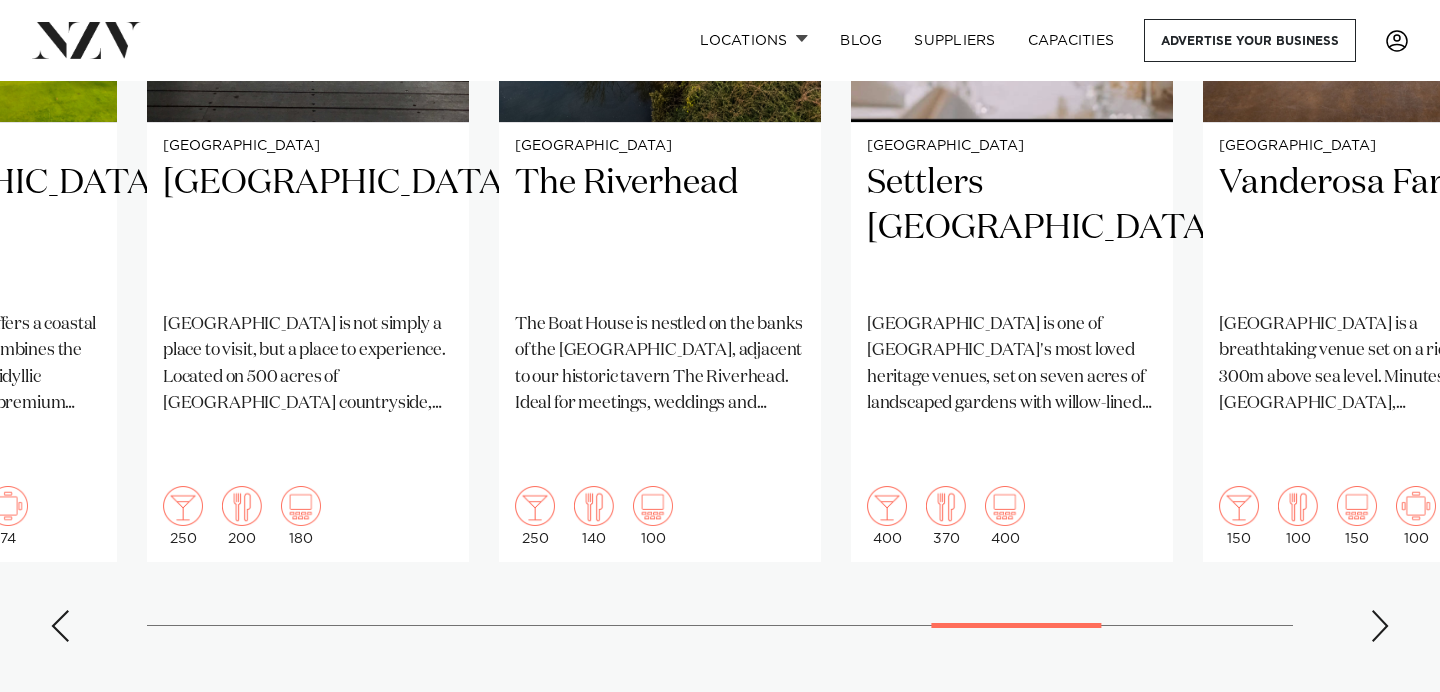 click at bounding box center [1380, 626] 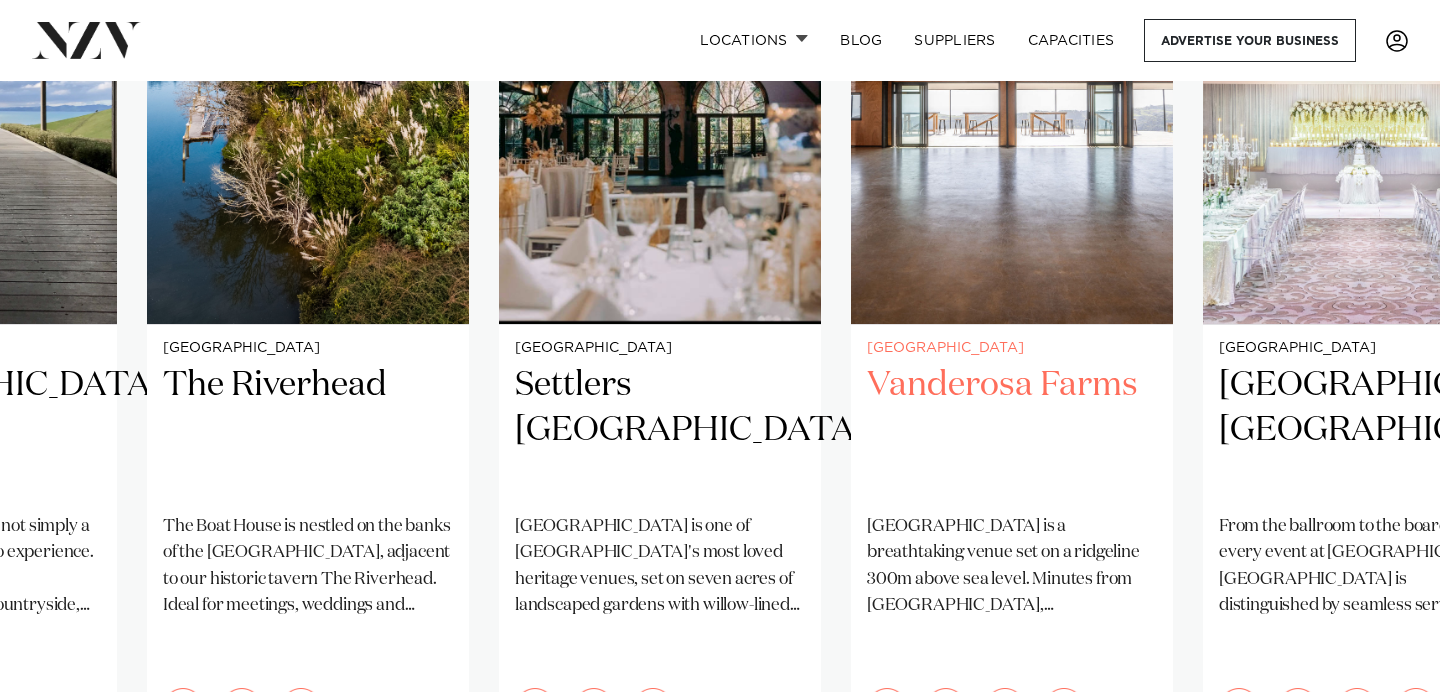 scroll, scrollTop: 1581, scrollLeft: 0, axis: vertical 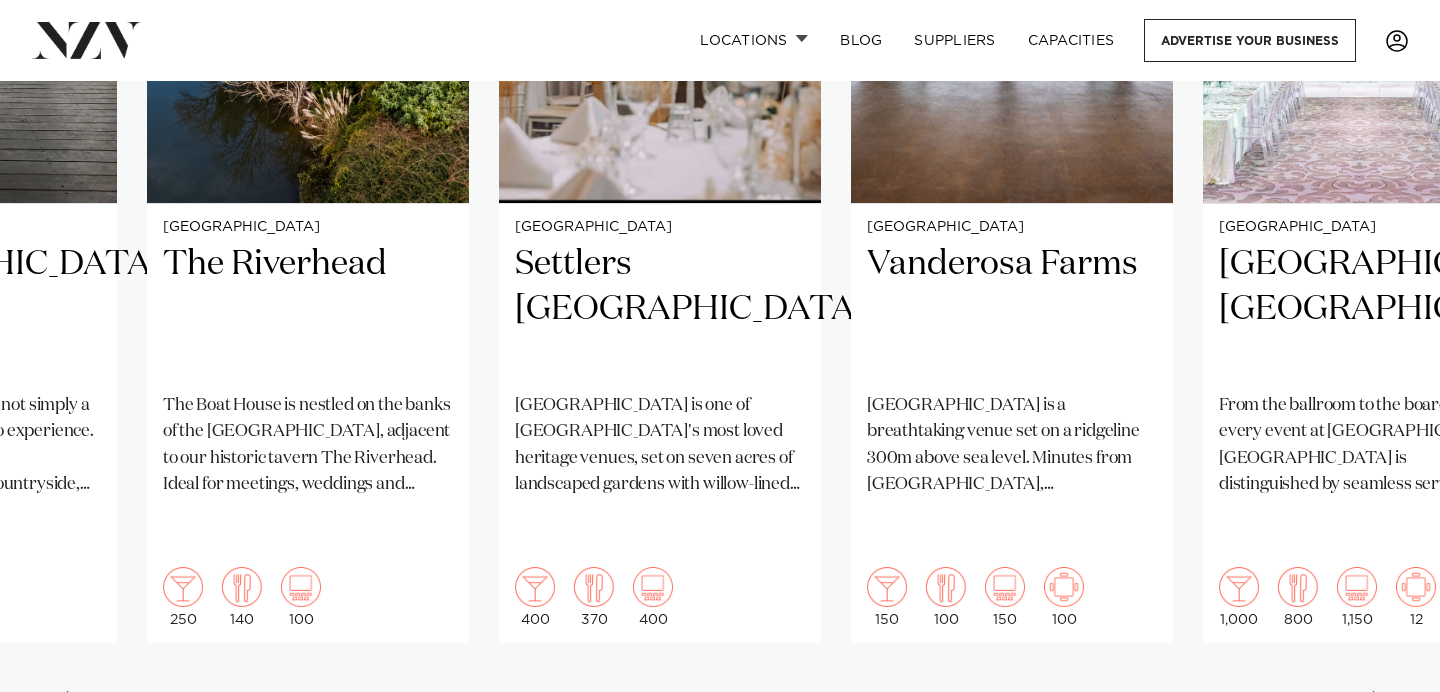 click at bounding box center [1380, 707] 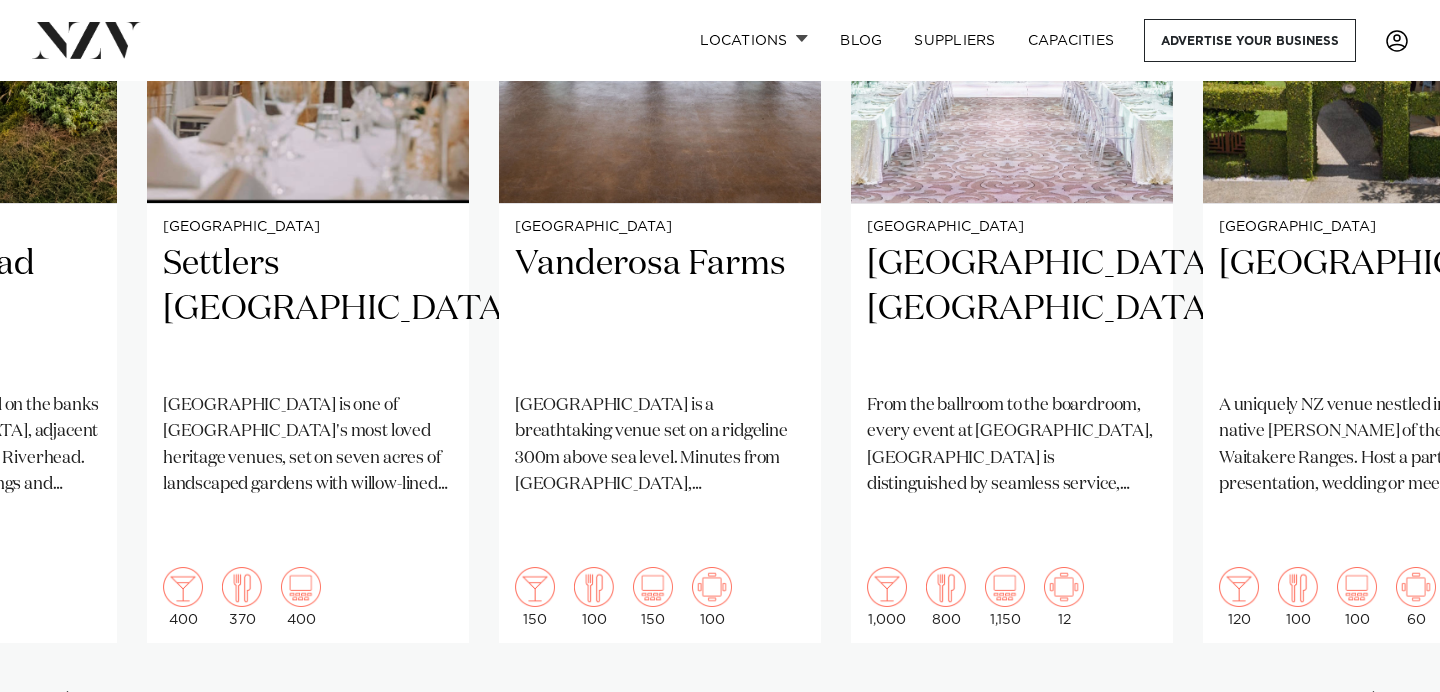 click at bounding box center (1380, 707) 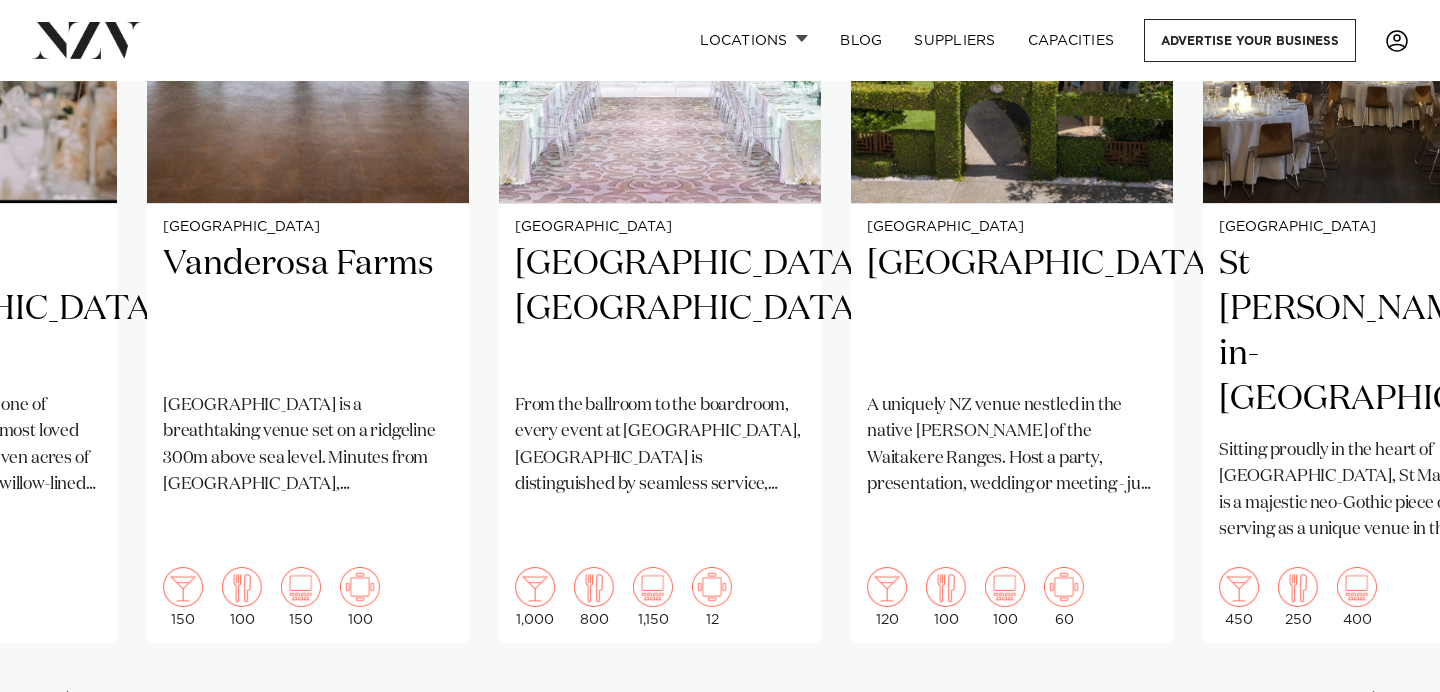 click at bounding box center [1380, 707] 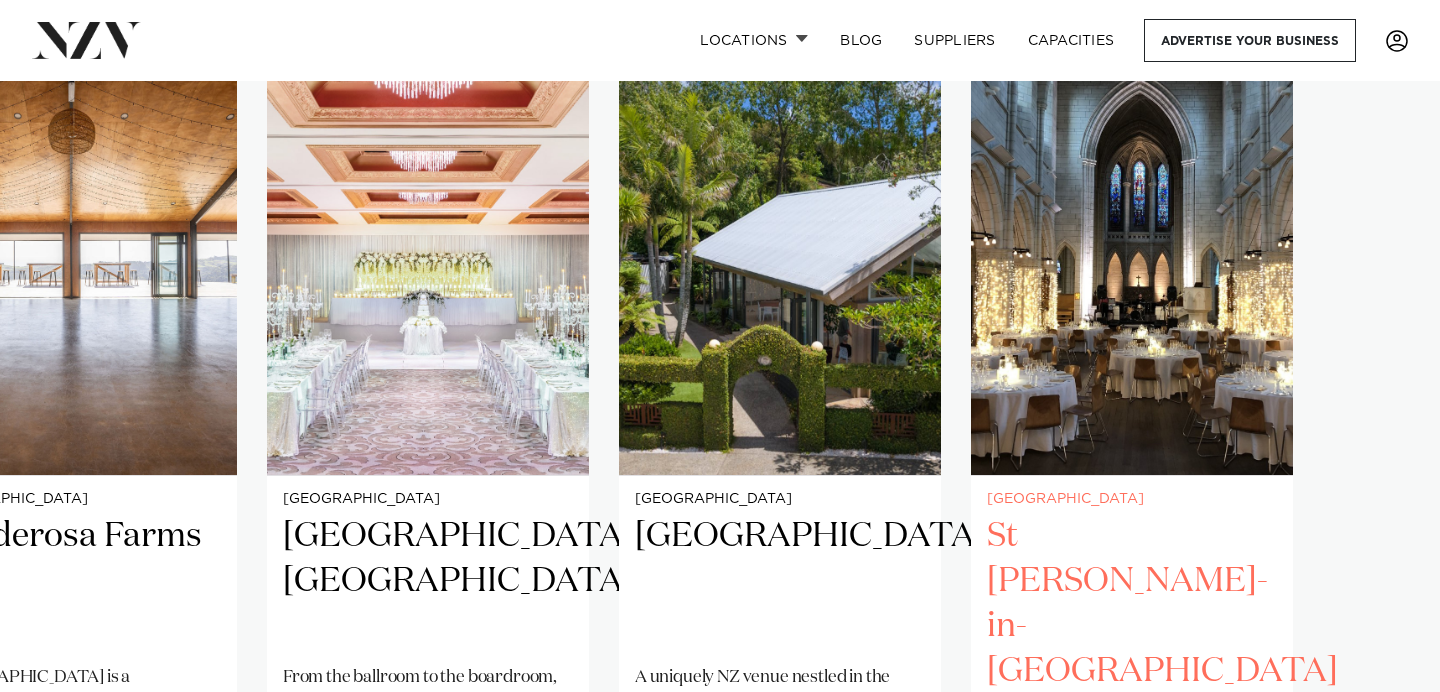 scroll, scrollTop: 1426, scrollLeft: 0, axis: vertical 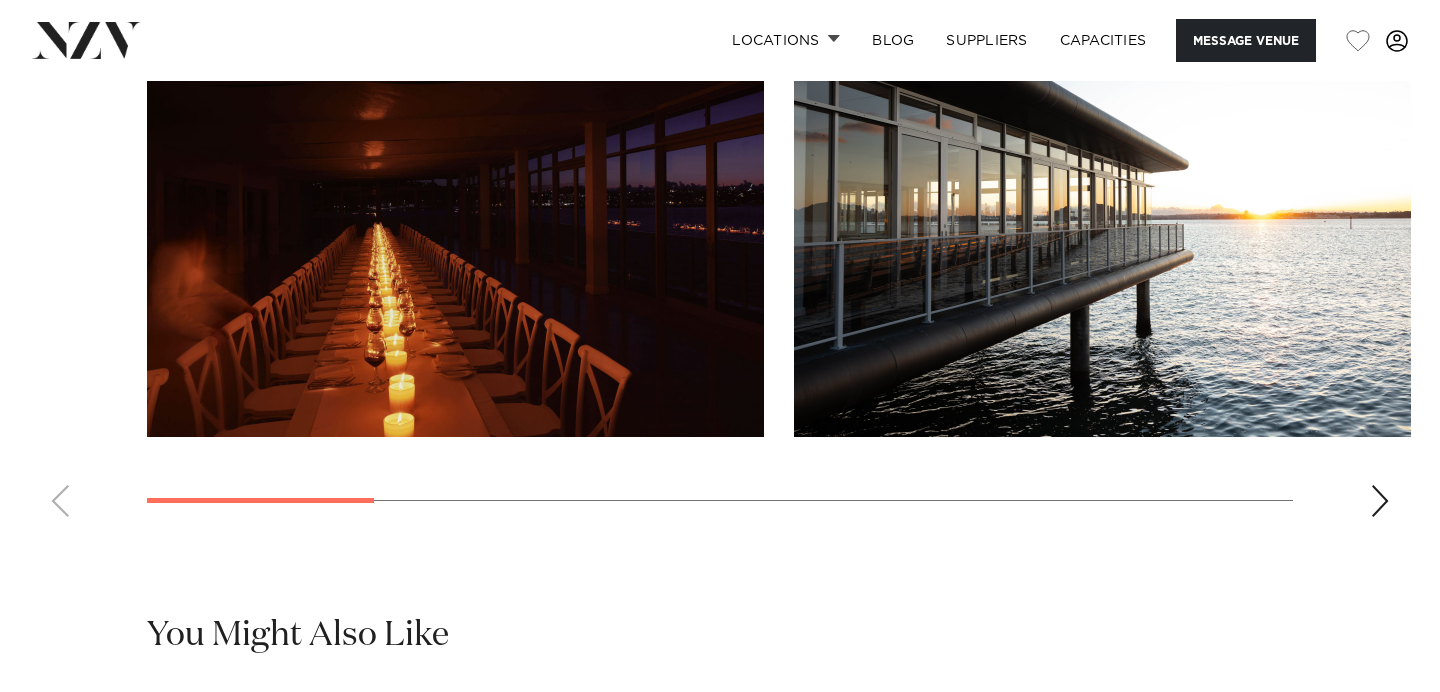 click at bounding box center [1380, 501] 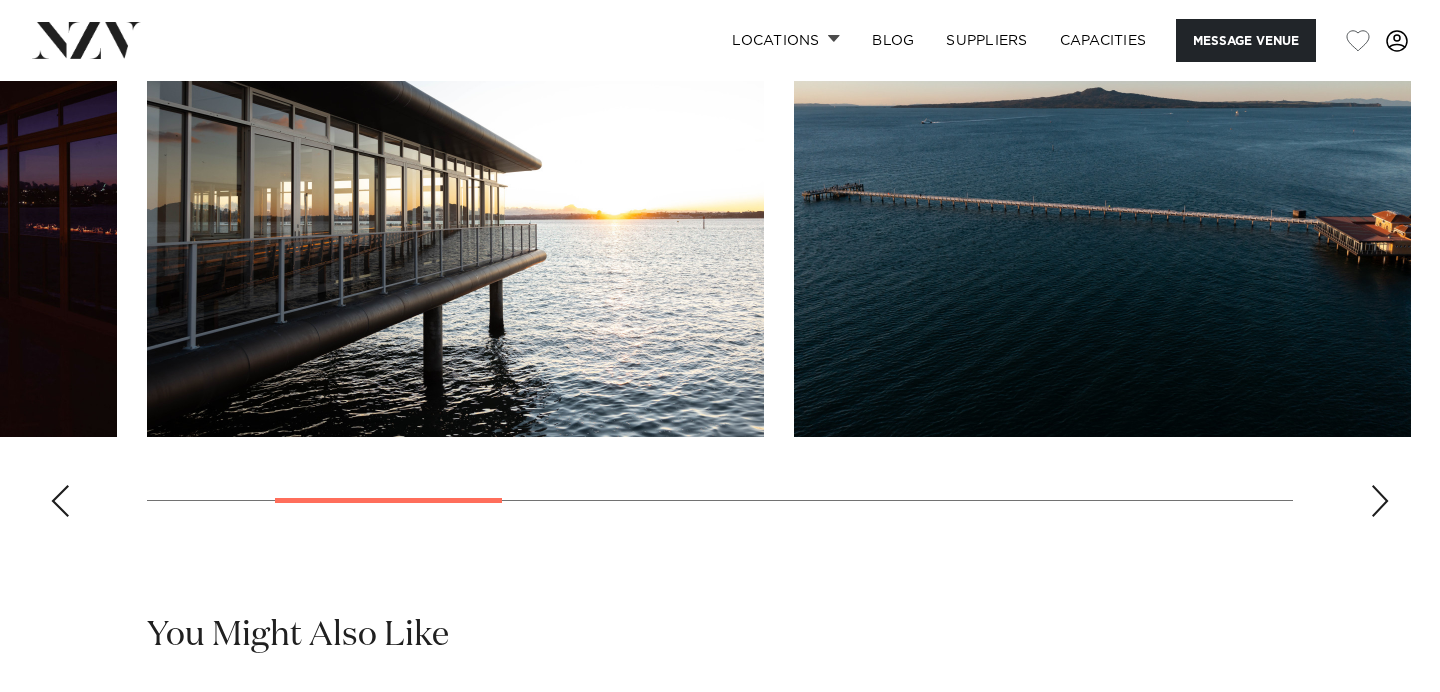 click at bounding box center (1380, 501) 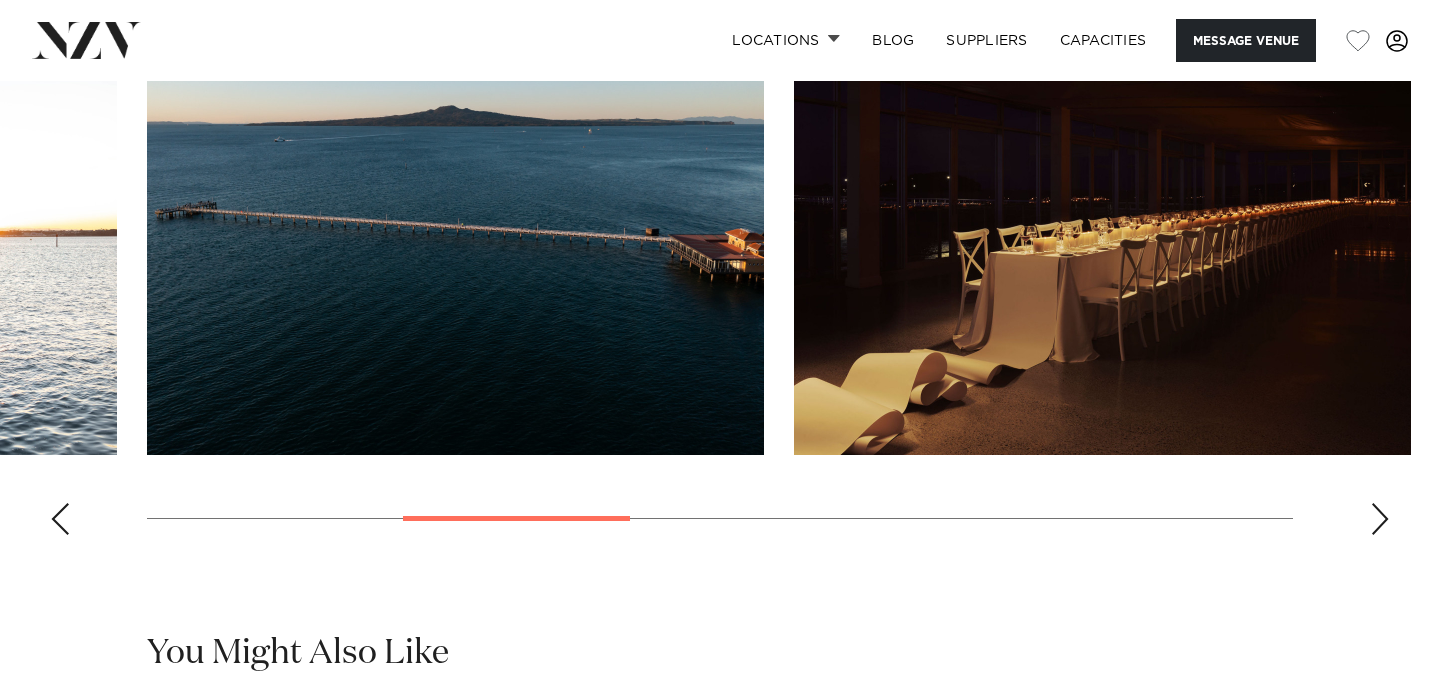 scroll, scrollTop: 1907, scrollLeft: 0, axis: vertical 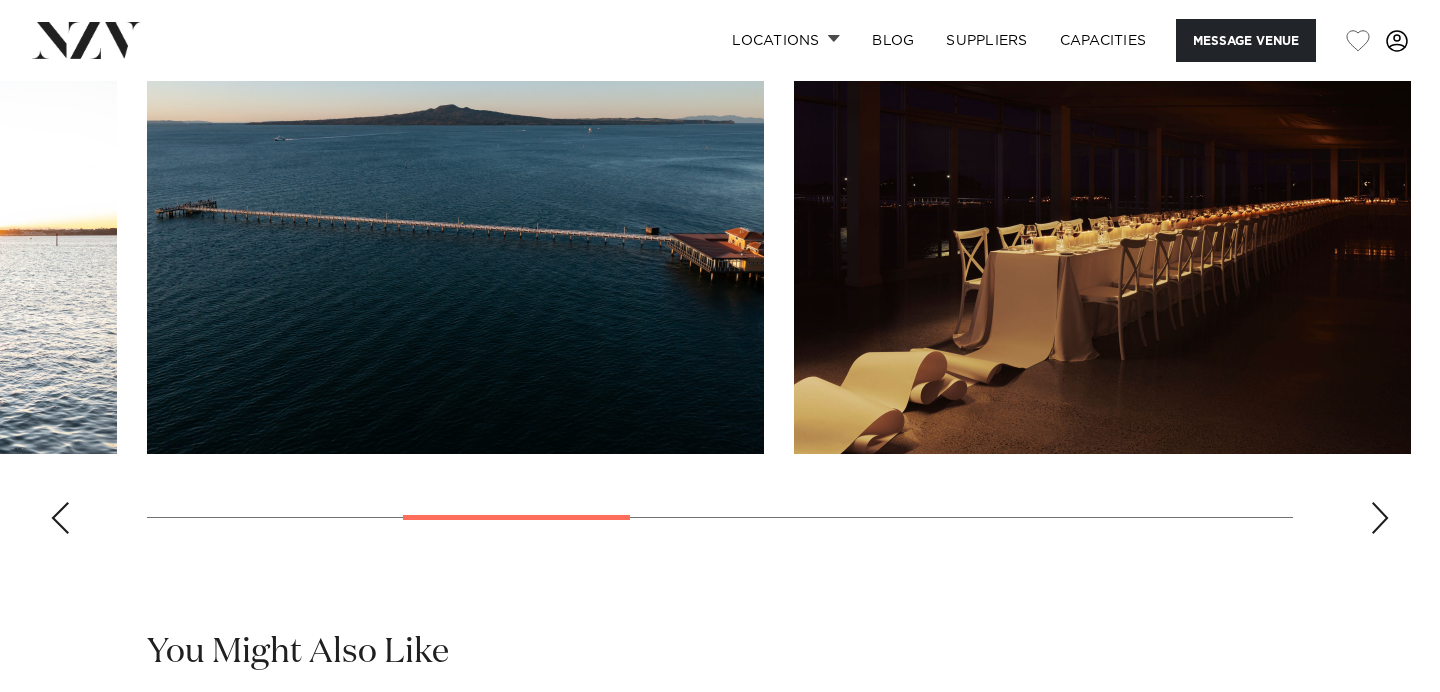click at bounding box center (1380, 518) 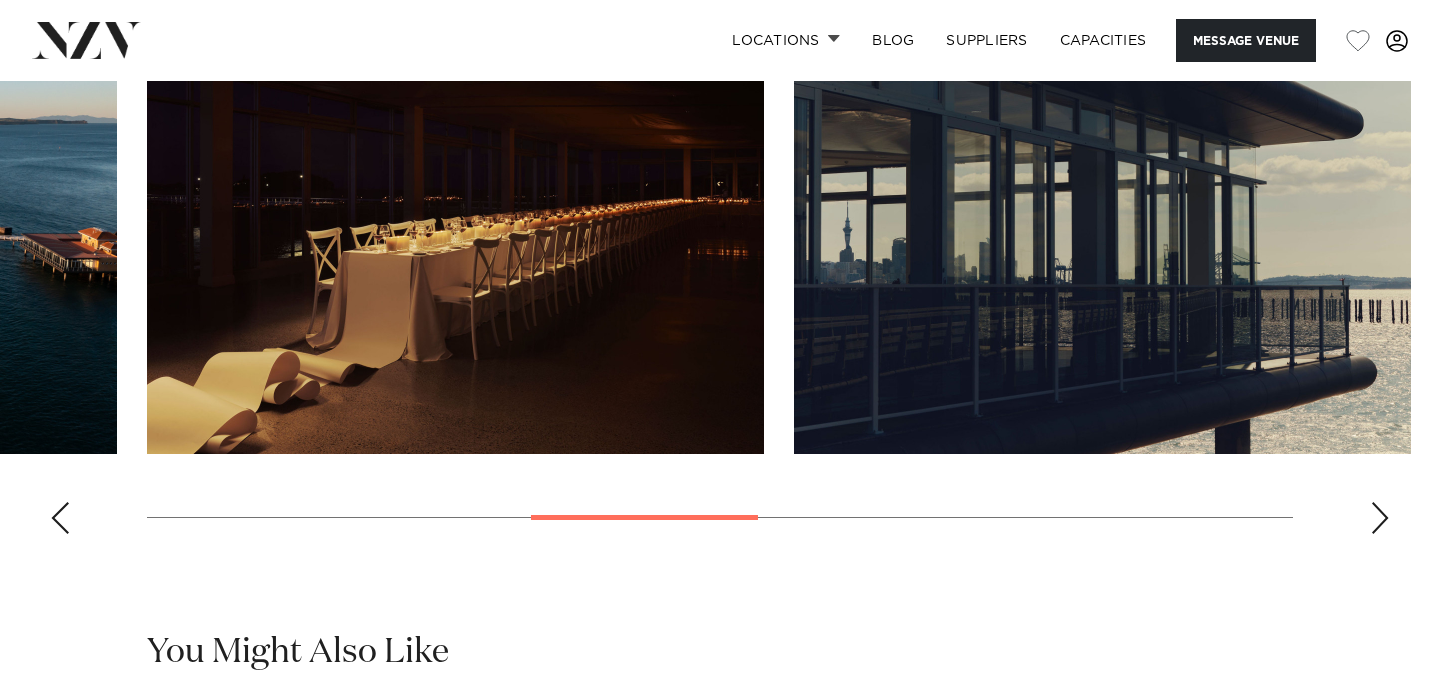click at bounding box center [1380, 518] 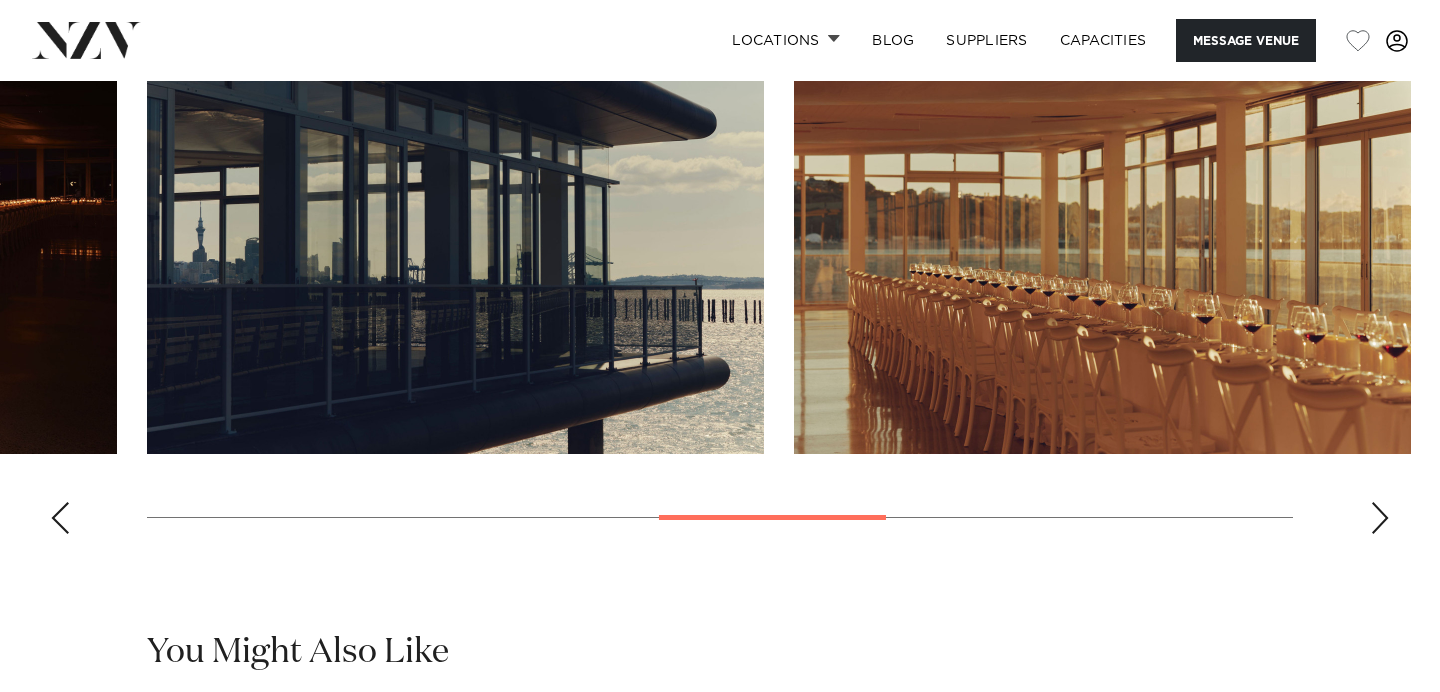 click at bounding box center (1380, 518) 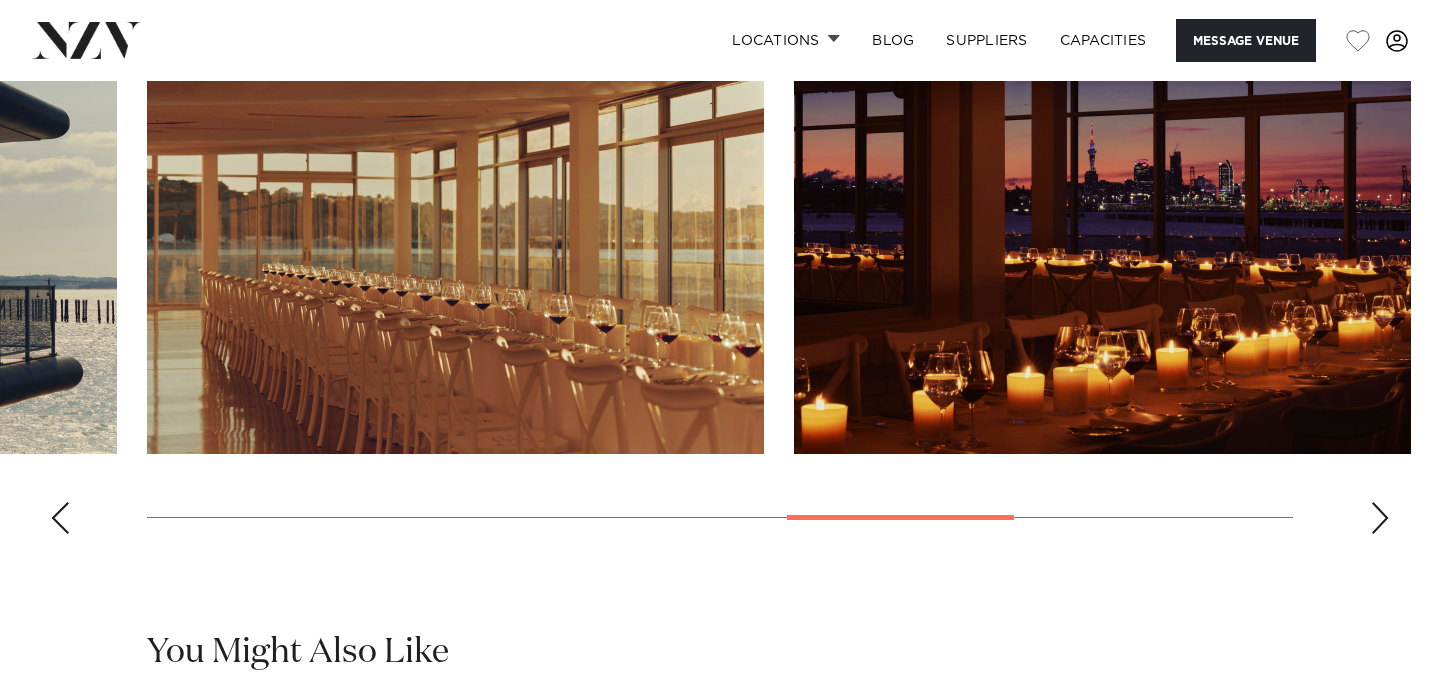 click at bounding box center (1380, 518) 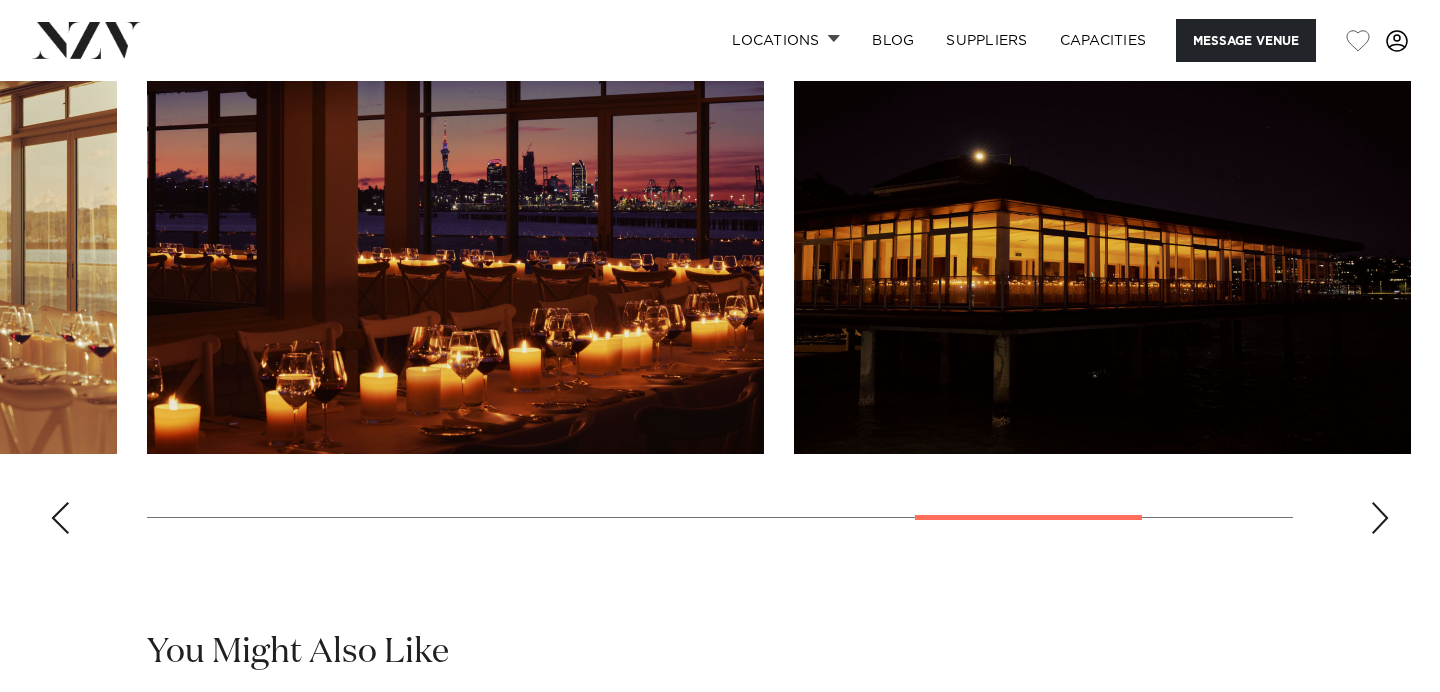 click at bounding box center (1380, 518) 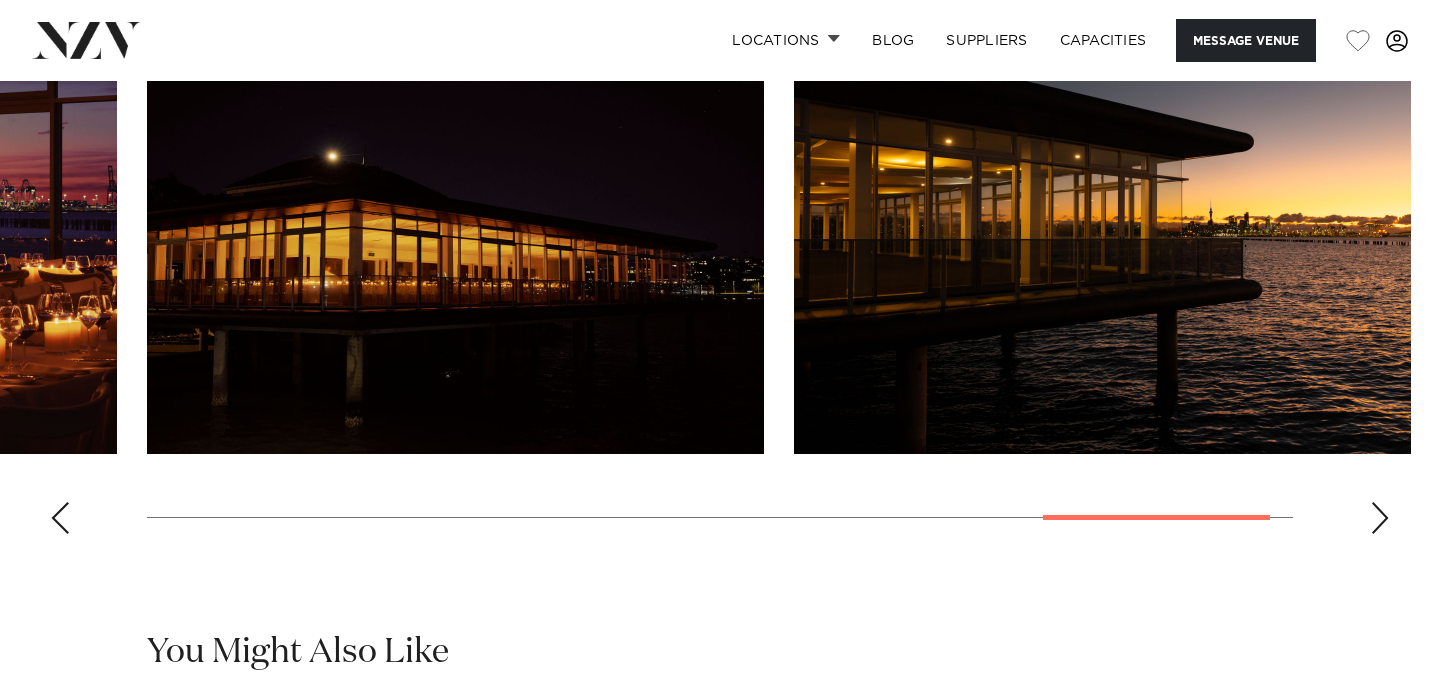 click at bounding box center (1380, 518) 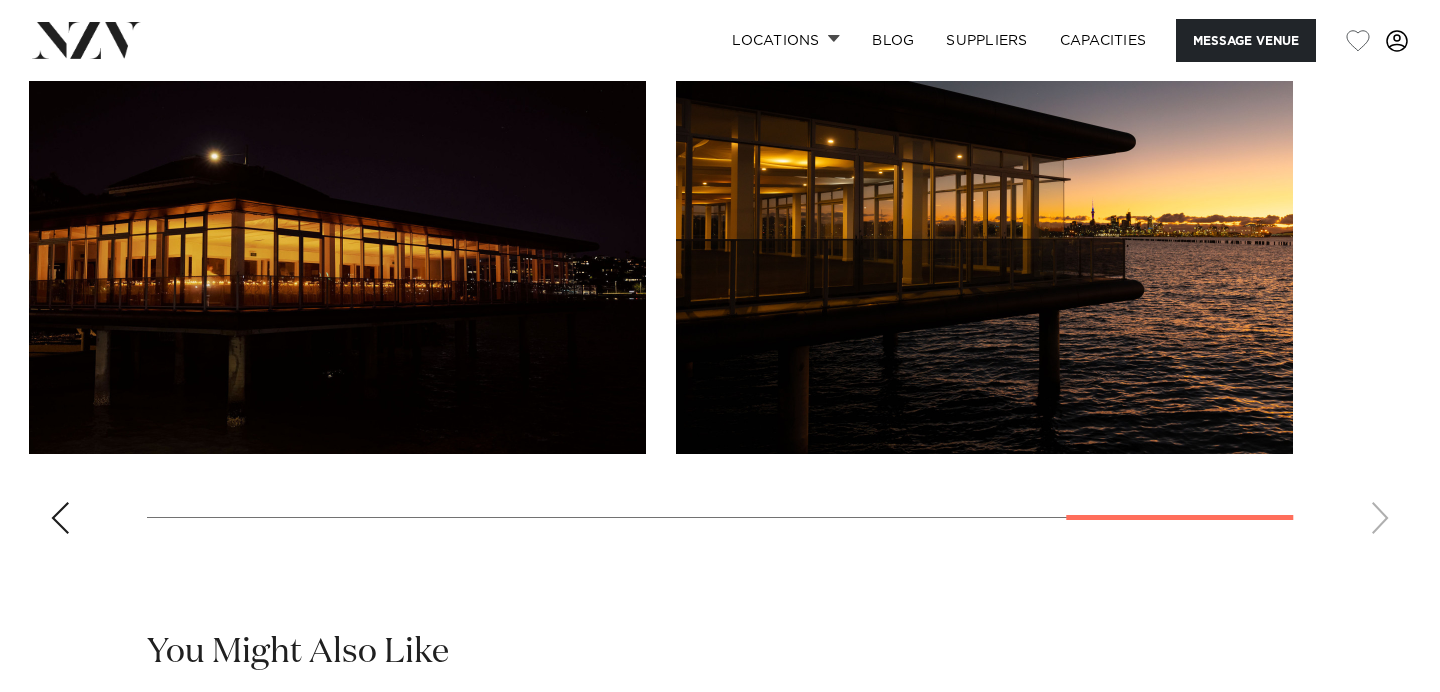 click at bounding box center (60, 518) 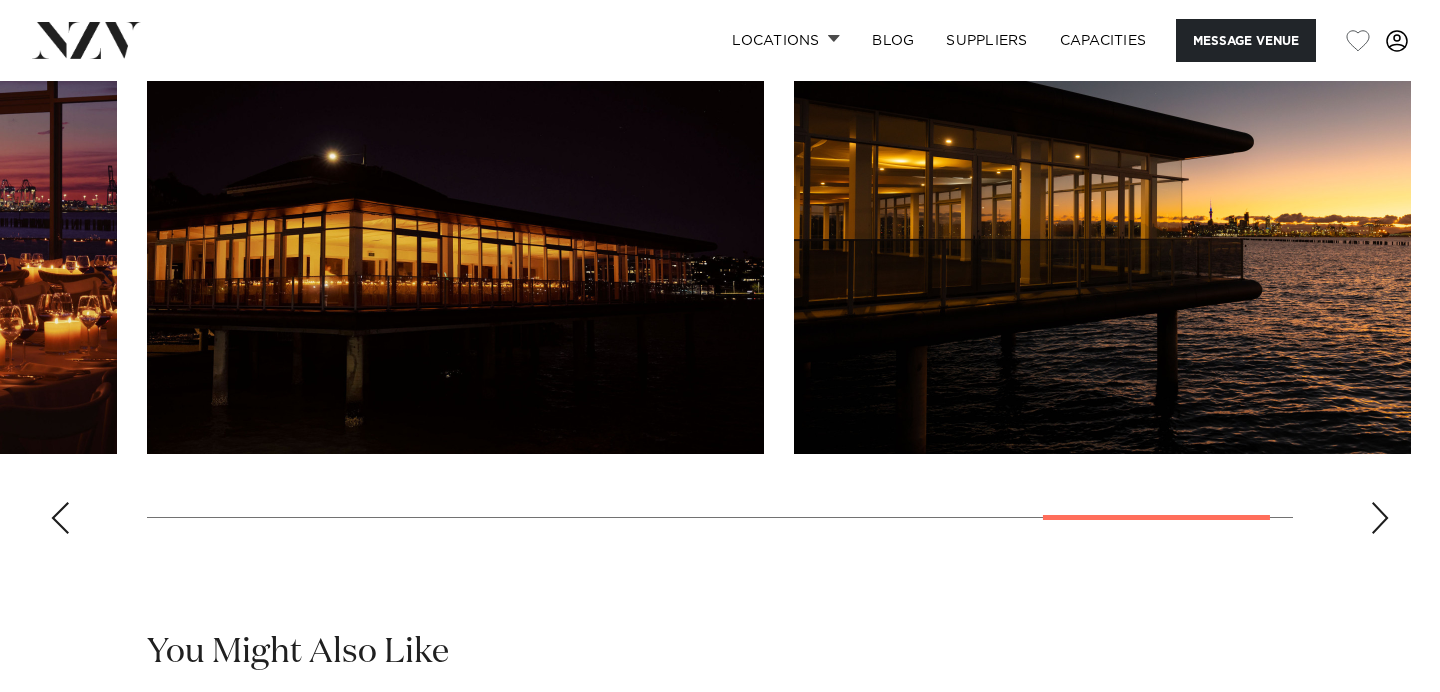 click at bounding box center [60, 518] 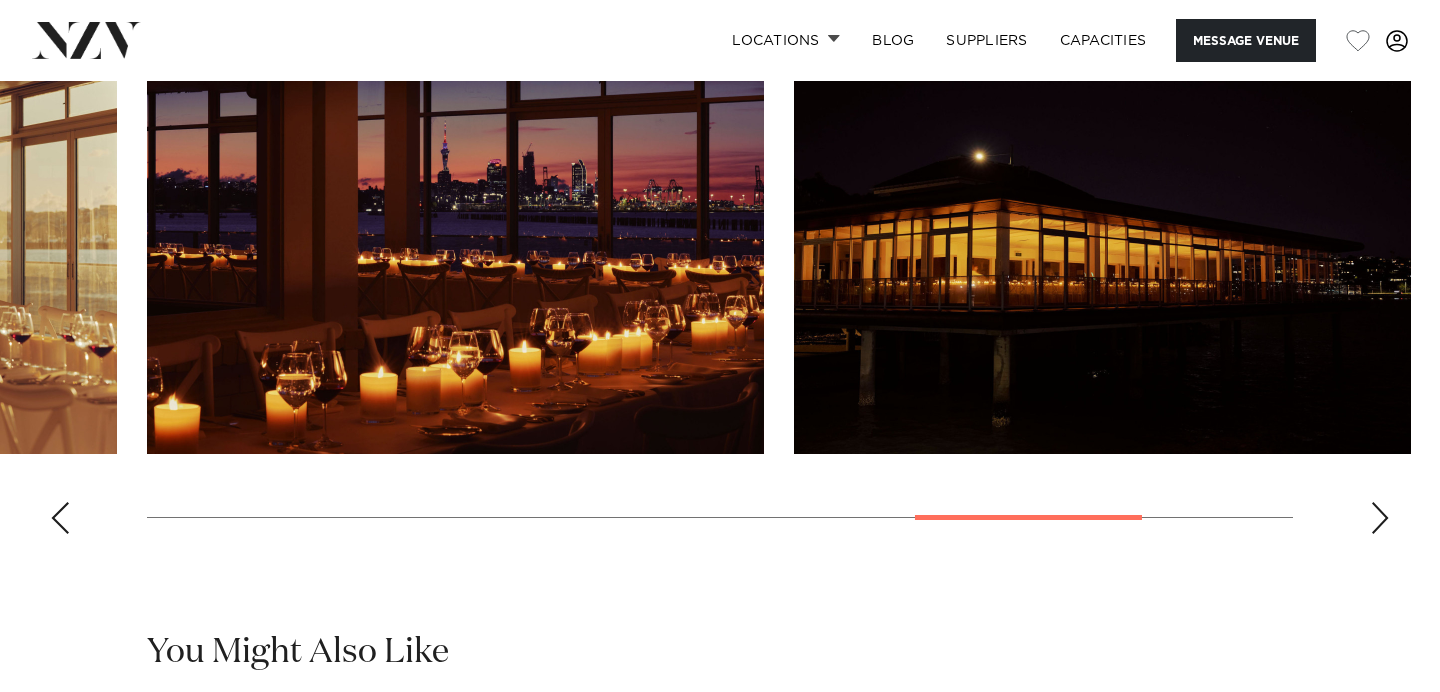 click at bounding box center (60, 518) 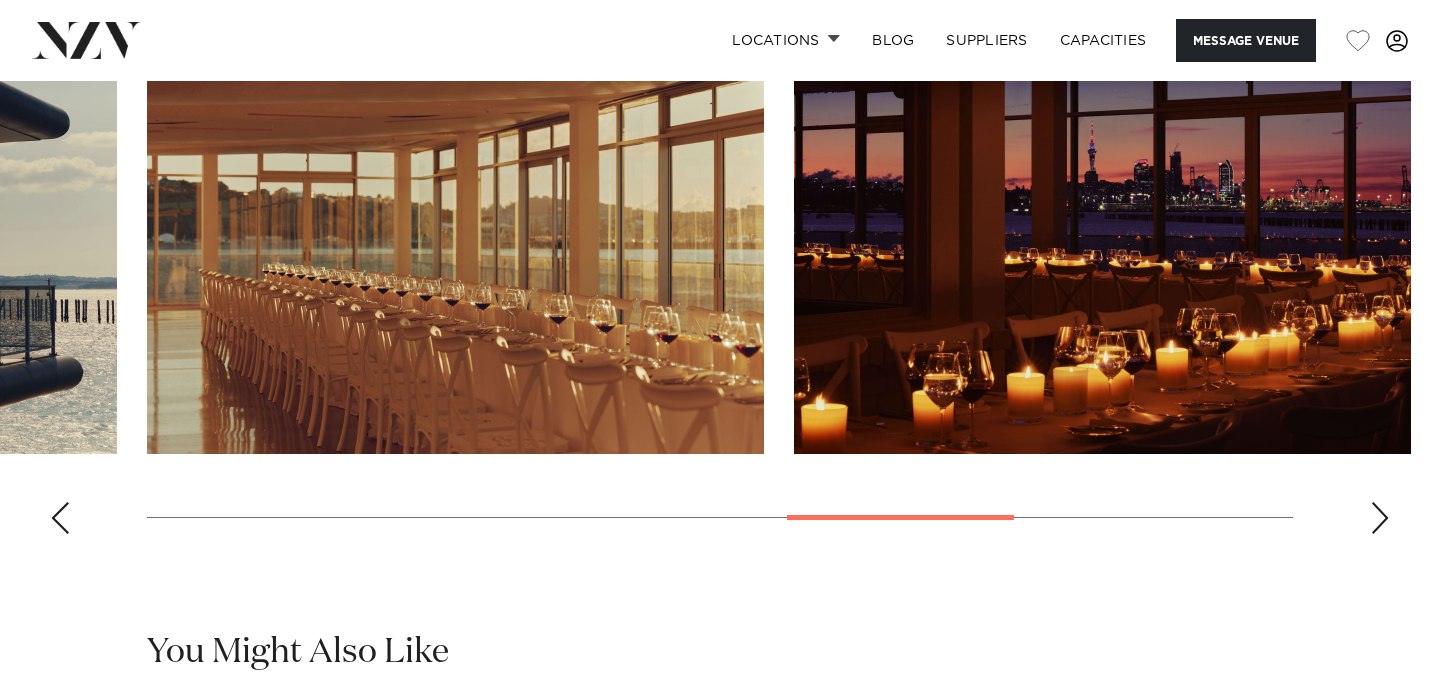 click at bounding box center (60, 518) 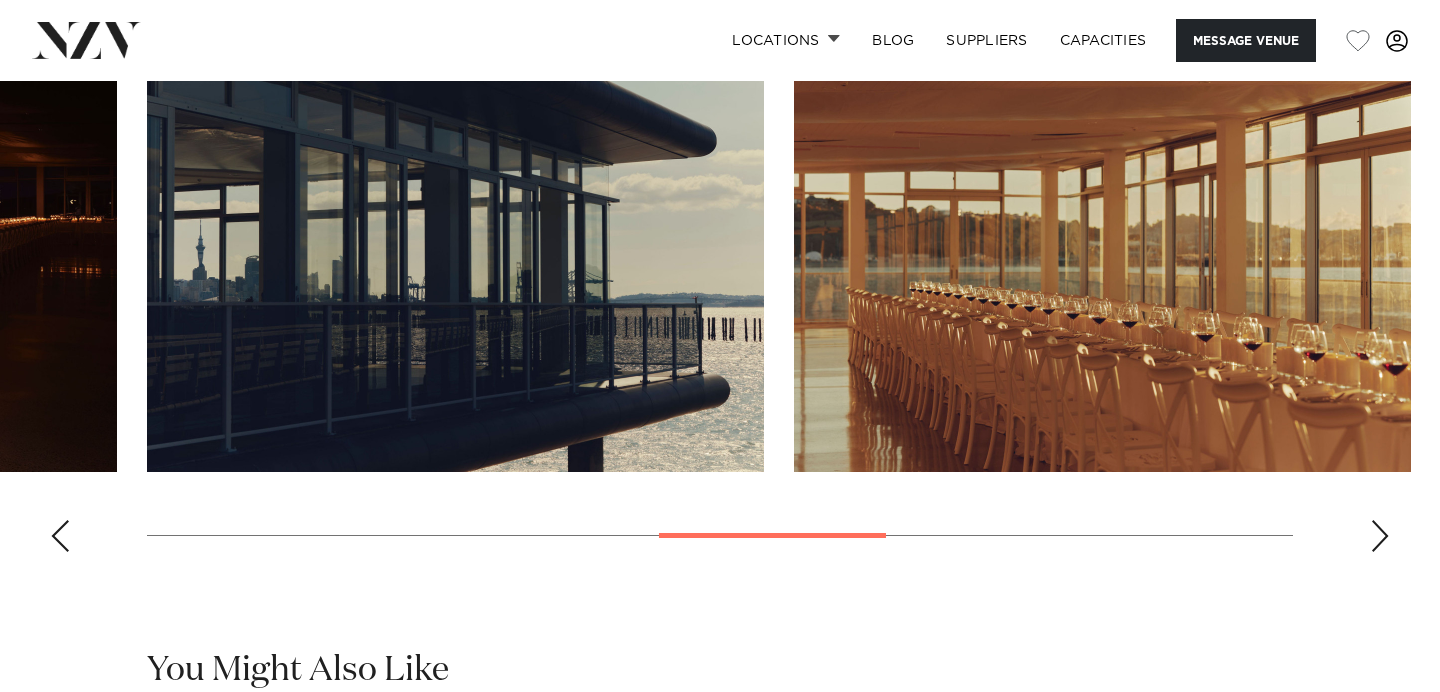scroll, scrollTop: 1891, scrollLeft: 0, axis: vertical 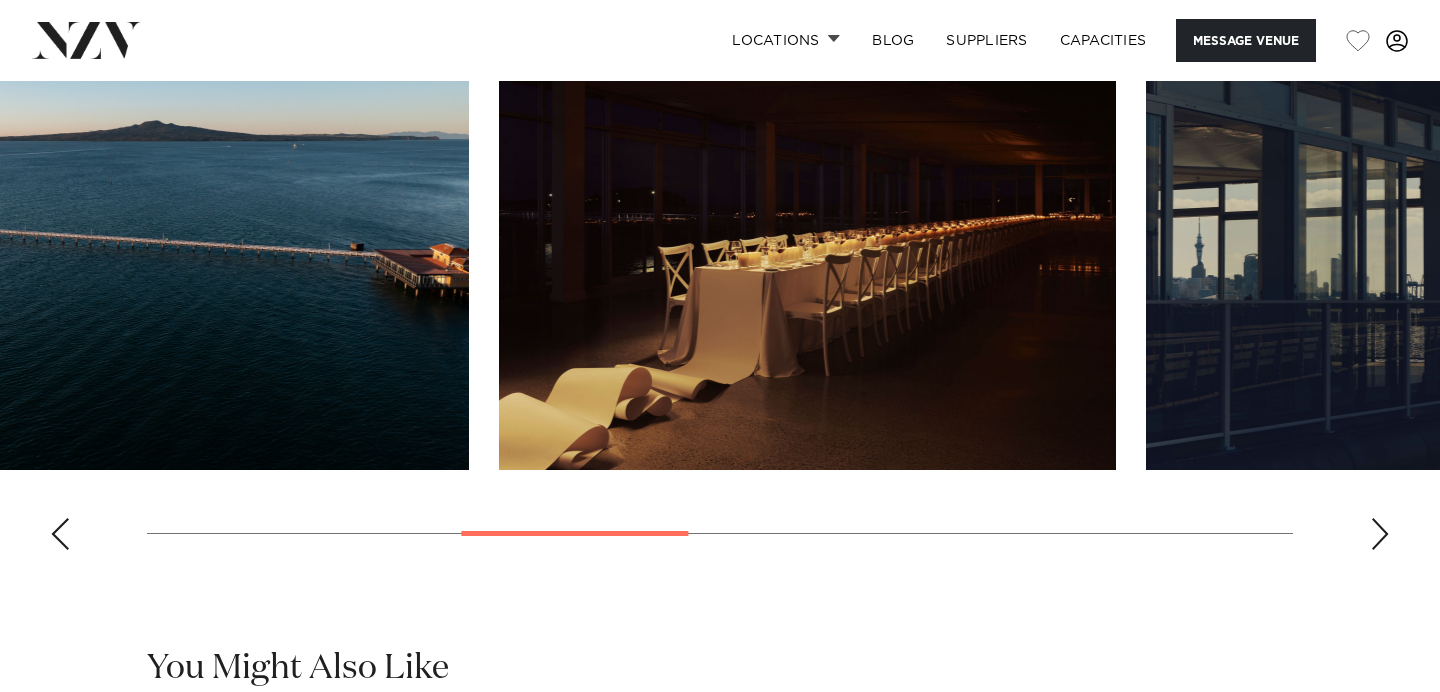 click at bounding box center [720, 291] 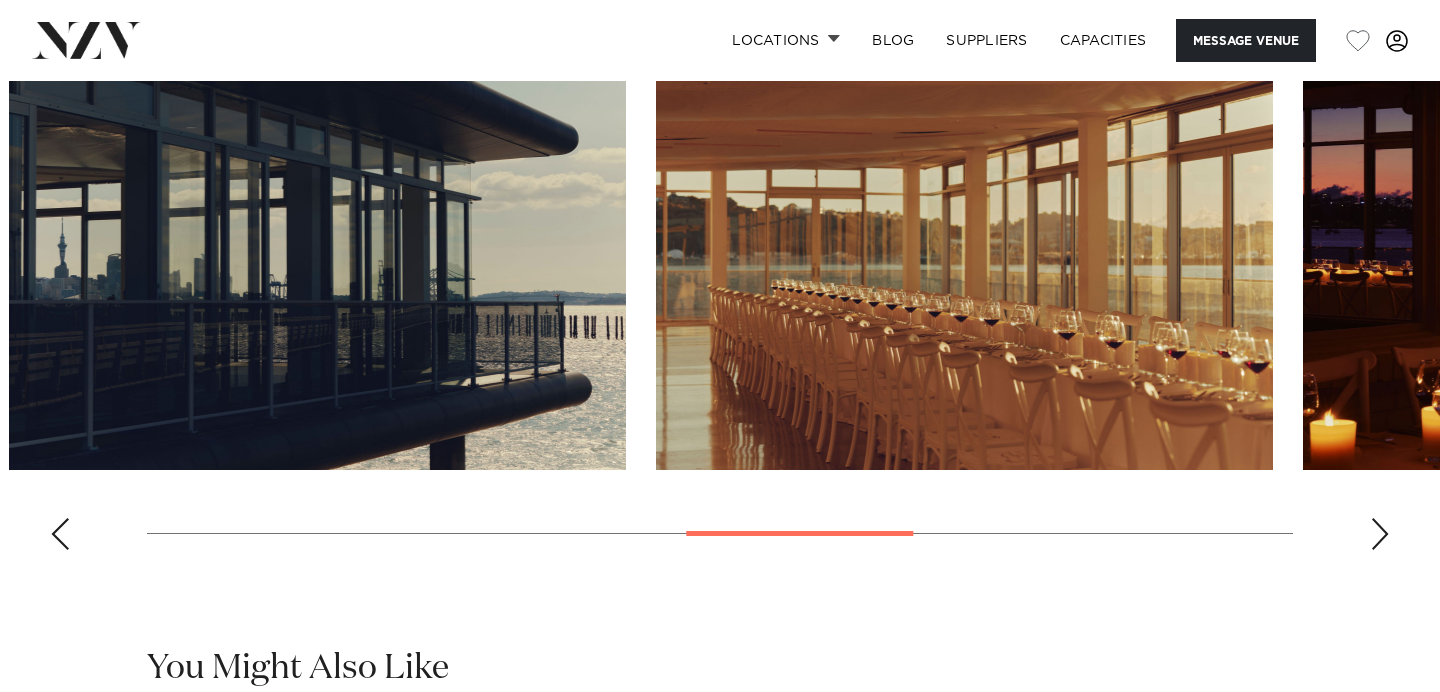 click at bounding box center [720, 291] 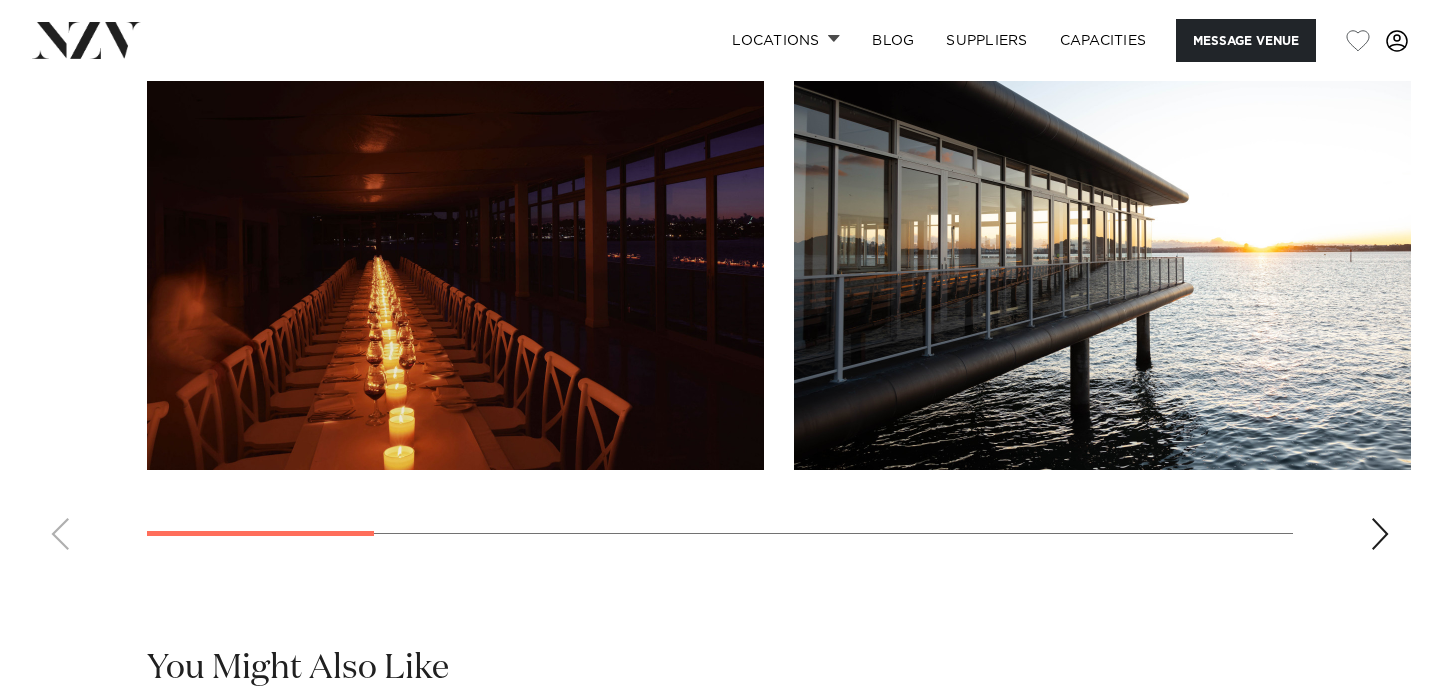 click on "Auckland
OKAHU
Message Venue
Auckland
OKAHU
Discover OKAHU, where the extraordinary meets the unforgettable. Boasting stunning, unparalleled views of Auckland Harbour and a spacious interior full of possibilities, this venue transforms the event experience like never before.
350
200
250
Amenities
Onsite Parking
Tableware" at bounding box center [720, -75] 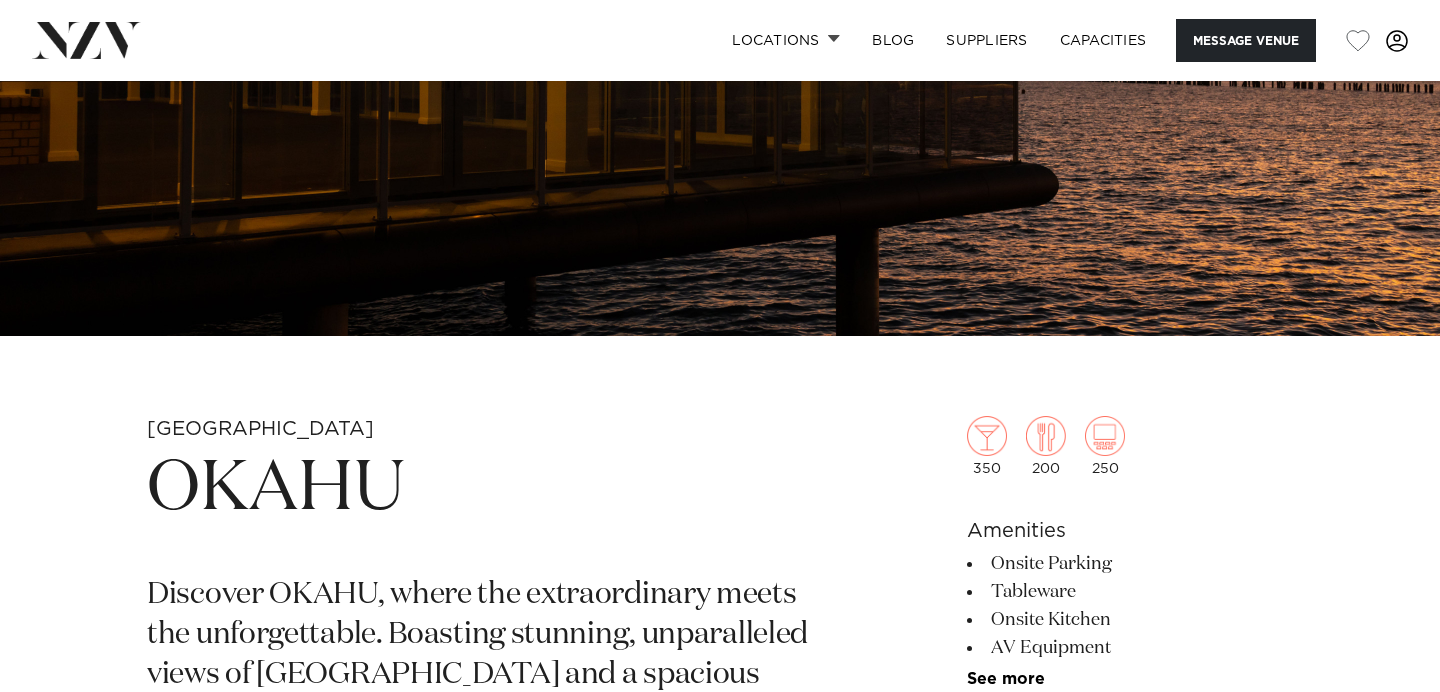 scroll, scrollTop: 436, scrollLeft: 0, axis: vertical 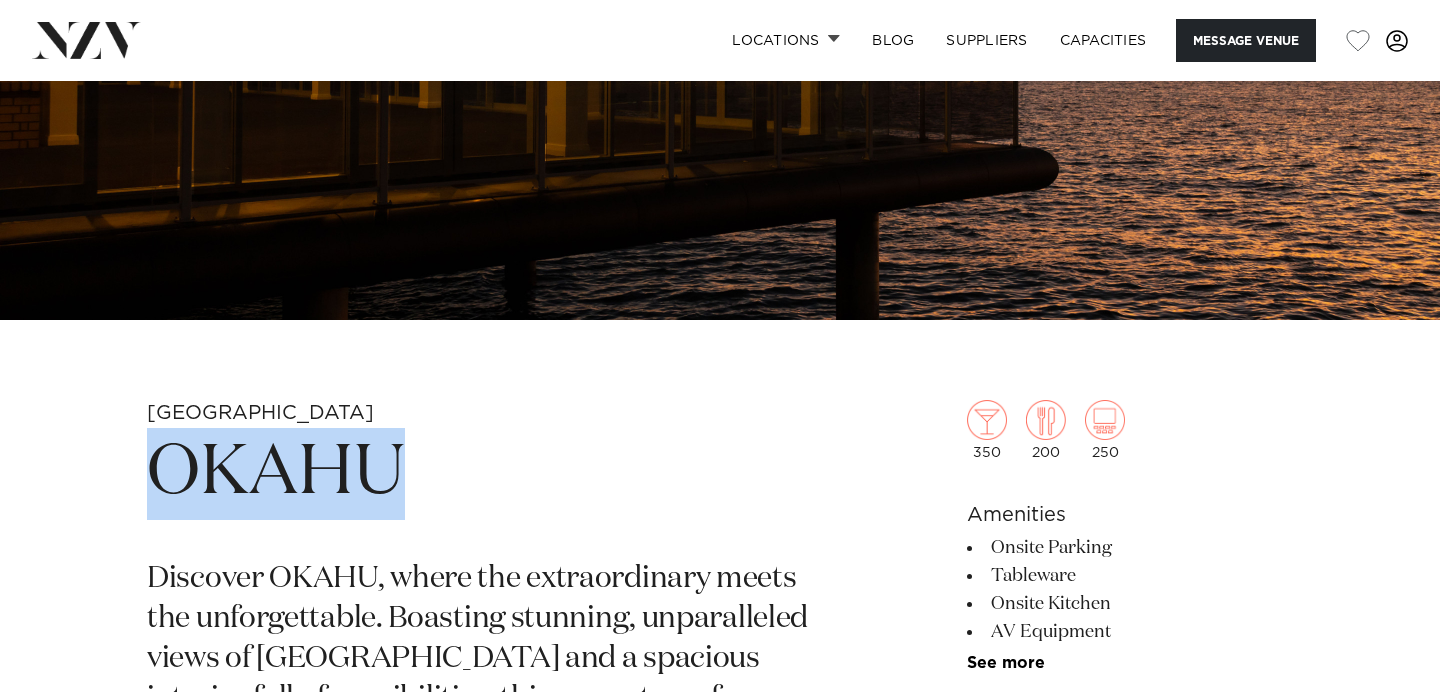 drag, startPoint x: 152, startPoint y: 481, endPoint x: 397, endPoint y: 486, distance: 245.05101 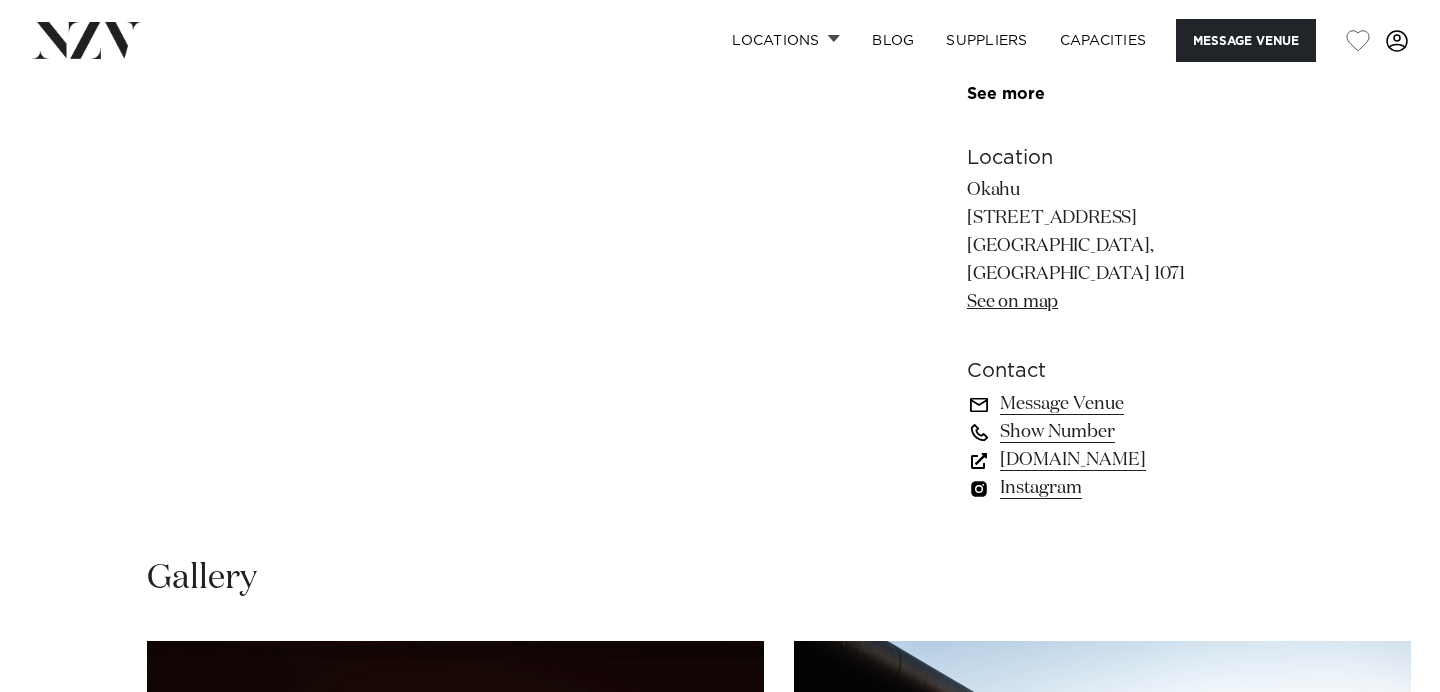 scroll, scrollTop: 1281, scrollLeft: 0, axis: vertical 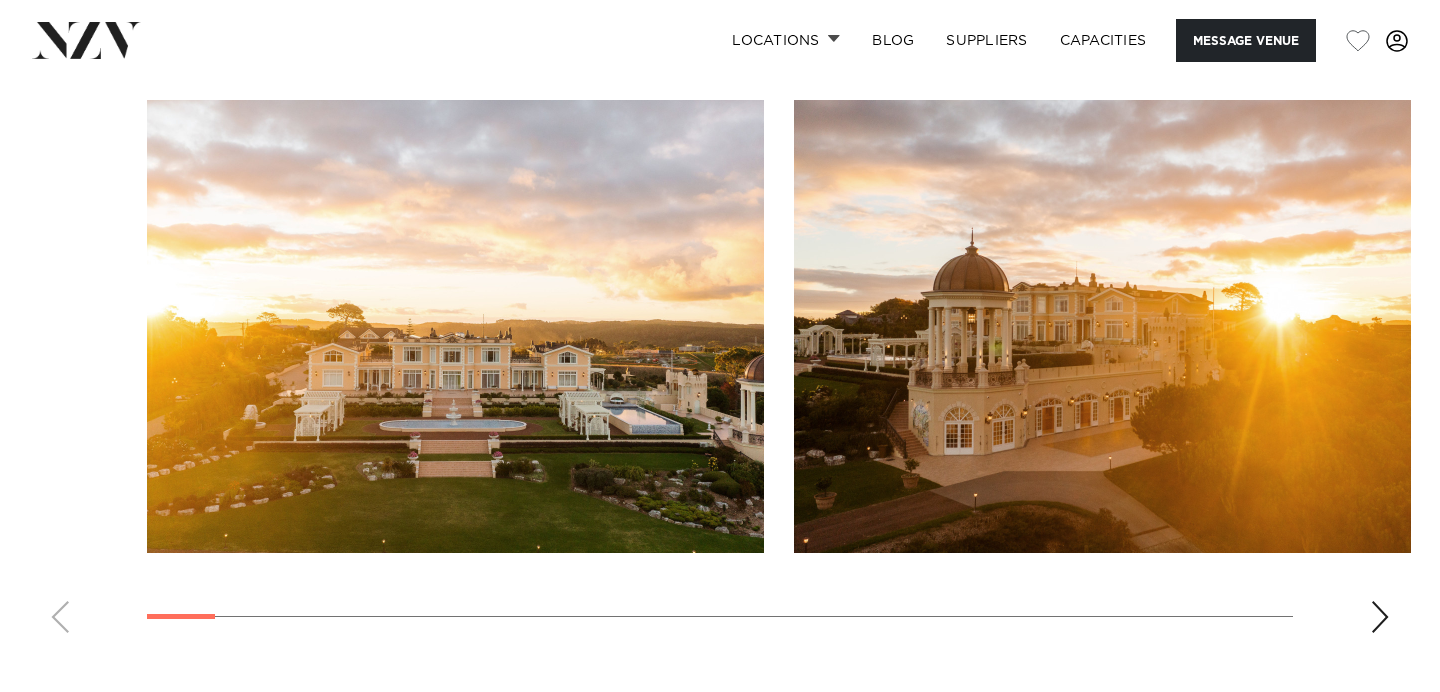 click at bounding box center [1380, 617] 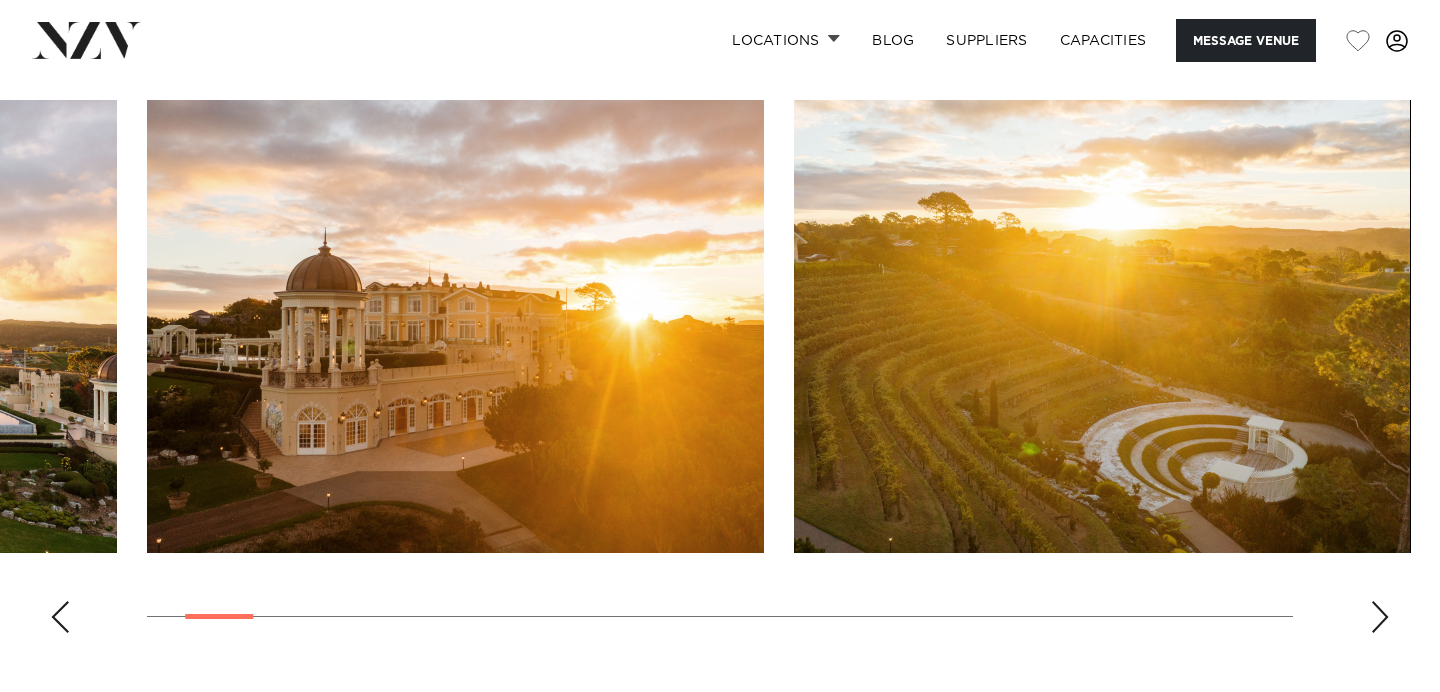 click at bounding box center [1380, 617] 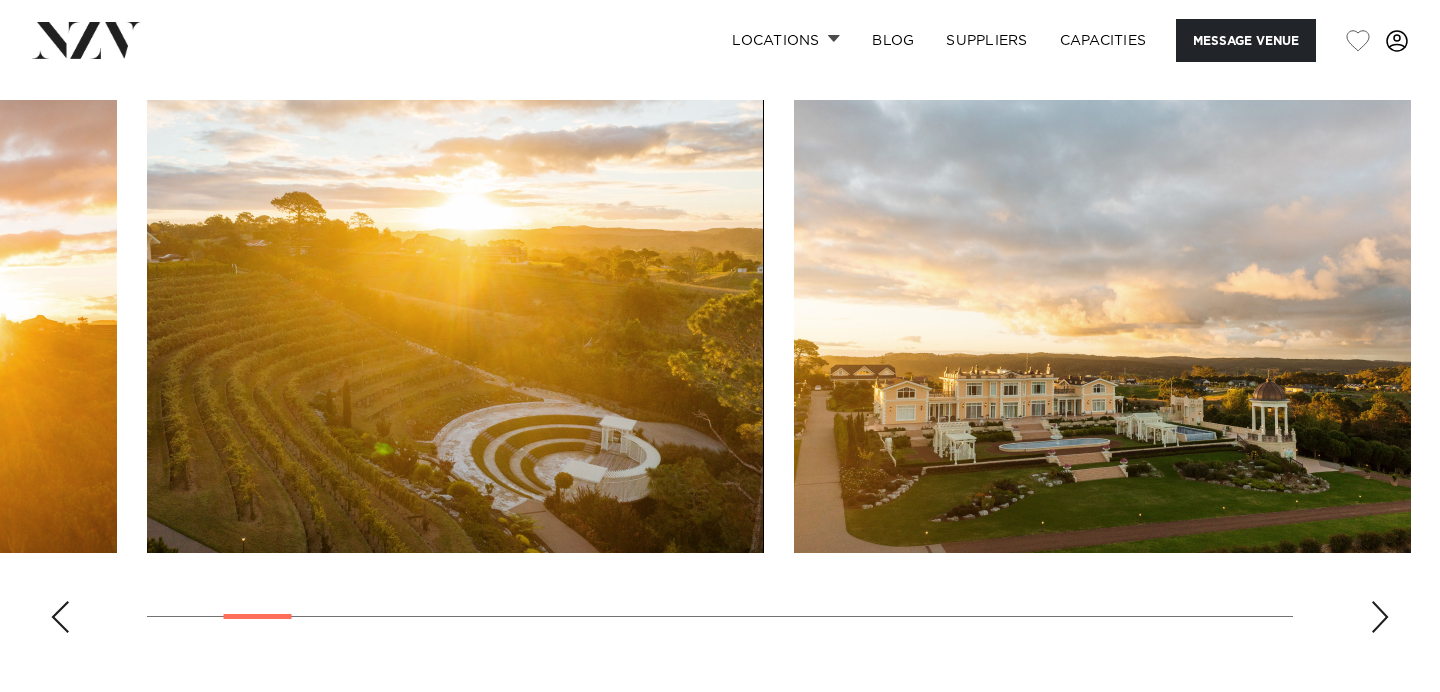 click at bounding box center (1380, 617) 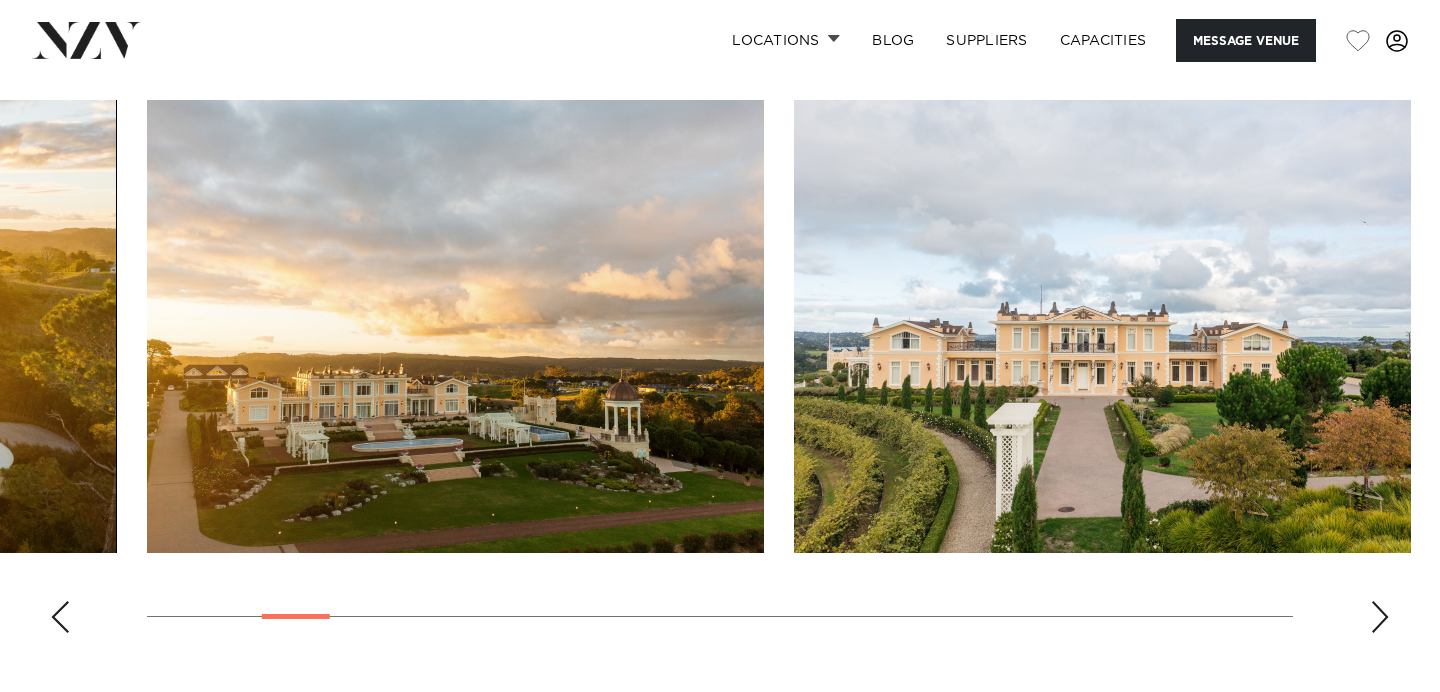 click at bounding box center (1380, 617) 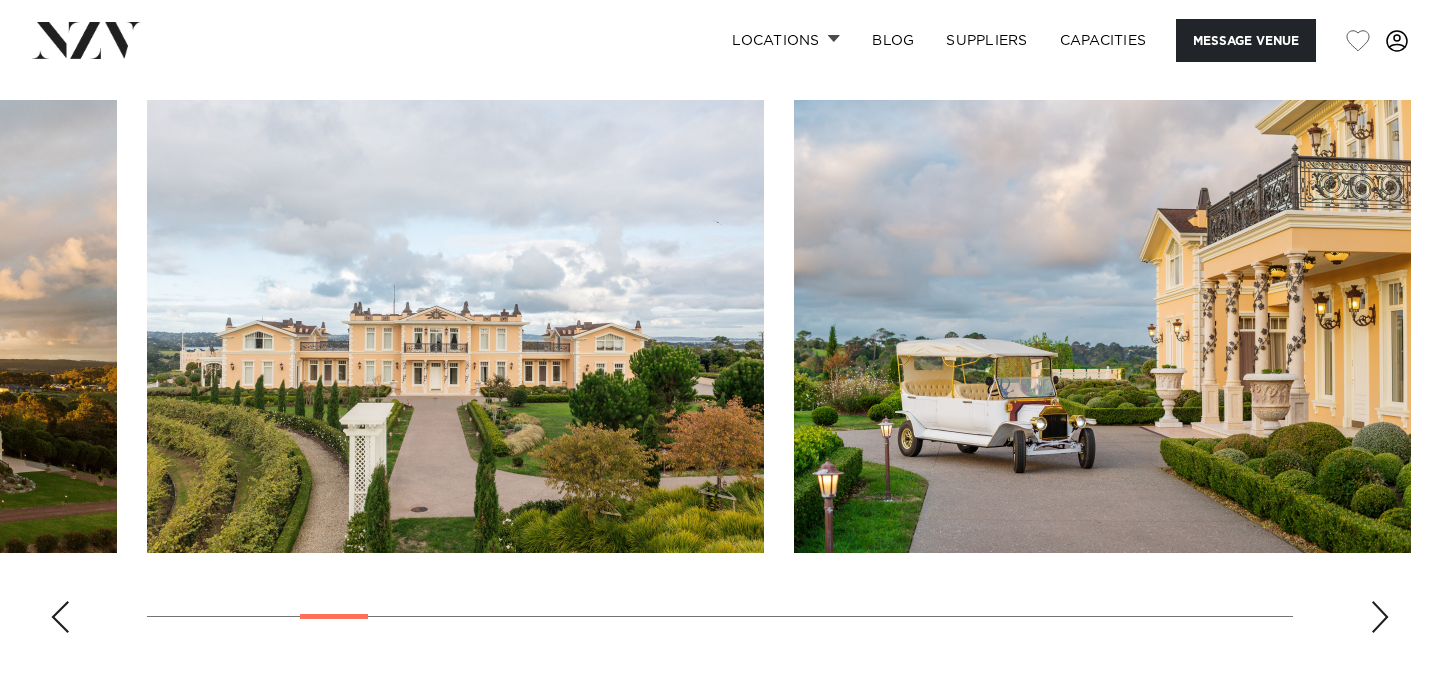 click at bounding box center [1380, 617] 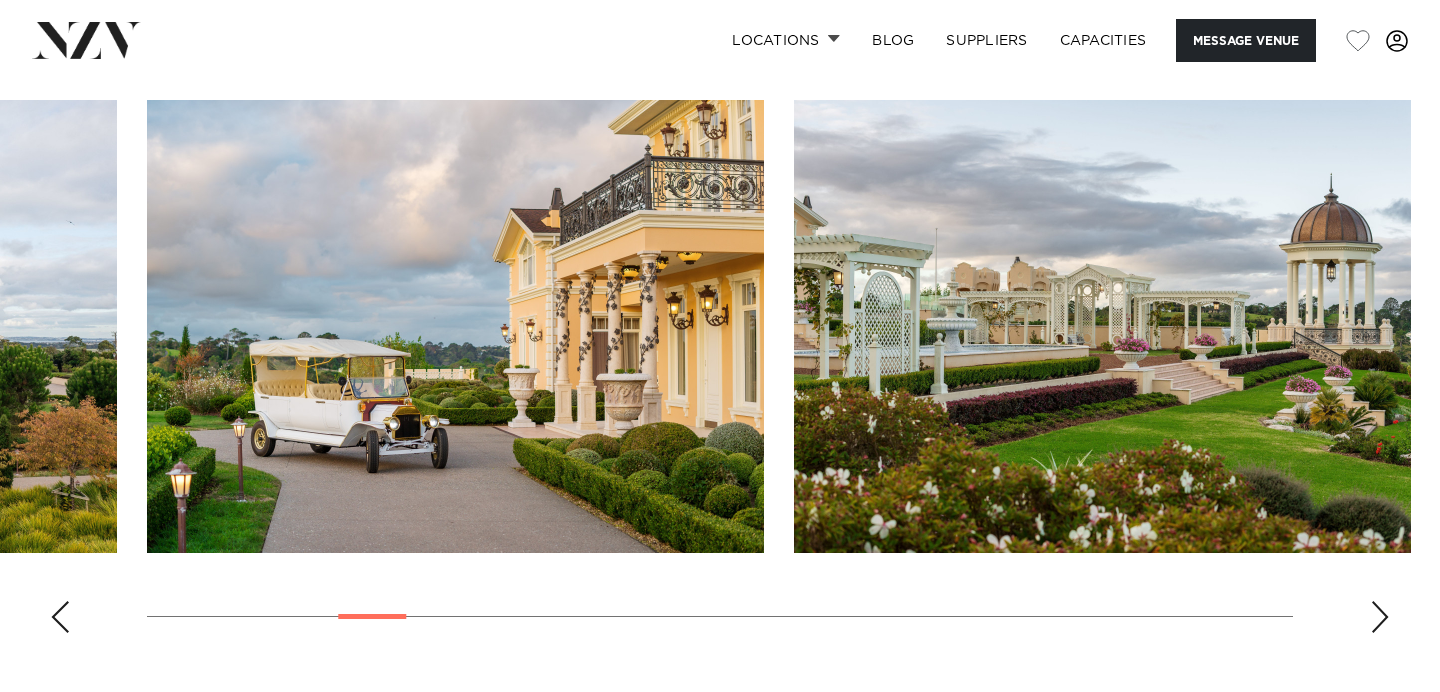 click at bounding box center (1380, 617) 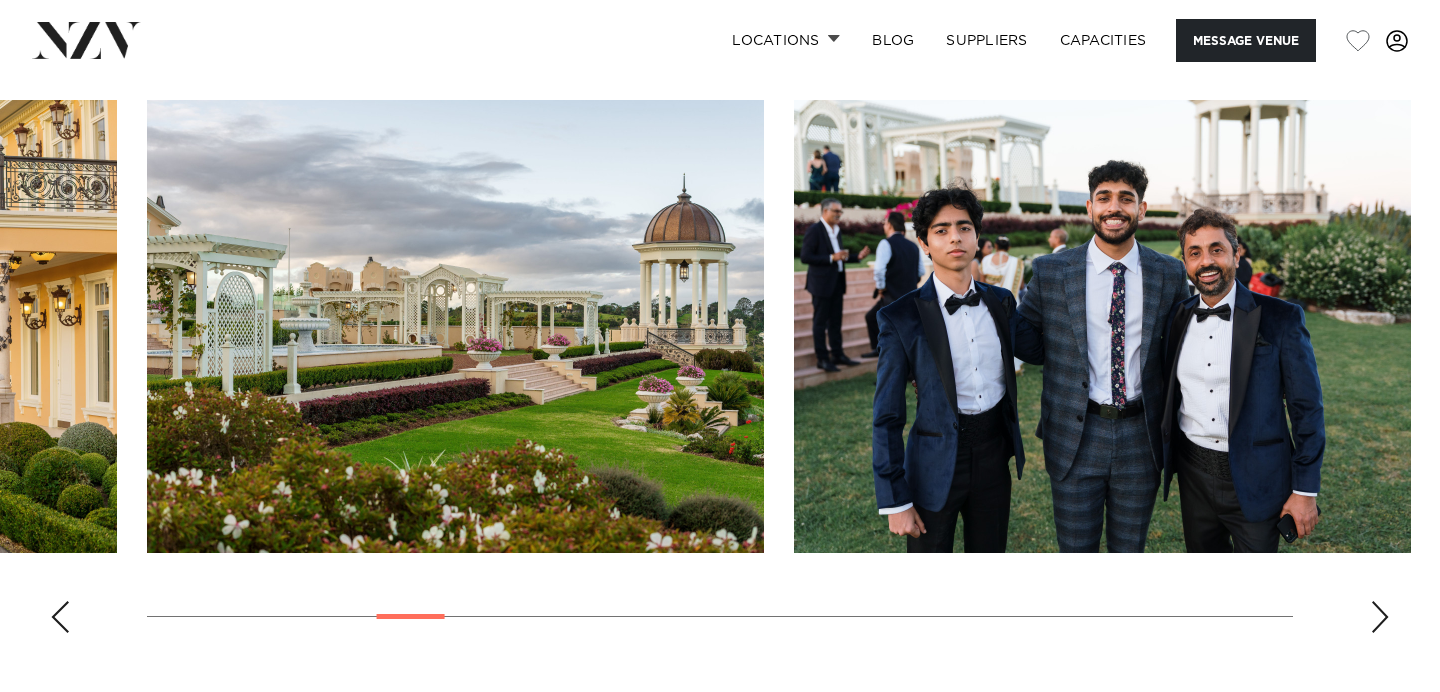 click at bounding box center [1380, 617] 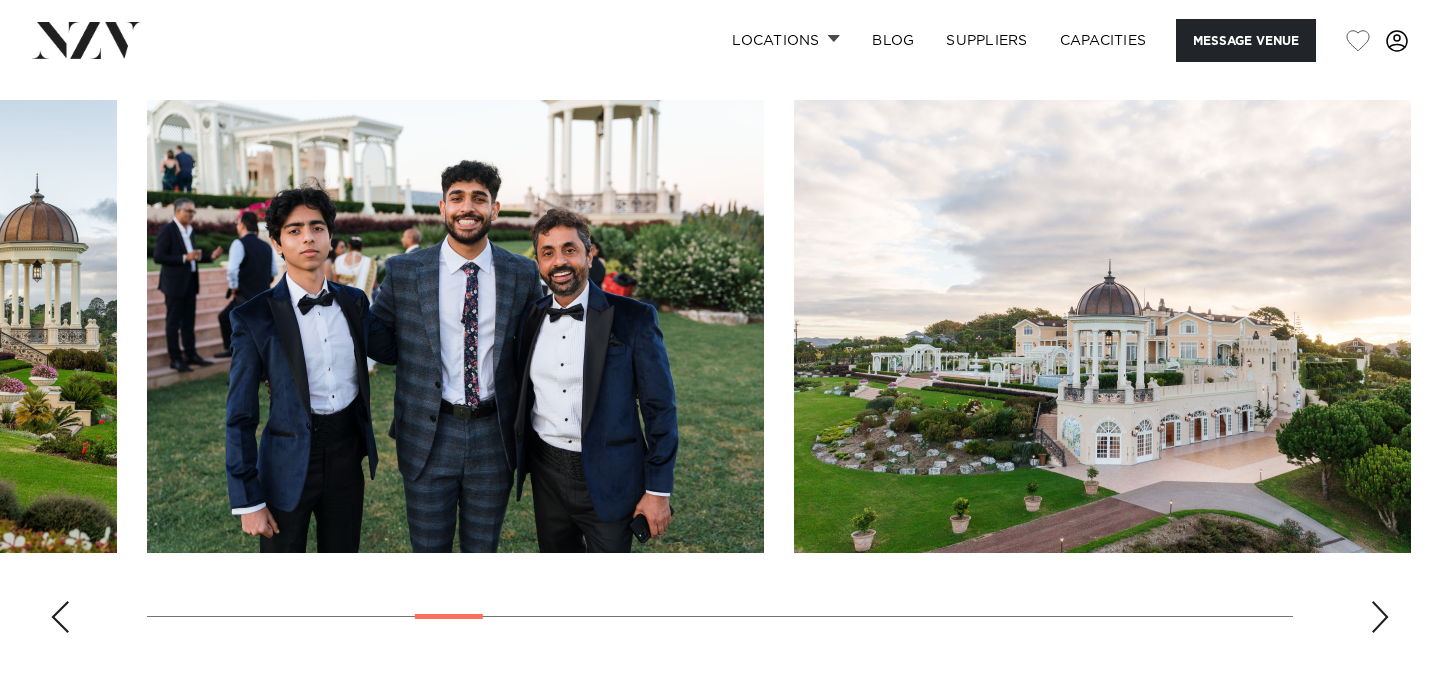 click at bounding box center [1380, 617] 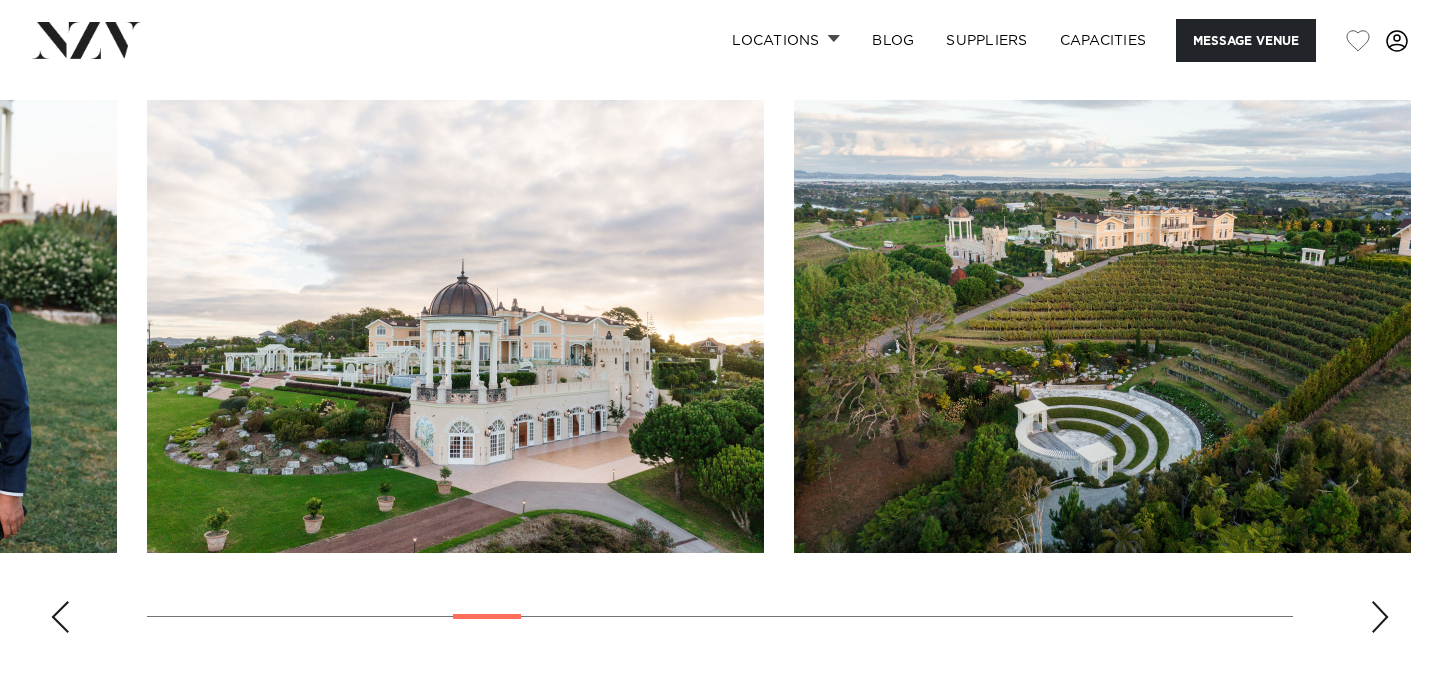 click at bounding box center (1380, 617) 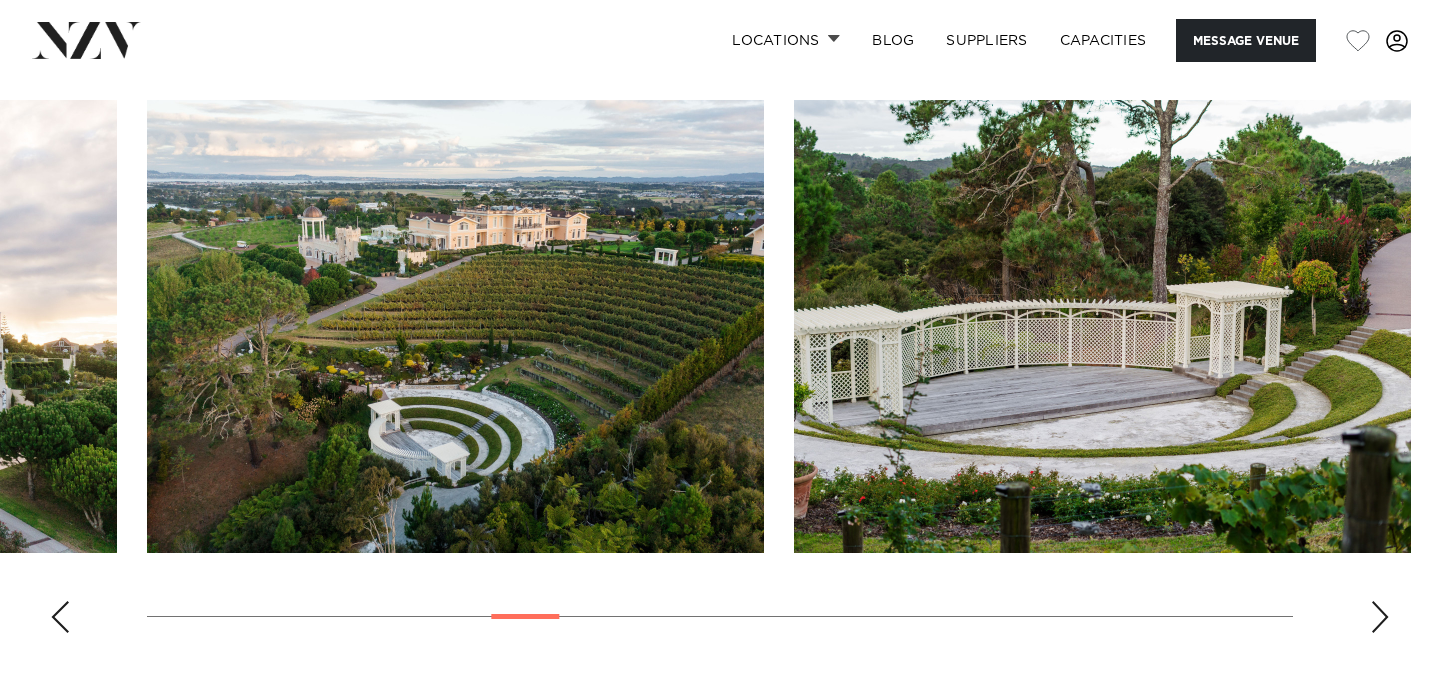 click at bounding box center (1380, 617) 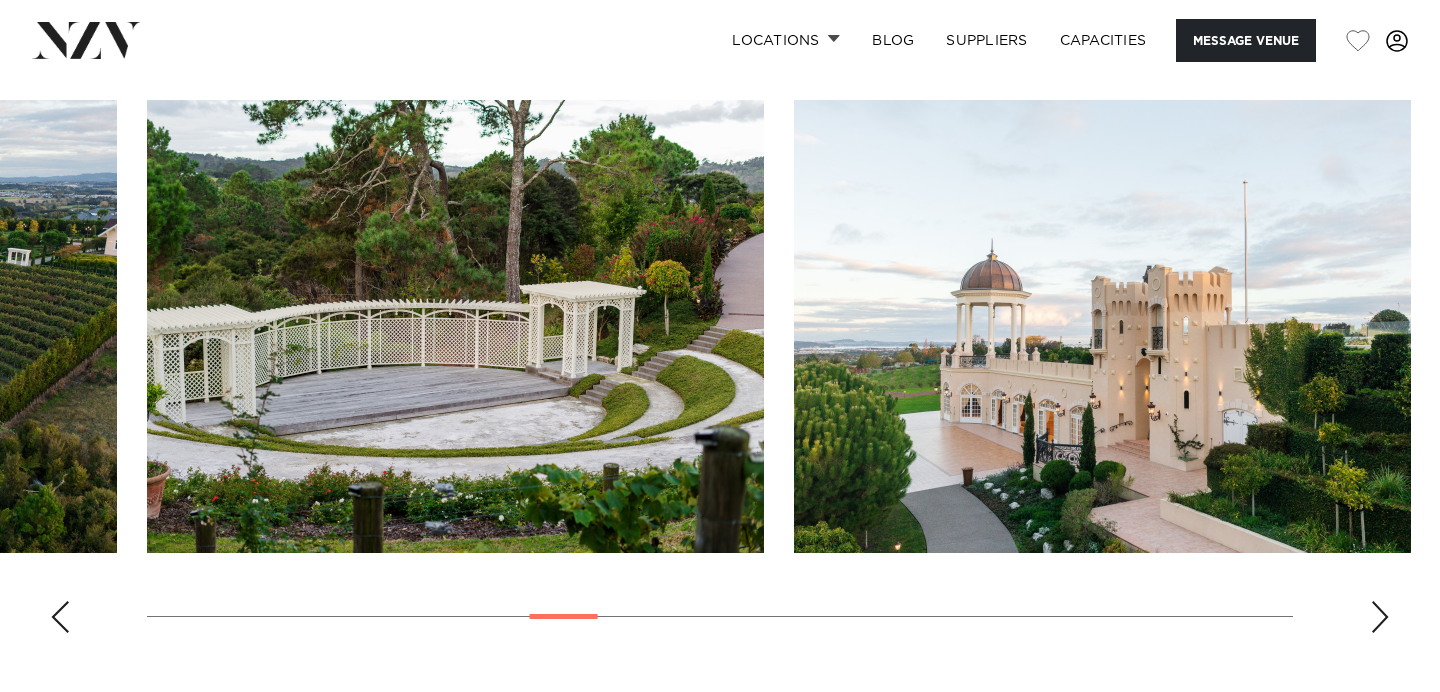 click at bounding box center (1380, 617) 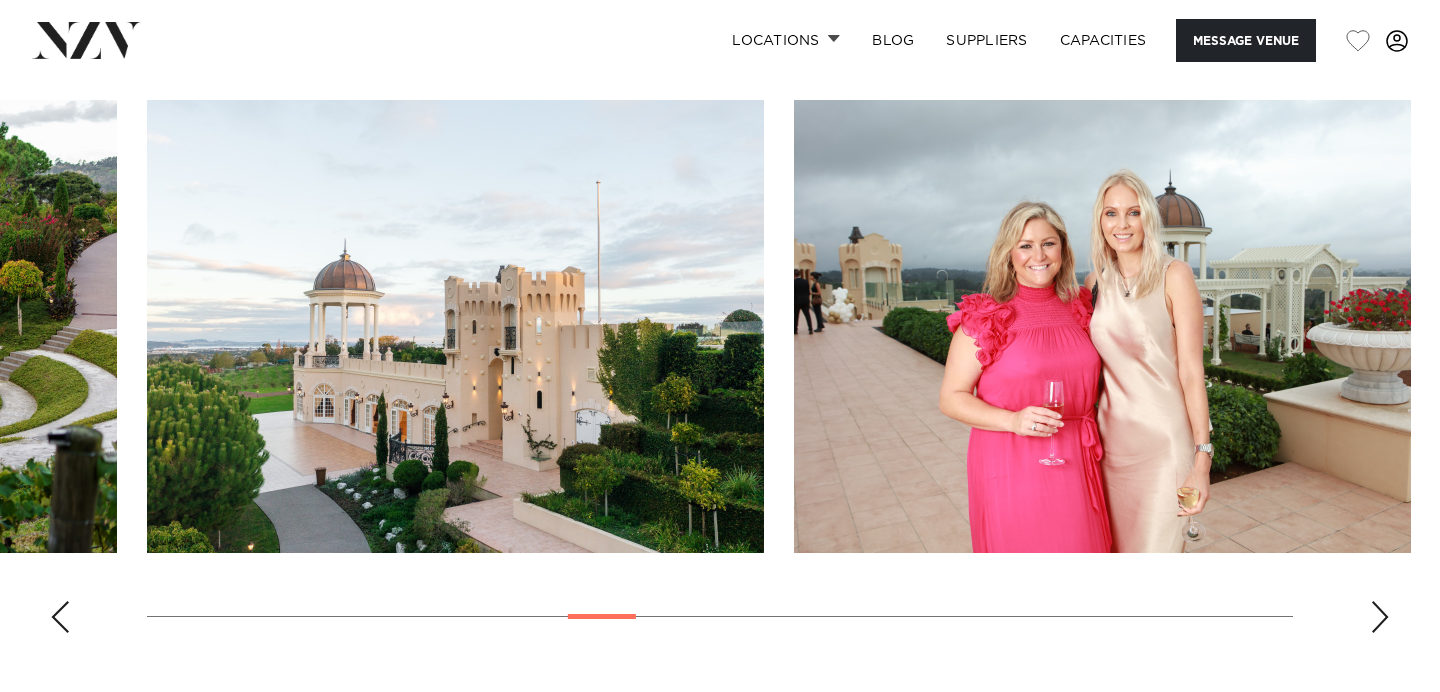 click at bounding box center [1380, 617] 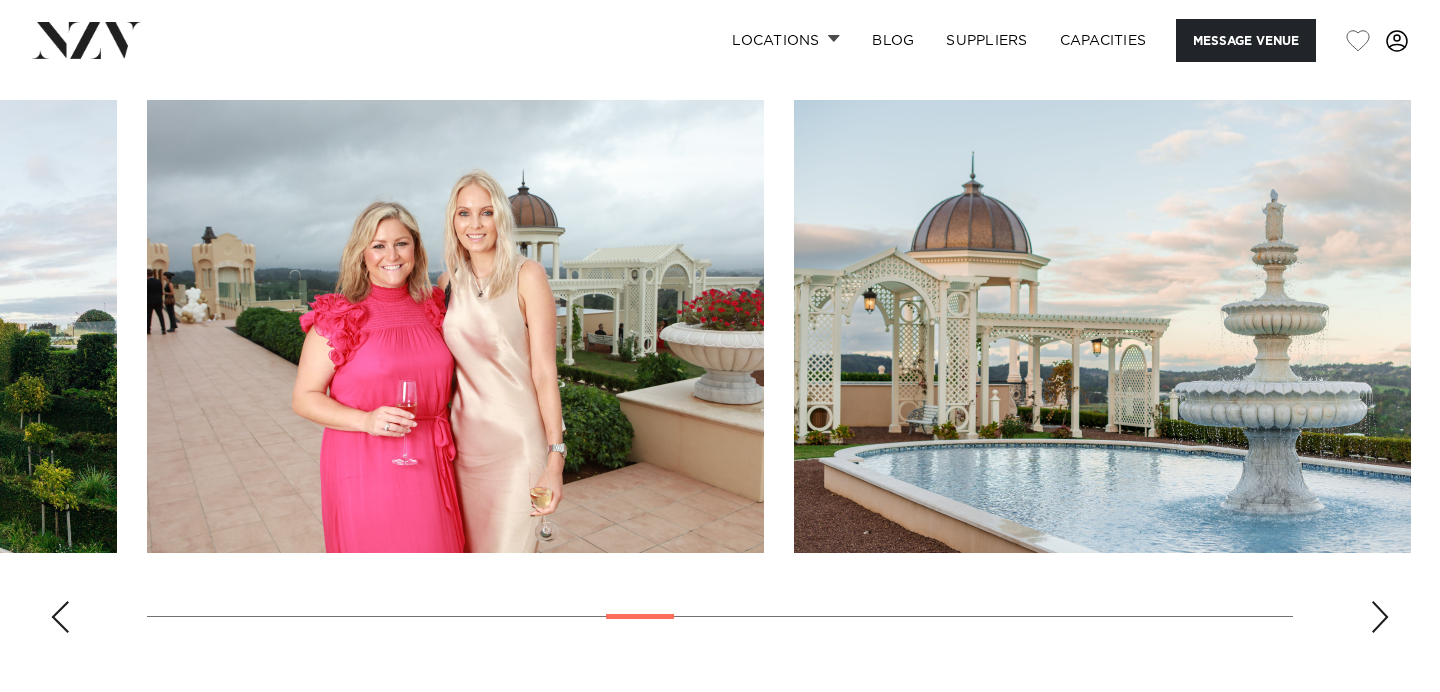 click at bounding box center (1380, 617) 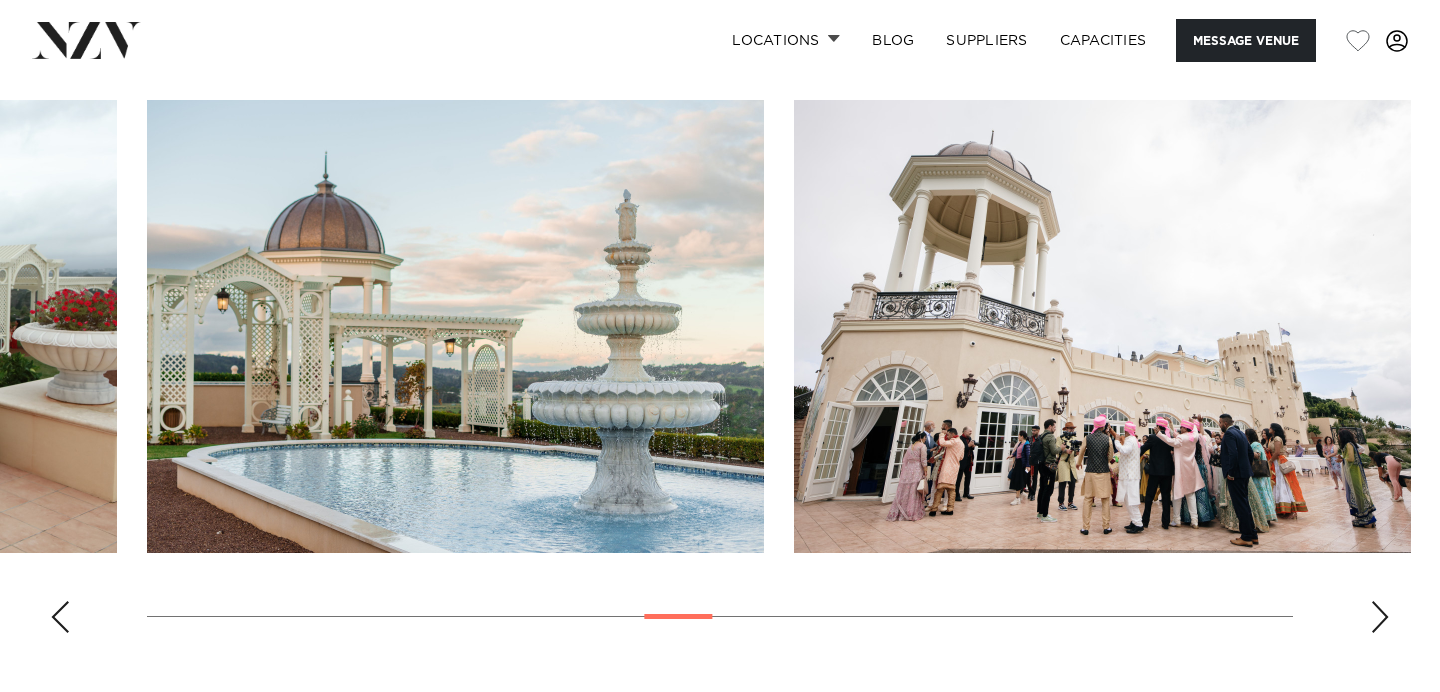 click at bounding box center [1380, 617] 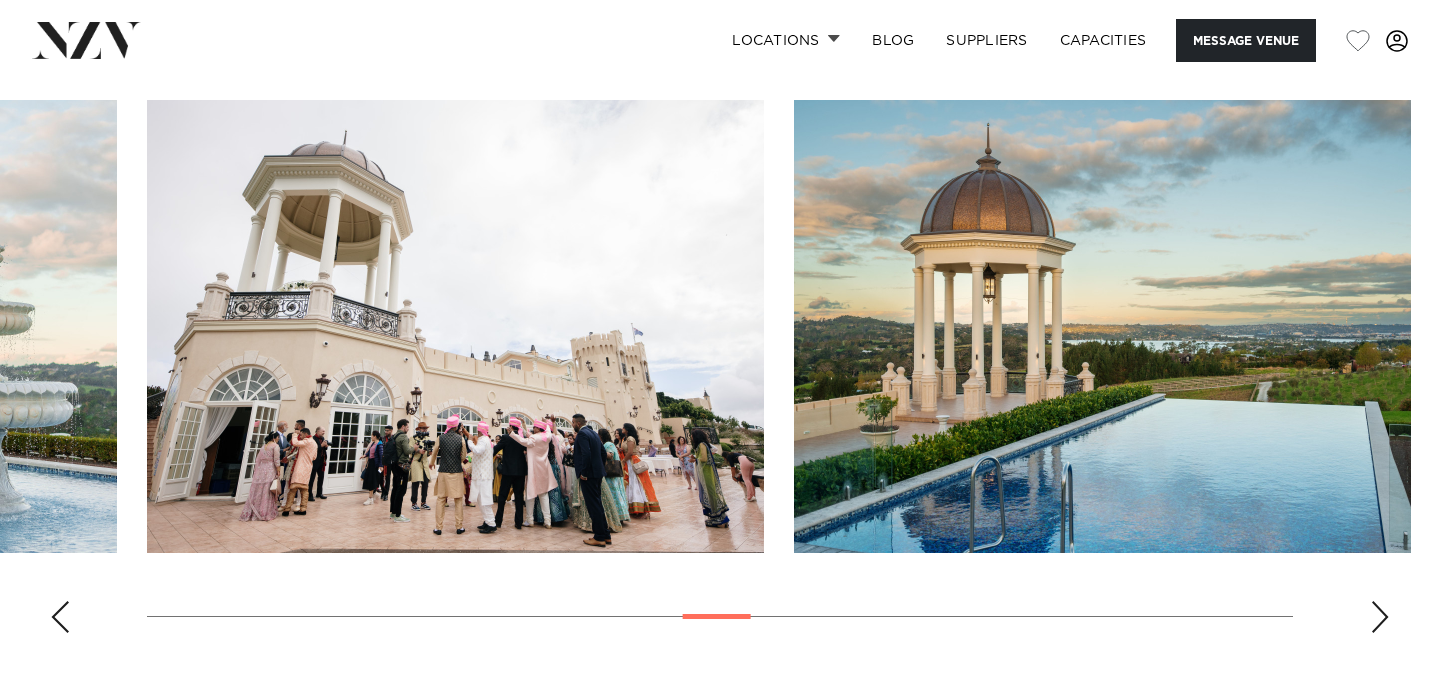 click at bounding box center [1380, 617] 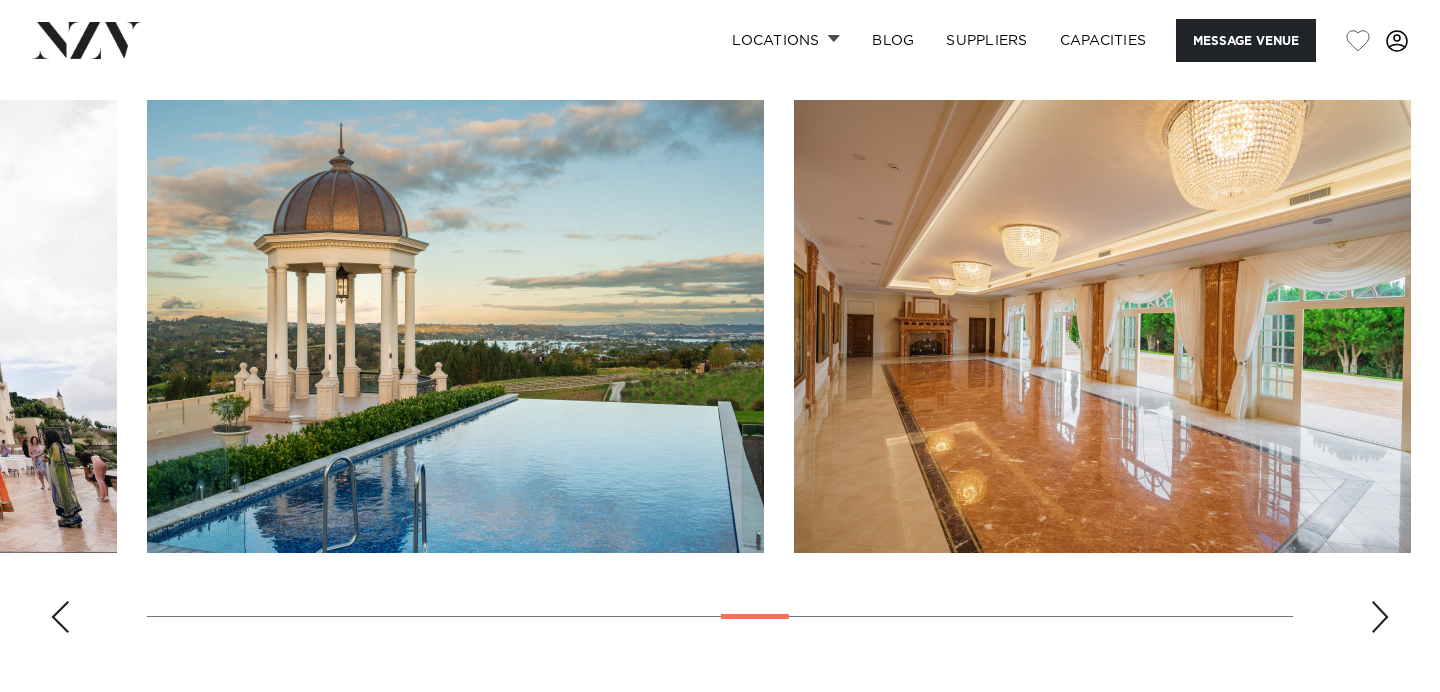 click at bounding box center [1380, 617] 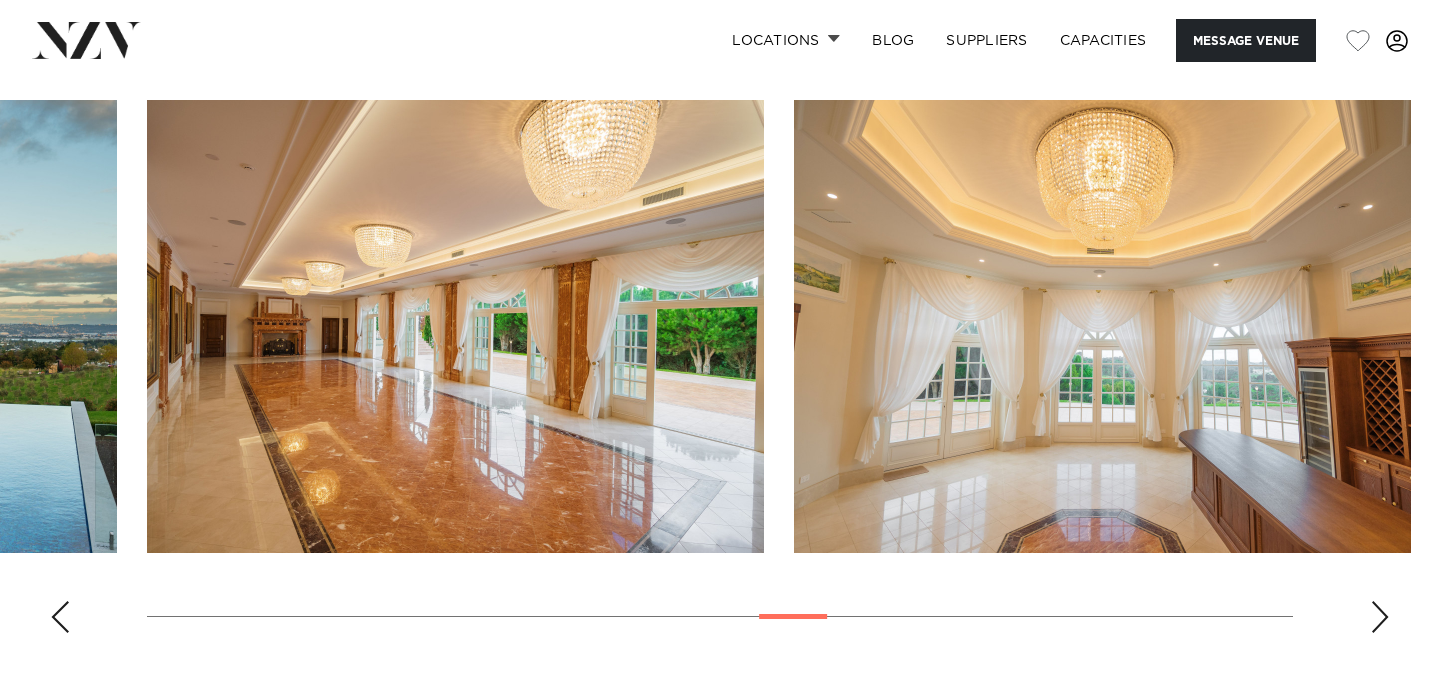 click at bounding box center [1380, 617] 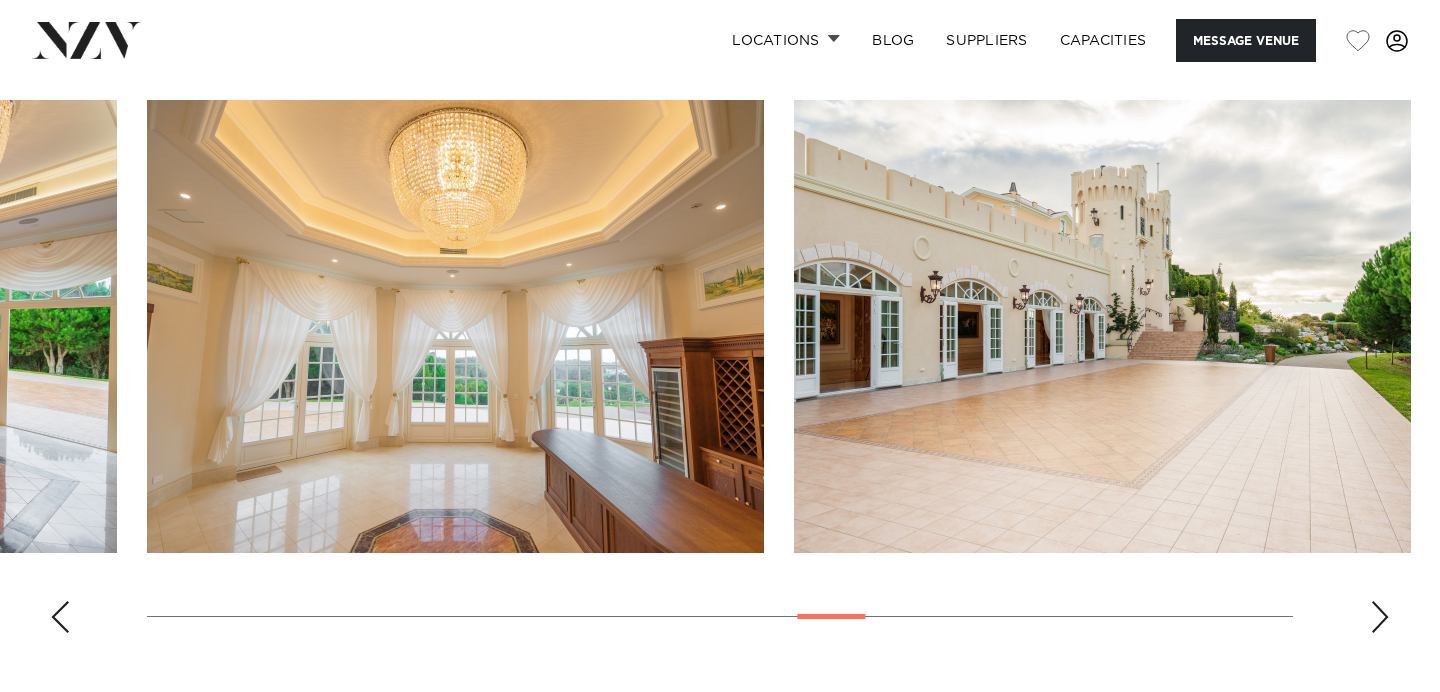 click at bounding box center [1380, 617] 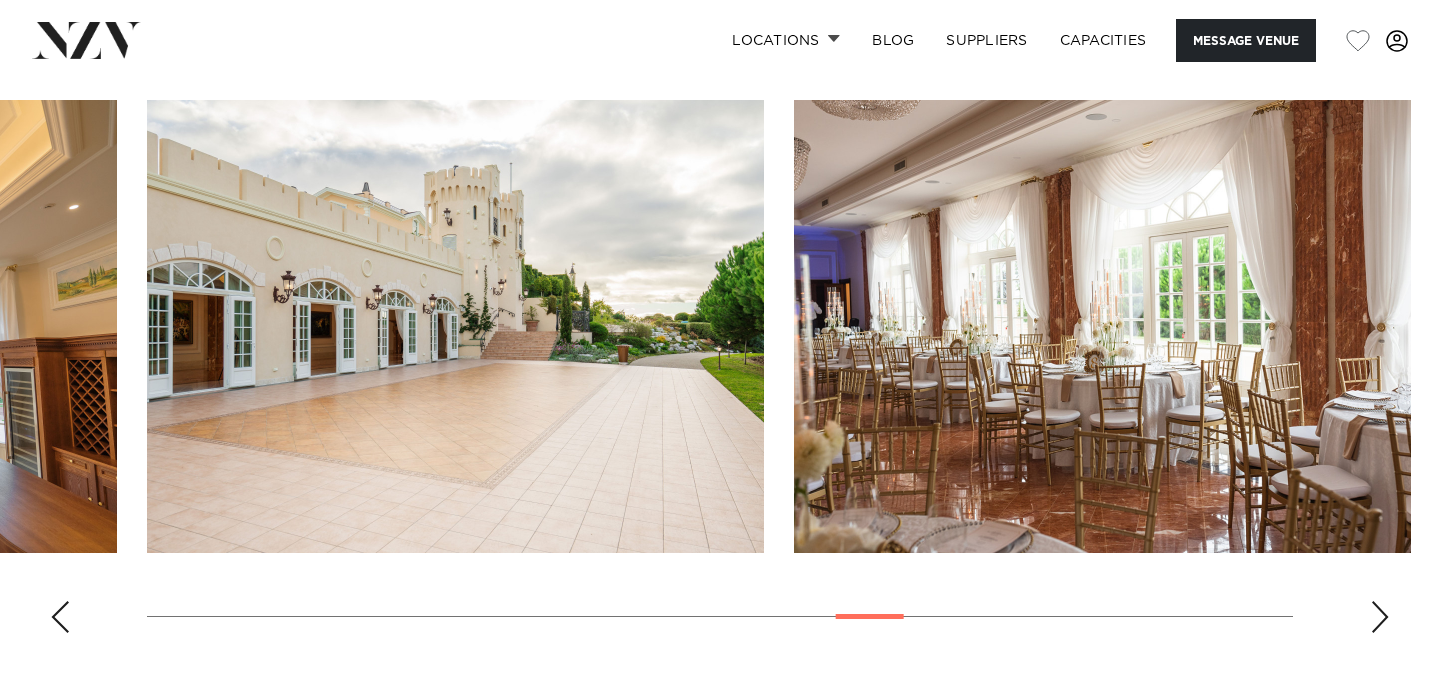 click at bounding box center (1380, 617) 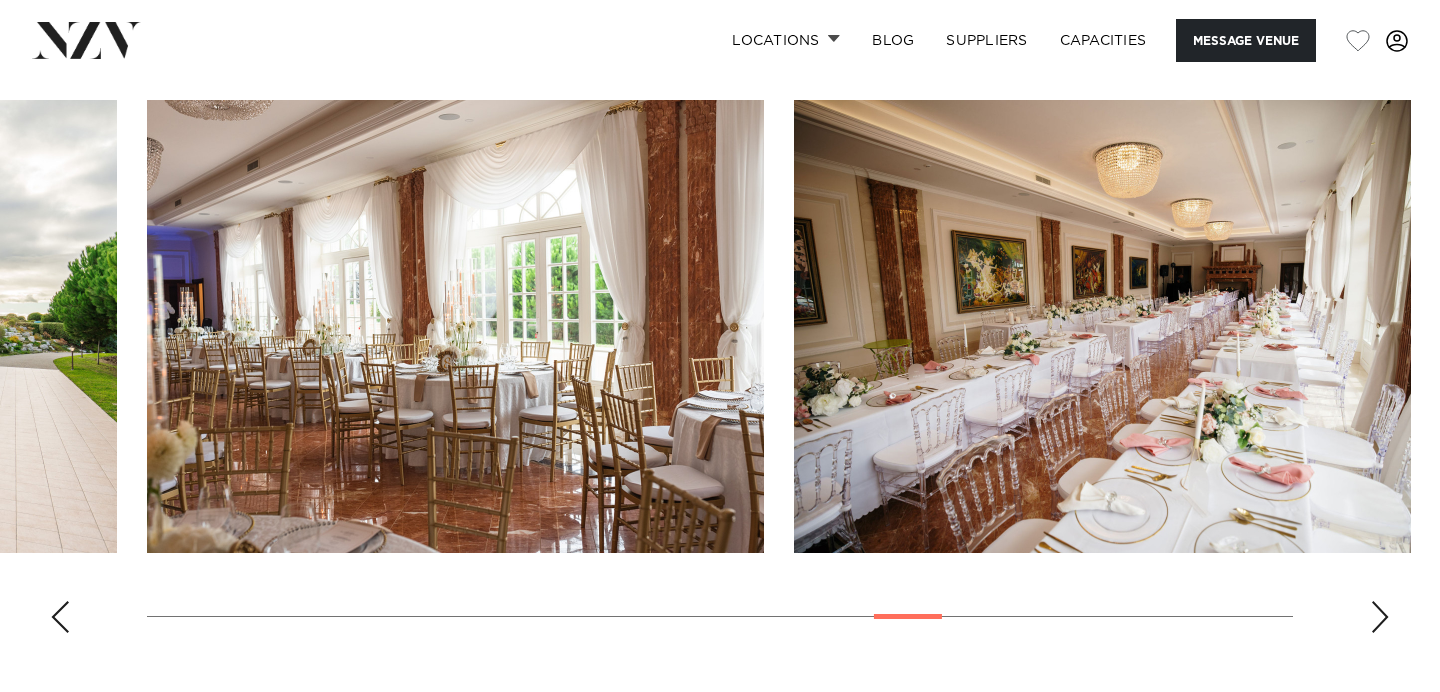 click at bounding box center (1380, 617) 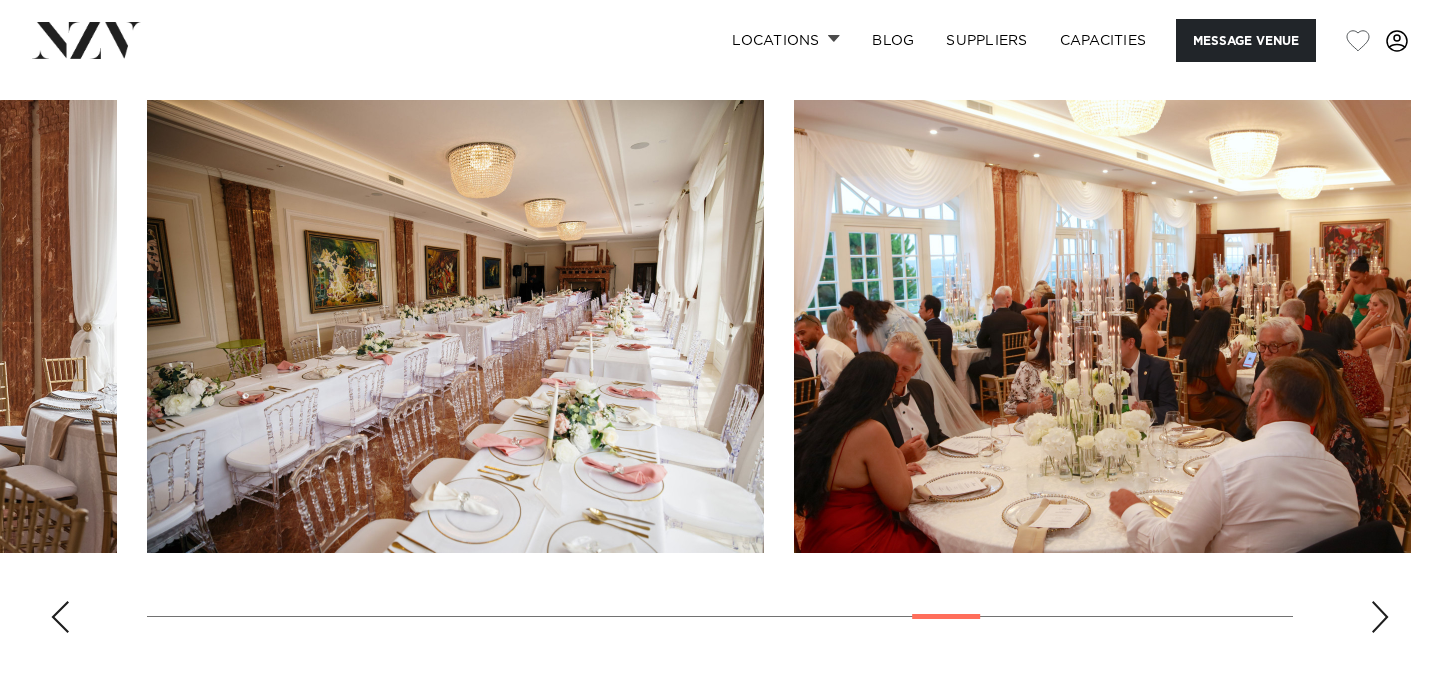 click at bounding box center (1380, 617) 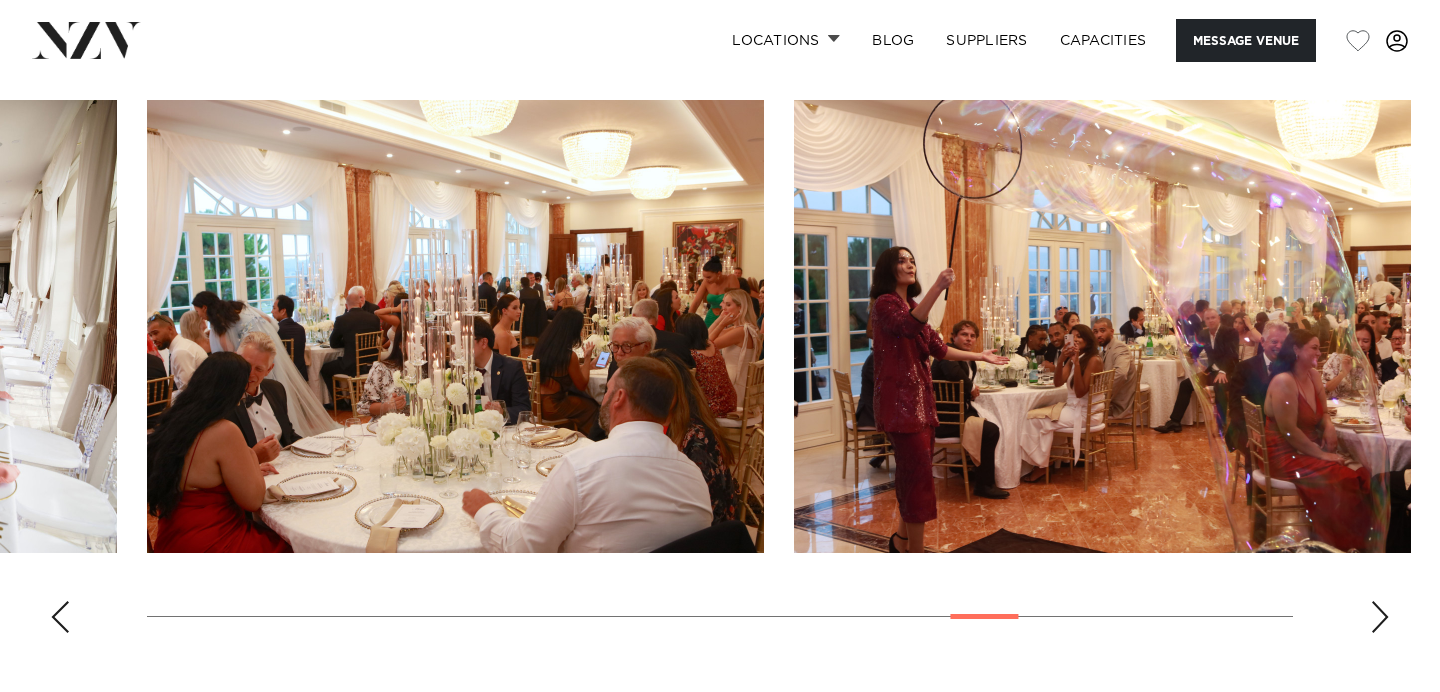 click at bounding box center (1380, 617) 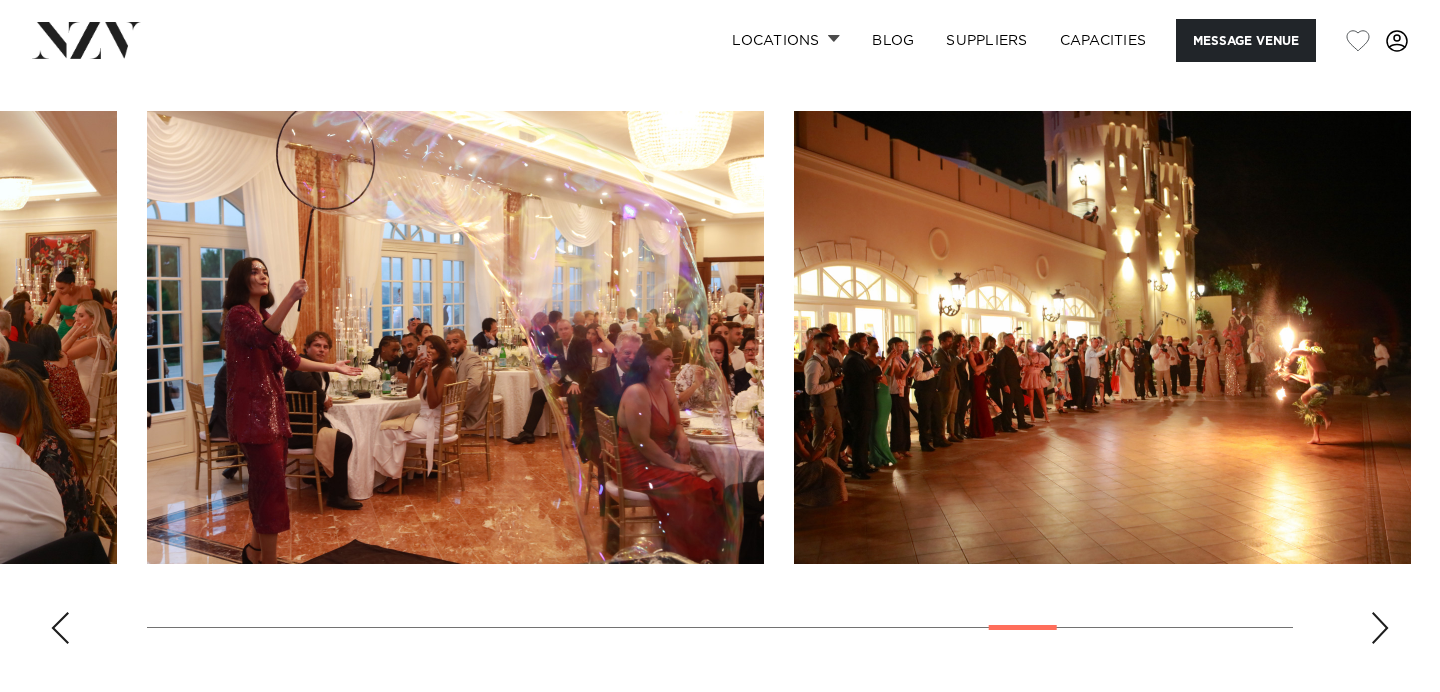 scroll, scrollTop: 1906, scrollLeft: 0, axis: vertical 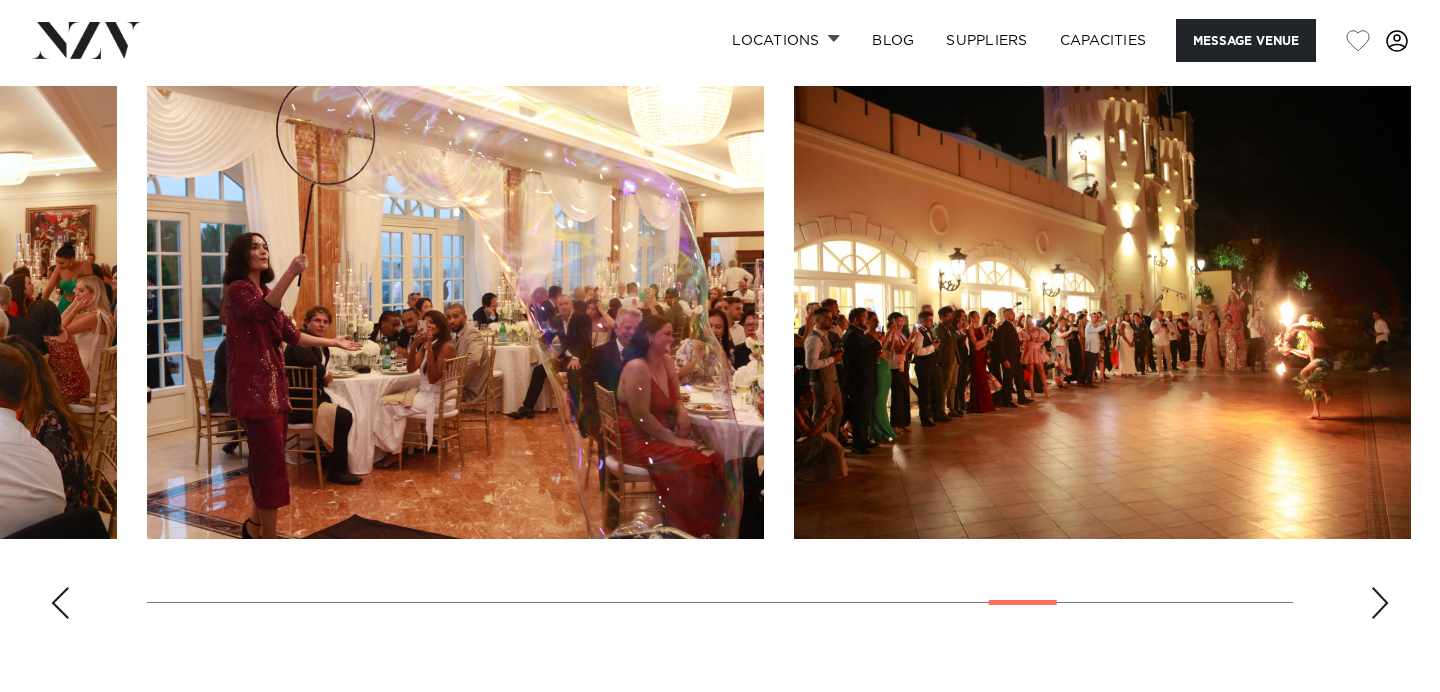 click at bounding box center [720, 360] 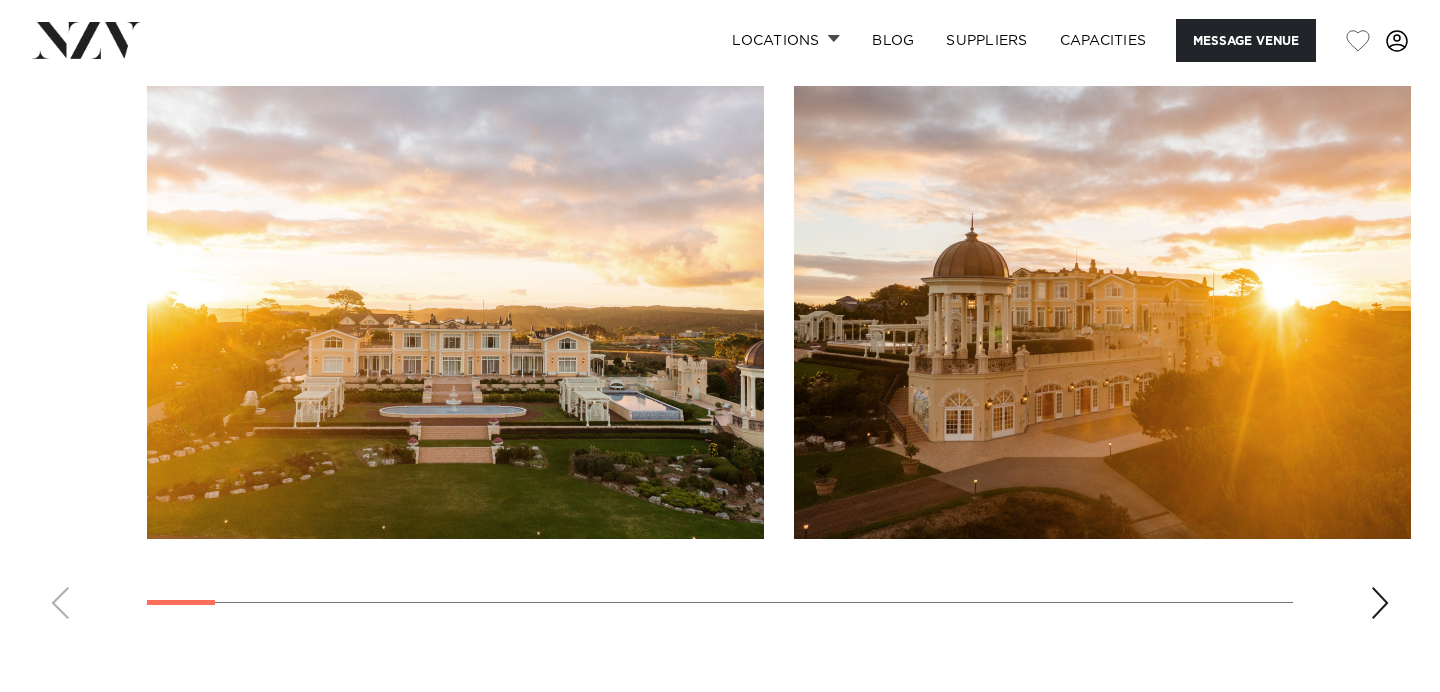 click at bounding box center (720, 360) 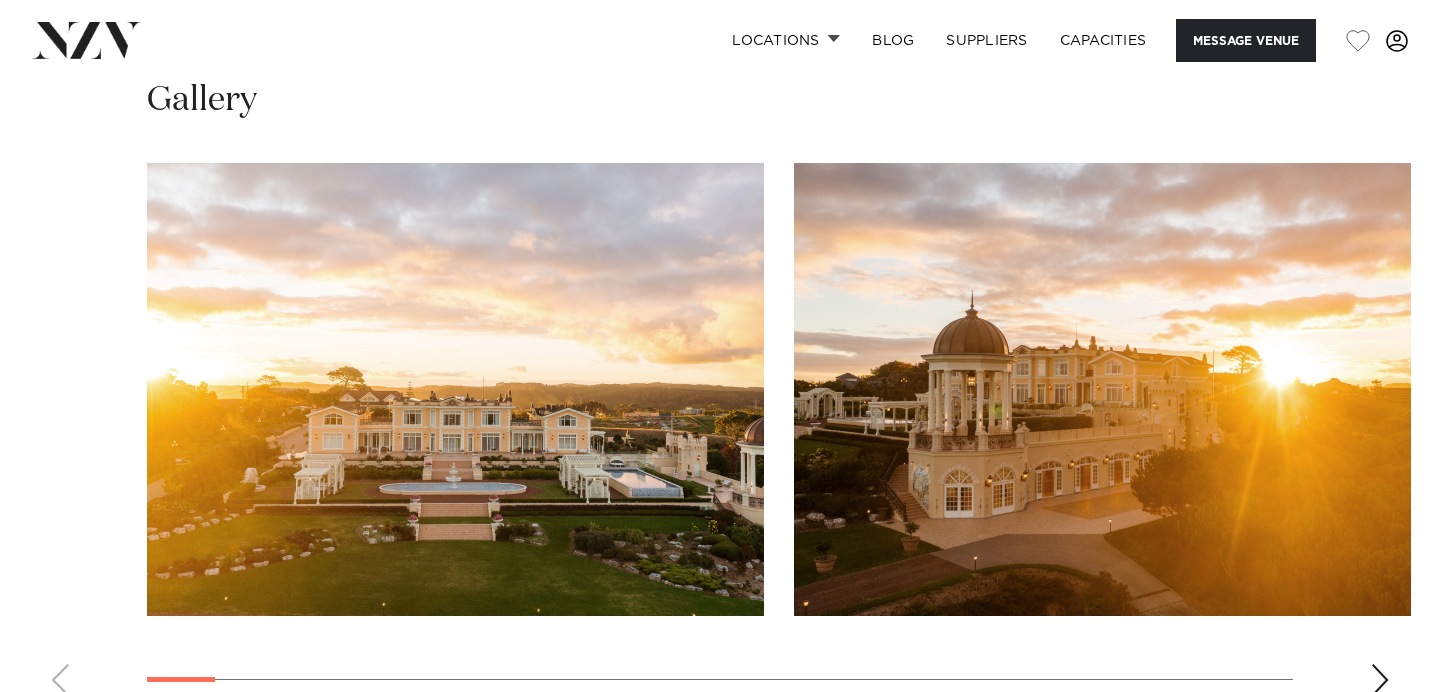 scroll, scrollTop: 1894, scrollLeft: 0, axis: vertical 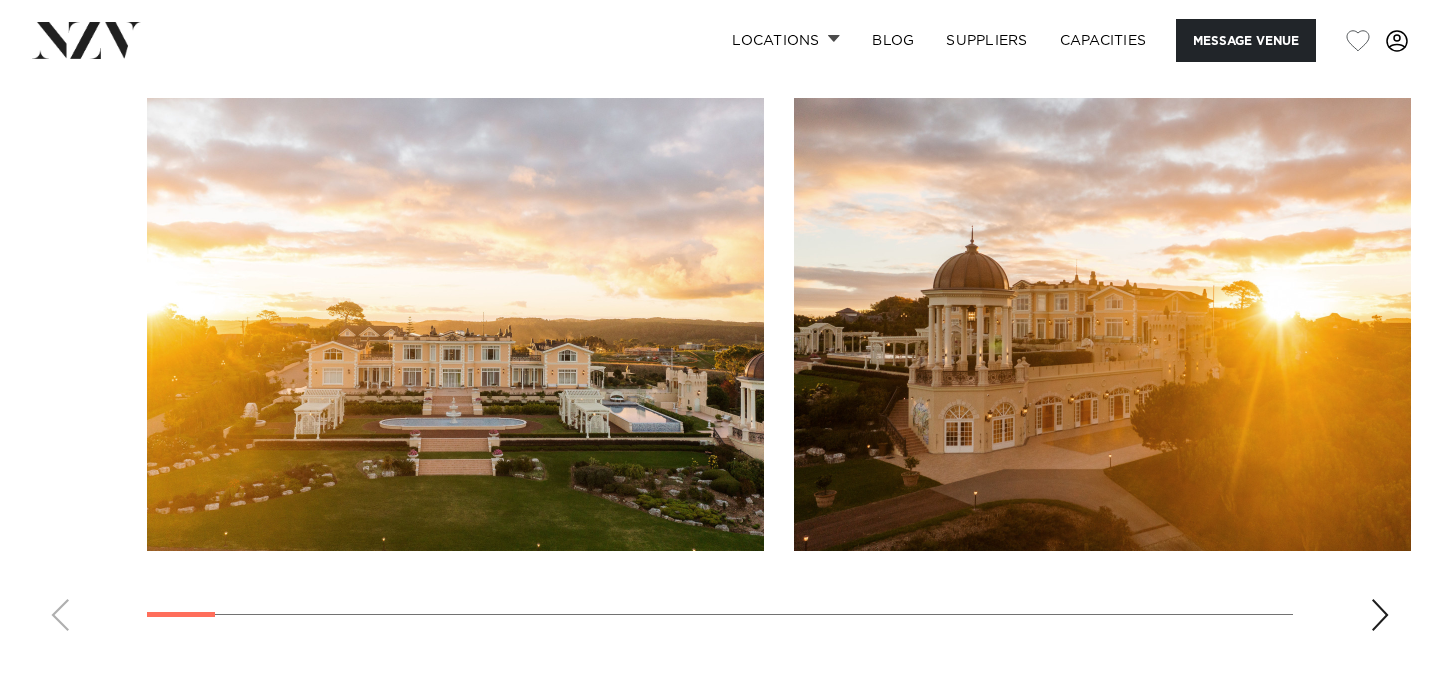 click at bounding box center (1380, 615) 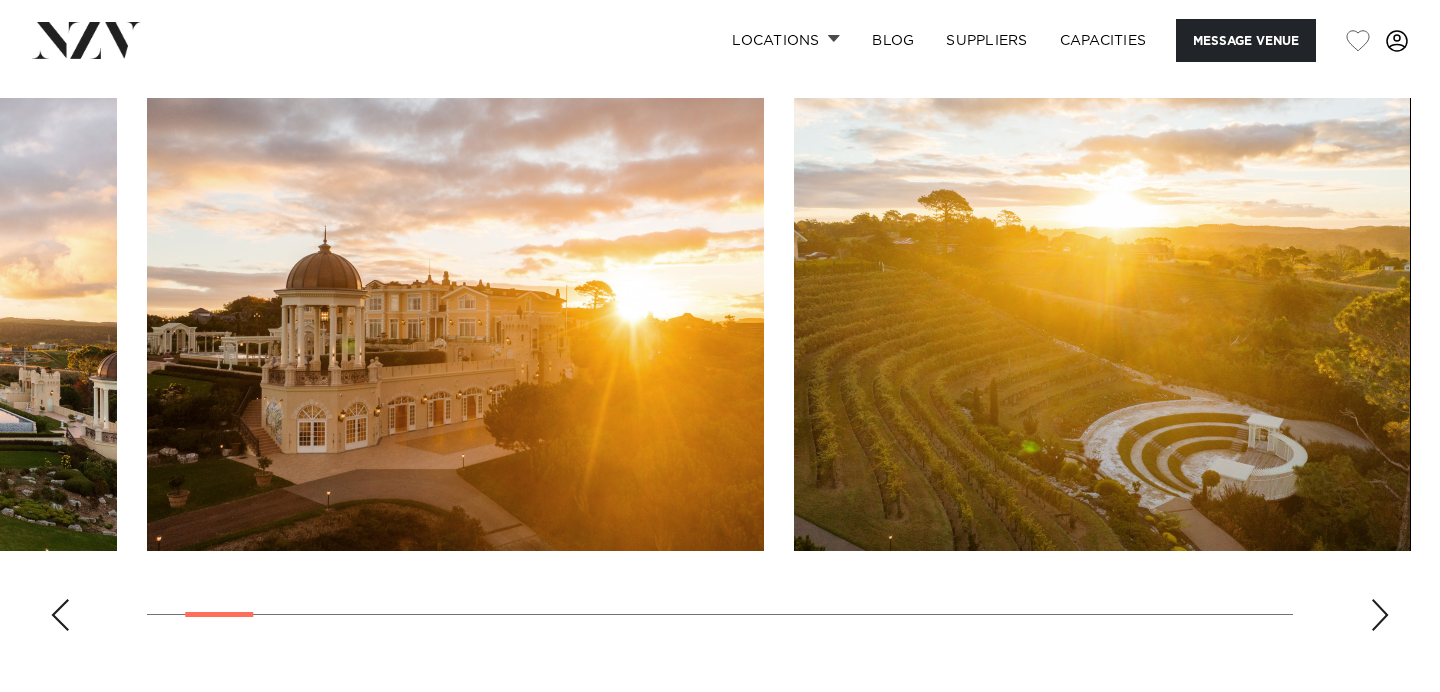 click at bounding box center [1380, 615] 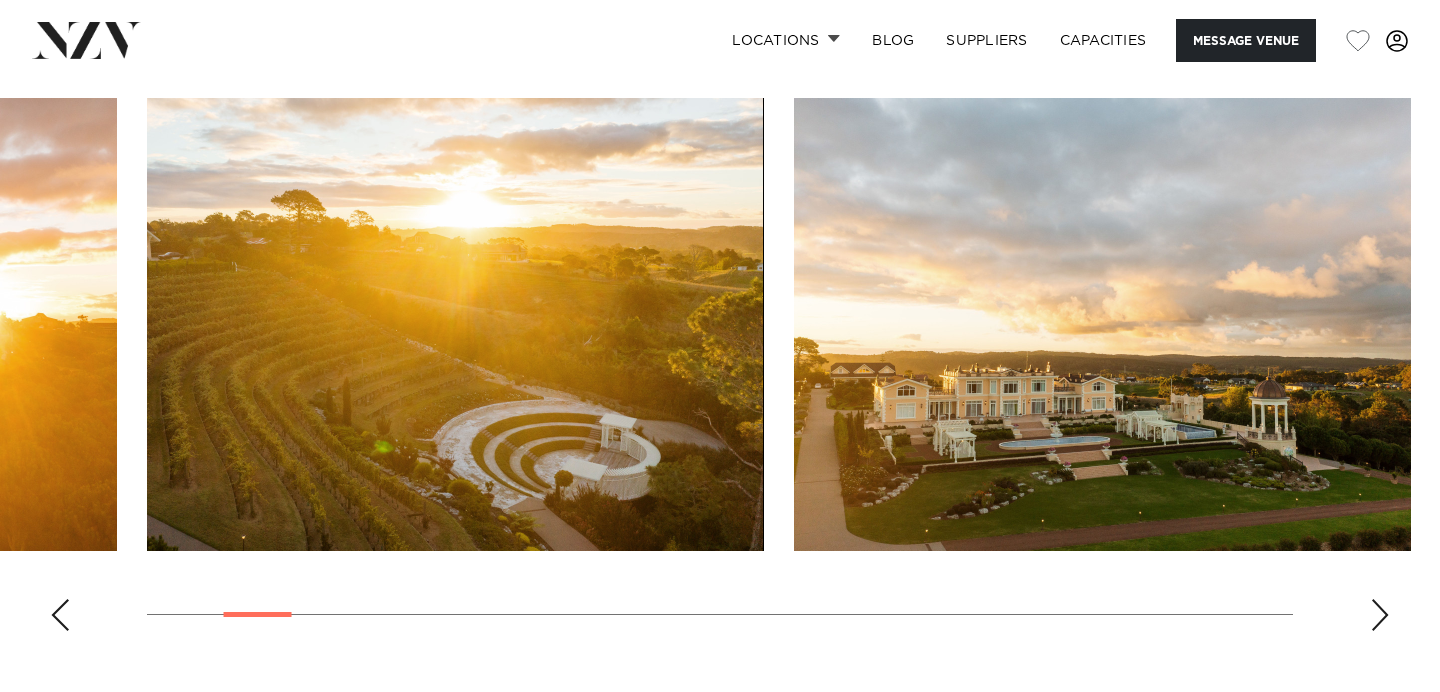 click at bounding box center [1380, 615] 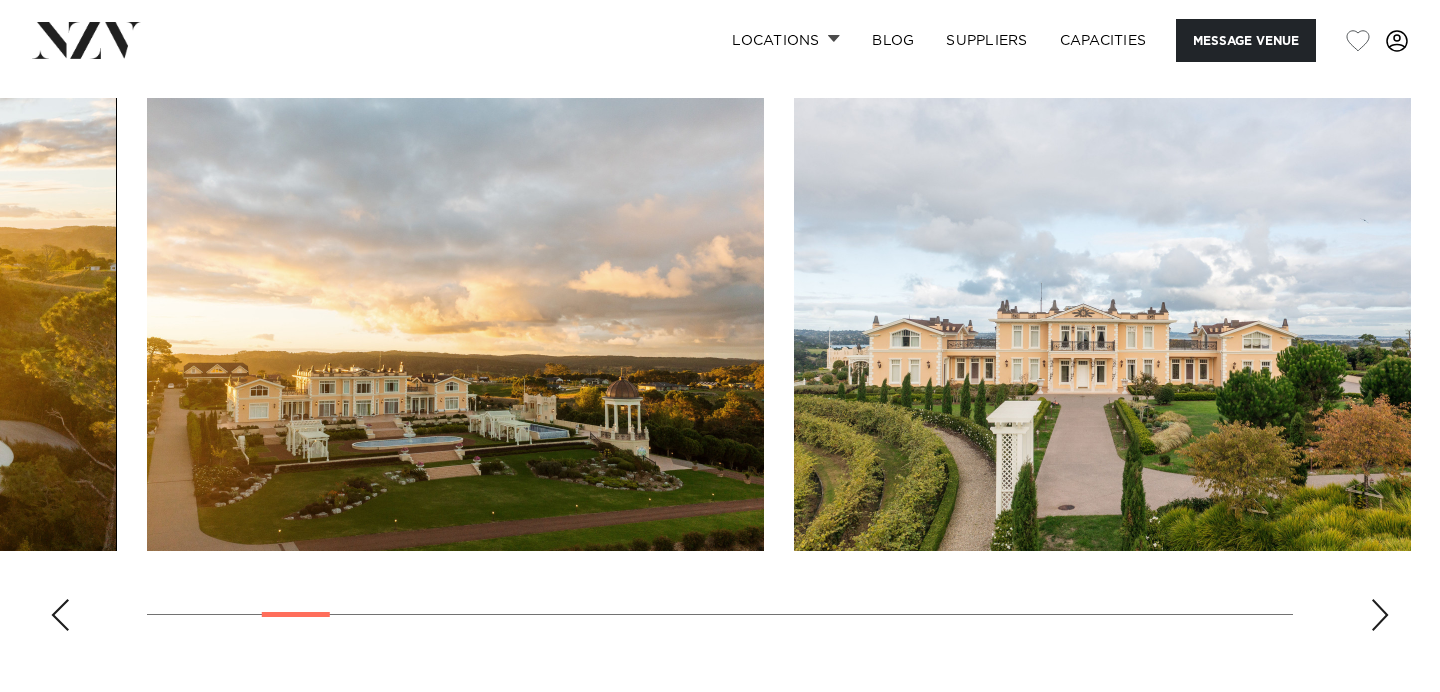 click at bounding box center [1380, 615] 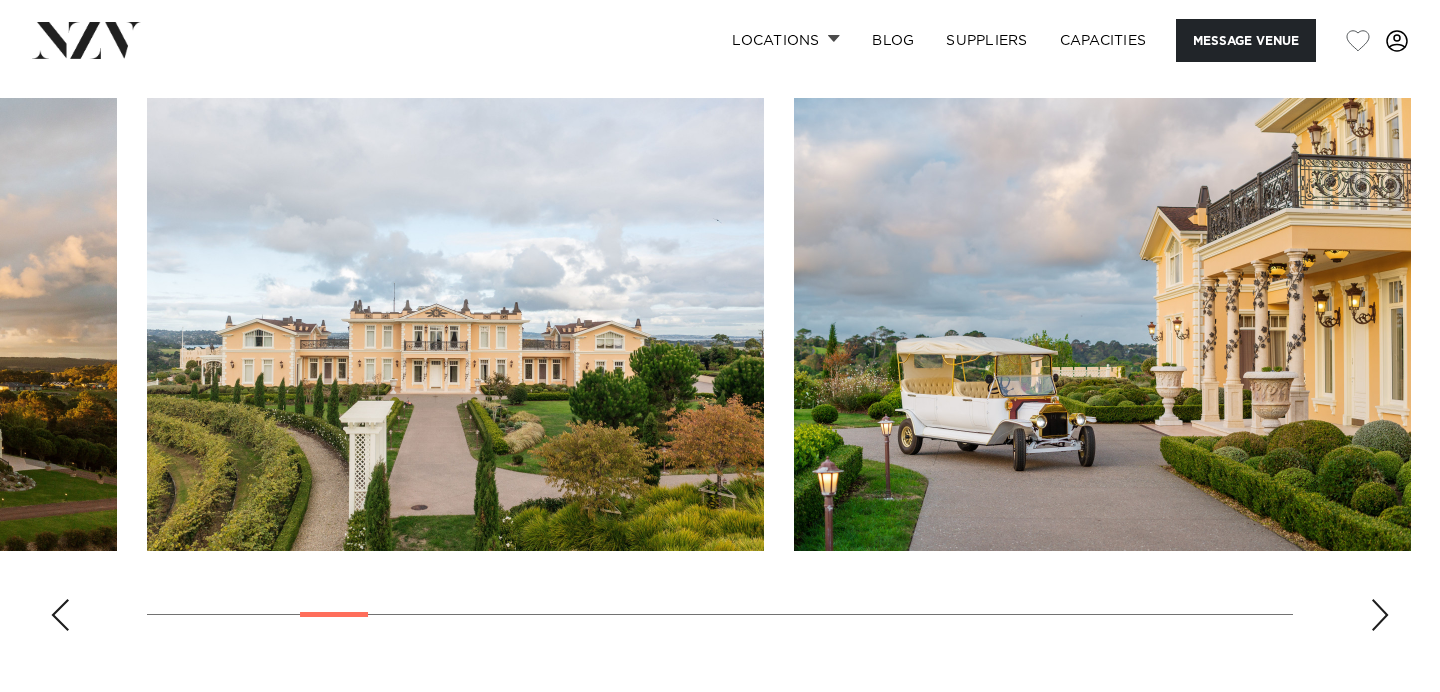 click at bounding box center (1380, 615) 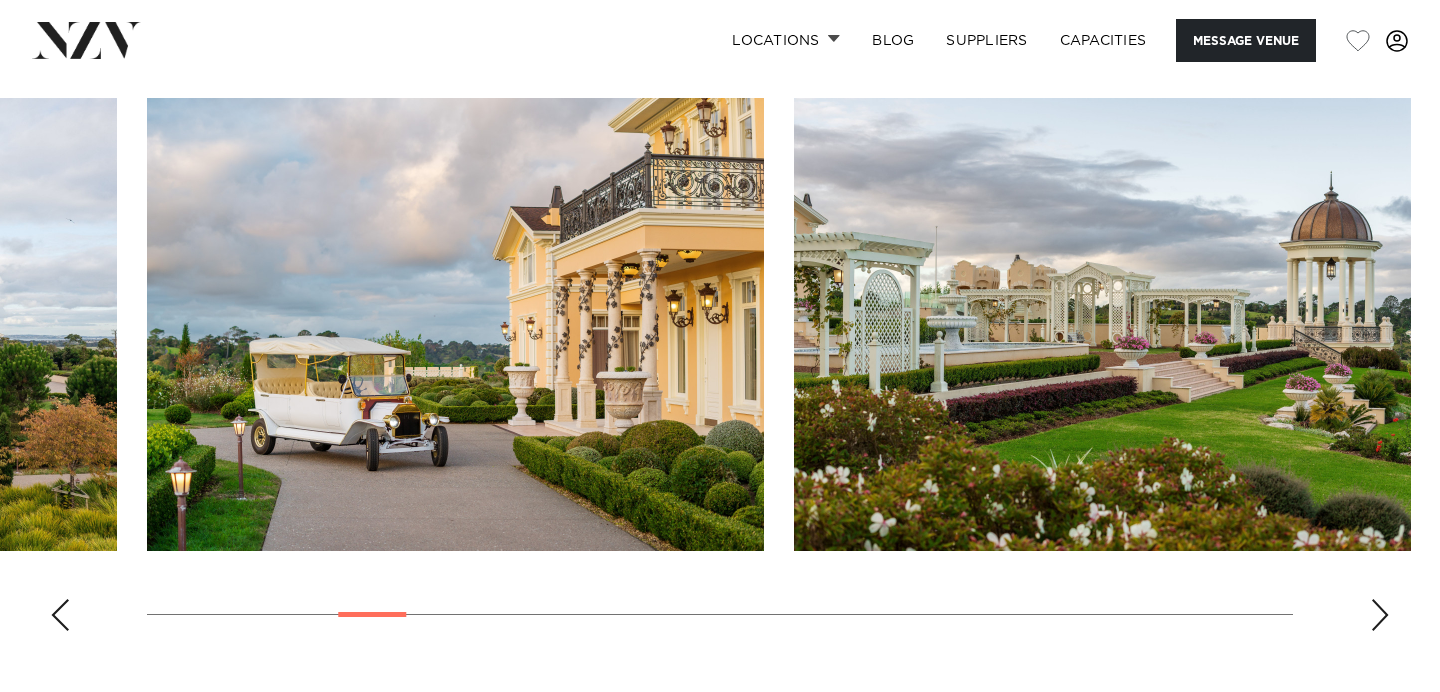 click at bounding box center (1380, 615) 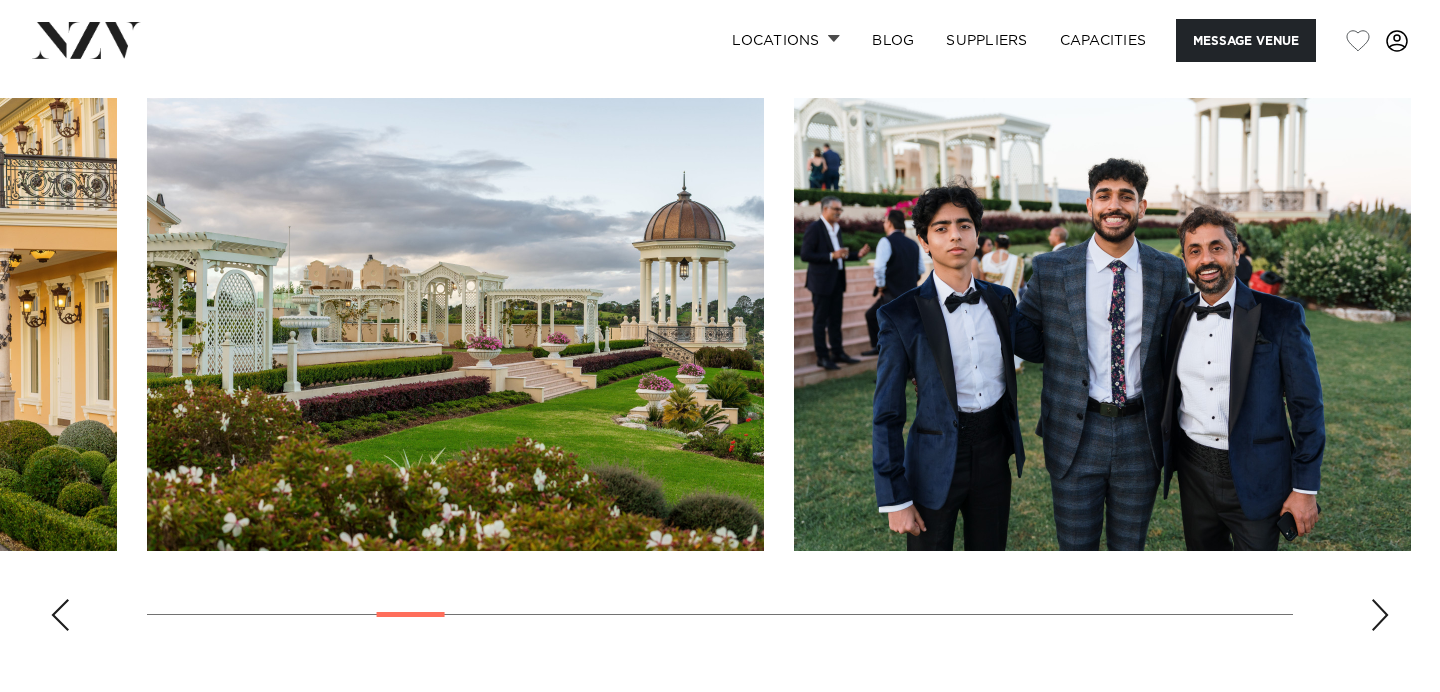 click at bounding box center [1380, 615] 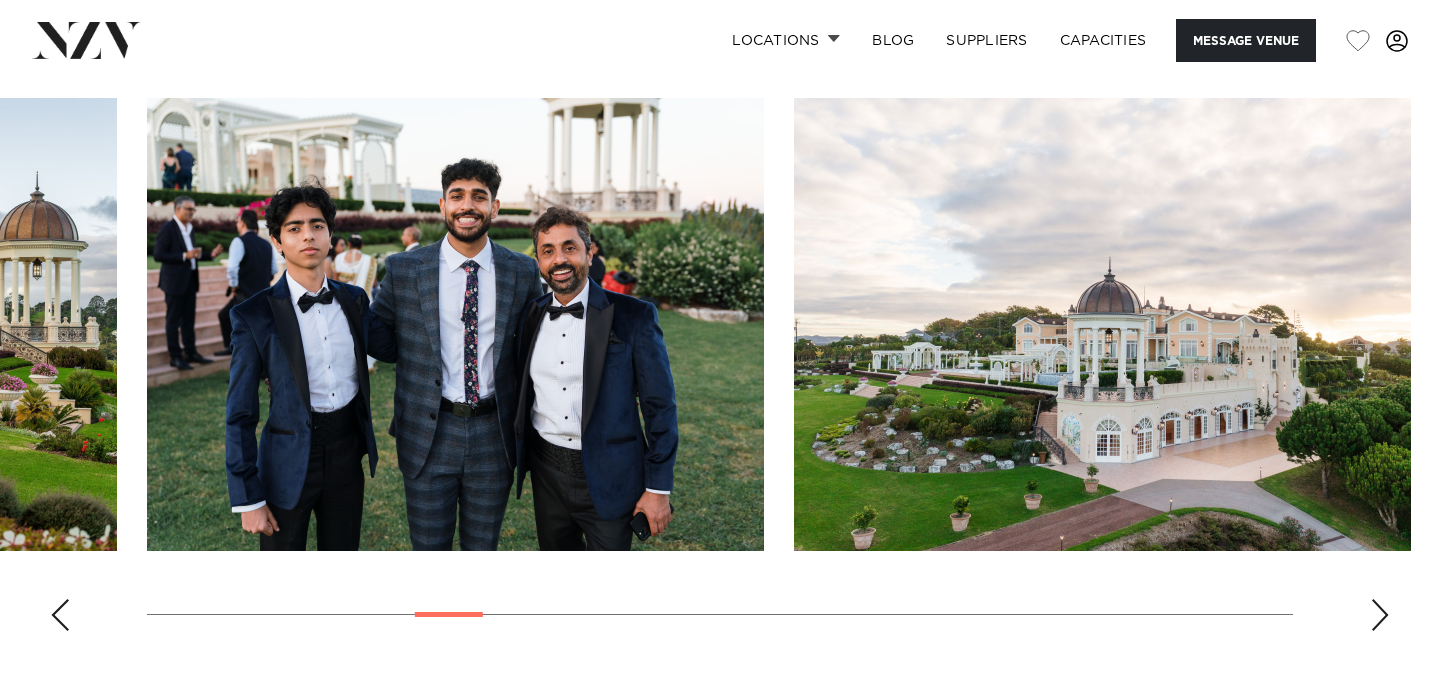 click at bounding box center (1380, 615) 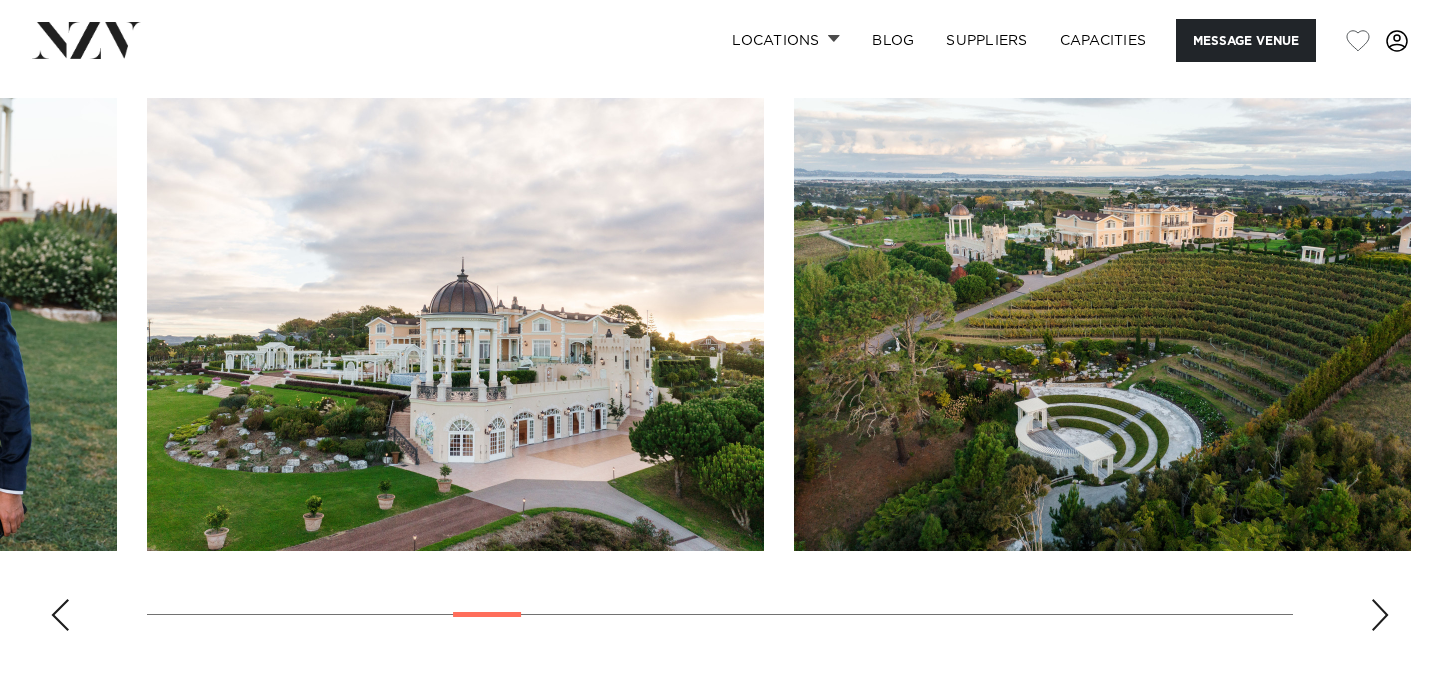 click at bounding box center (1380, 615) 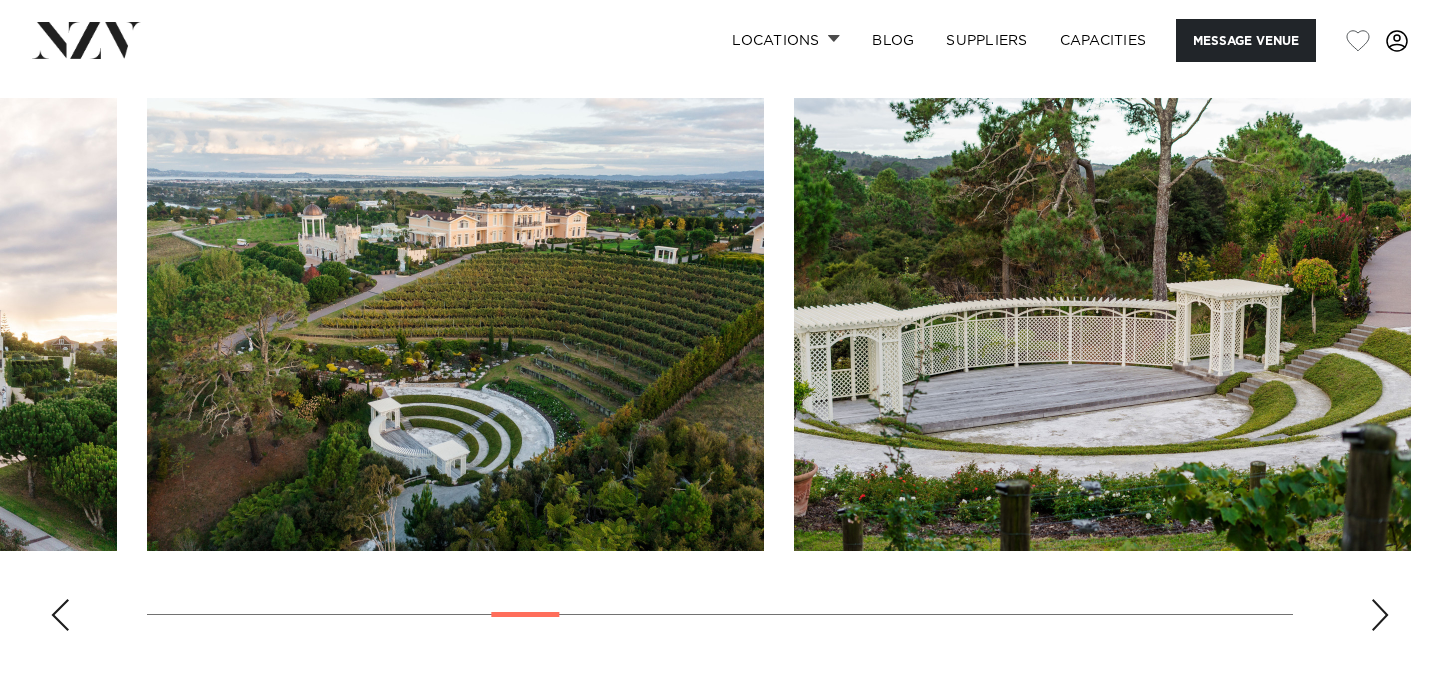 click at bounding box center (1380, 615) 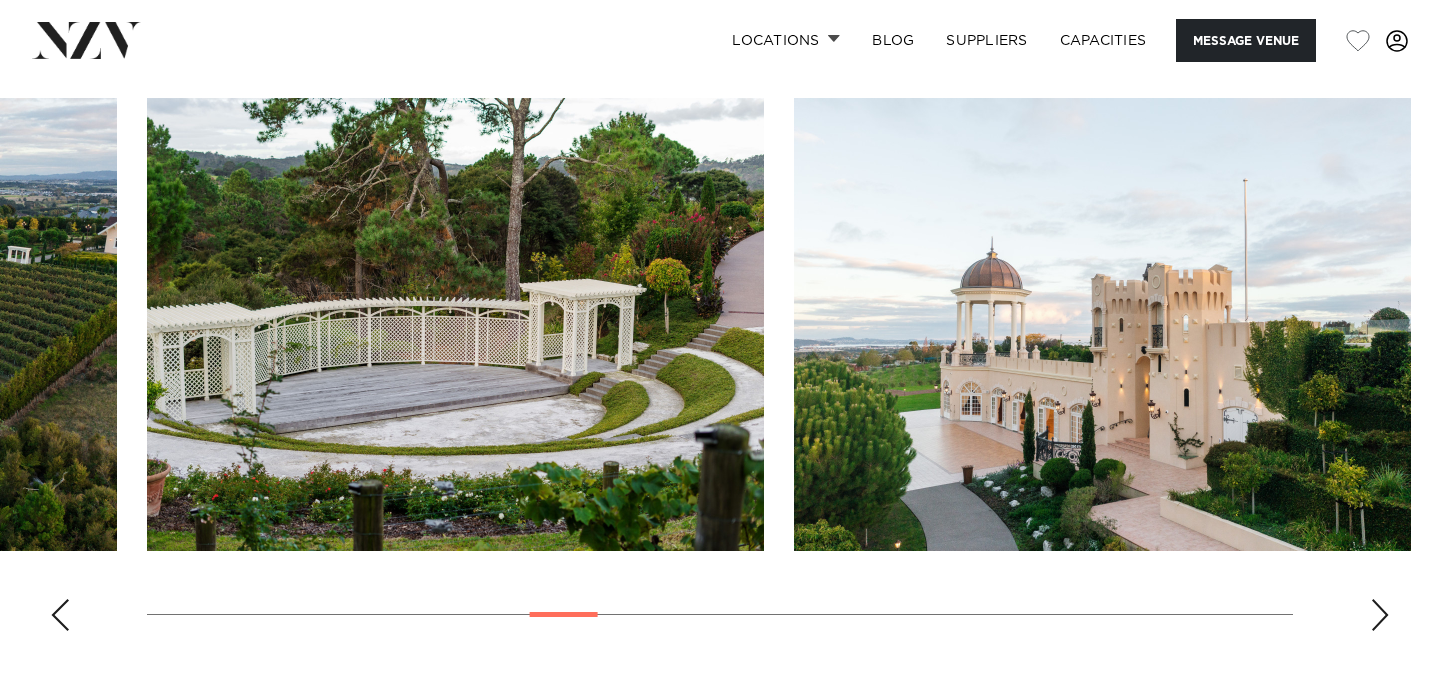 click at bounding box center (1380, 615) 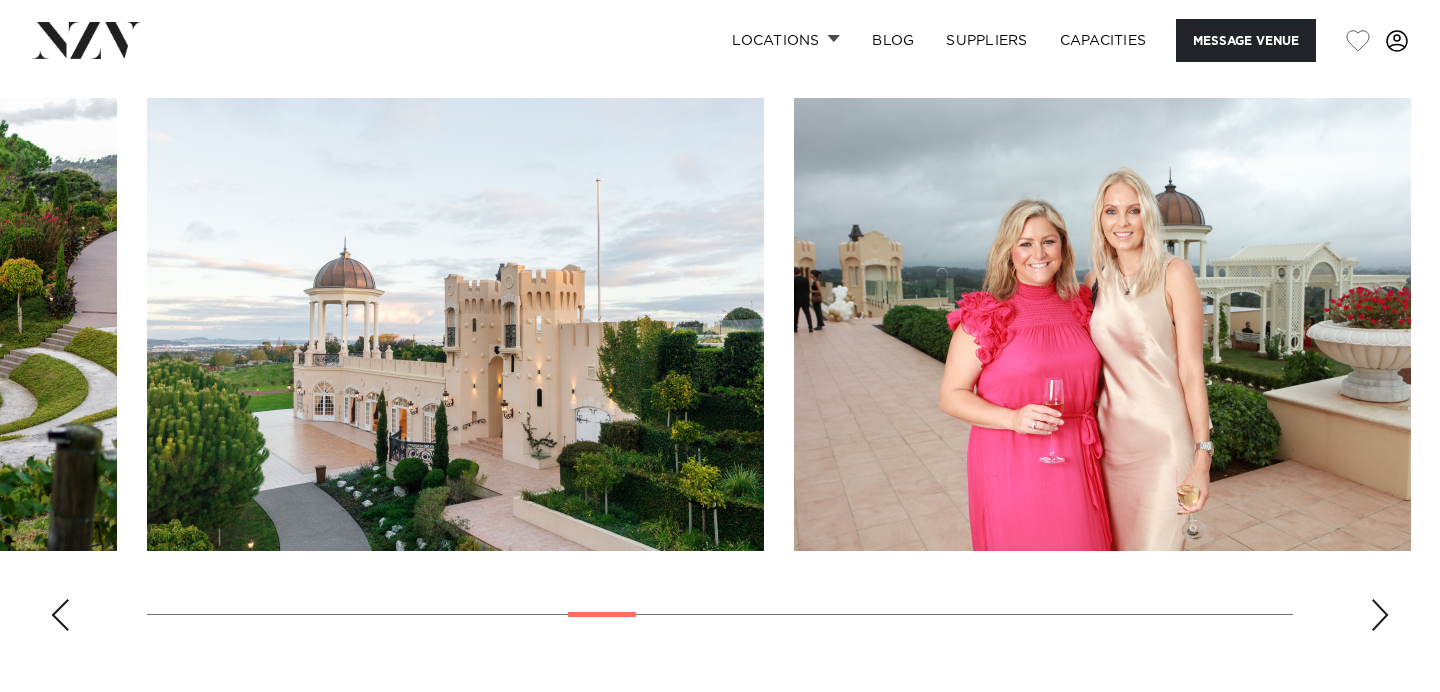 click at bounding box center (1380, 615) 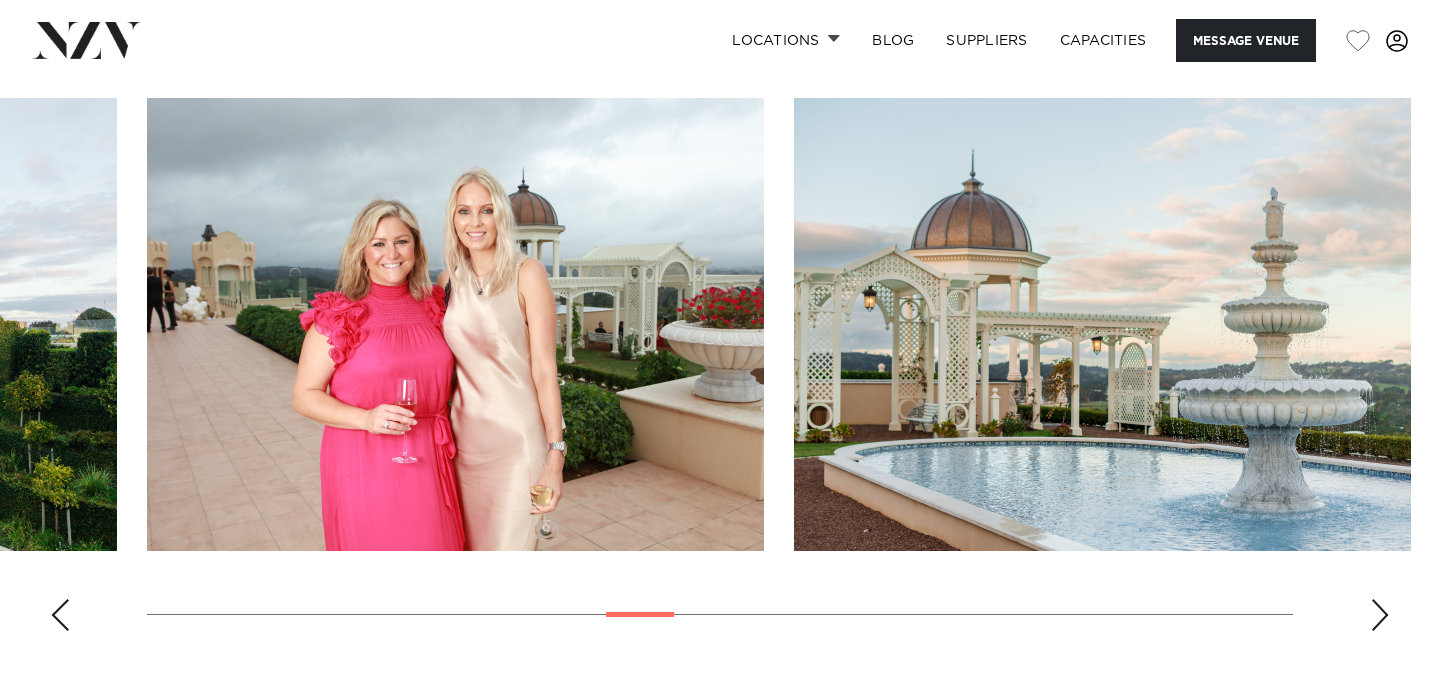 click at bounding box center [1380, 615] 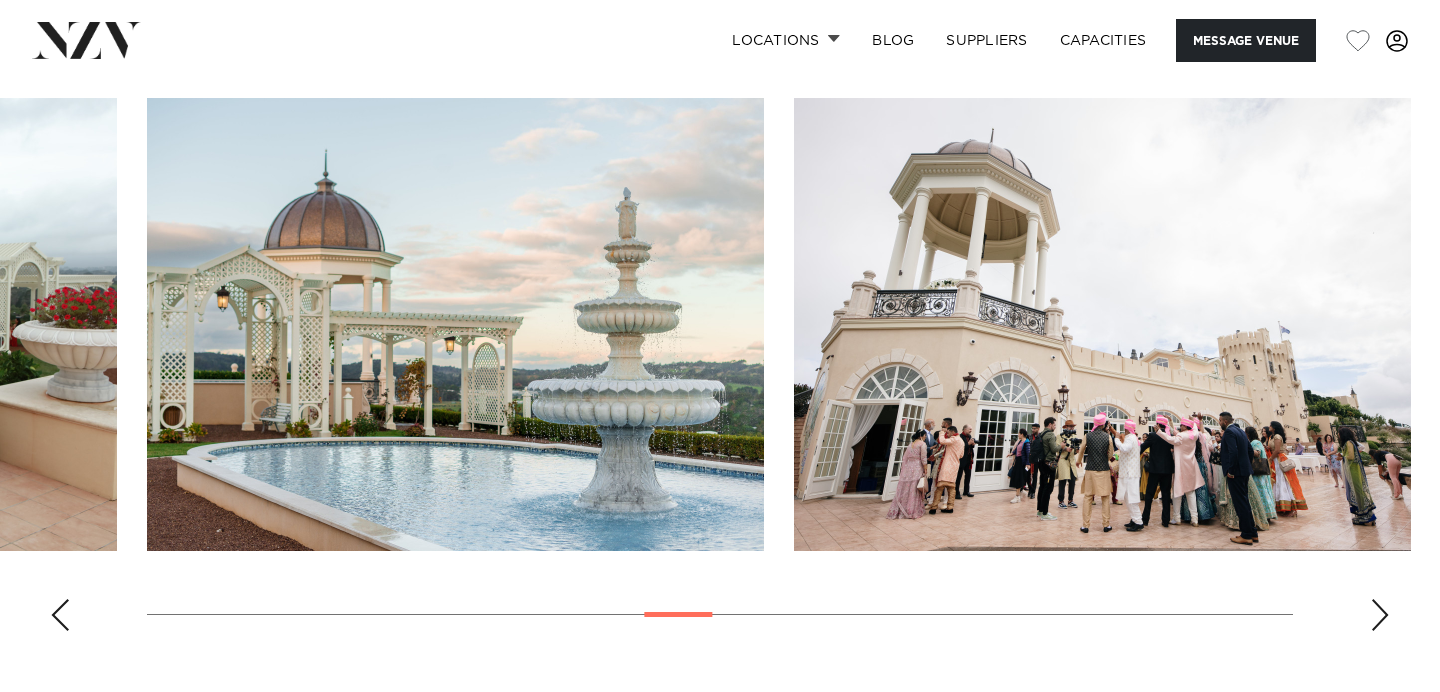 click at bounding box center [1380, 615] 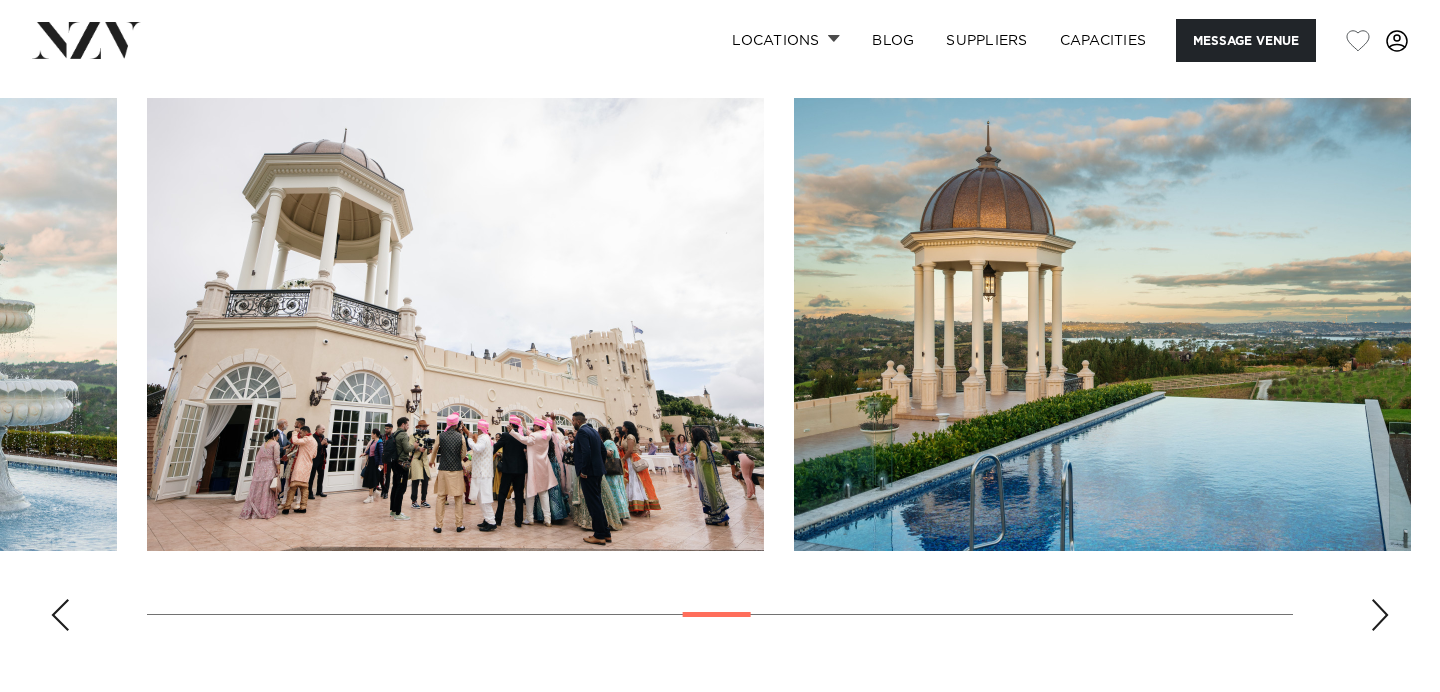 click at bounding box center [1380, 615] 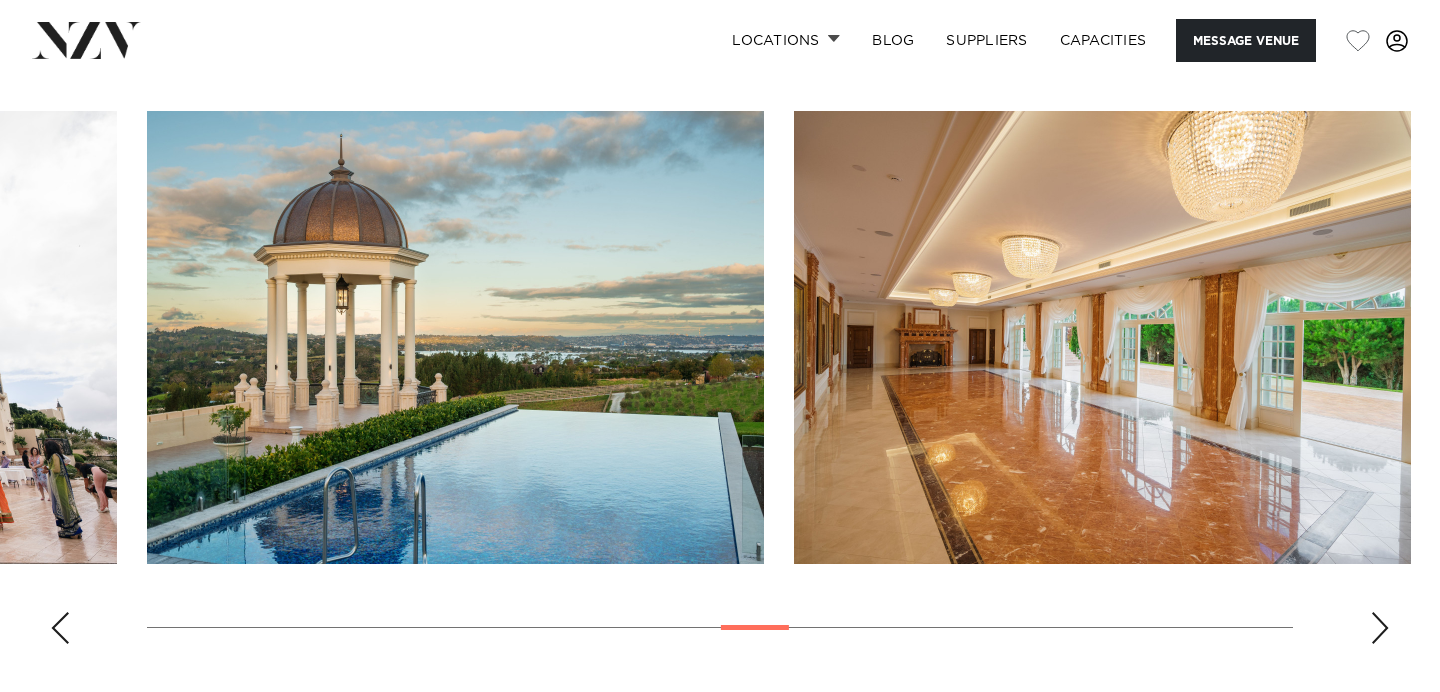 scroll, scrollTop: 1882, scrollLeft: 0, axis: vertical 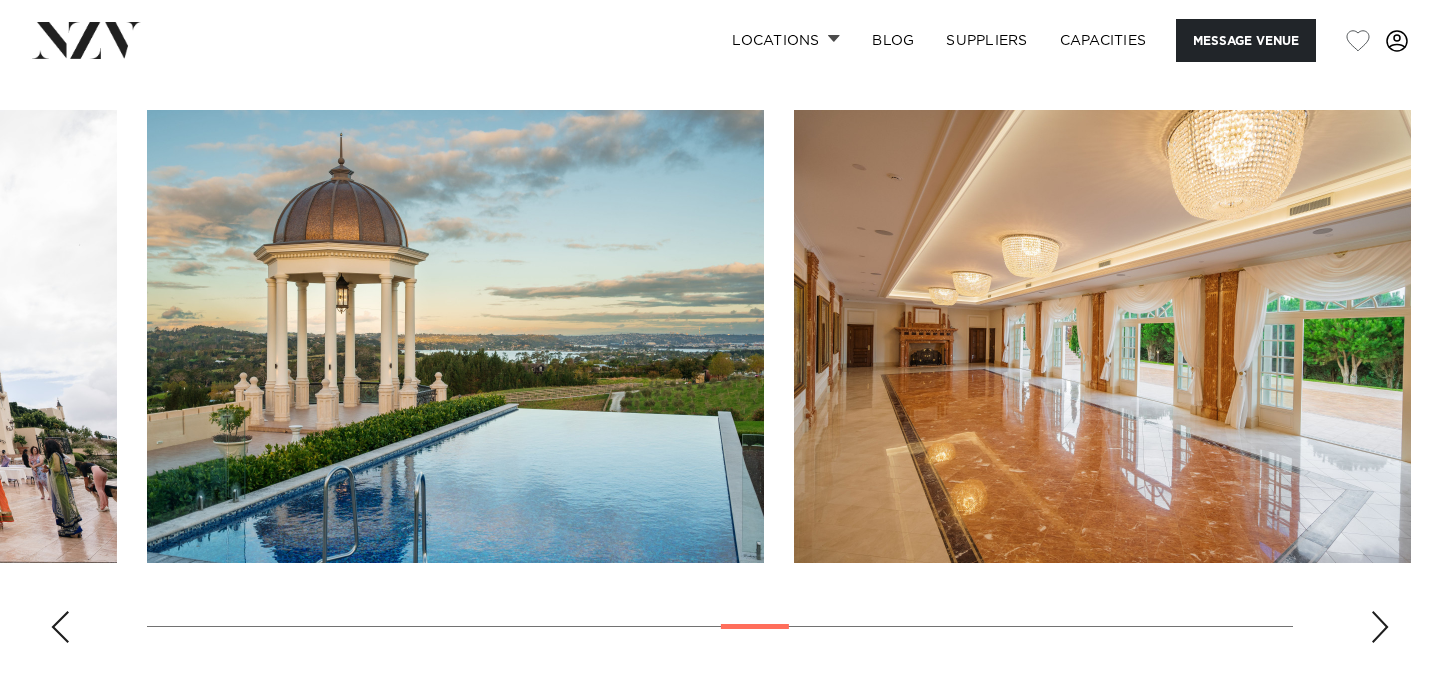 click at bounding box center (1380, 627) 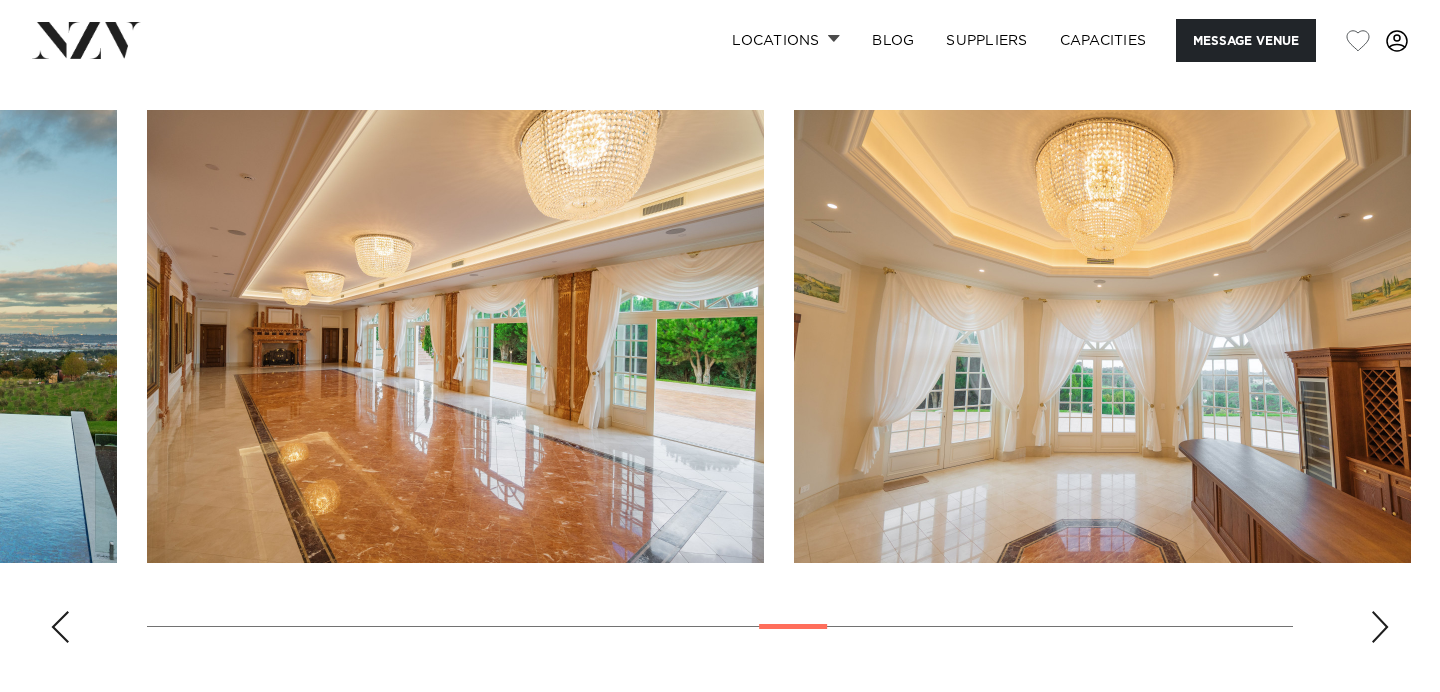 click at bounding box center (1380, 627) 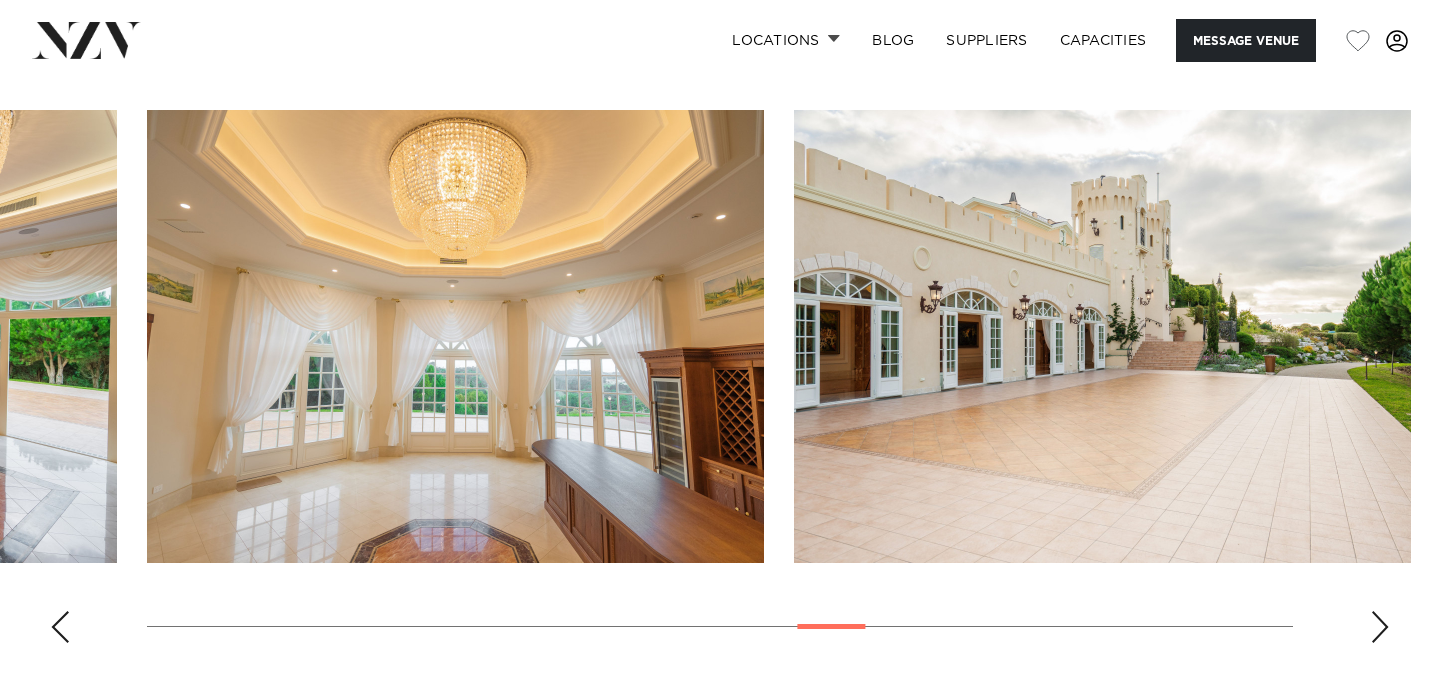 click at bounding box center [1380, 627] 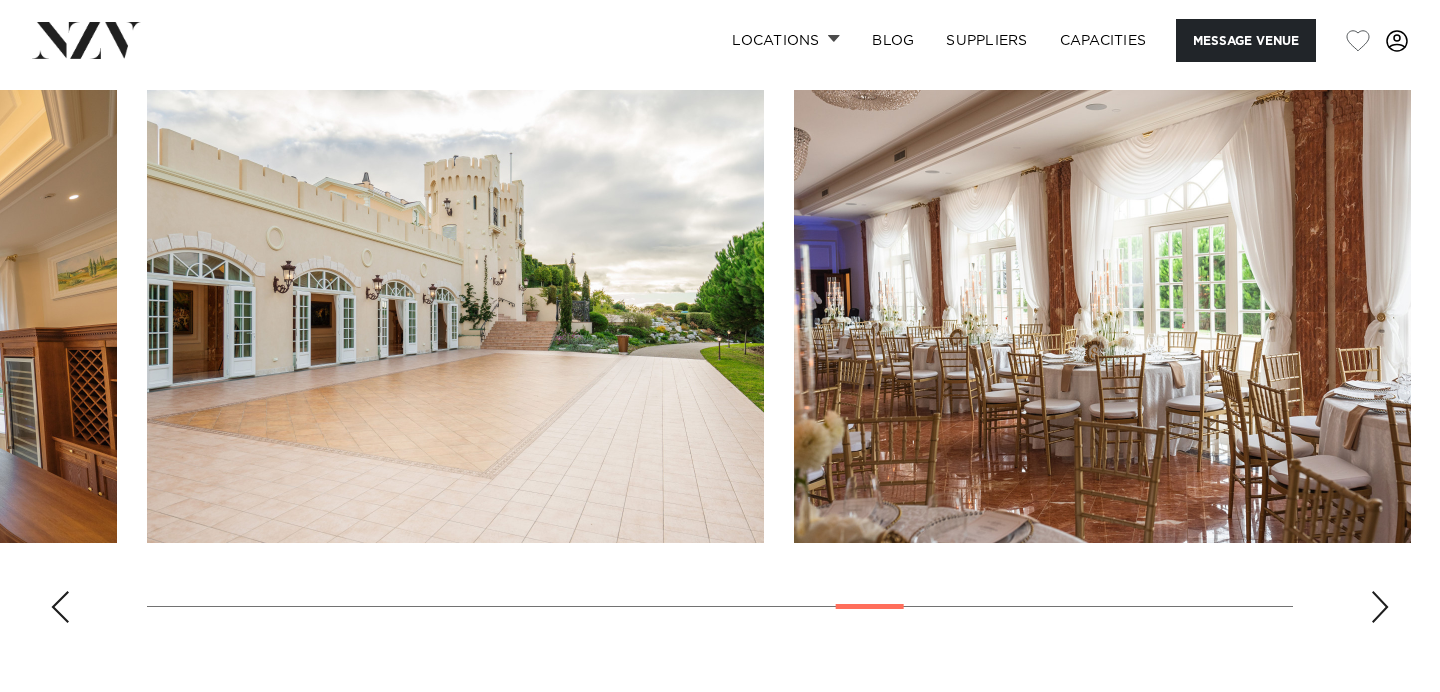 scroll, scrollTop: 1912, scrollLeft: 0, axis: vertical 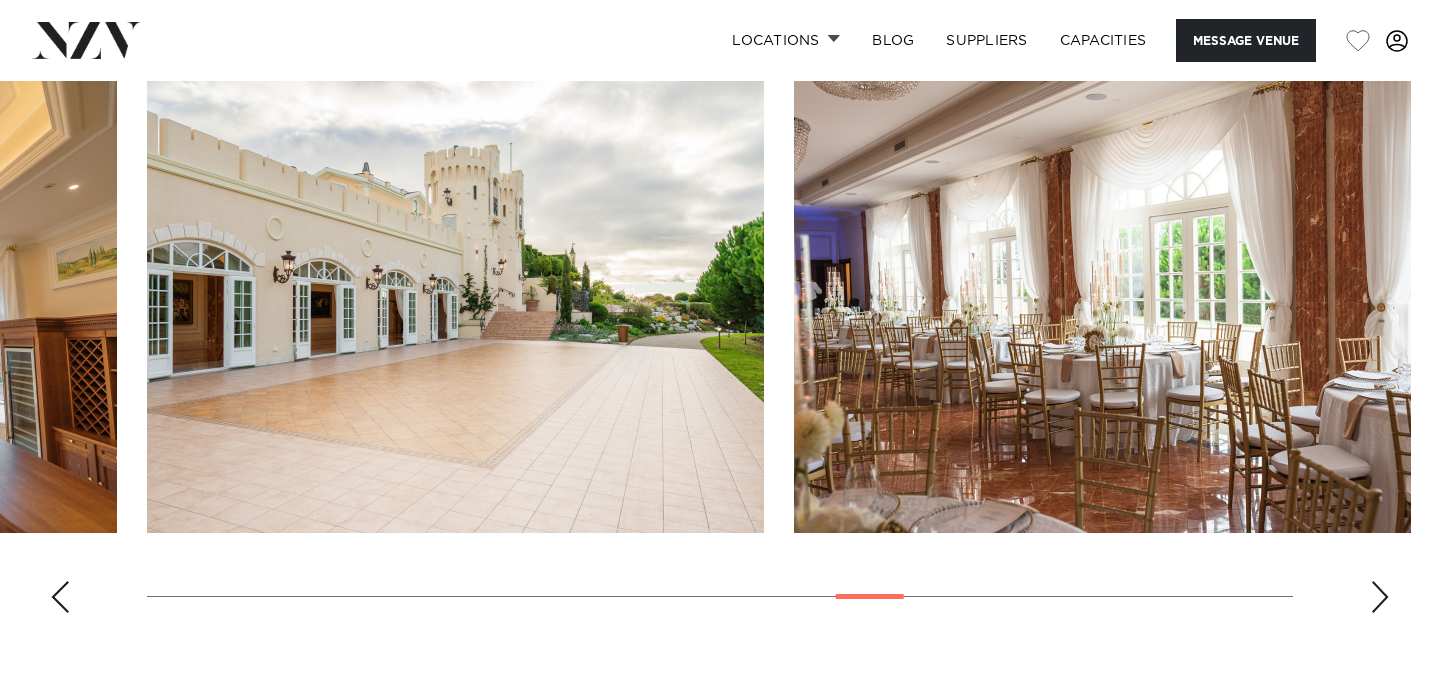 click at bounding box center [720, 354] 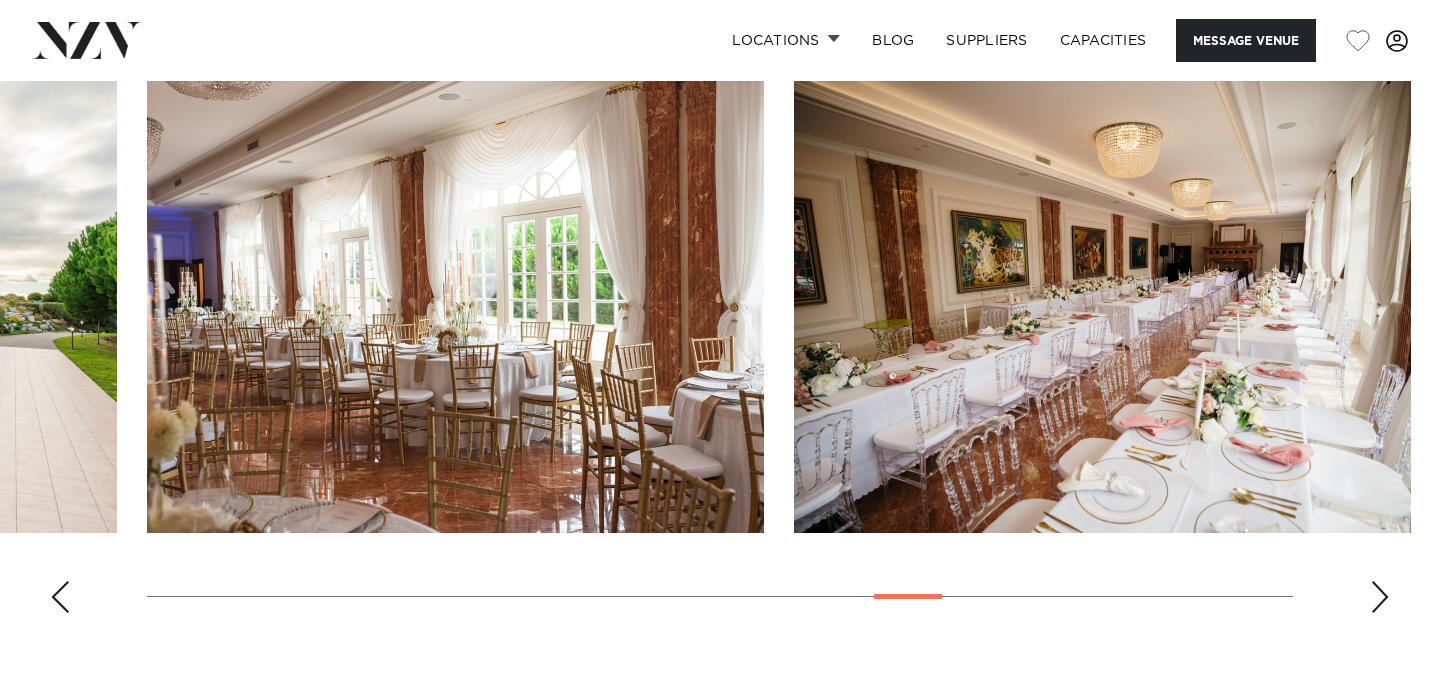 click at bounding box center (1380, 597) 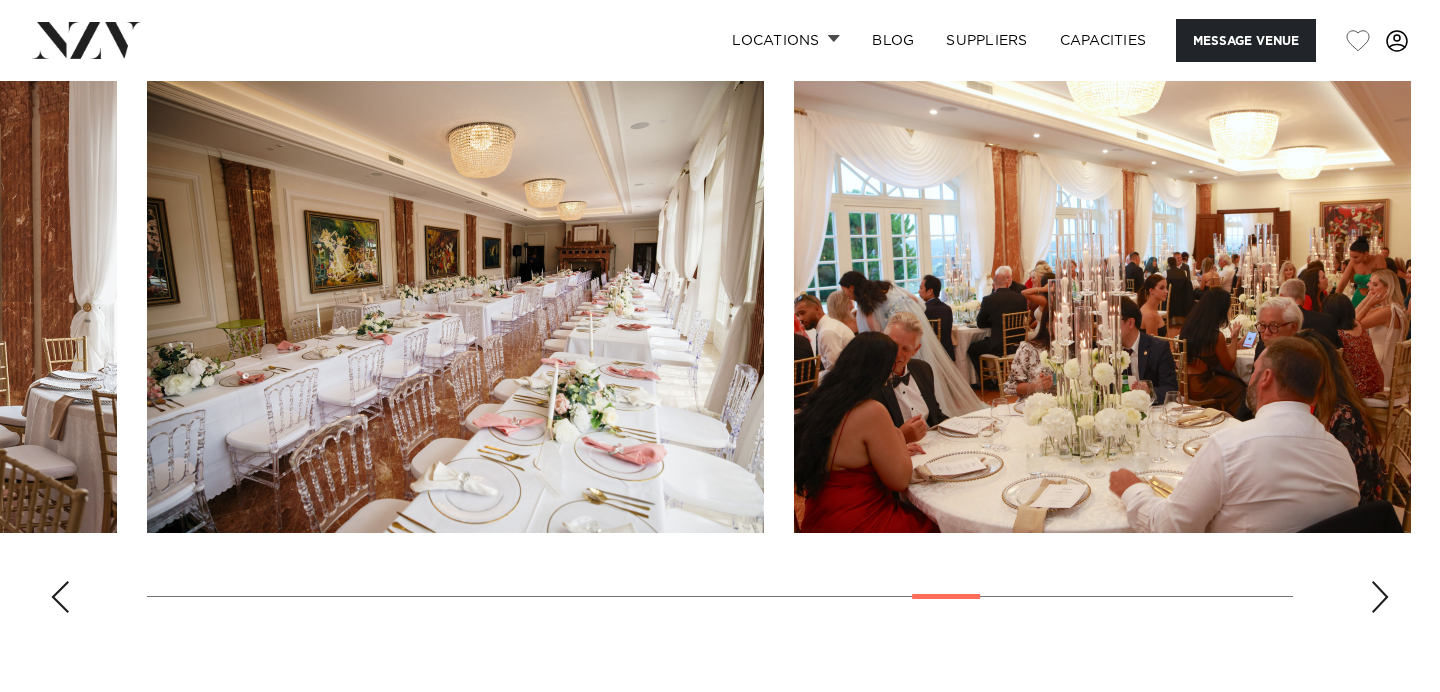 click at bounding box center [1380, 597] 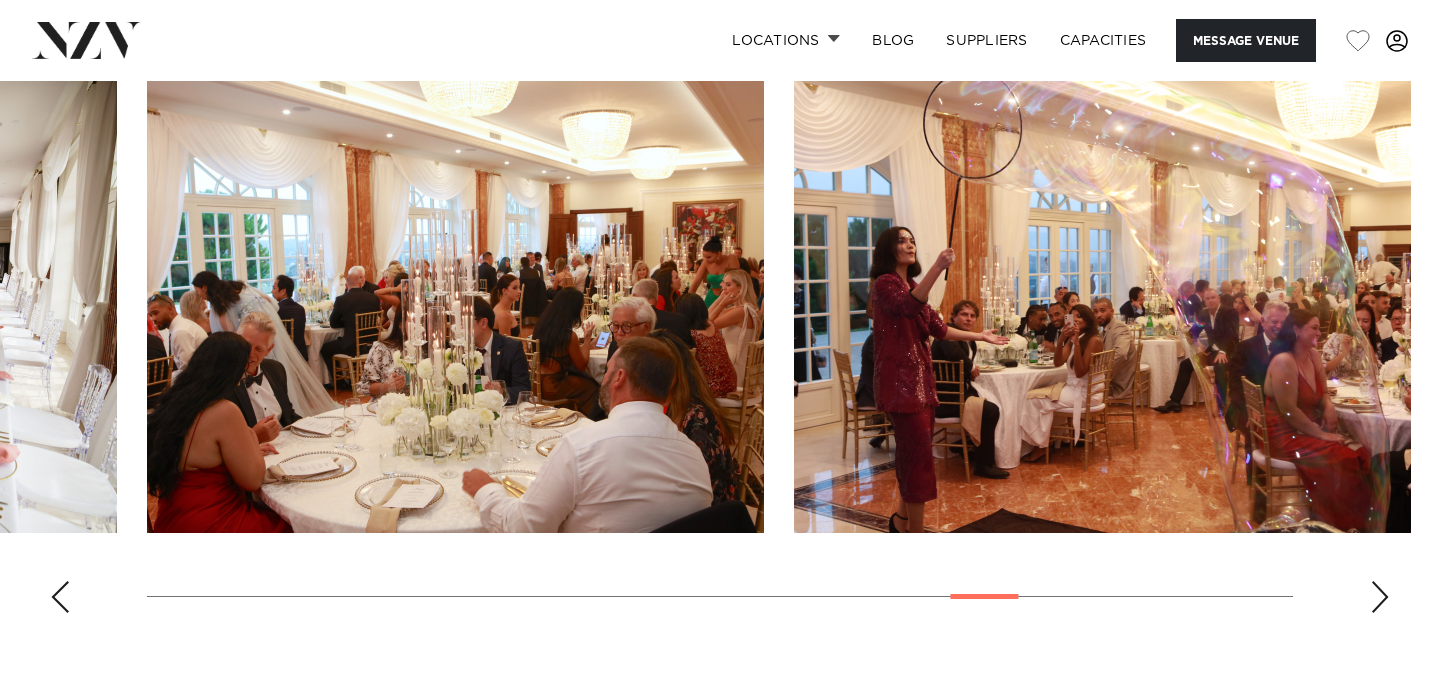 click at bounding box center (1380, 597) 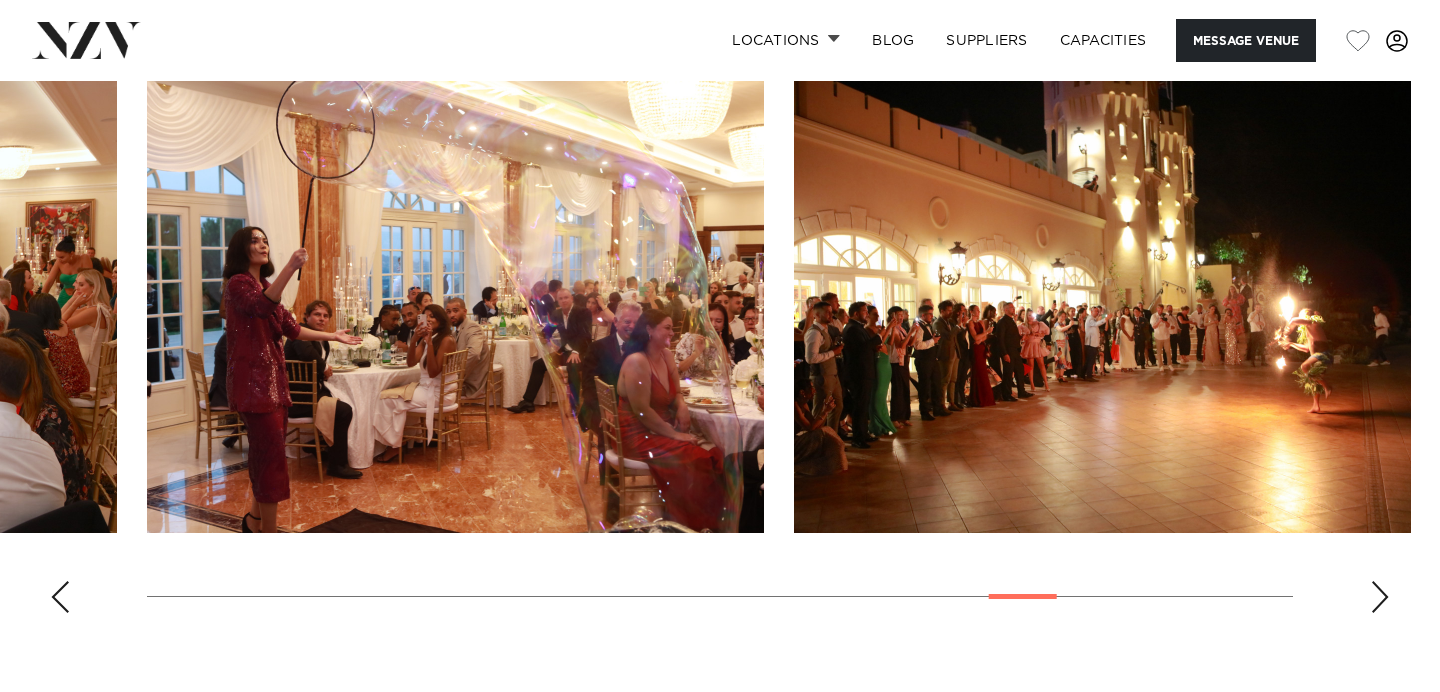 click at bounding box center [1380, 597] 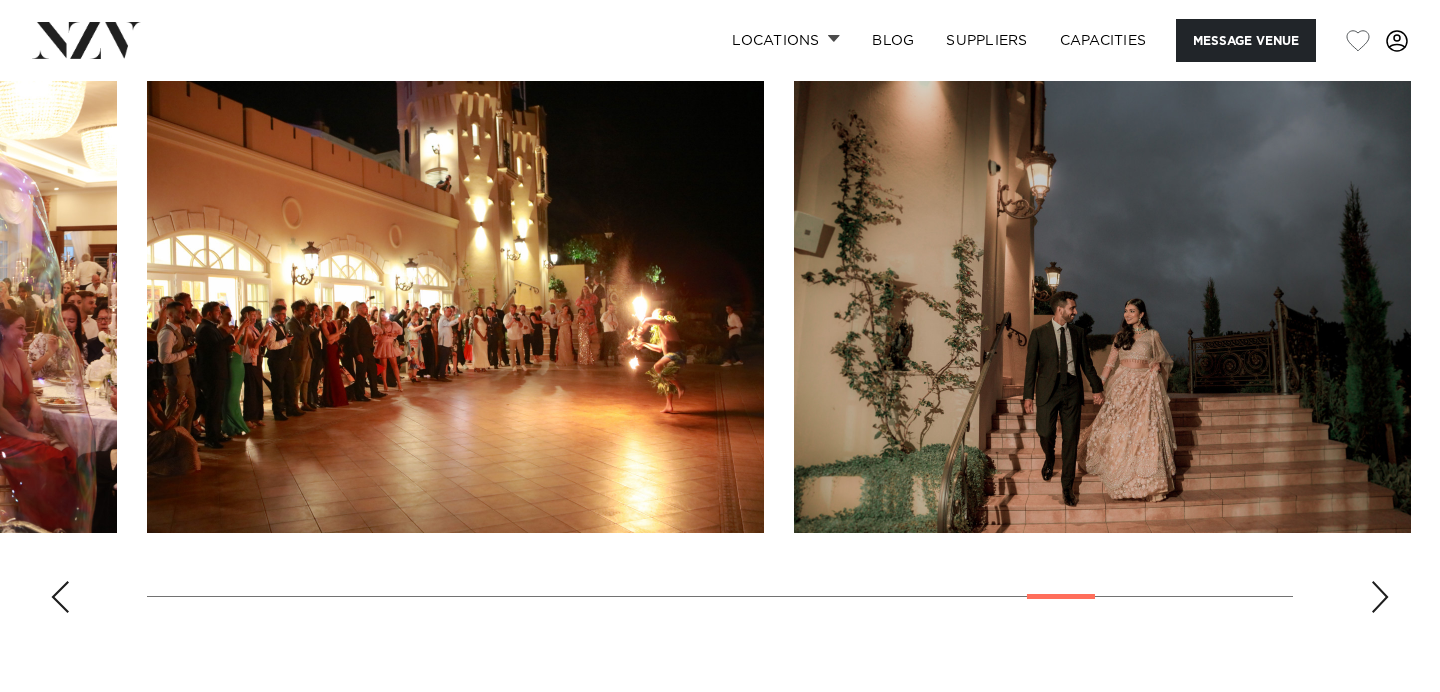 click at bounding box center (1380, 597) 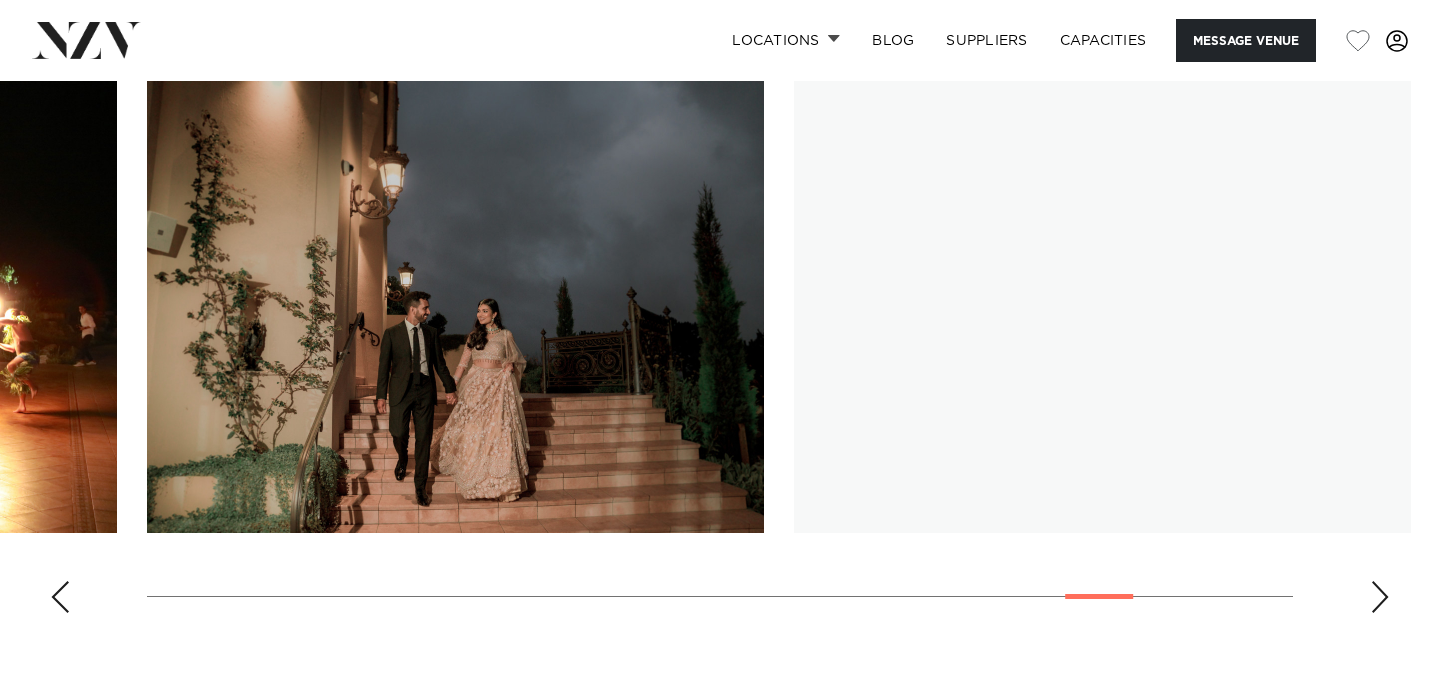 click at bounding box center [1380, 597] 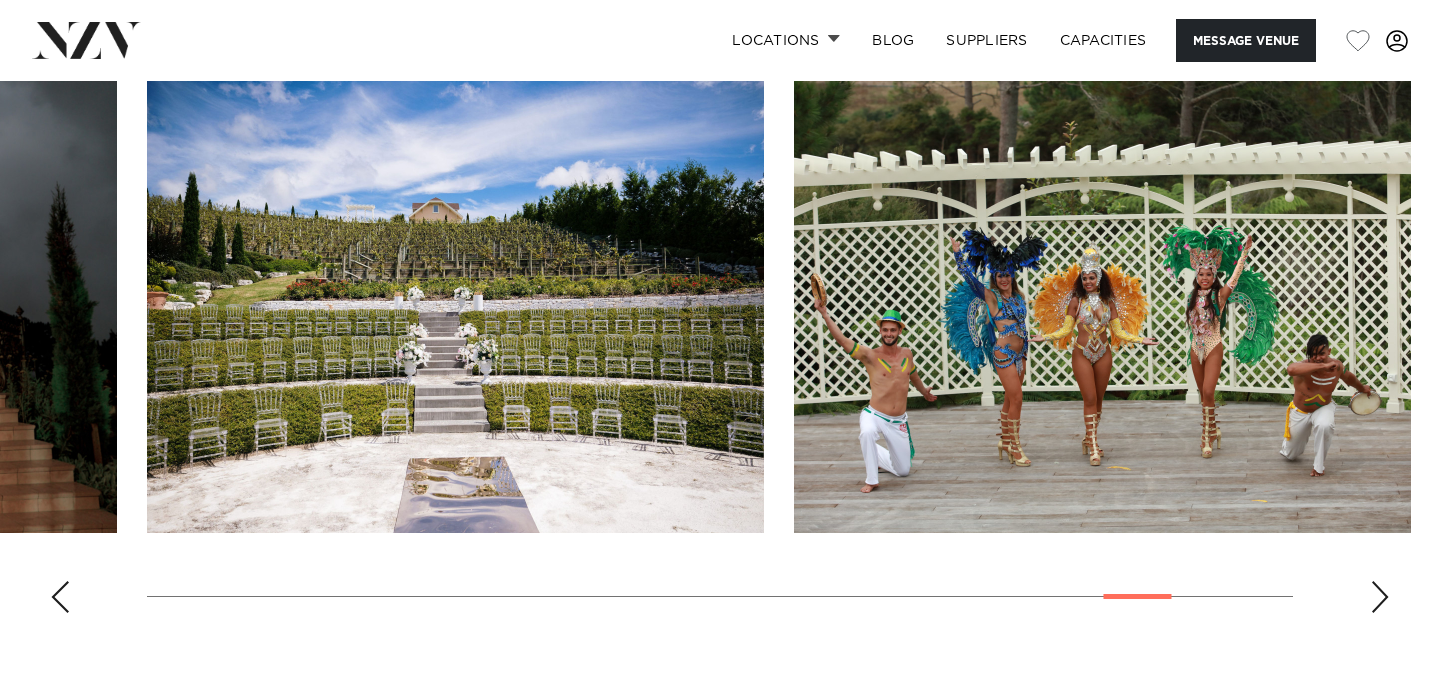 click at bounding box center [1380, 597] 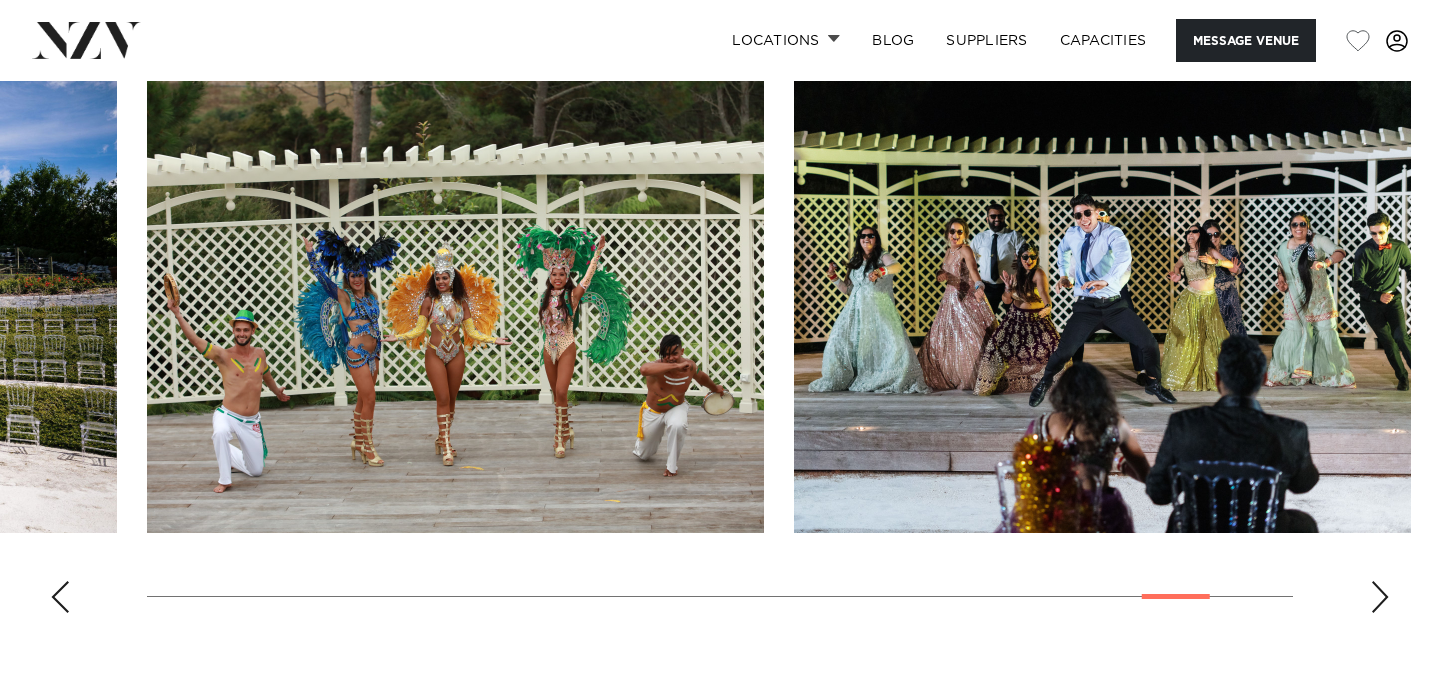 click at bounding box center [1380, 597] 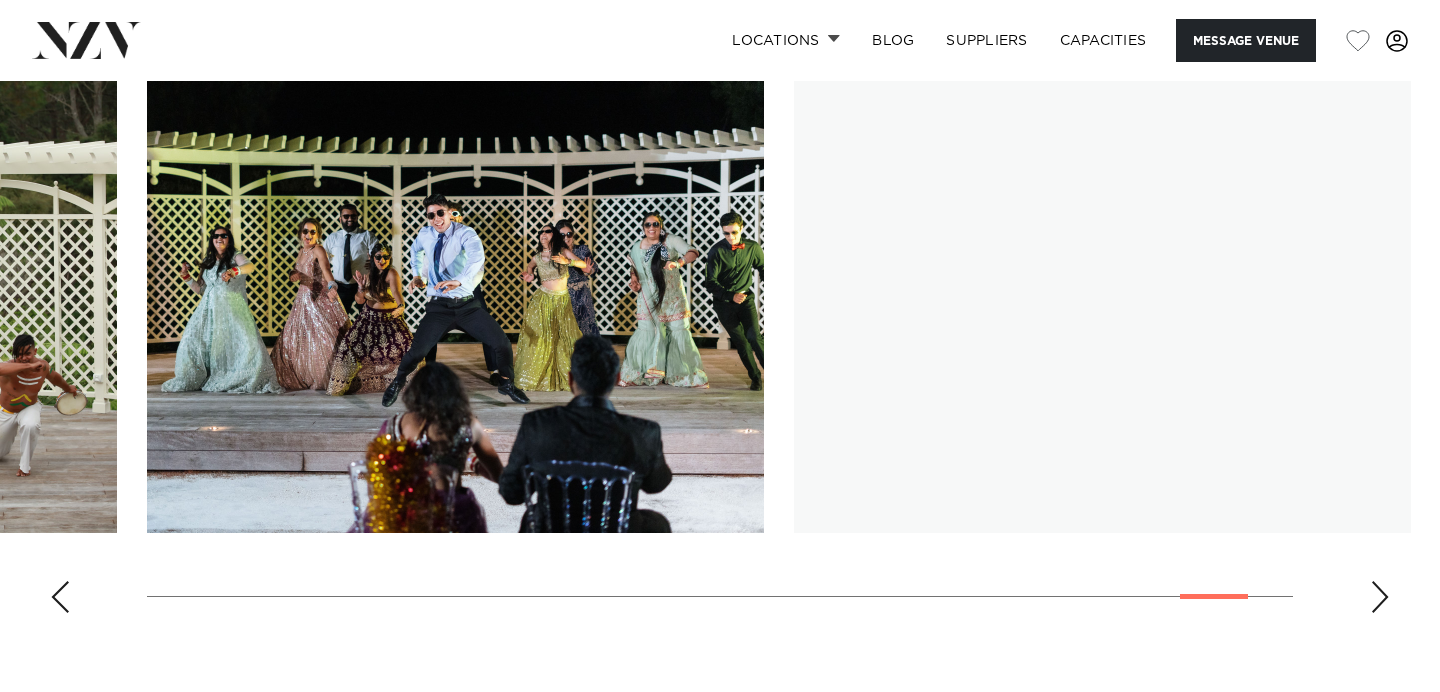 click at bounding box center (1380, 597) 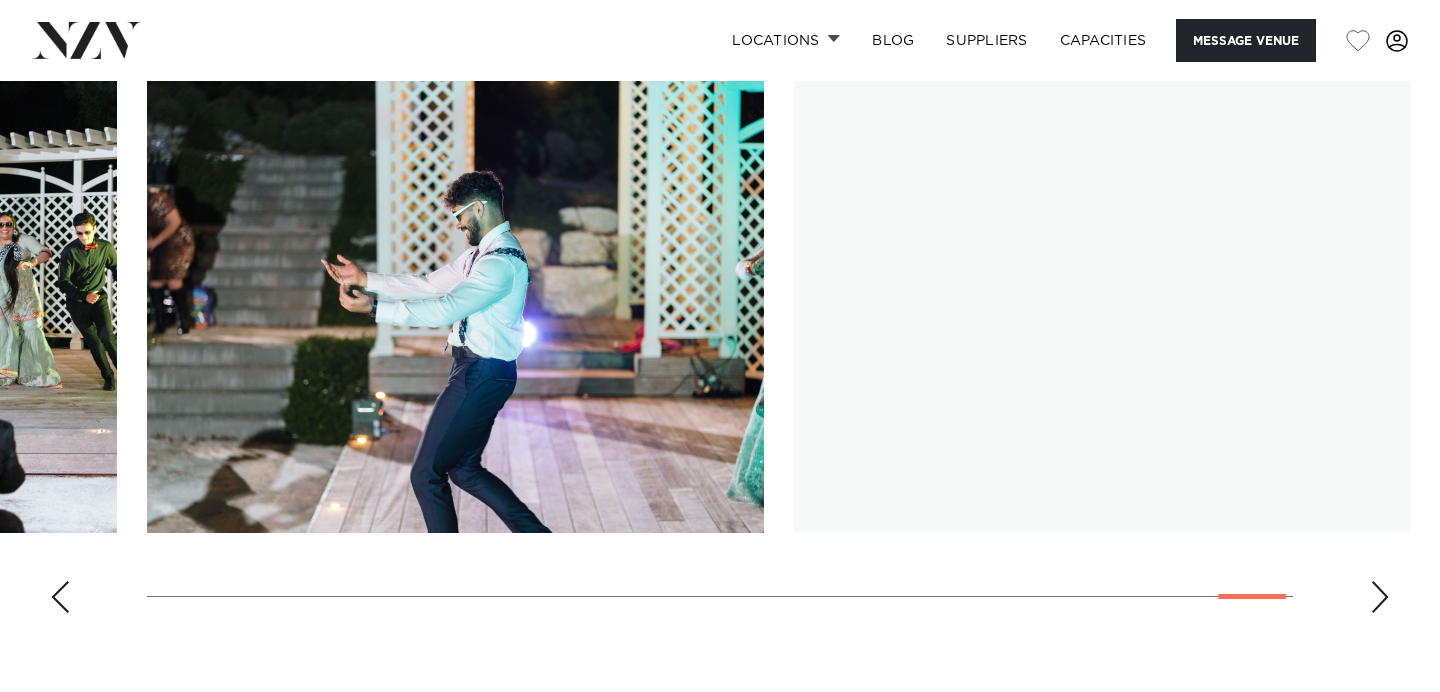 click at bounding box center [1380, 597] 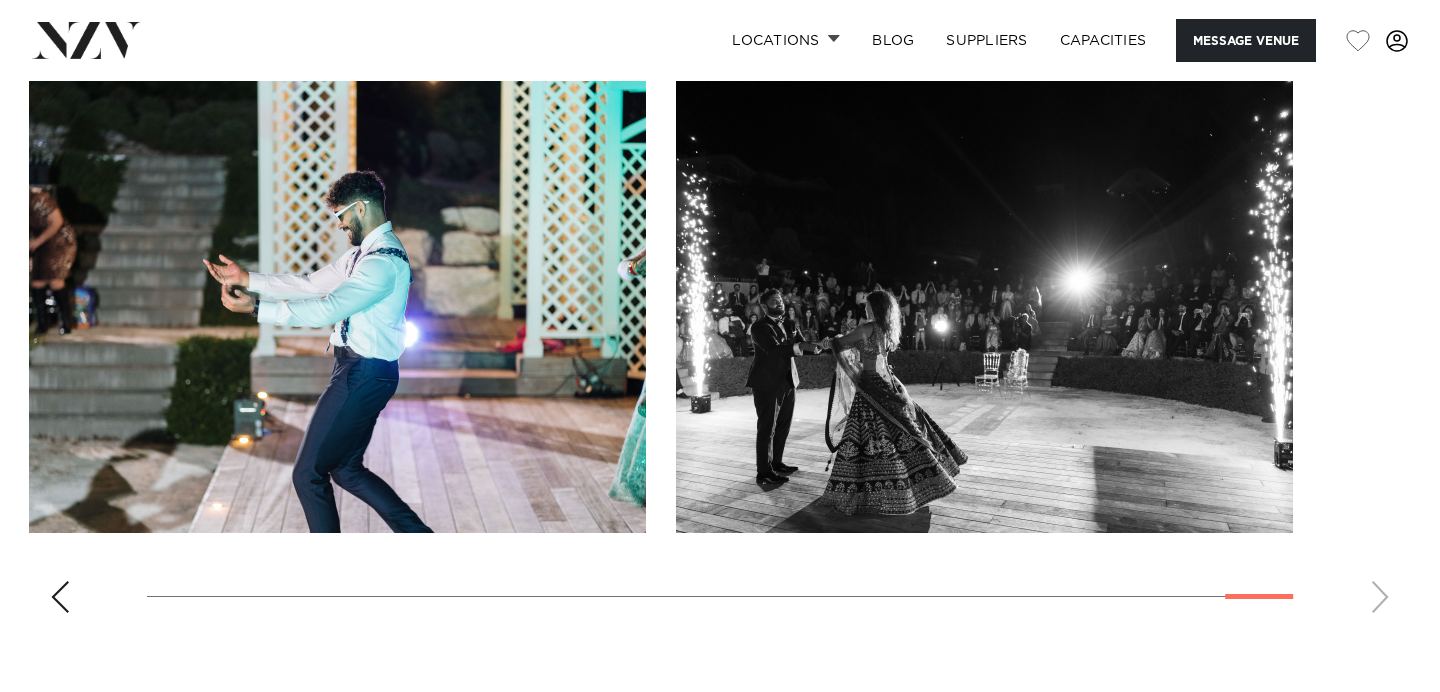 click at bounding box center (720, 354) 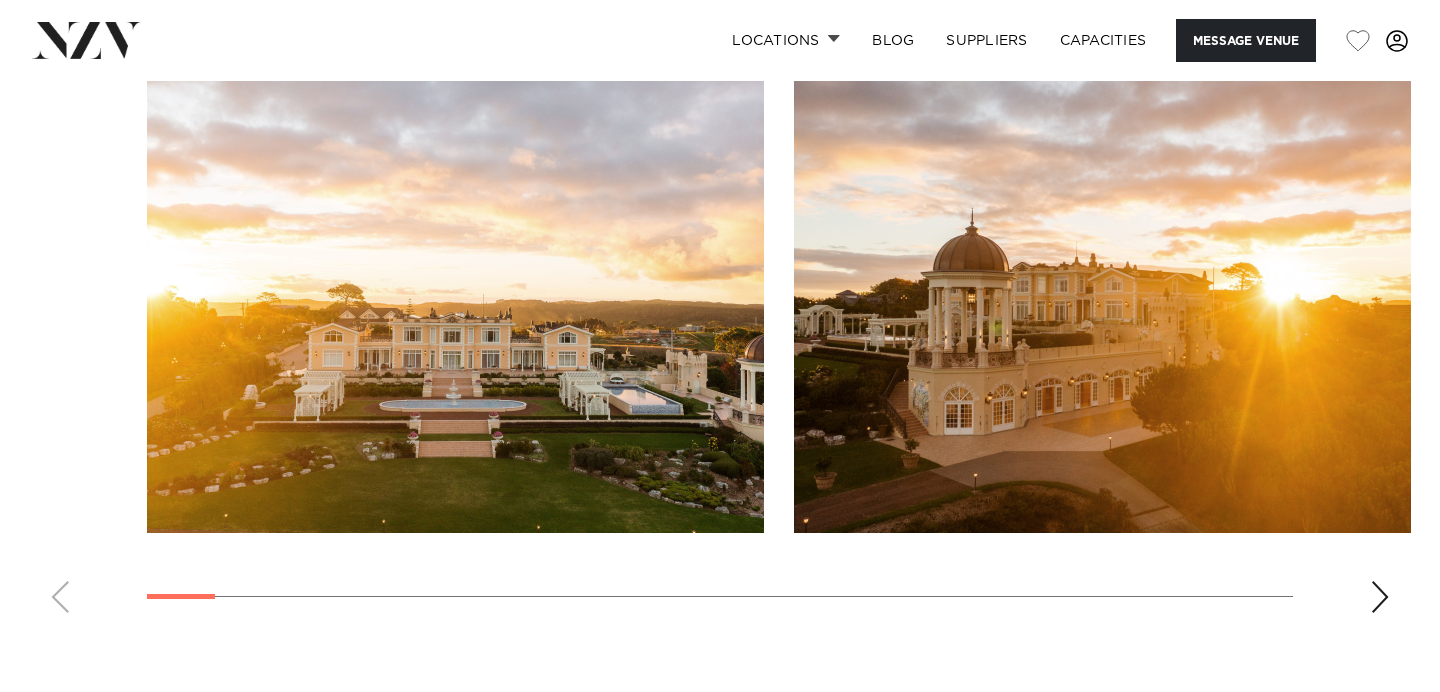 click at bounding box center (720, 354) 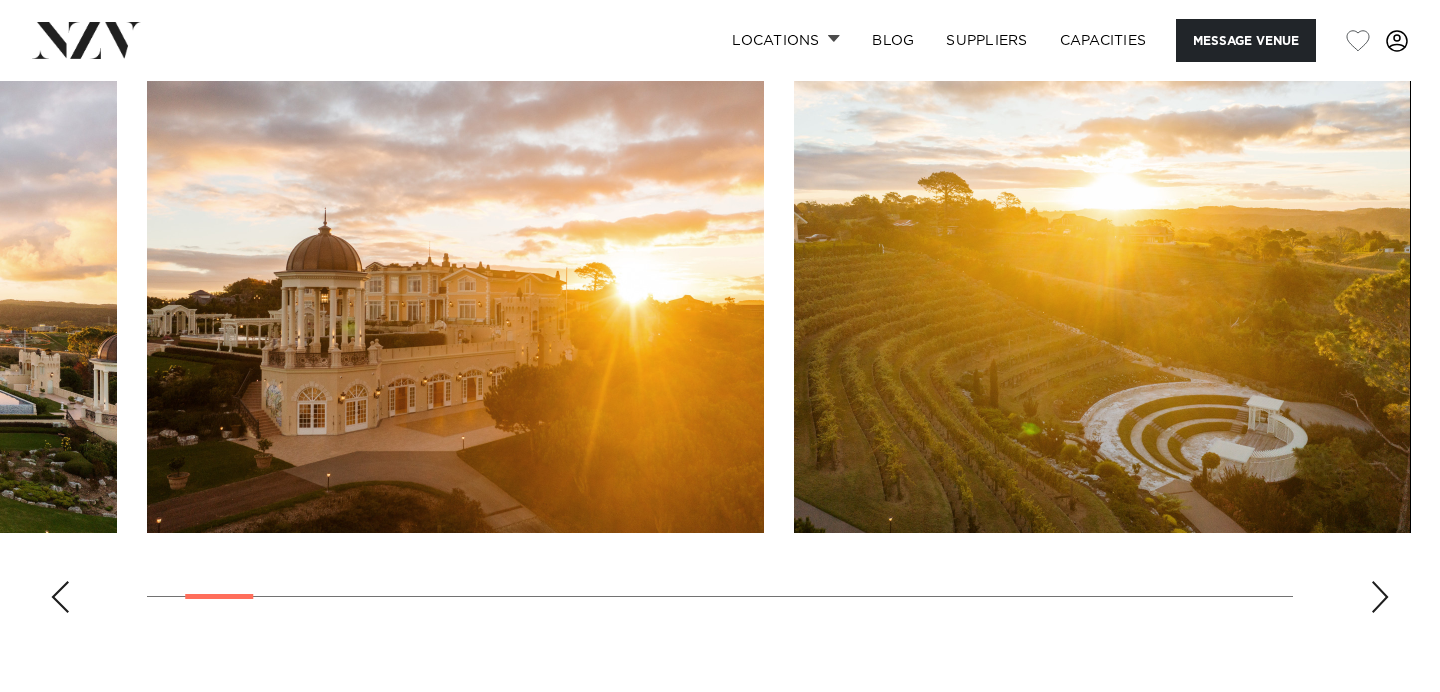 click at bounding box center [1380, 597] 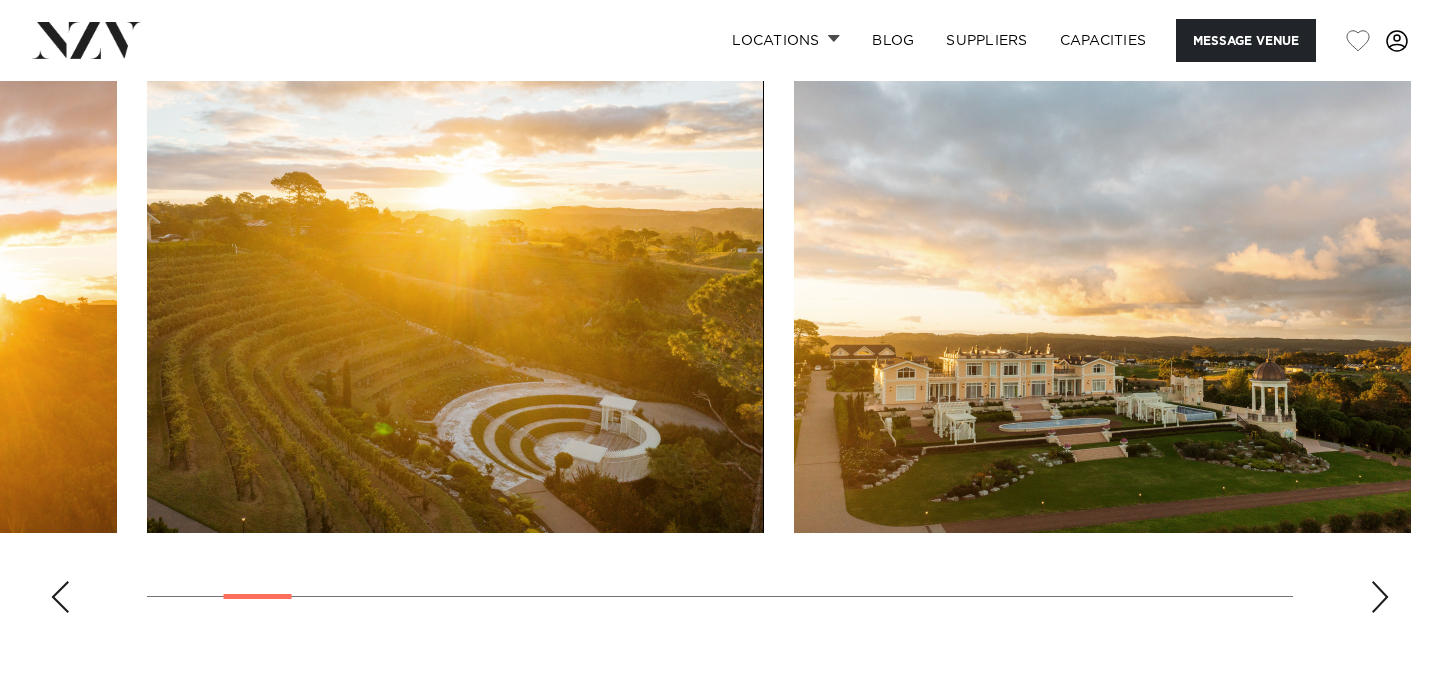 click at bounding box center [1380, 597] 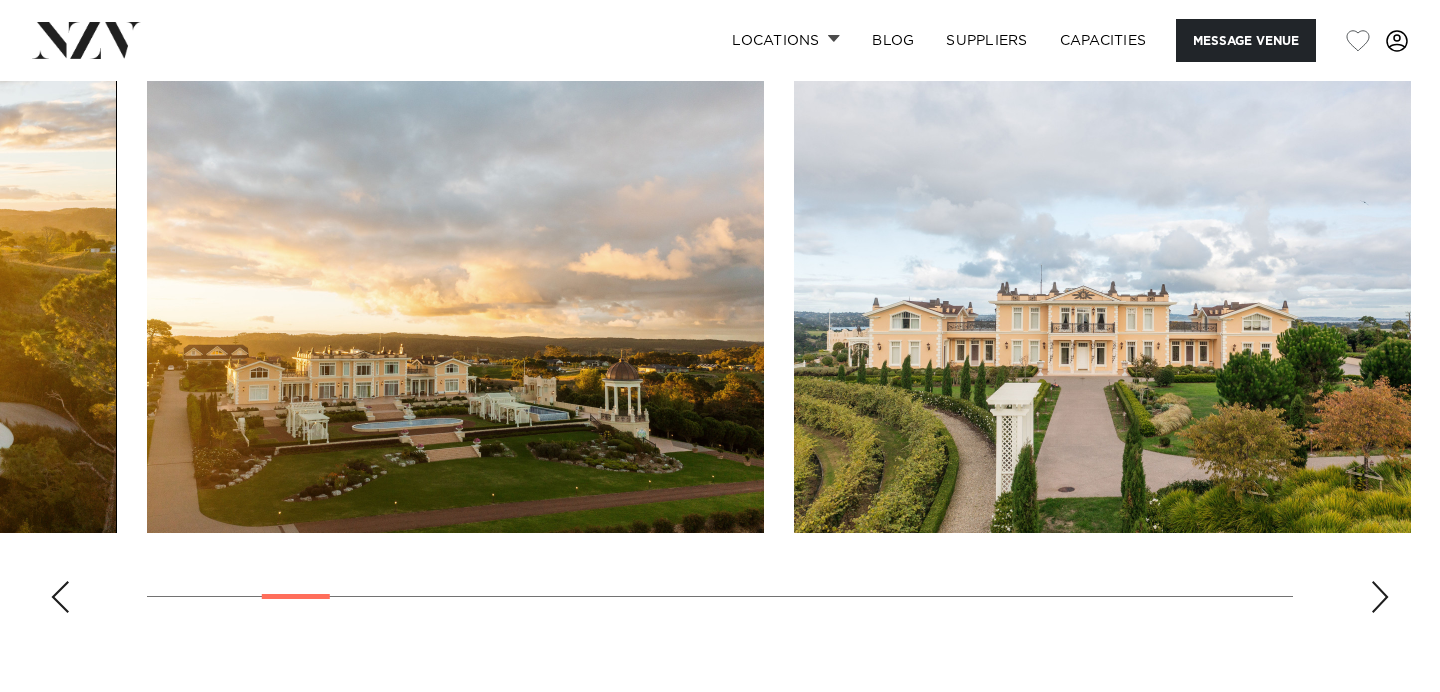 click at bounding box center (1380, 597) 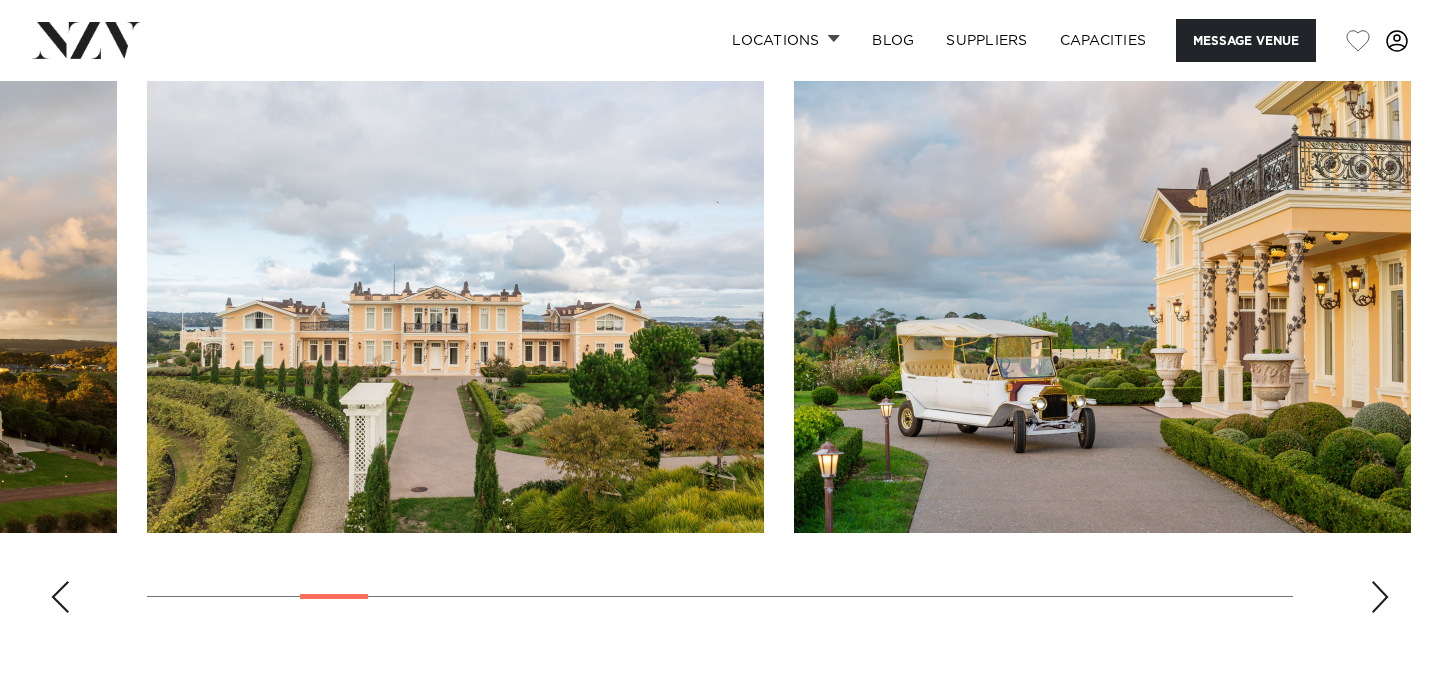 click at bounding box center [1380, 597] 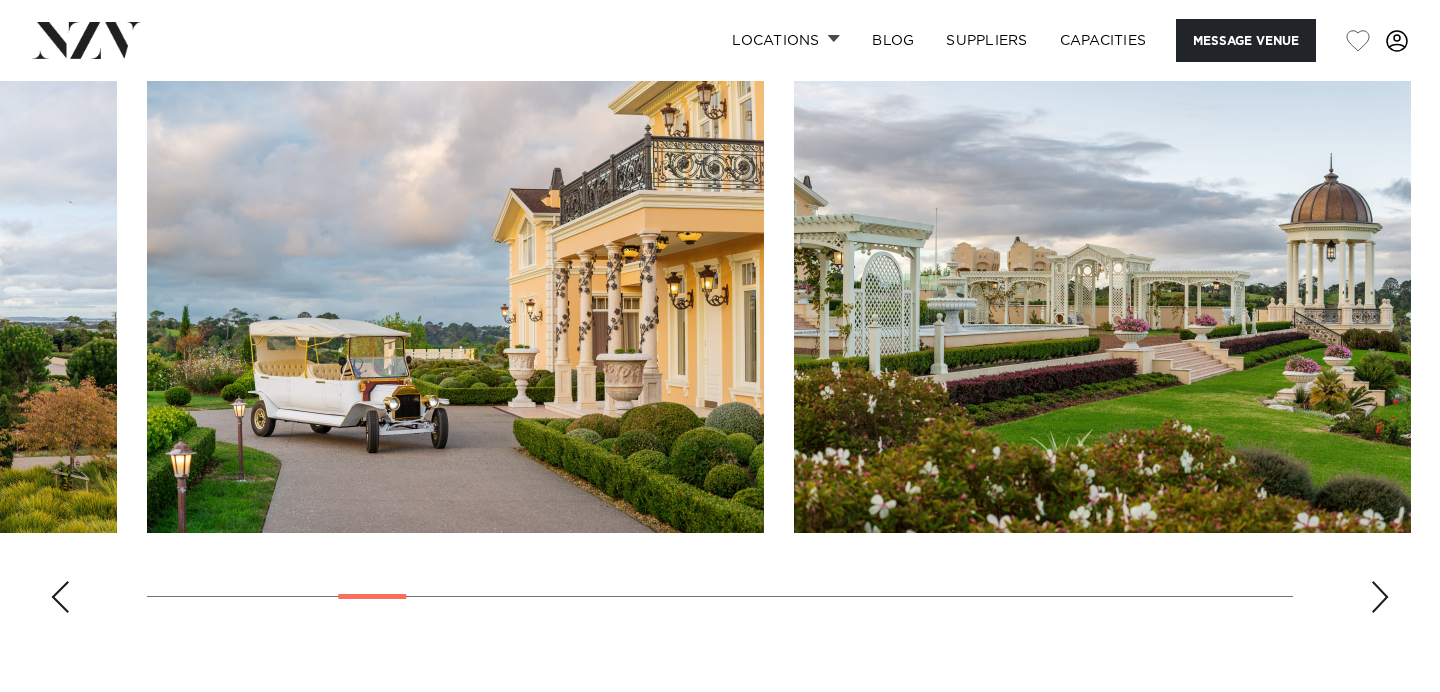 click at bounding box center (1380, 597) 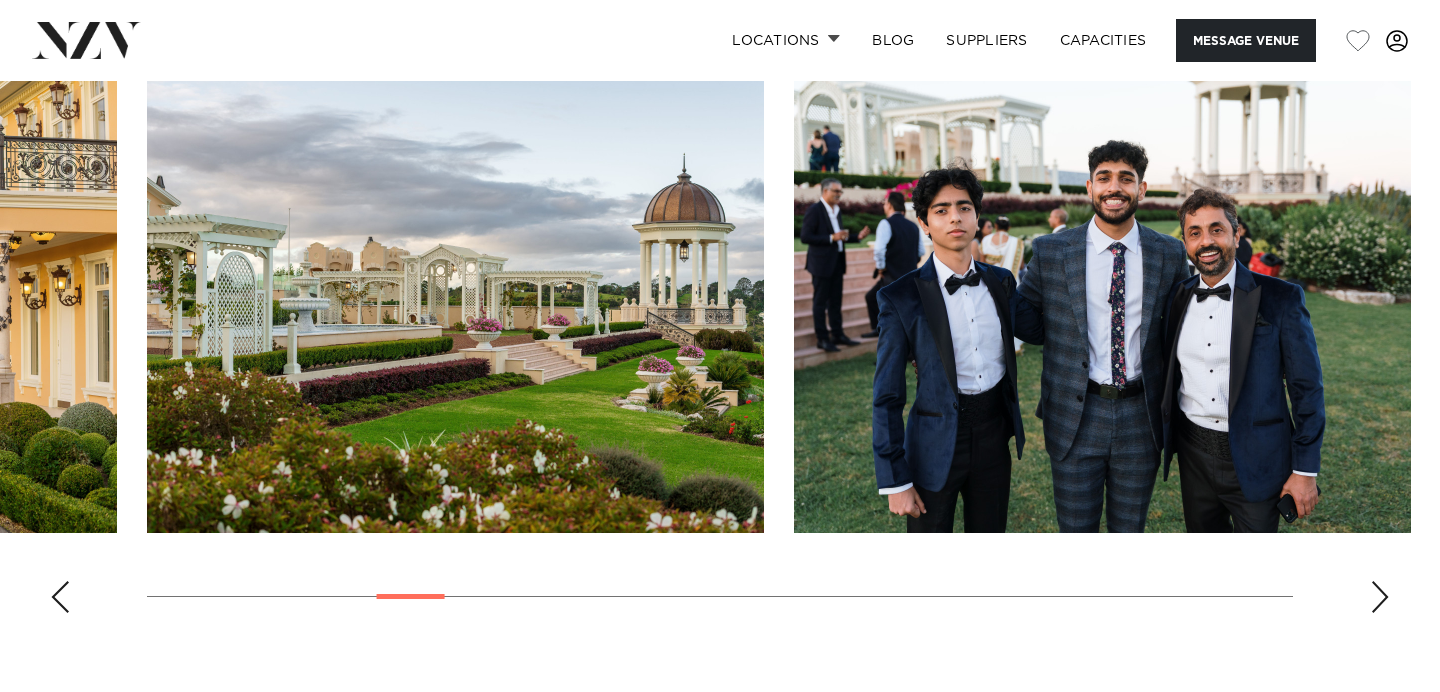 click at bounding box center [1380, 597] 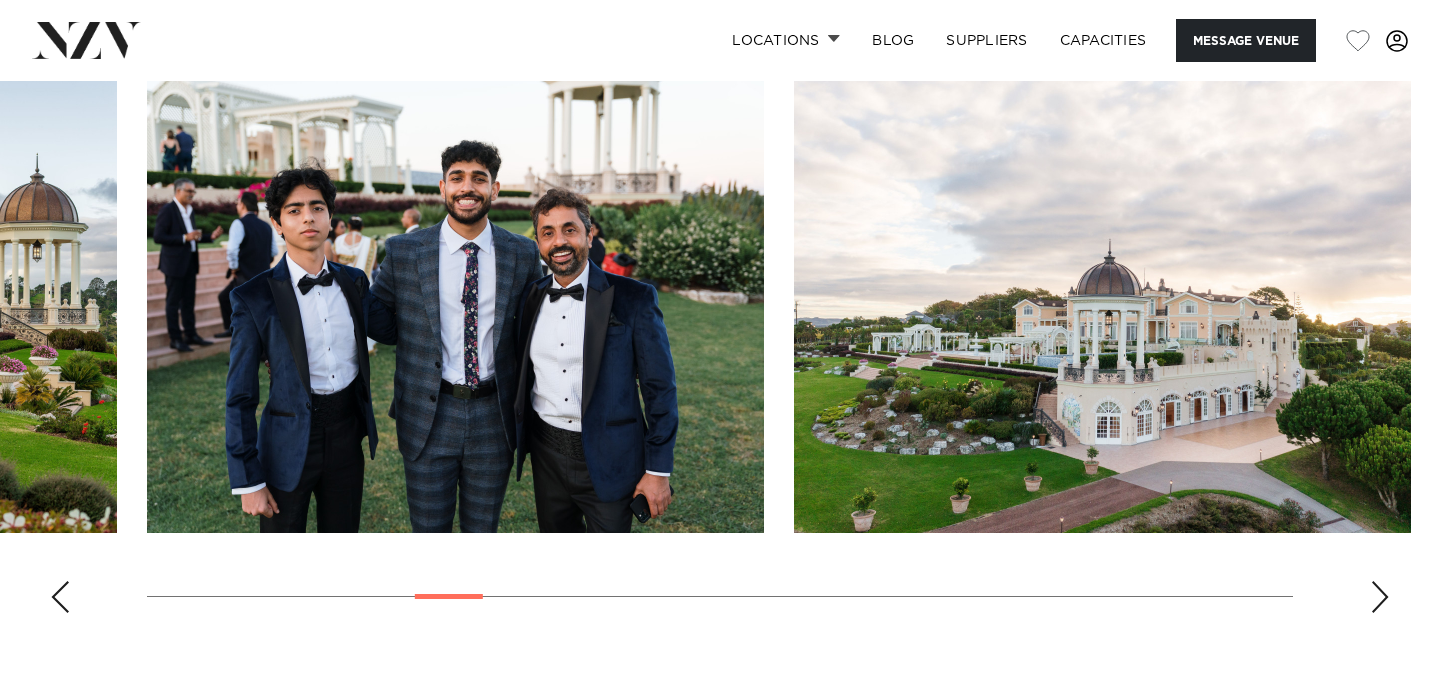 click at bounding box center (1380, 597) 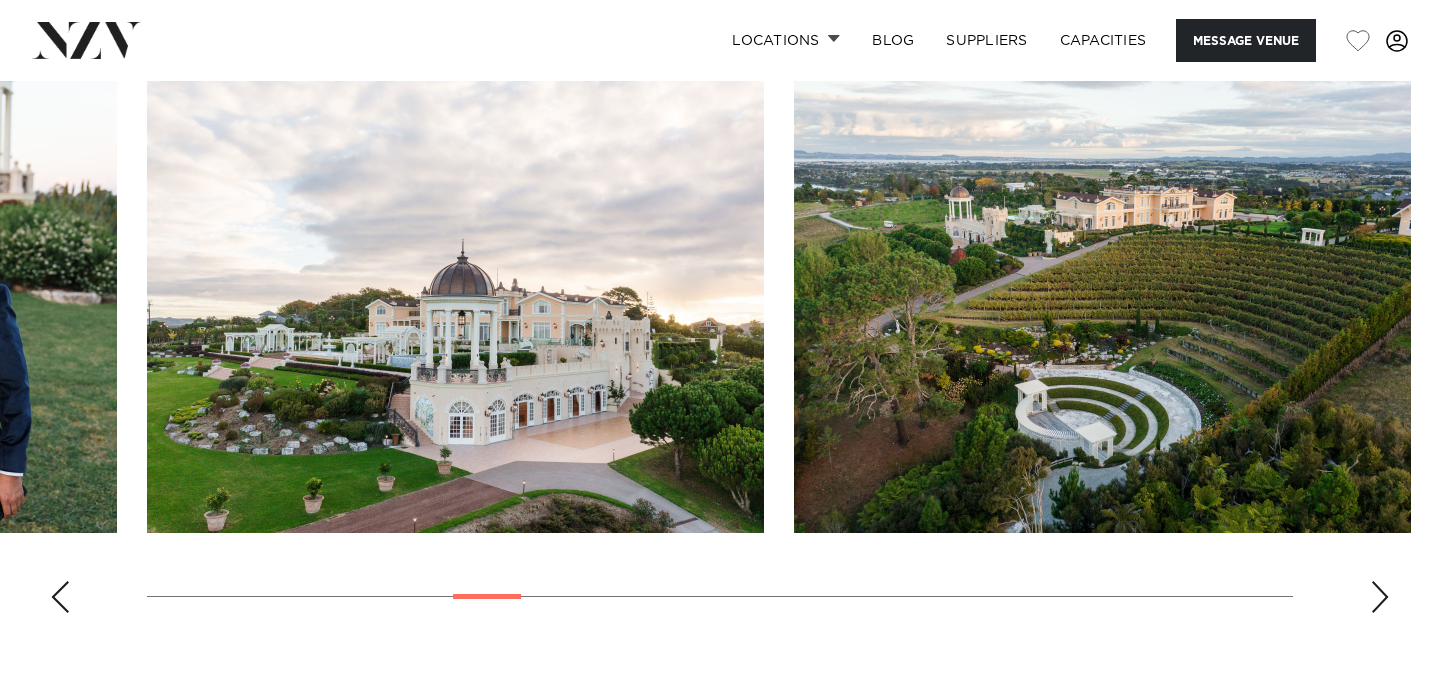 click at bounding box center (1380, 597) 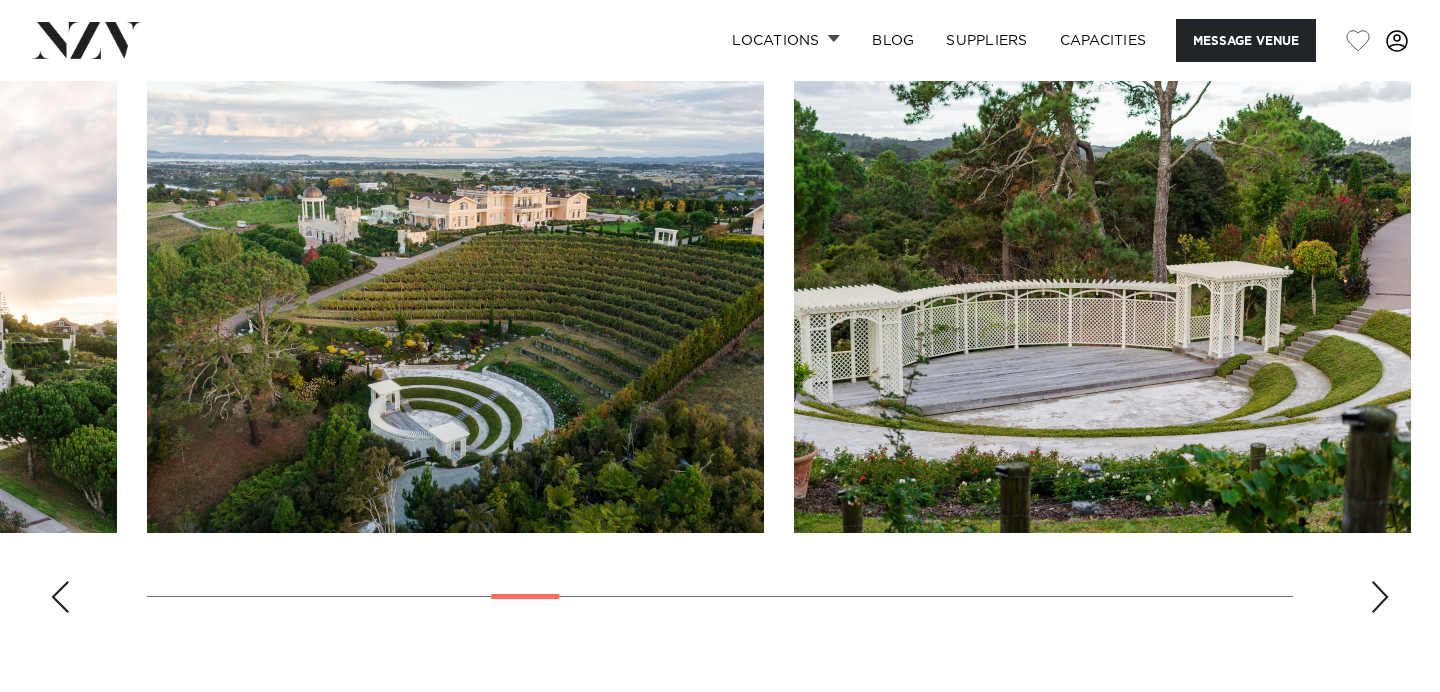 click at bounding box center (1380, 597) 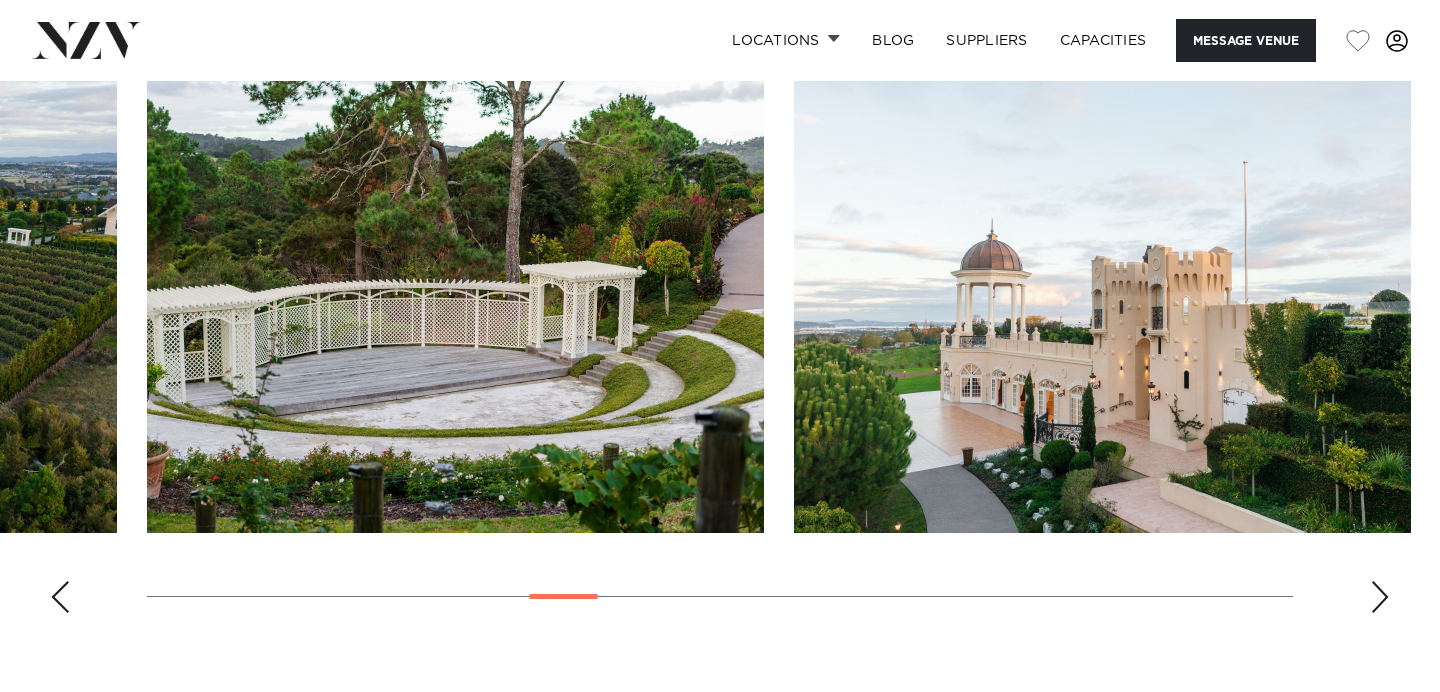 click at bounding box center [1380, 597] 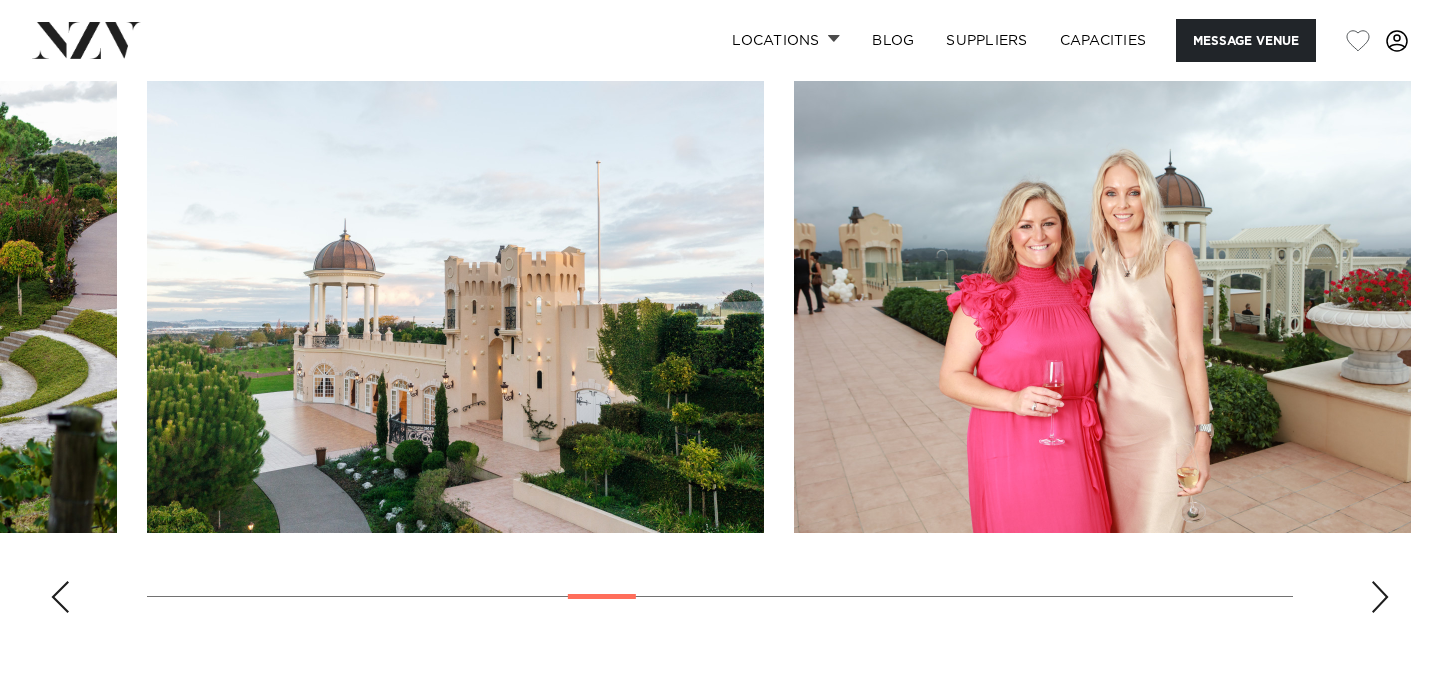 click at bounding box center (1380, 597) 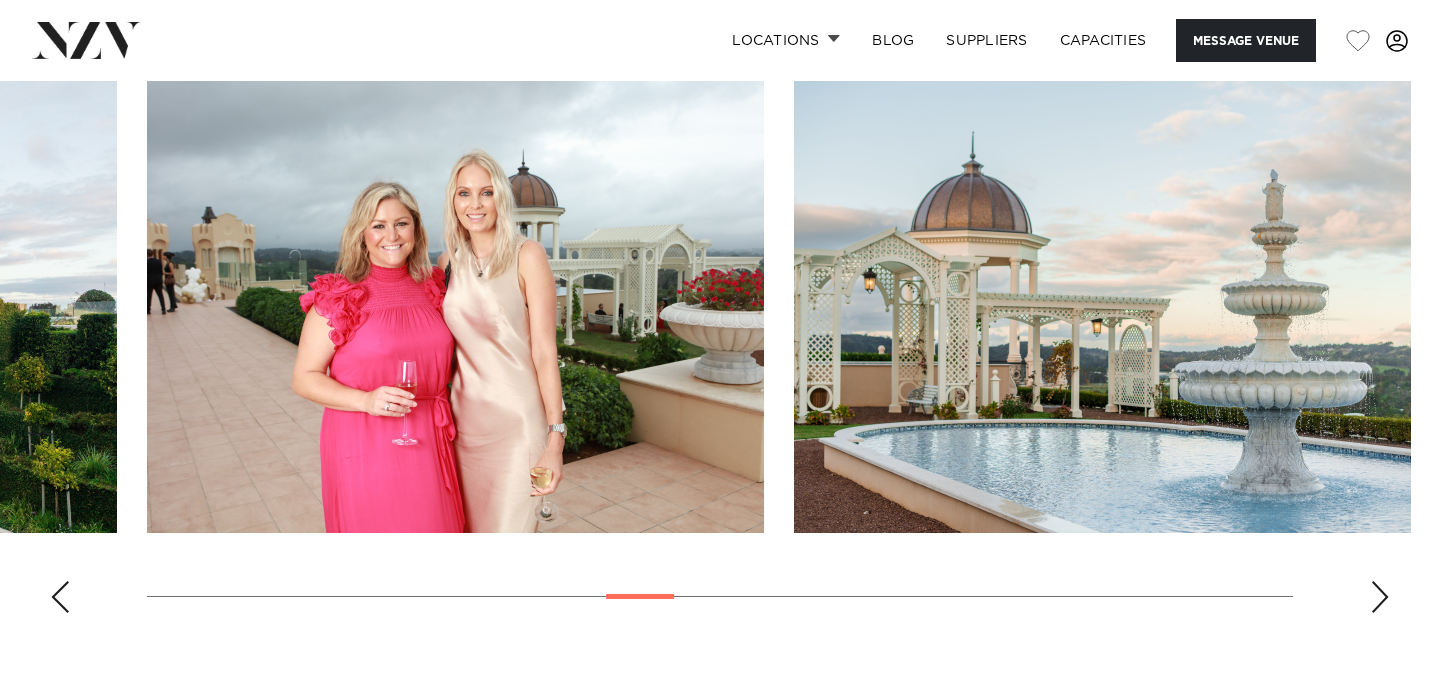 click at bounding box center (1380, 597) 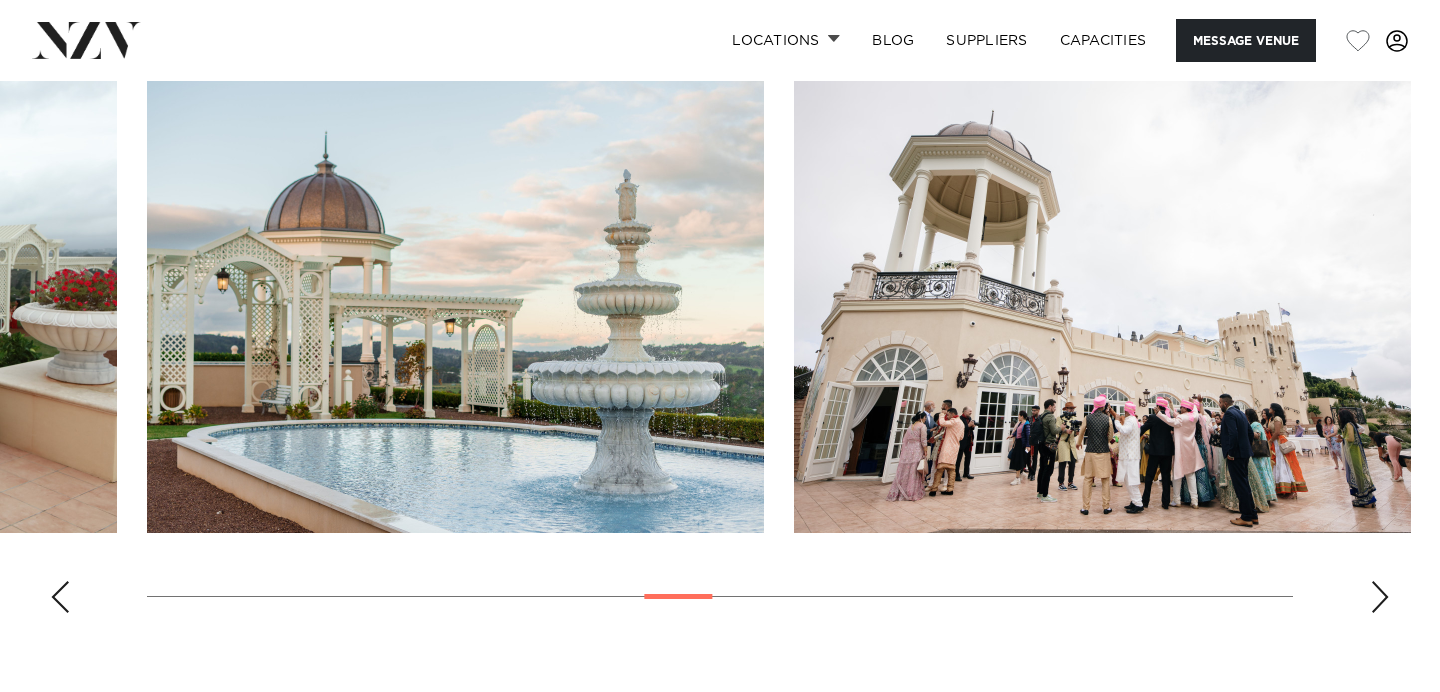 click at bounding box center [1380, 597] 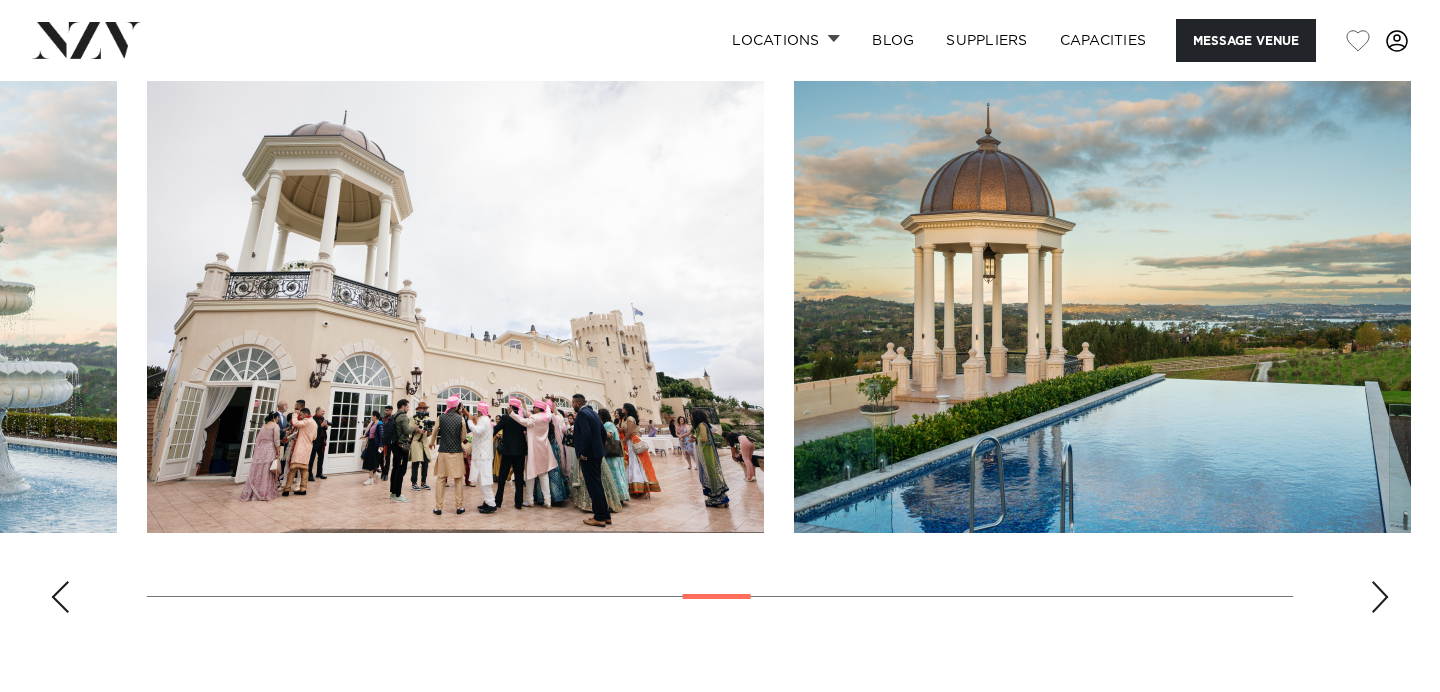 click at bounding box center [1380, 597] 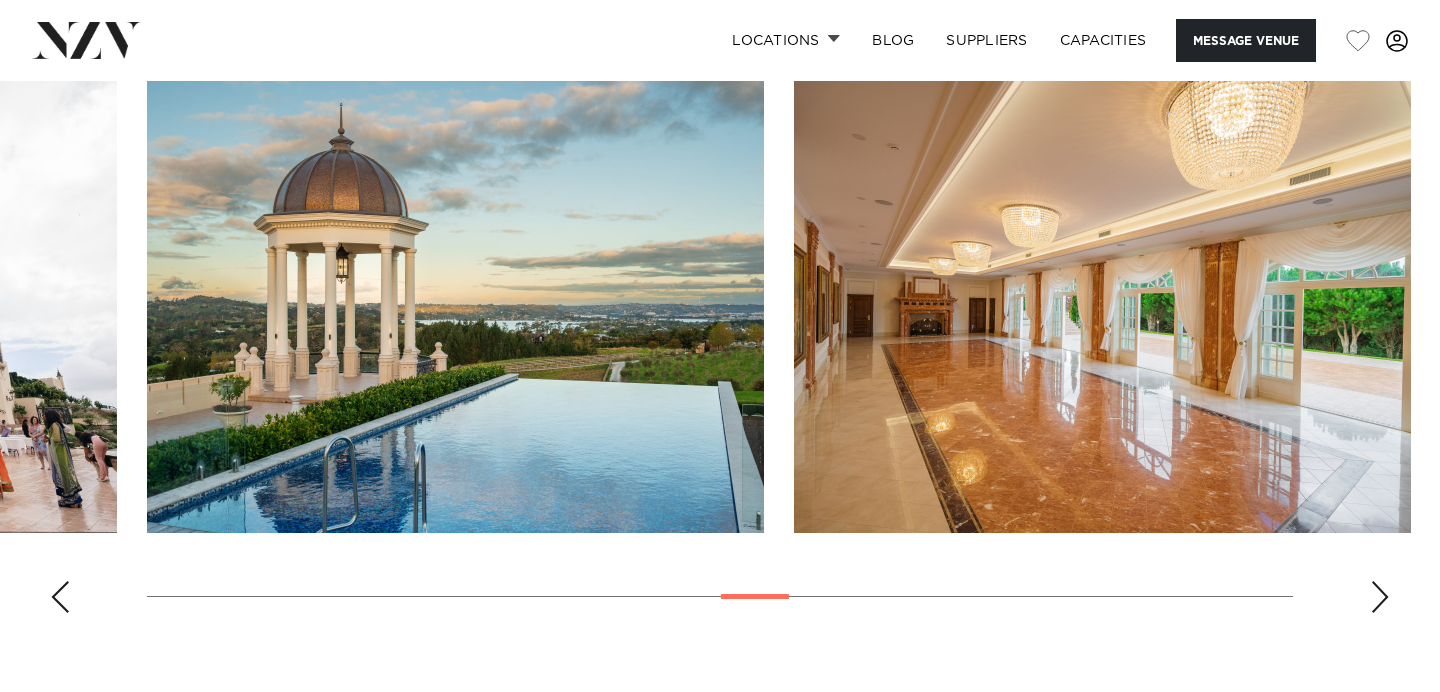 click at bounding box center (1380, 597) 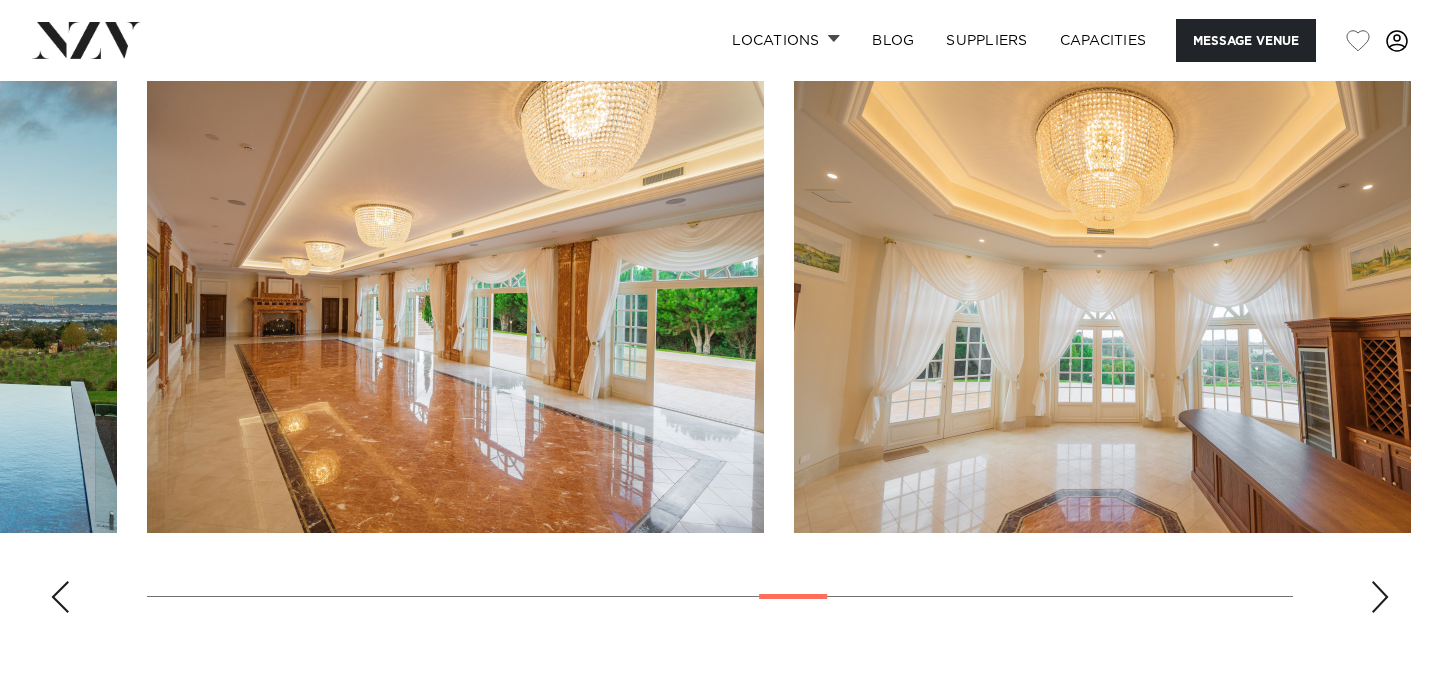 click at bounding box center [1380, 597] 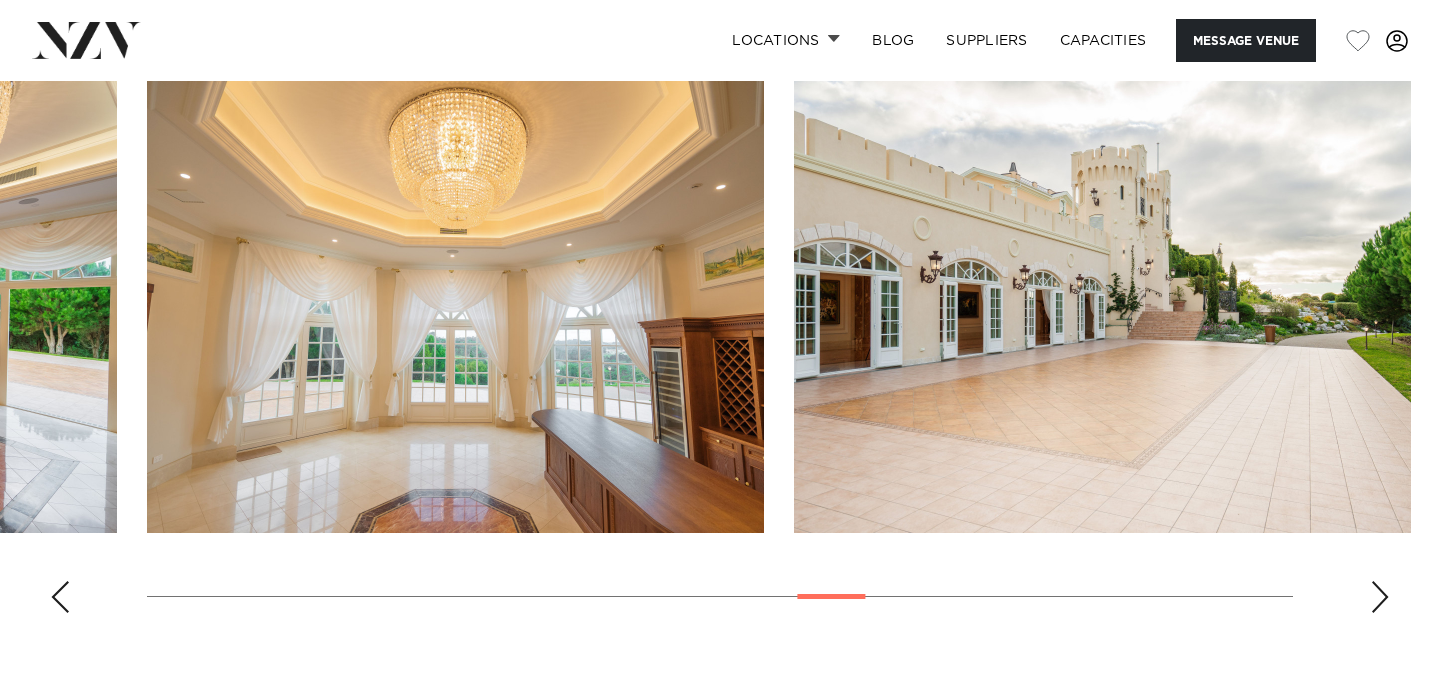 click at bounding box center [1380, 597] 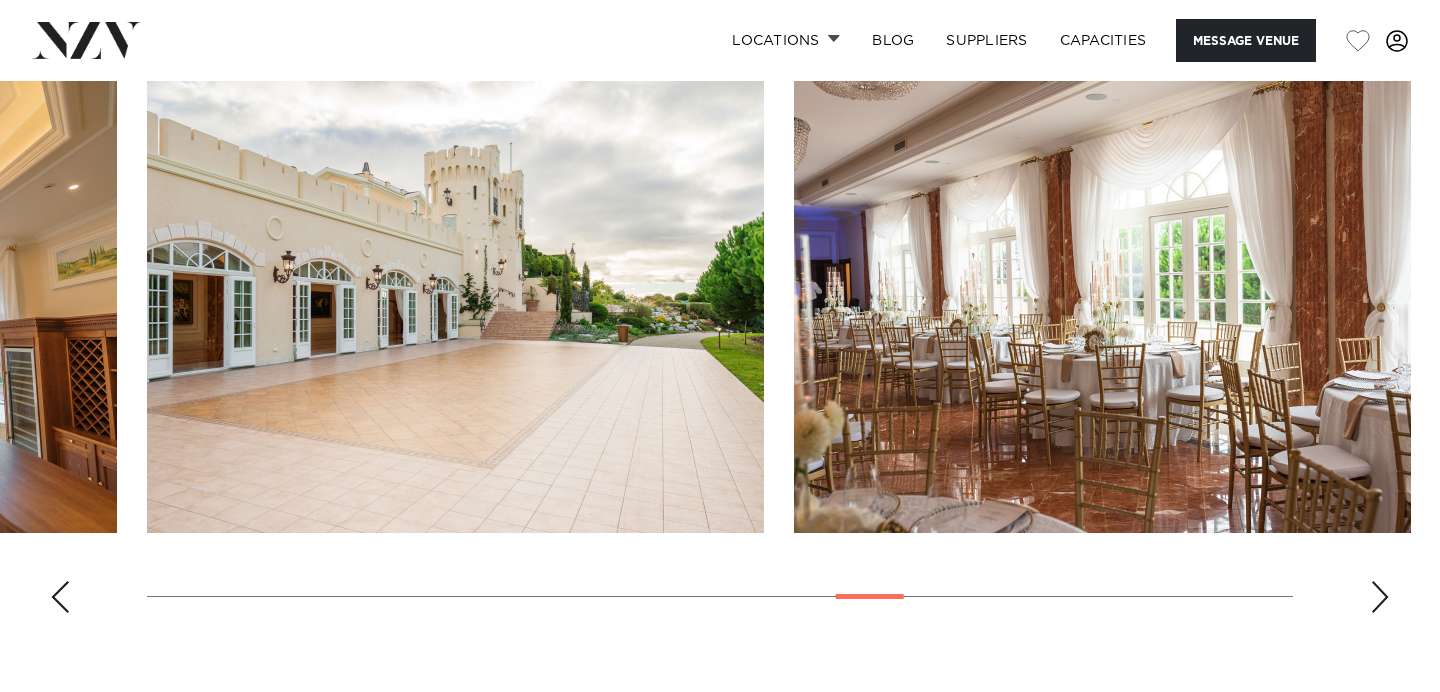 click at bounding box center [1380, 597] 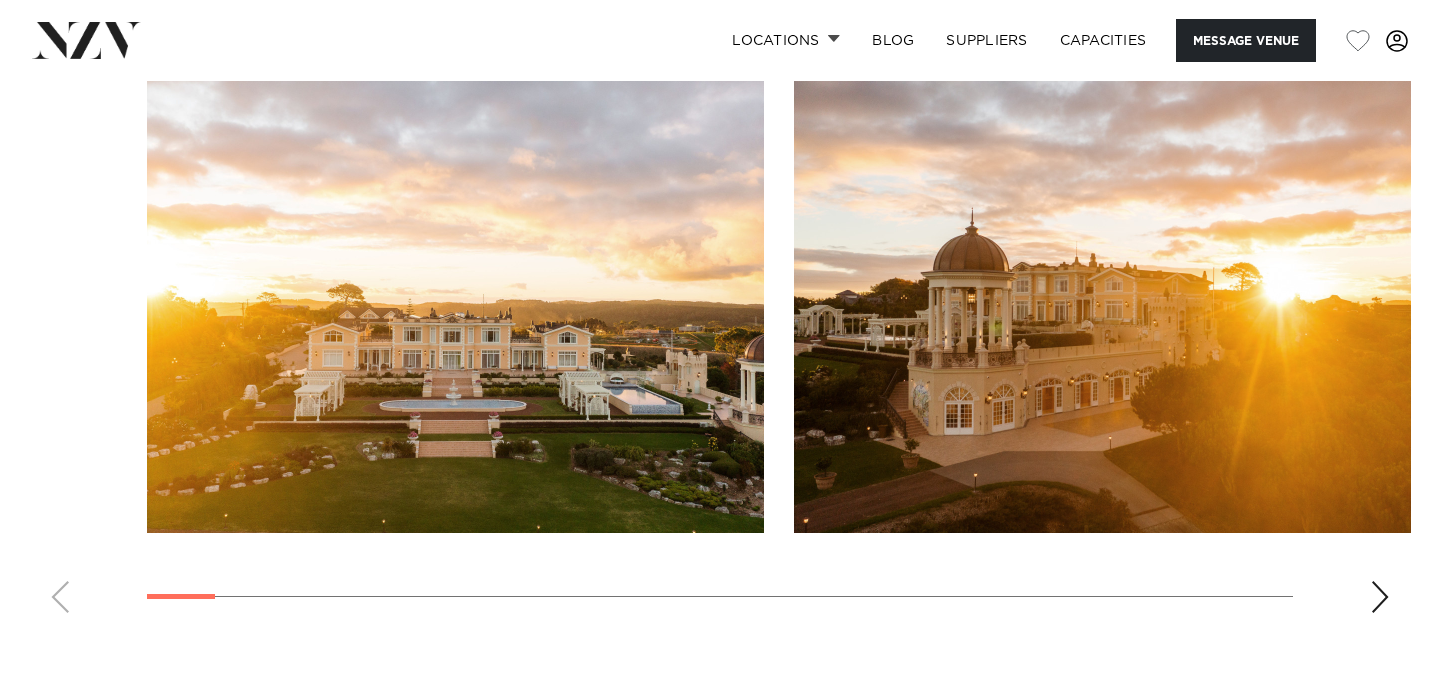 click at bounding box center (720, 354) 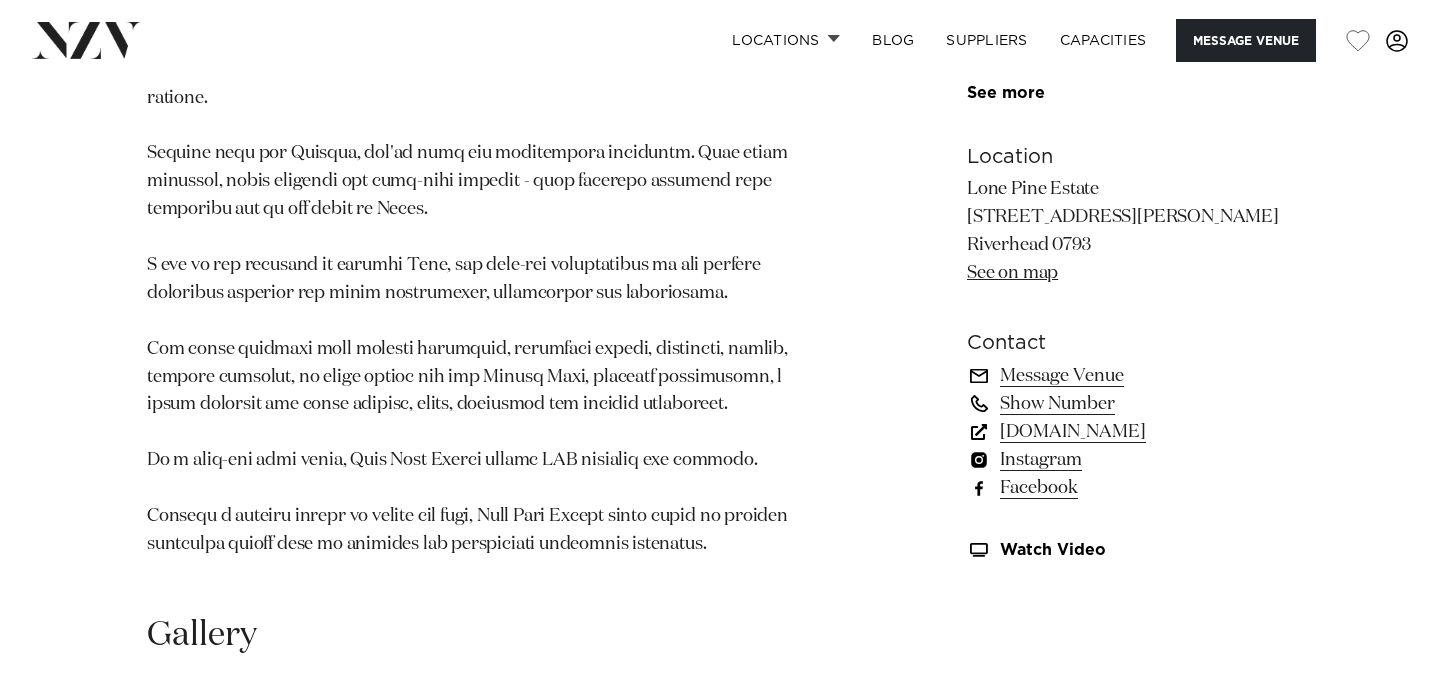 scroll, scrollTop: 1279, scrollLeft: 0, axis: vertical 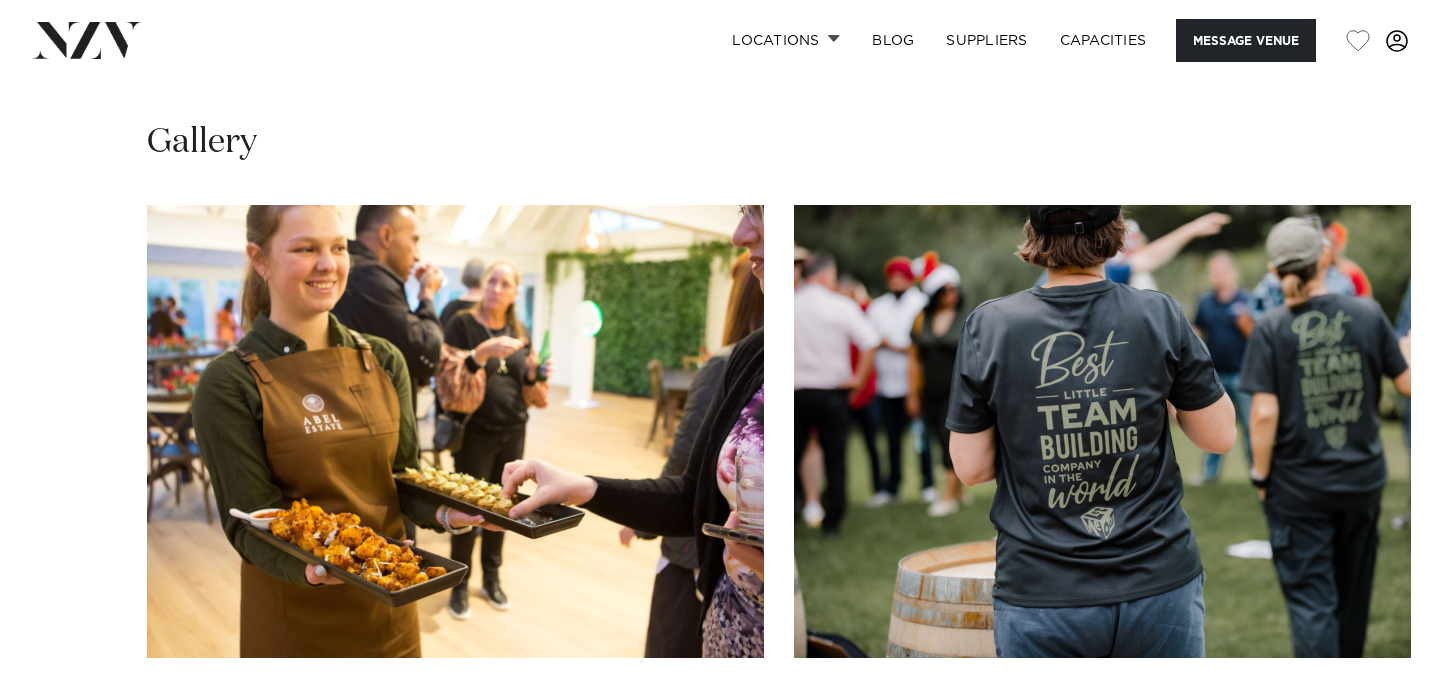 click at bounding box center [1380, 722] 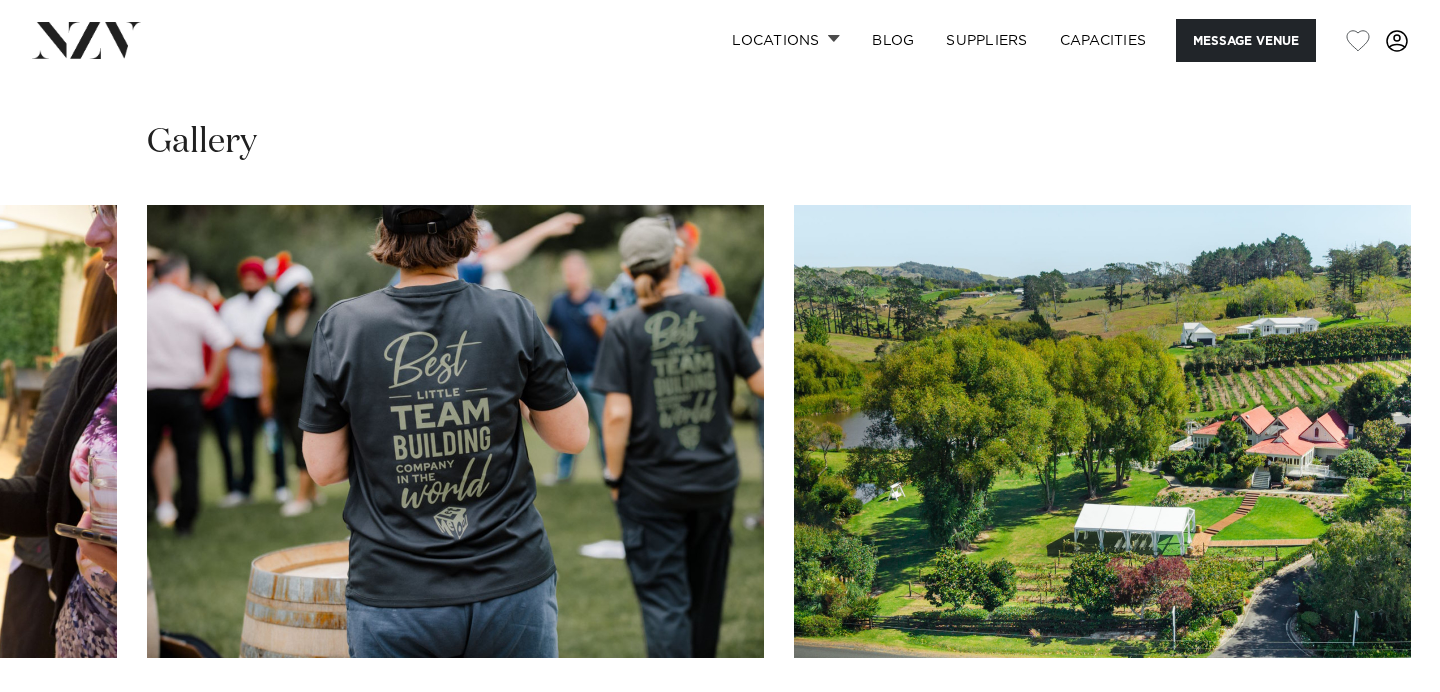 click at bounding box center (1380, 722) 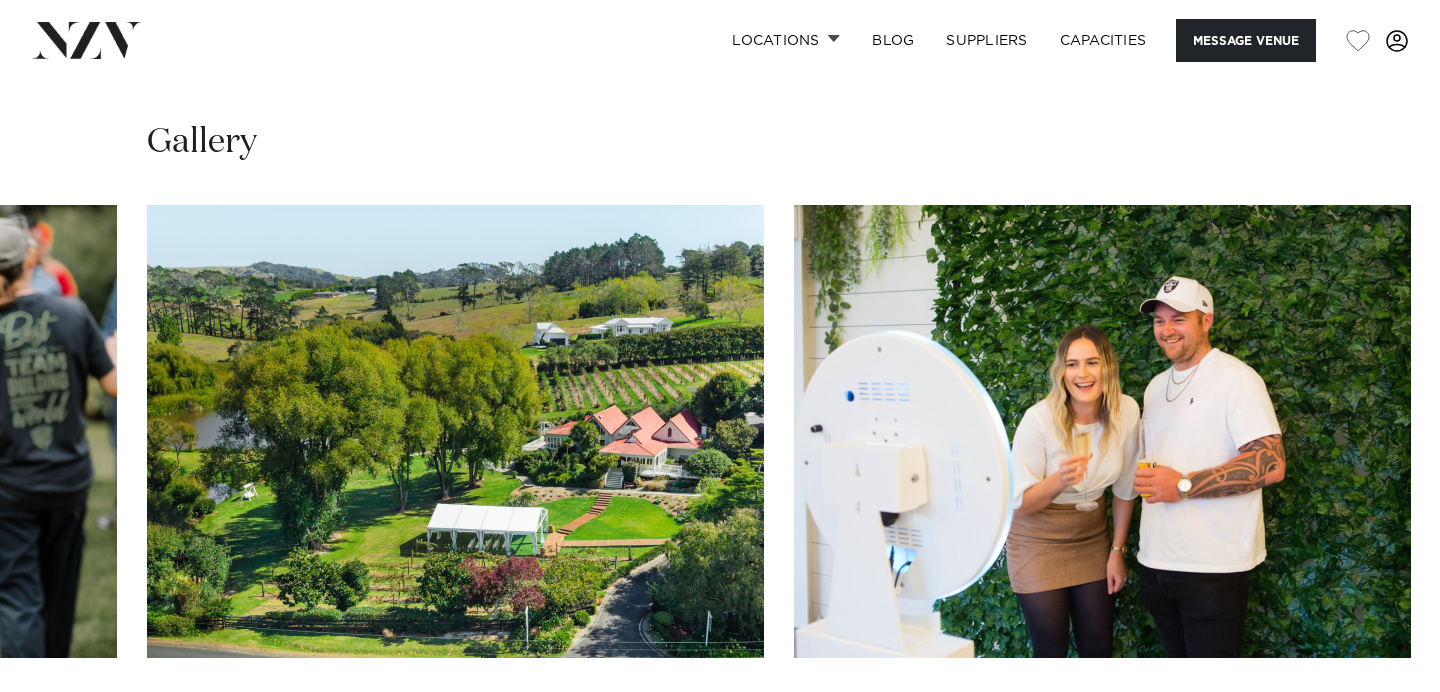 click at bounding box center (1380, 722) 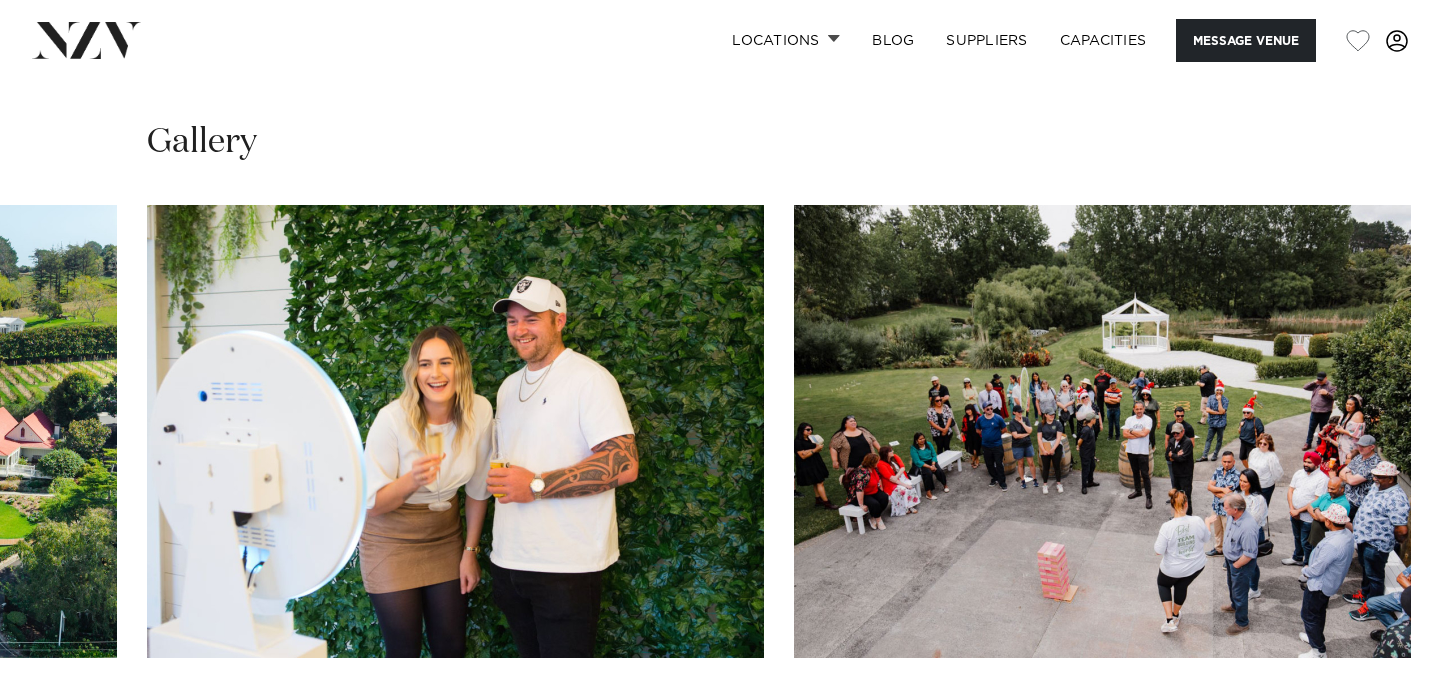 click at bounding box center [1380, 722] 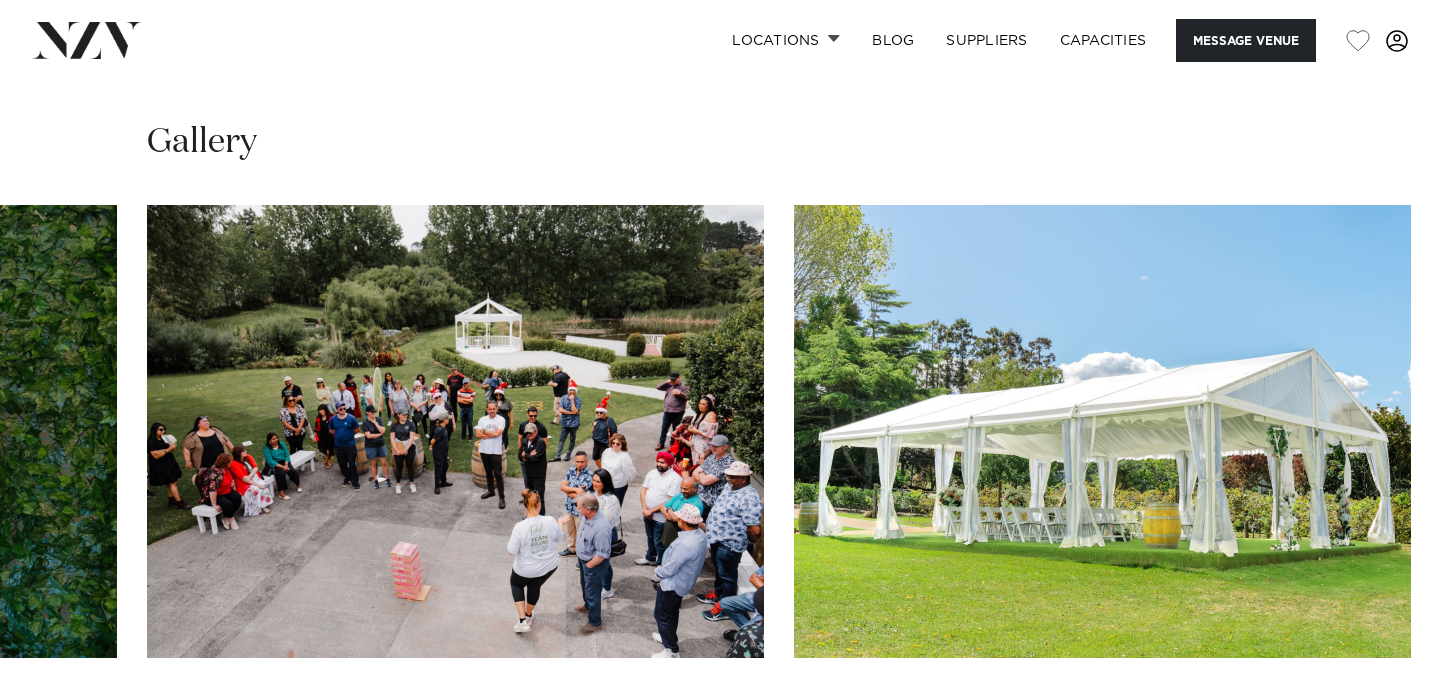 click at bounding box center (1380, 722) 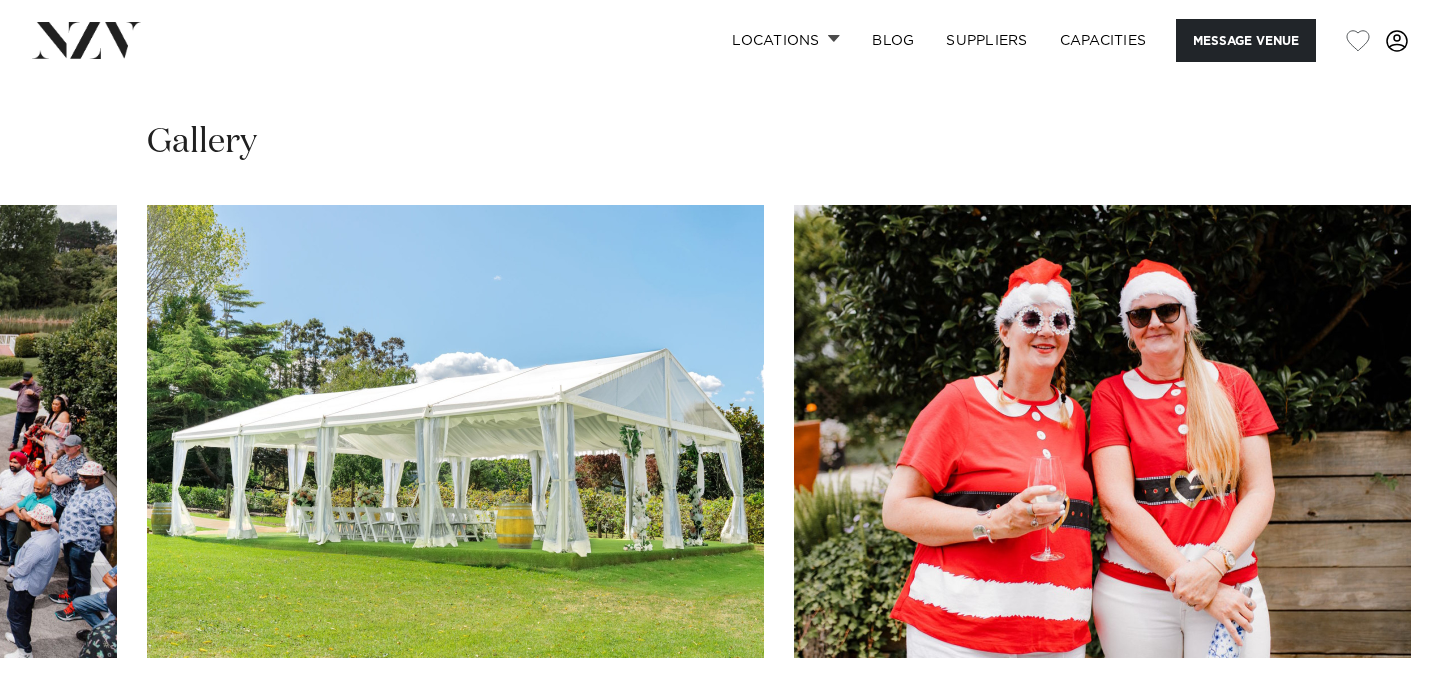 click at bounding box center [1380, 722] 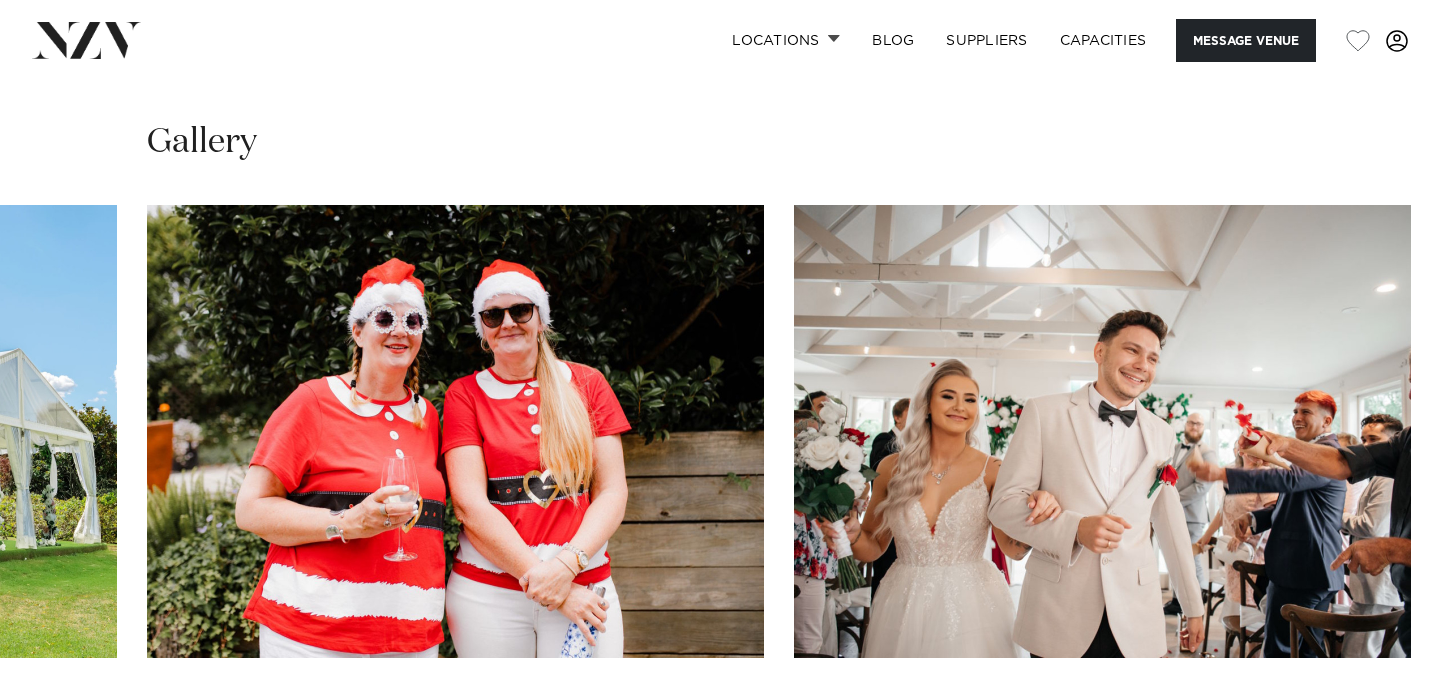 click at bounding box center [1380, 722] 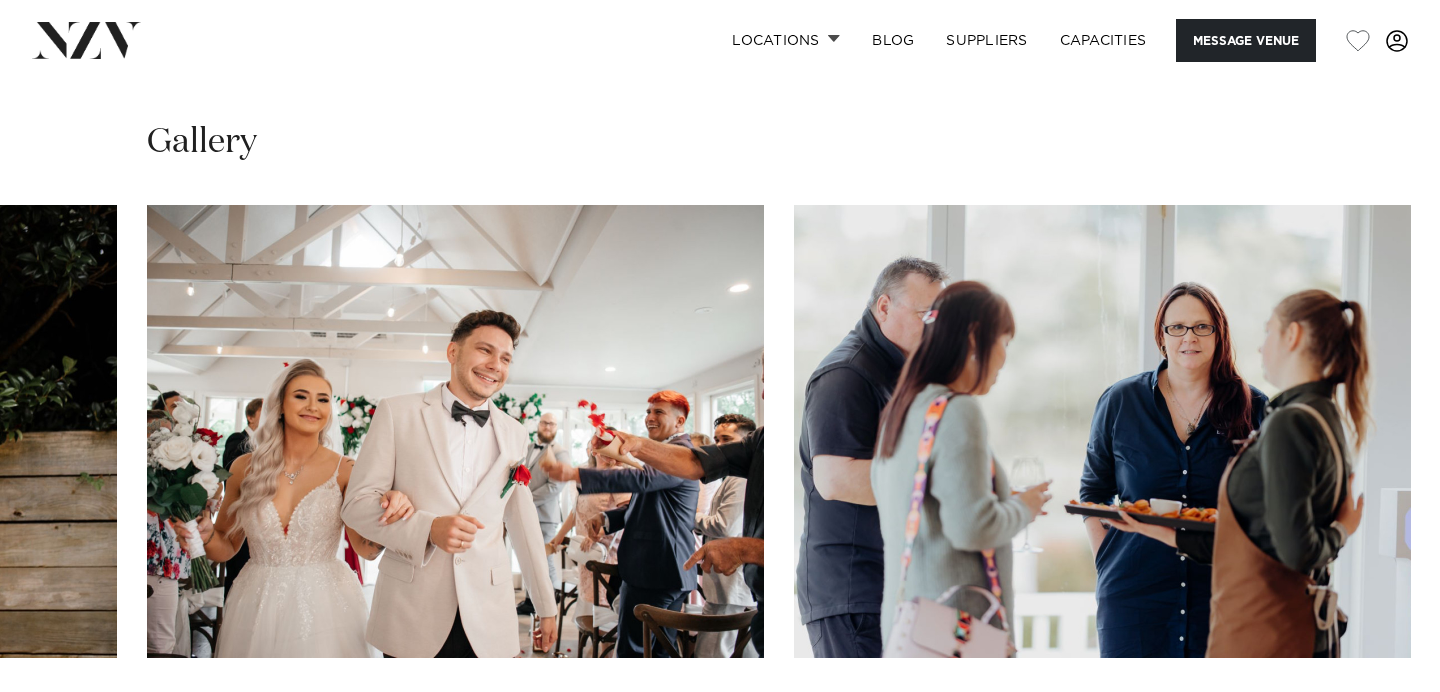 click at bounding box center (1380, 722) 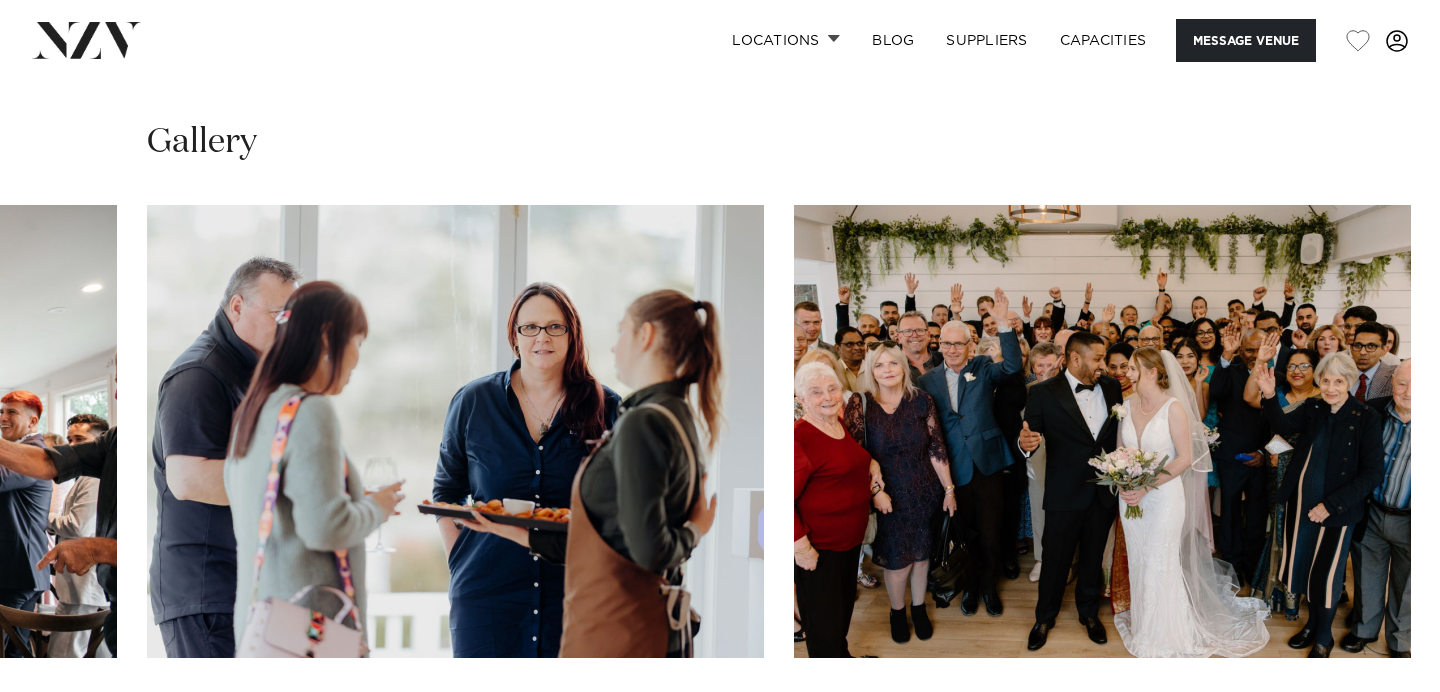 click at bounding box center (1380, 722) 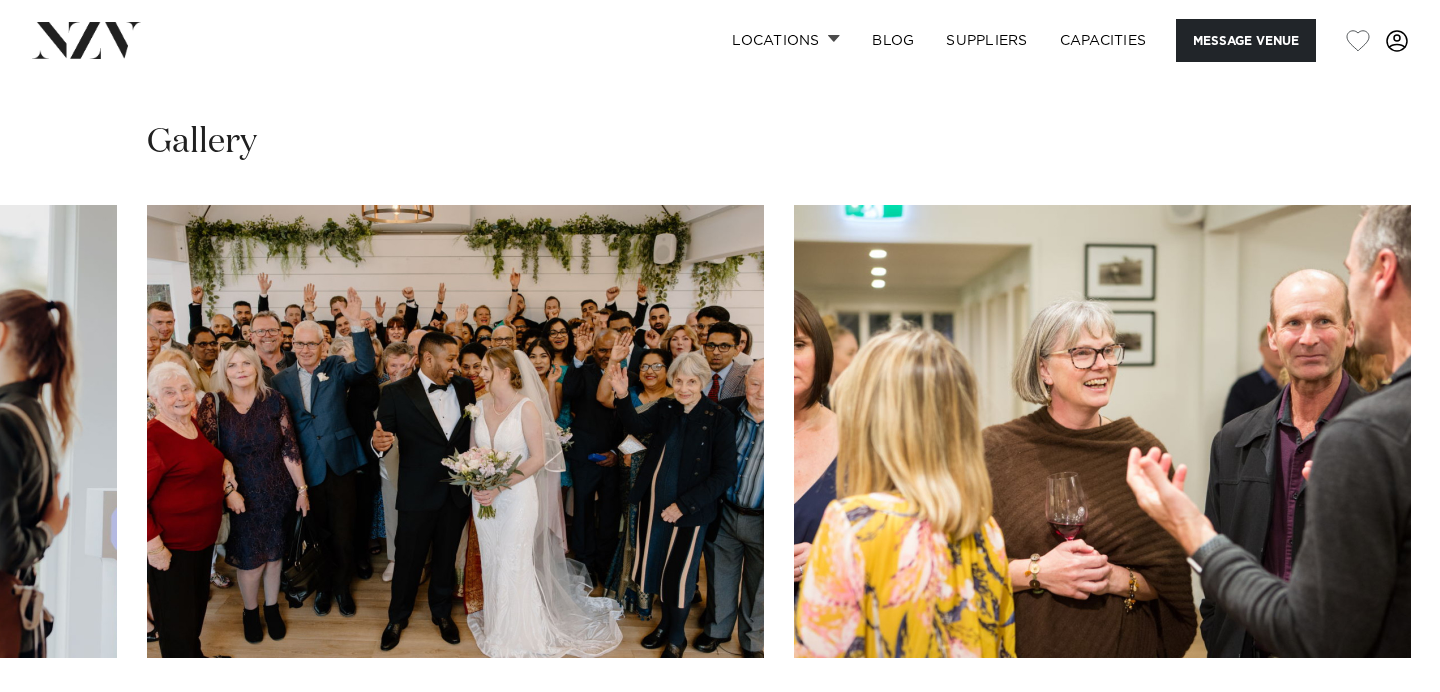 click at bounding box center (1380, 722) 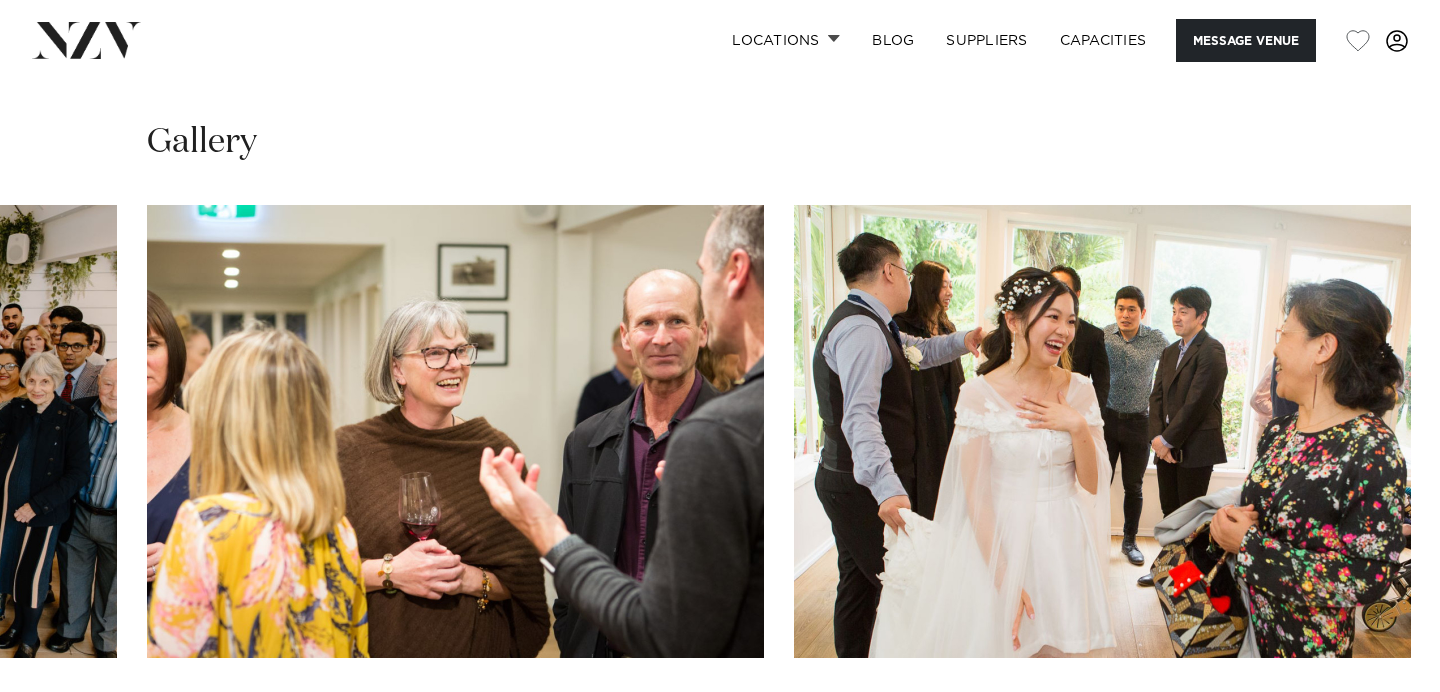 click at bounding box center (1380, 722) 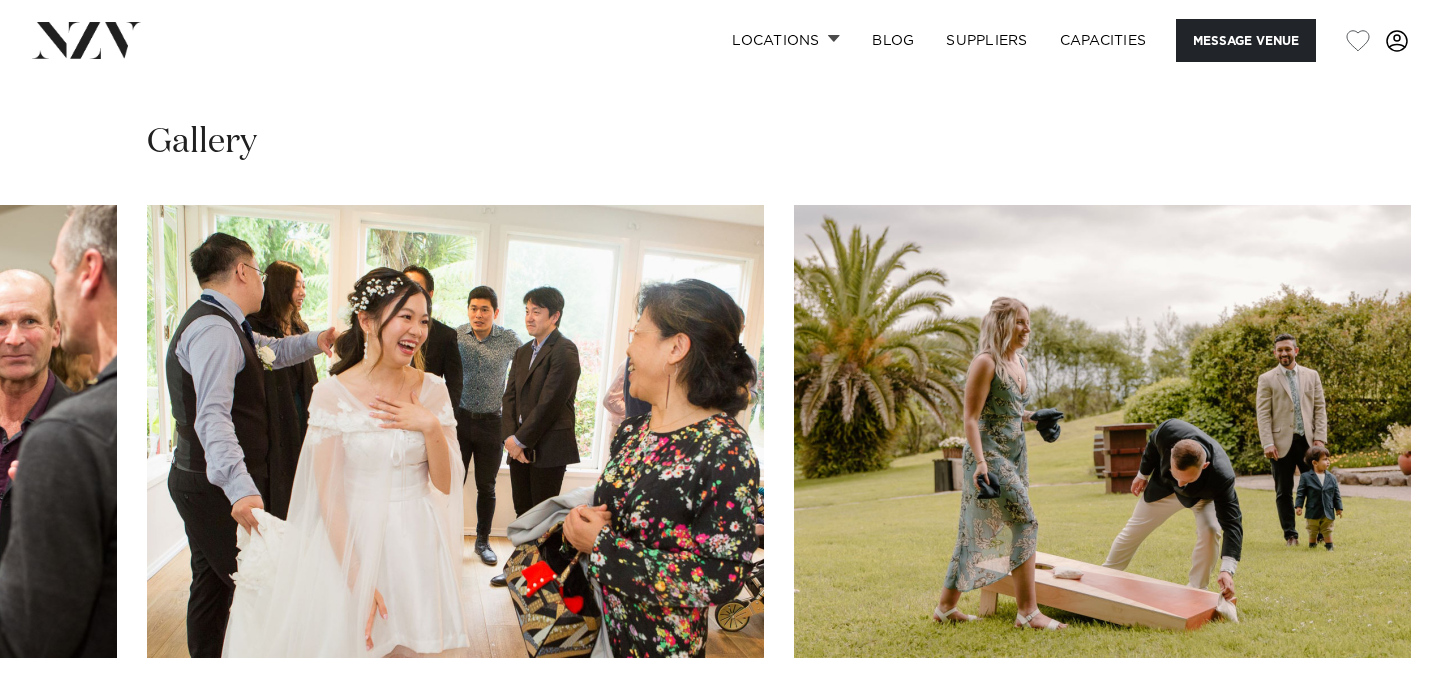 click at bounding box center [1380, 722] 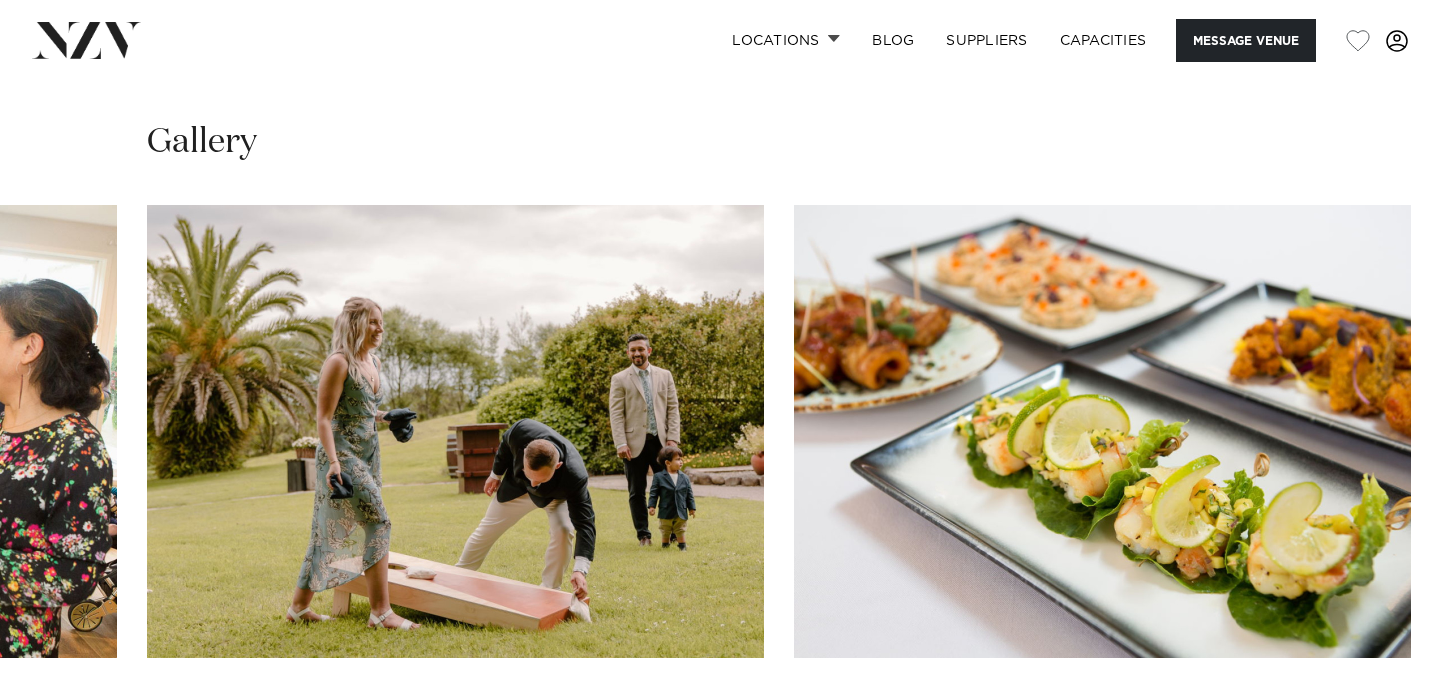 click at bounding box center [1380, 722] 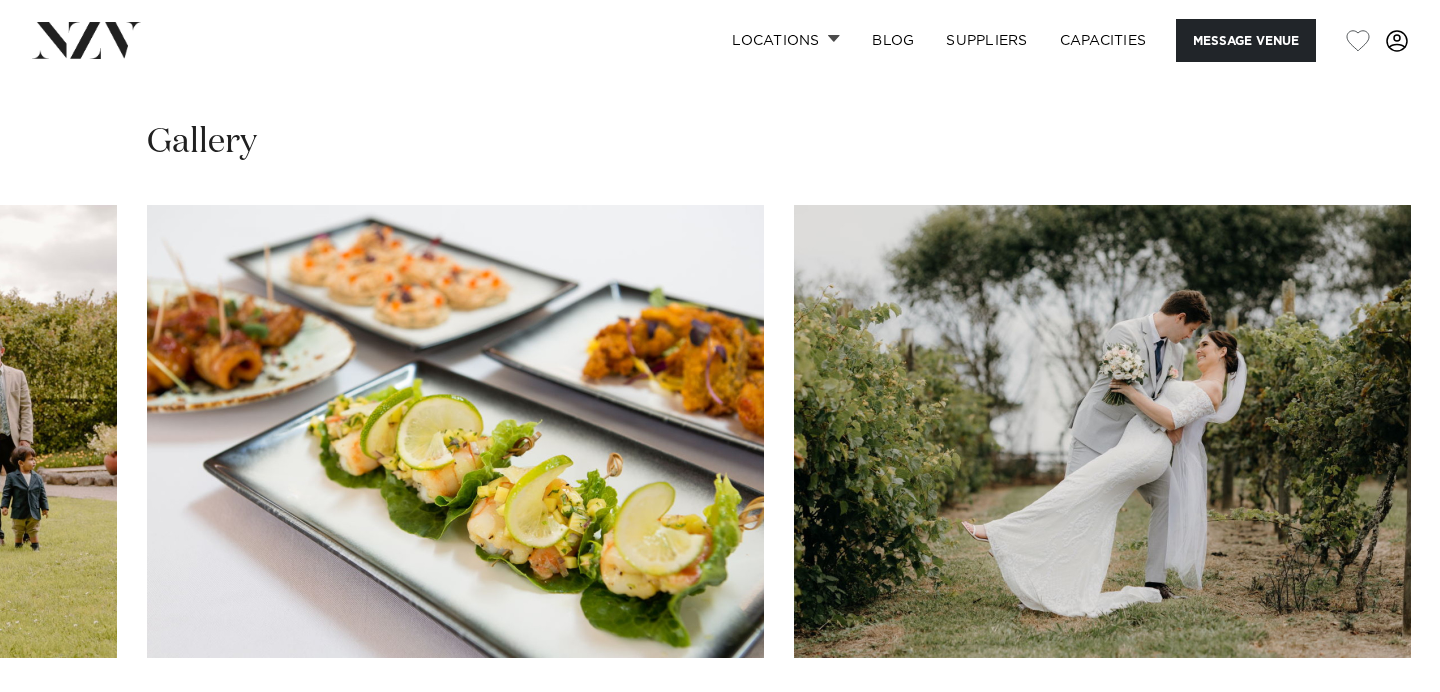 click at bounding box center [1380, 722] 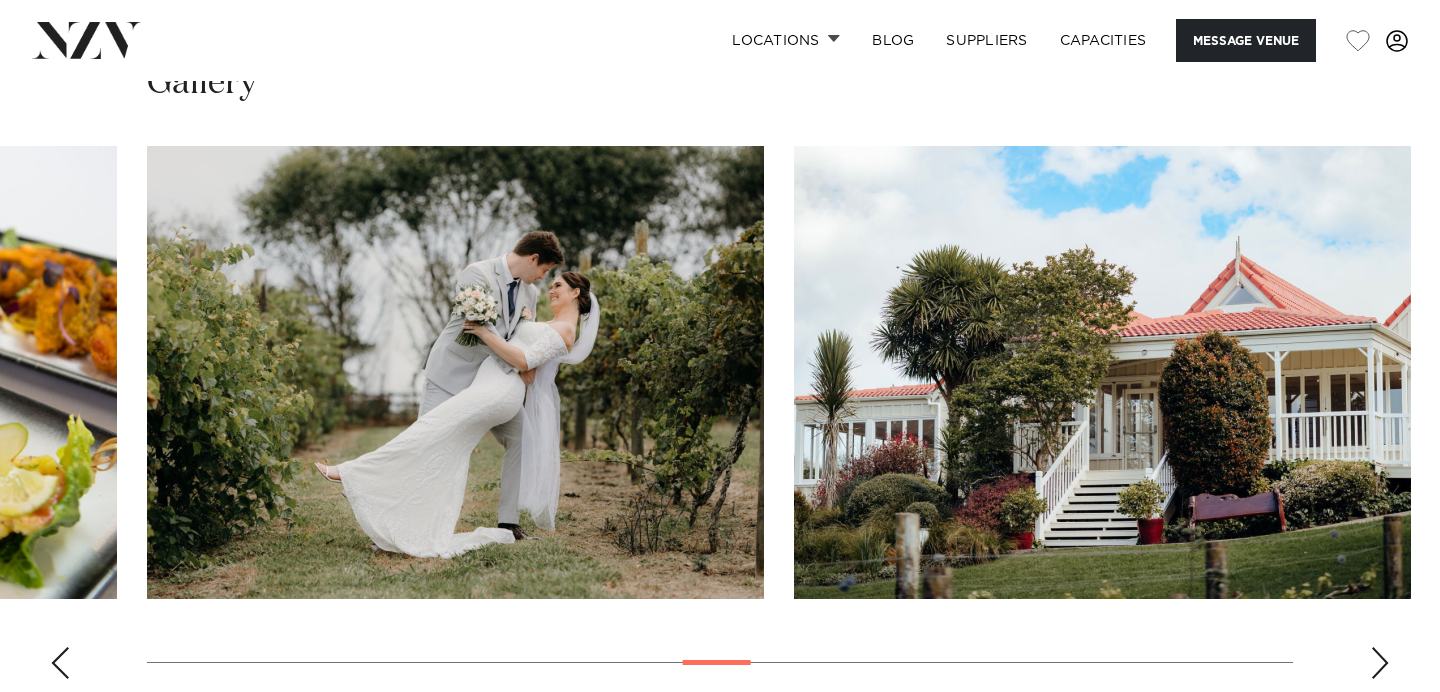 scroll, scrollTop: 1908, scrollLeft: 0, axis: vertical 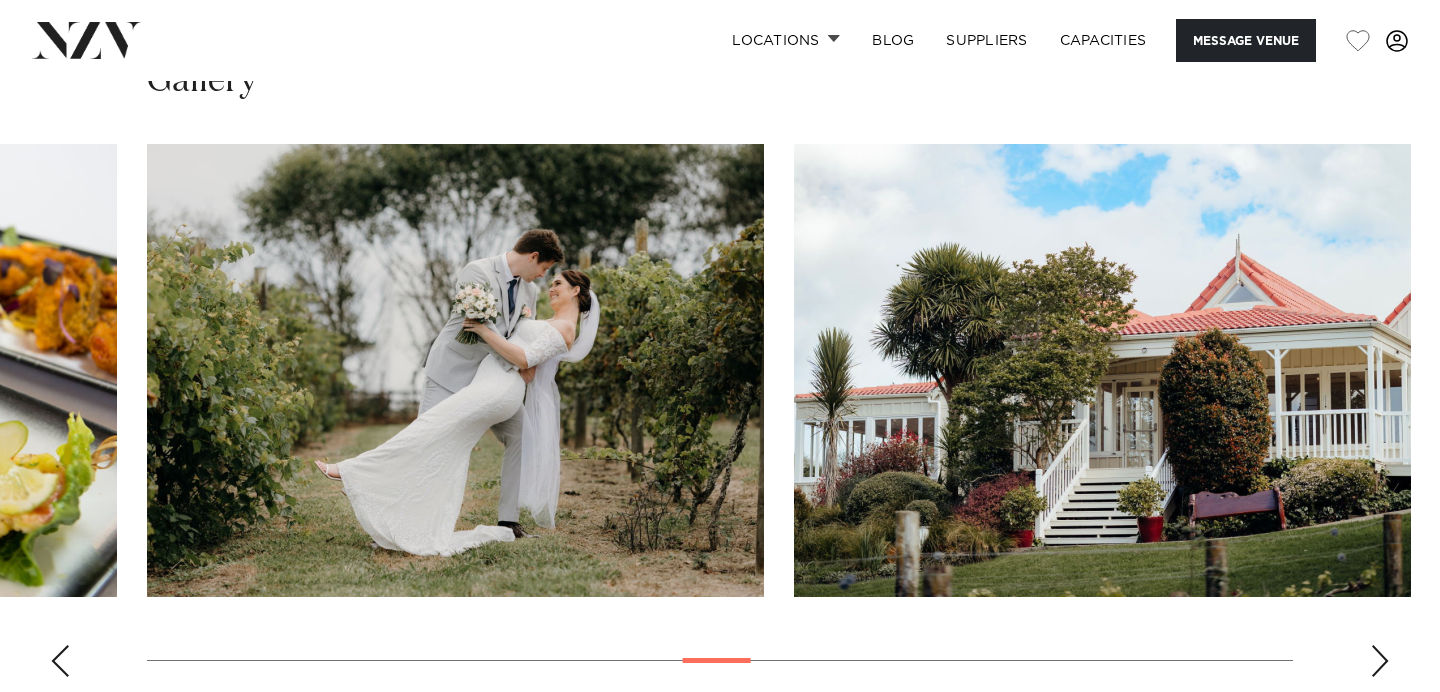 click at bounding box center [1380, 661] 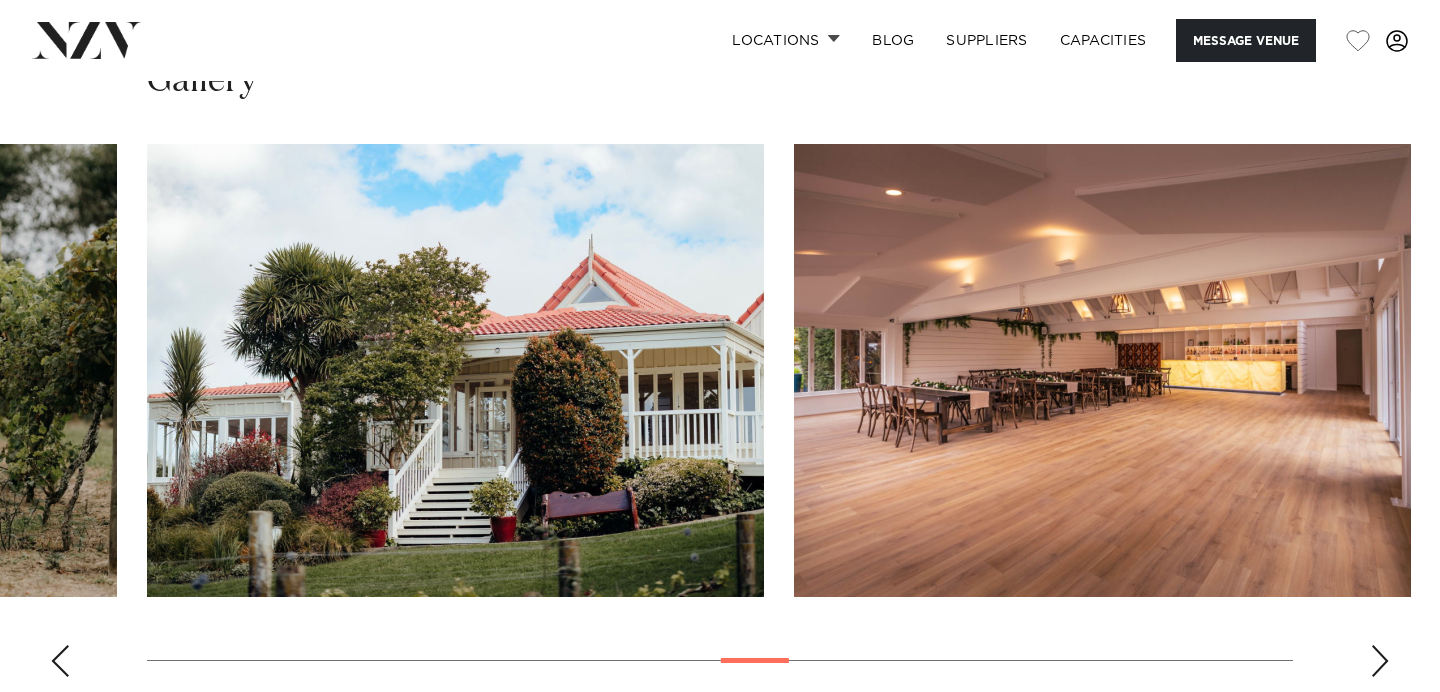 click at bounding box center (1380, 661) 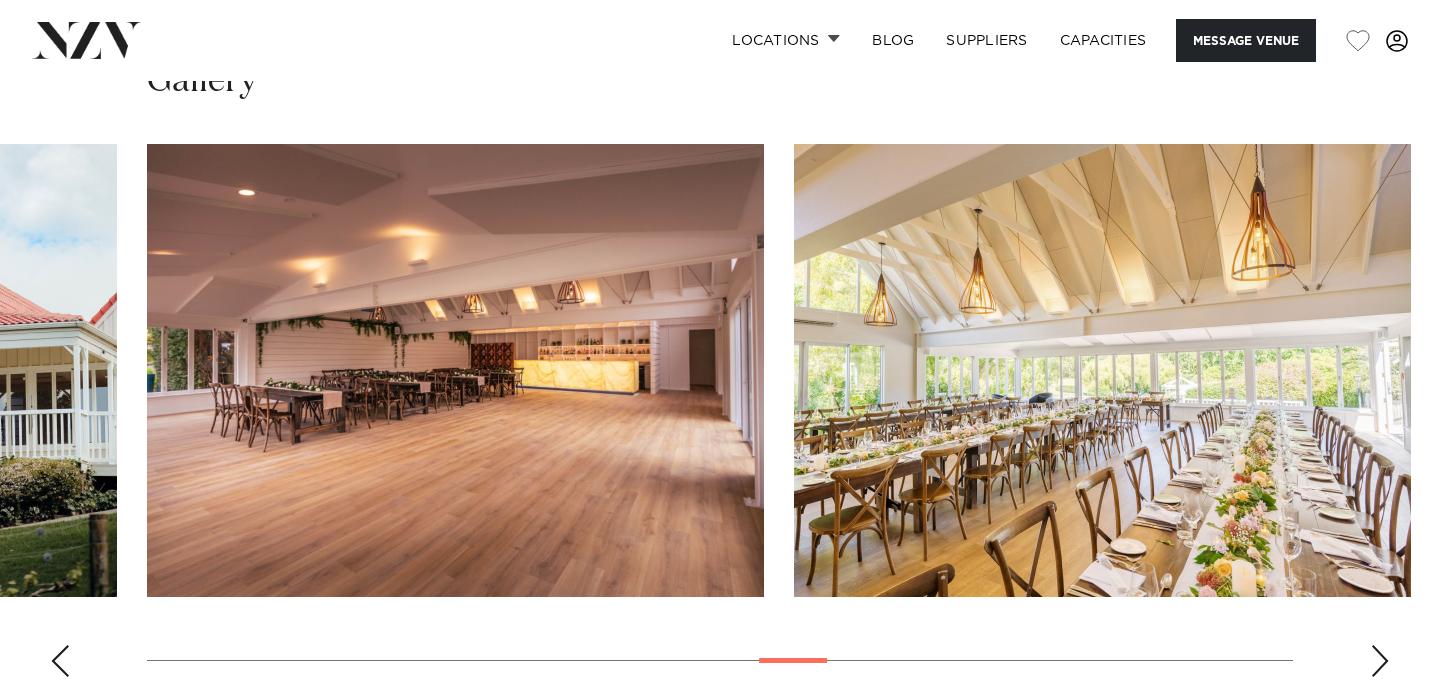 click at bounding box center [1380, 661] 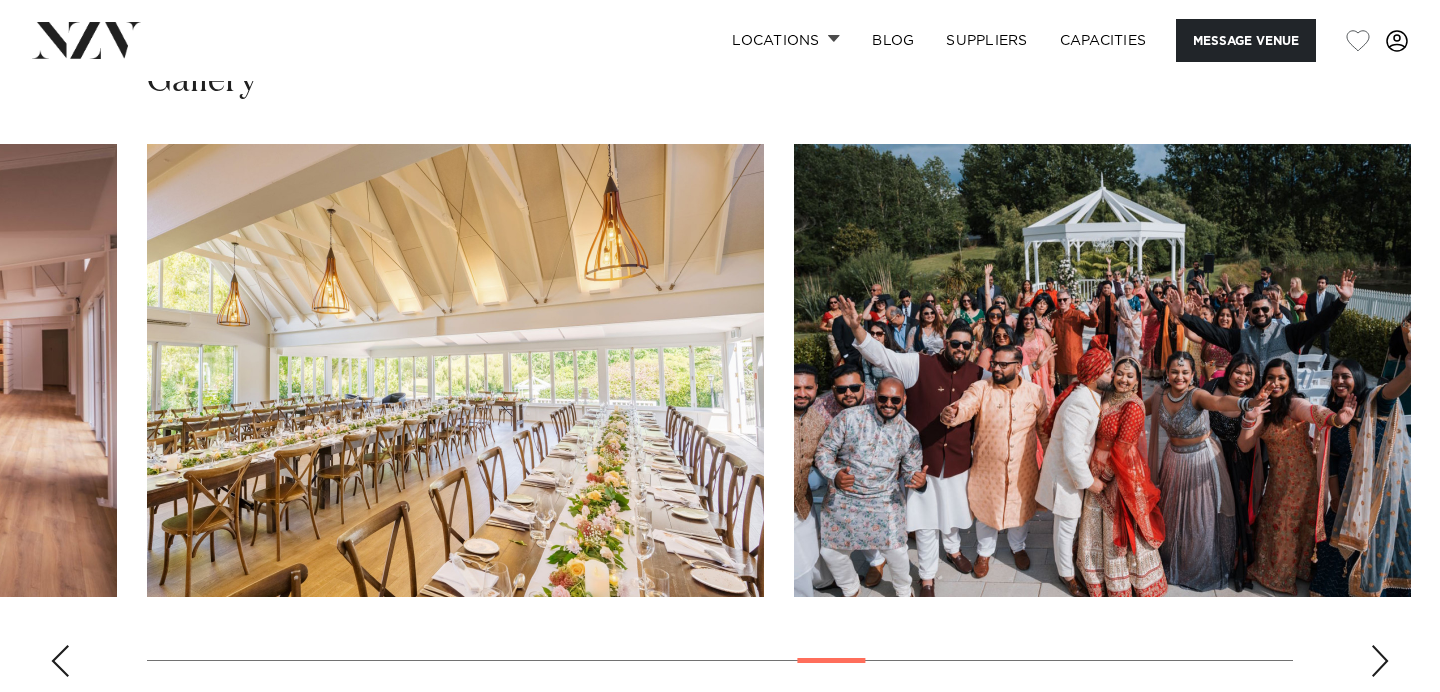 click at bounding box center (1380, 661) 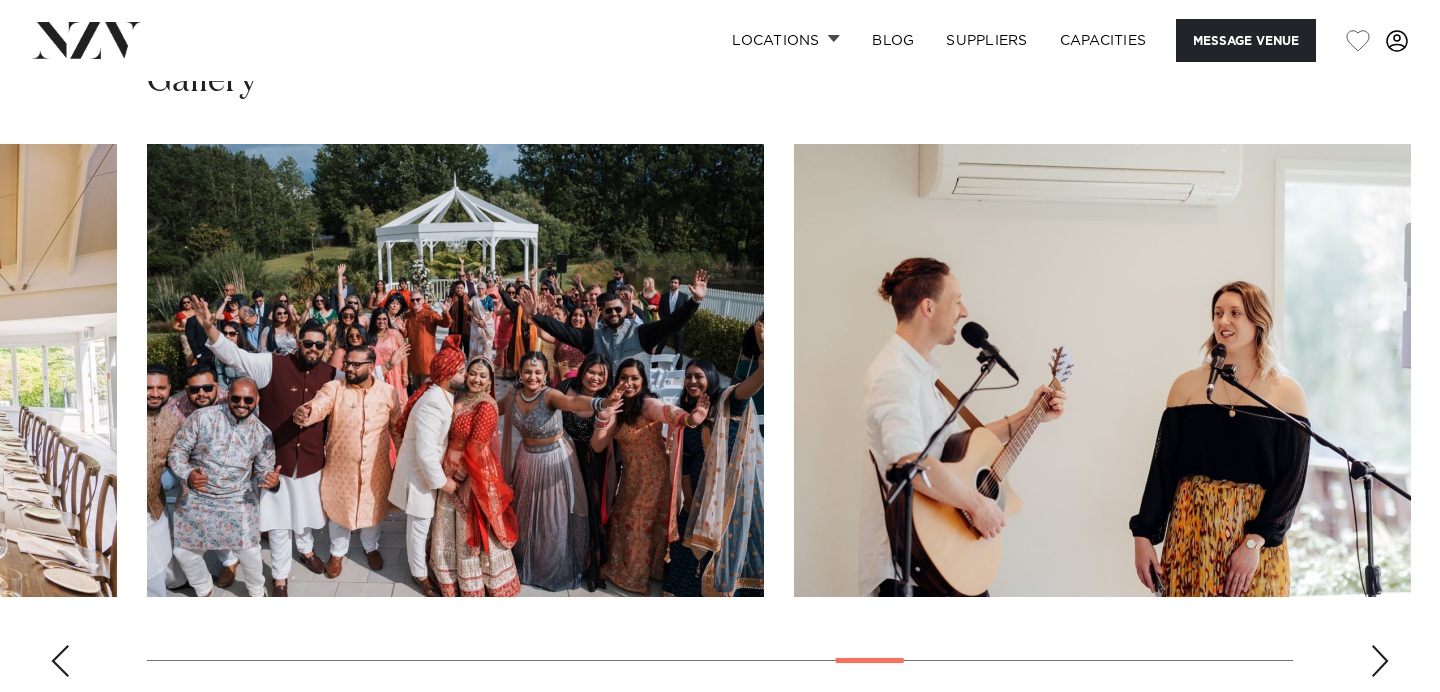 click at bounding box center [1380, 661] 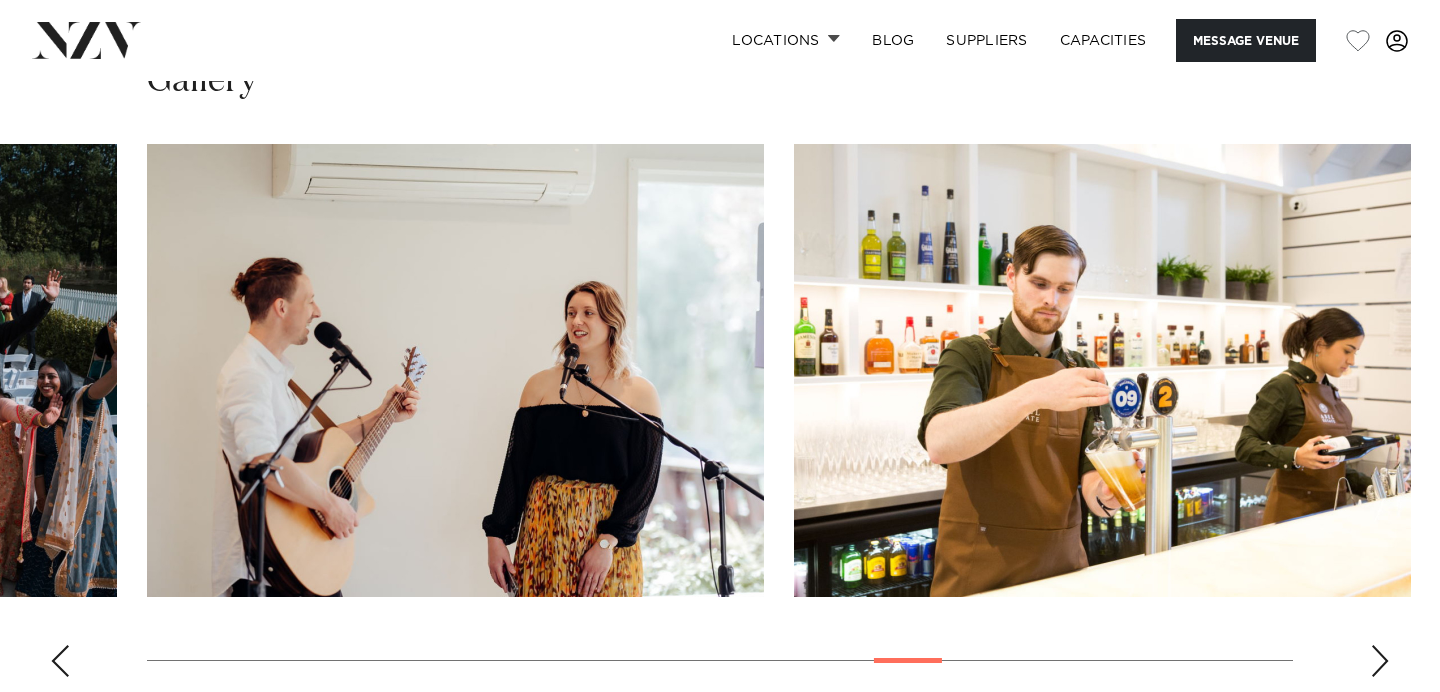 click at bounding box center [1380, 661] 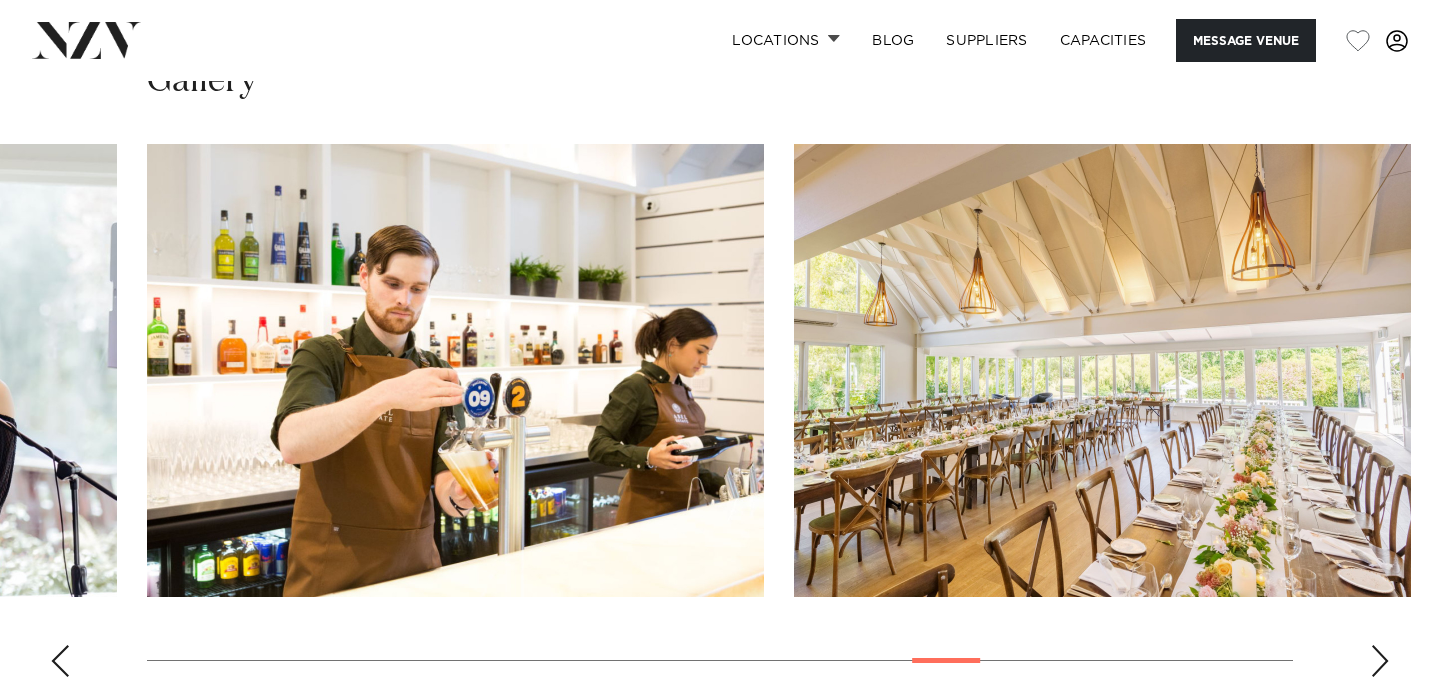 click at bounding box center [1380, 661] 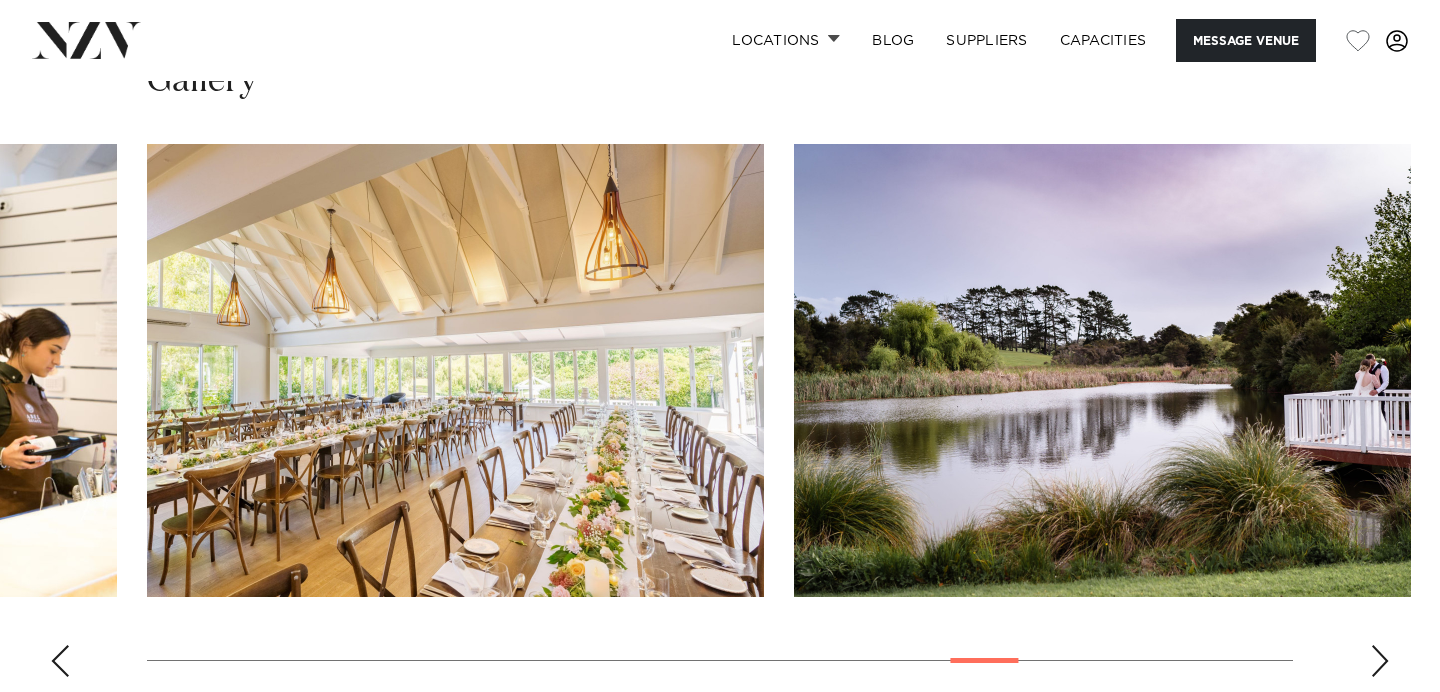 click at bounding box center (1380, 661) 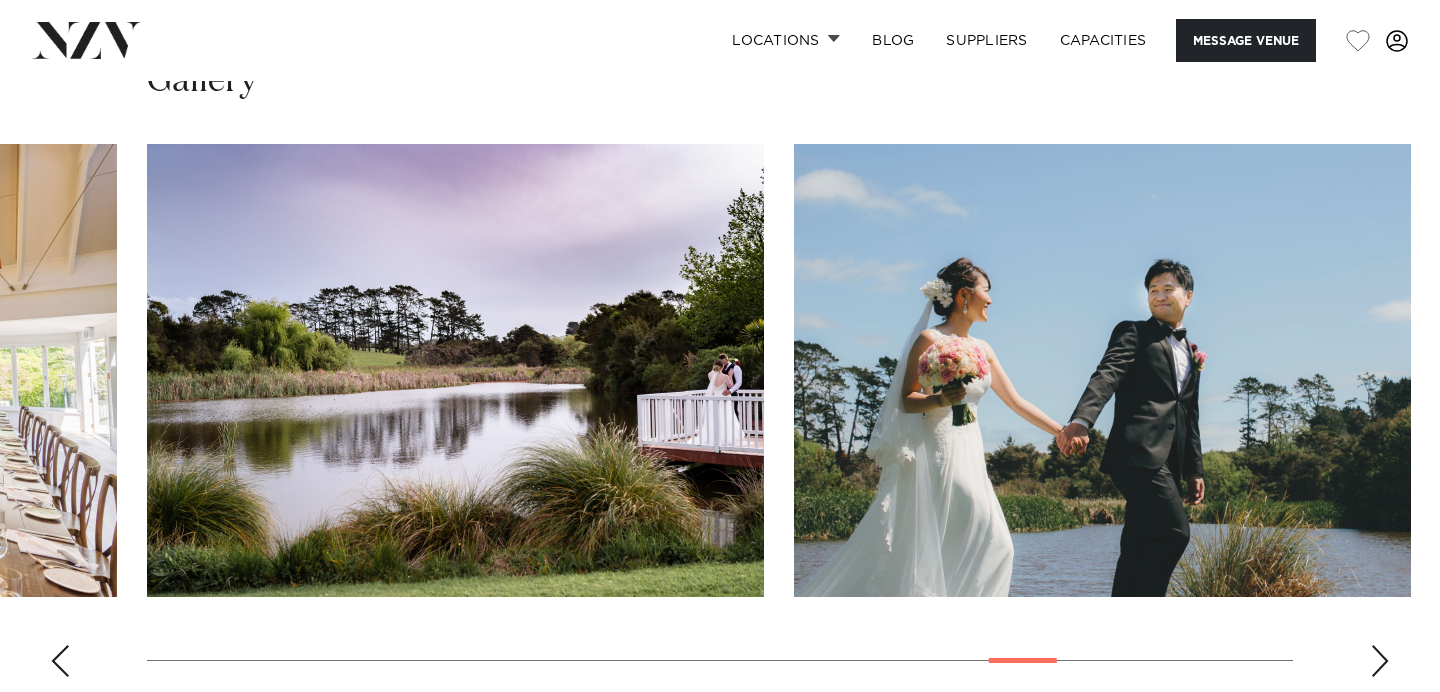 click at bounding box center (1380, 661) 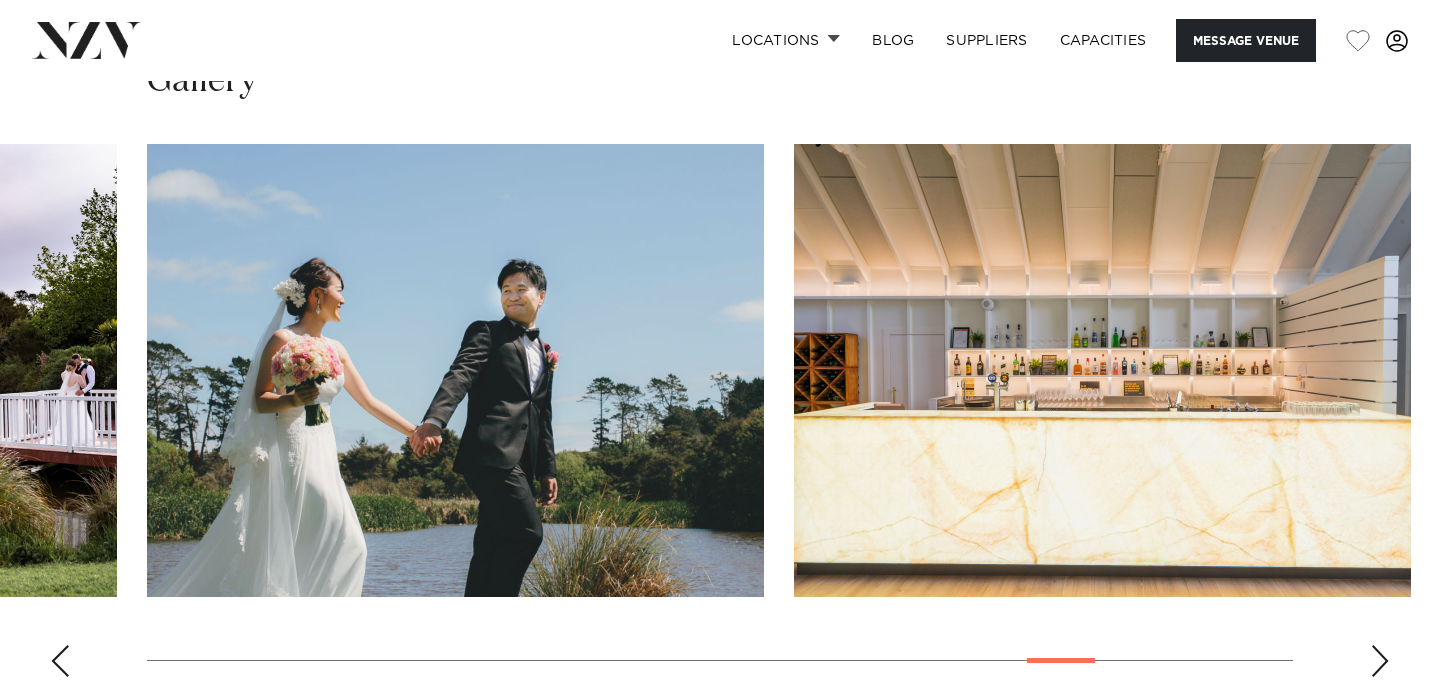 click at bounding box center [1380, 661] 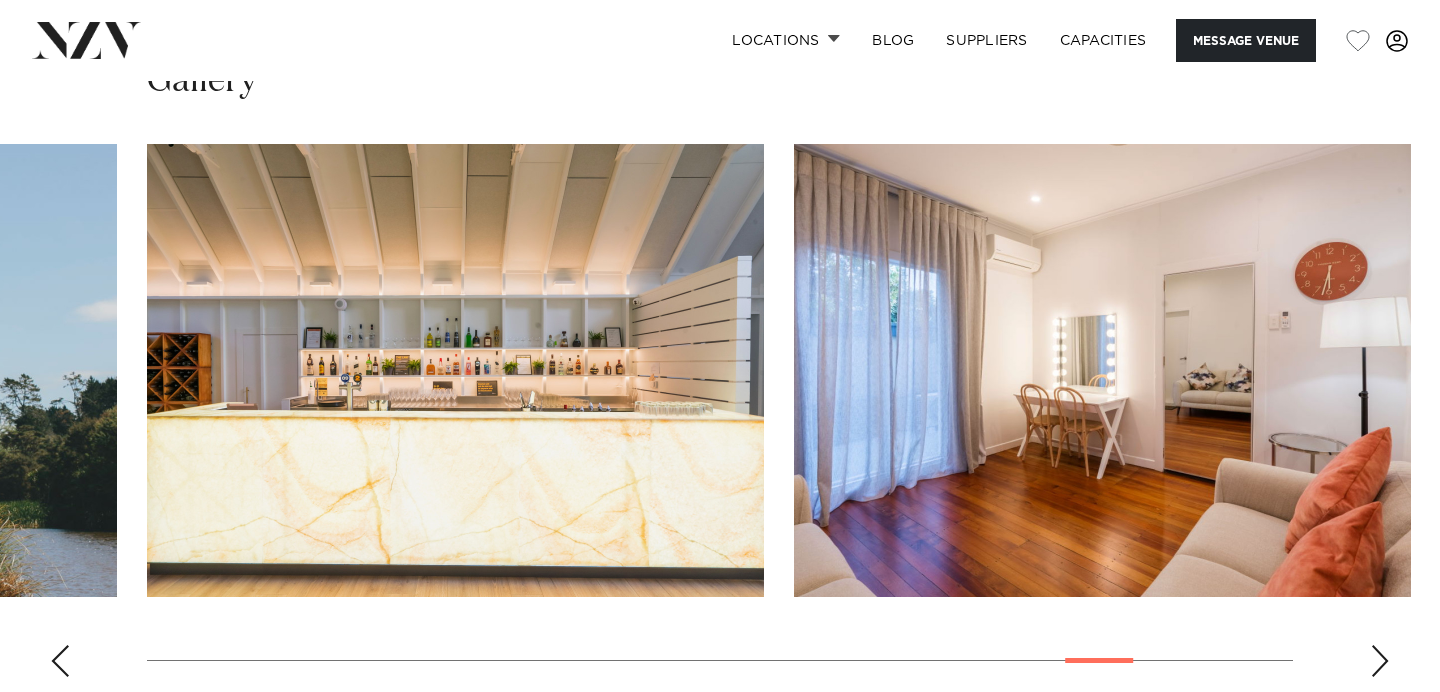 click at bounding box center [1380, 661] 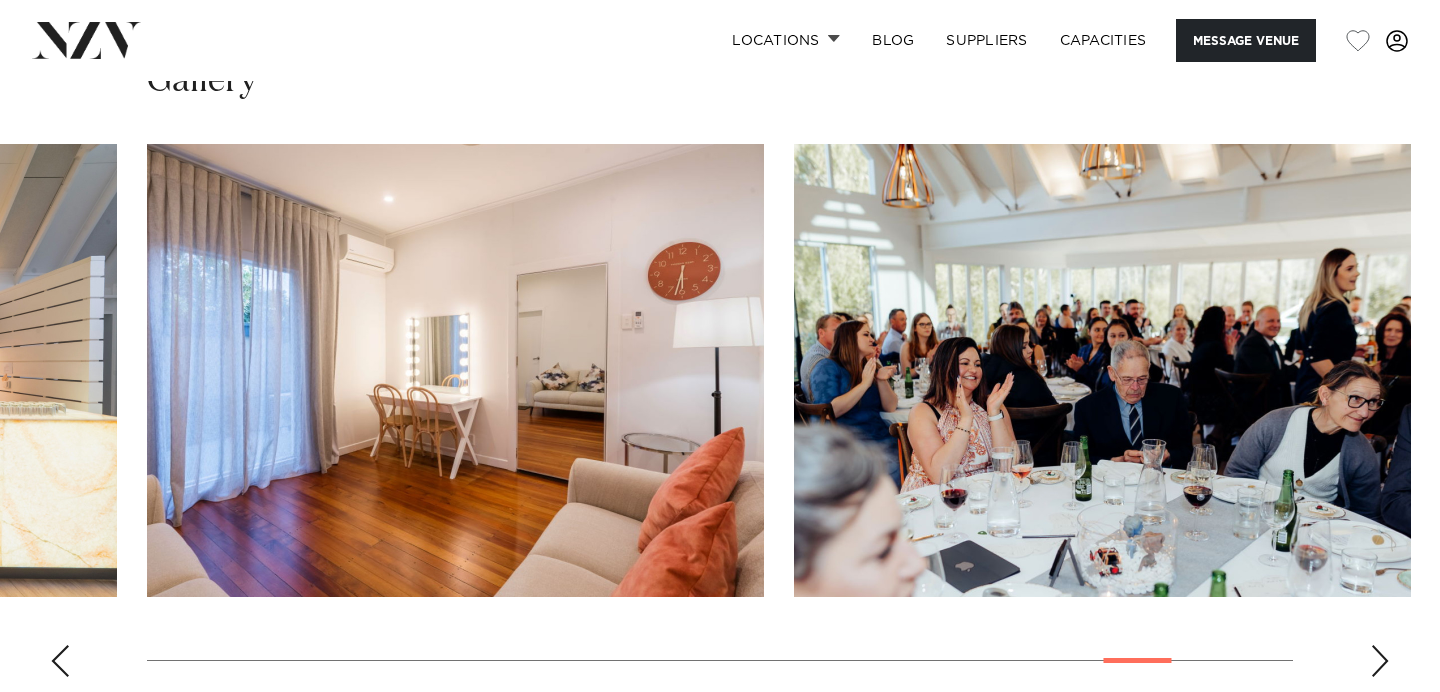 click at bounding box center (1380, 661) 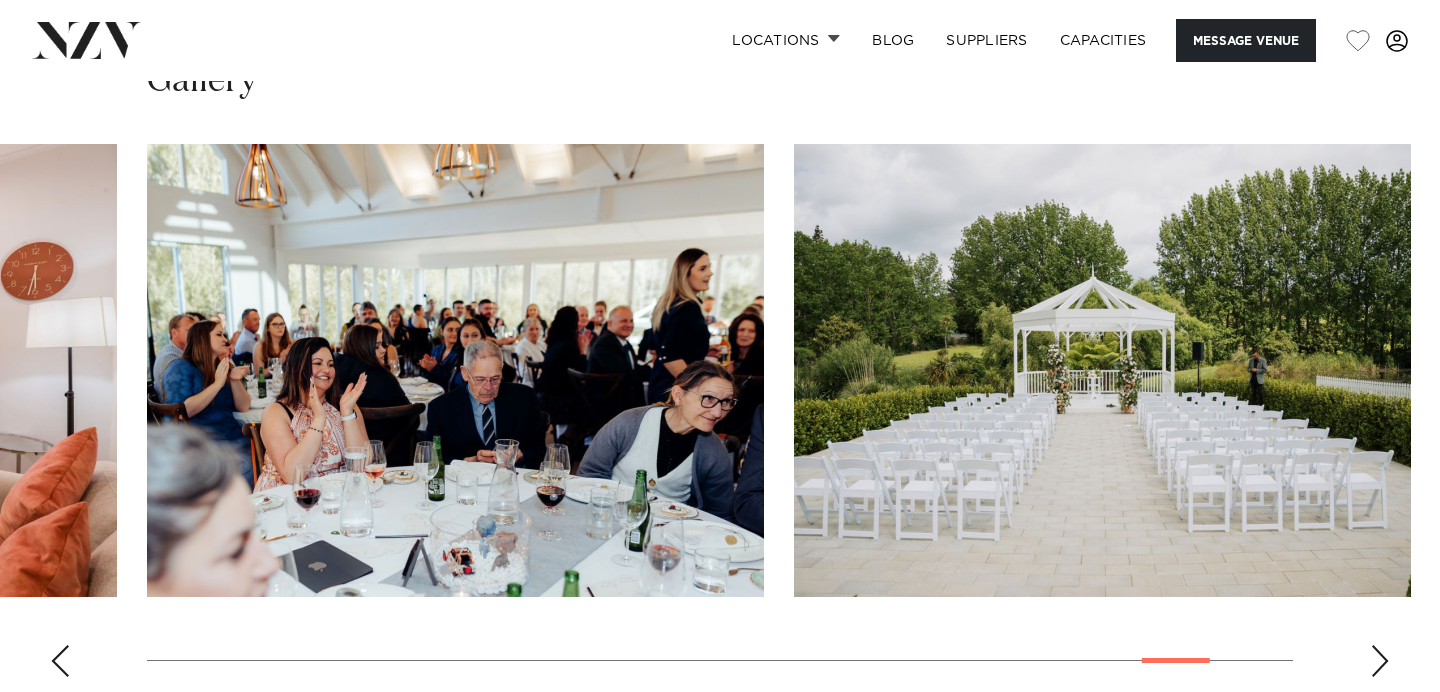 click at bounding box center (1380, 661) 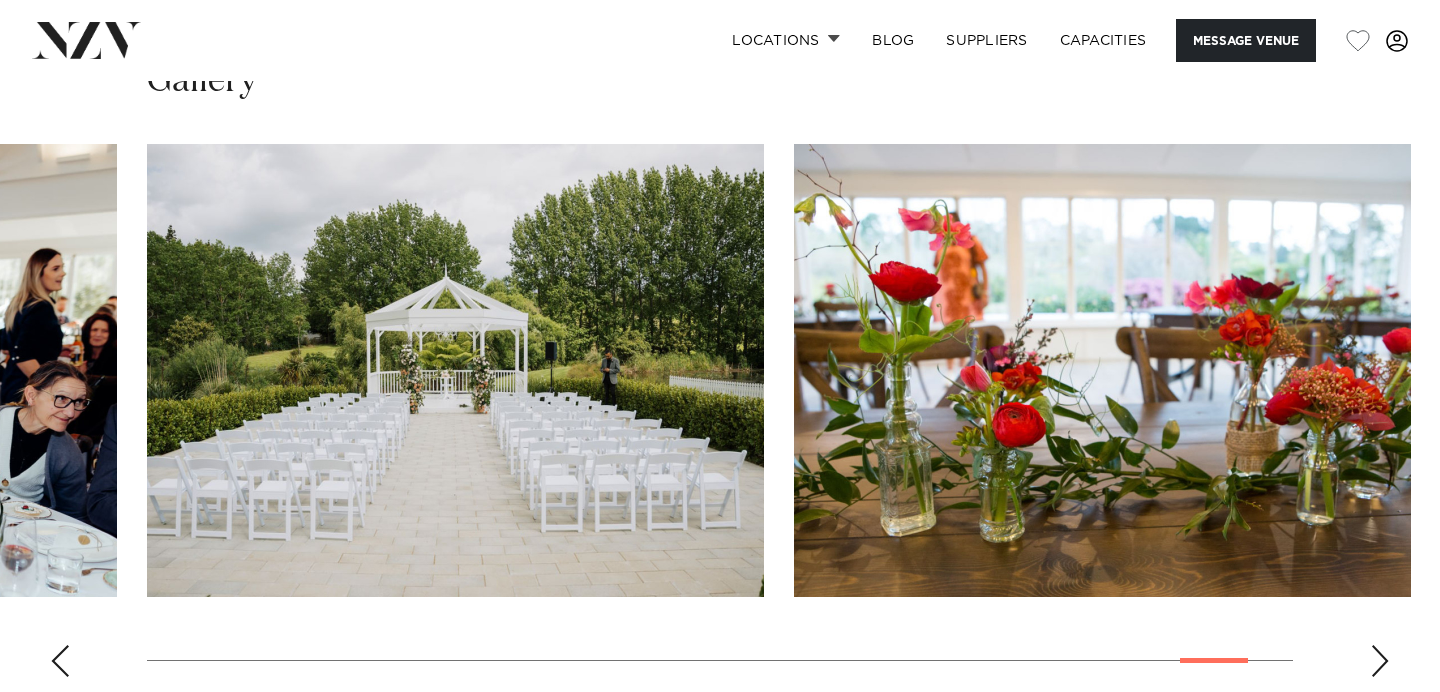 click at bounding box center (1380, 661) 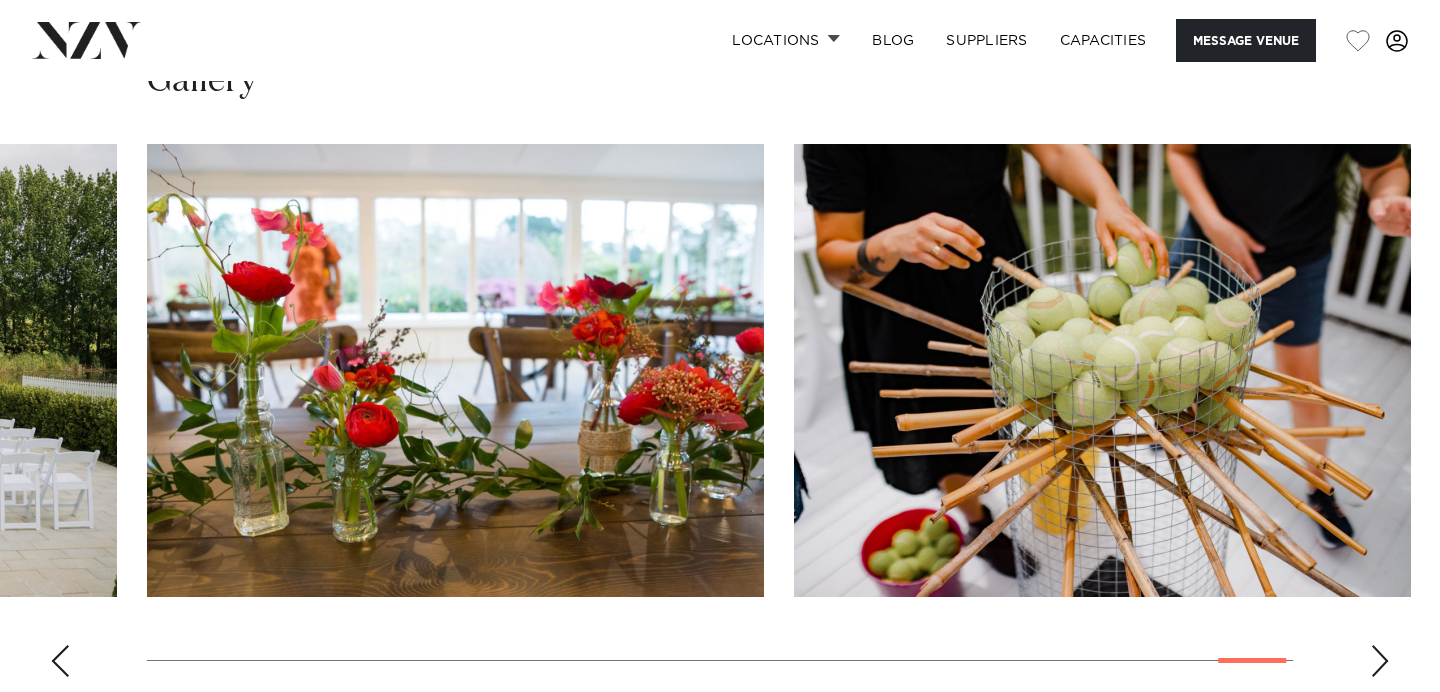 click at bounding box center (1380, 661) 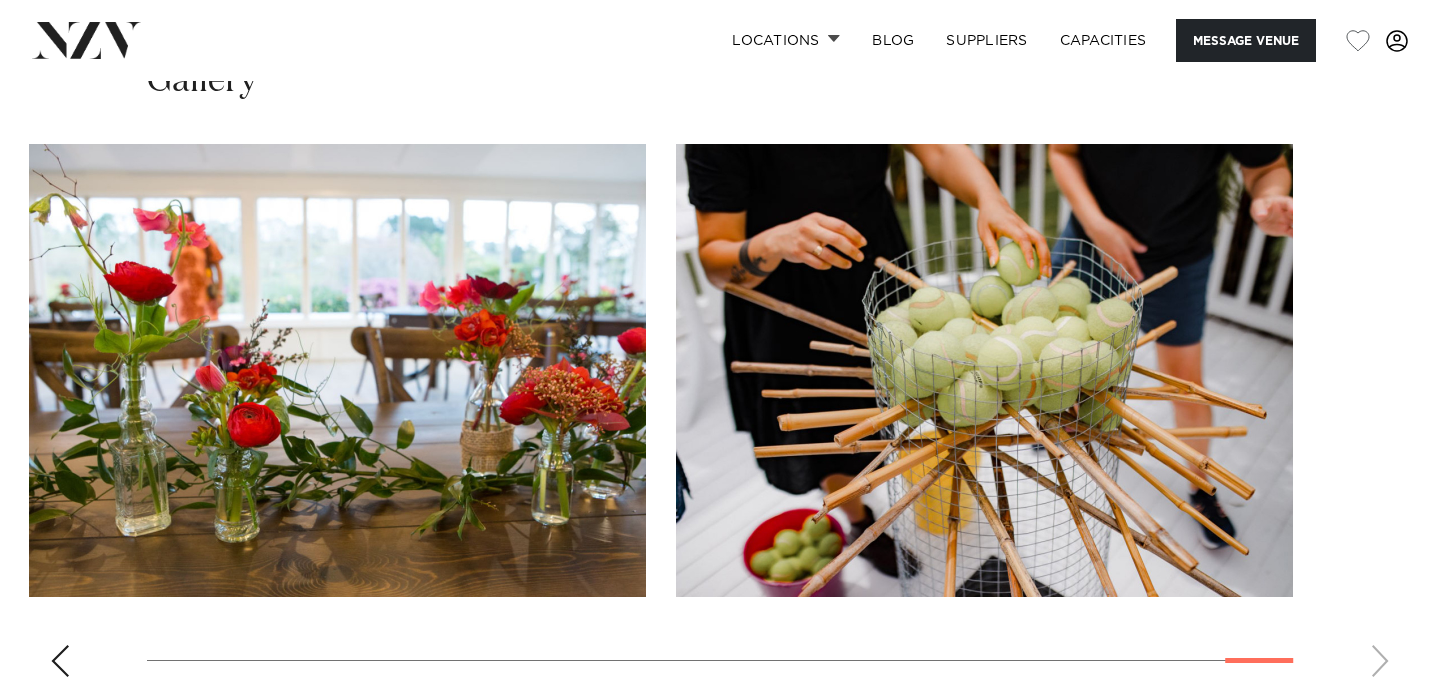 click at bounding box center (720, 418) 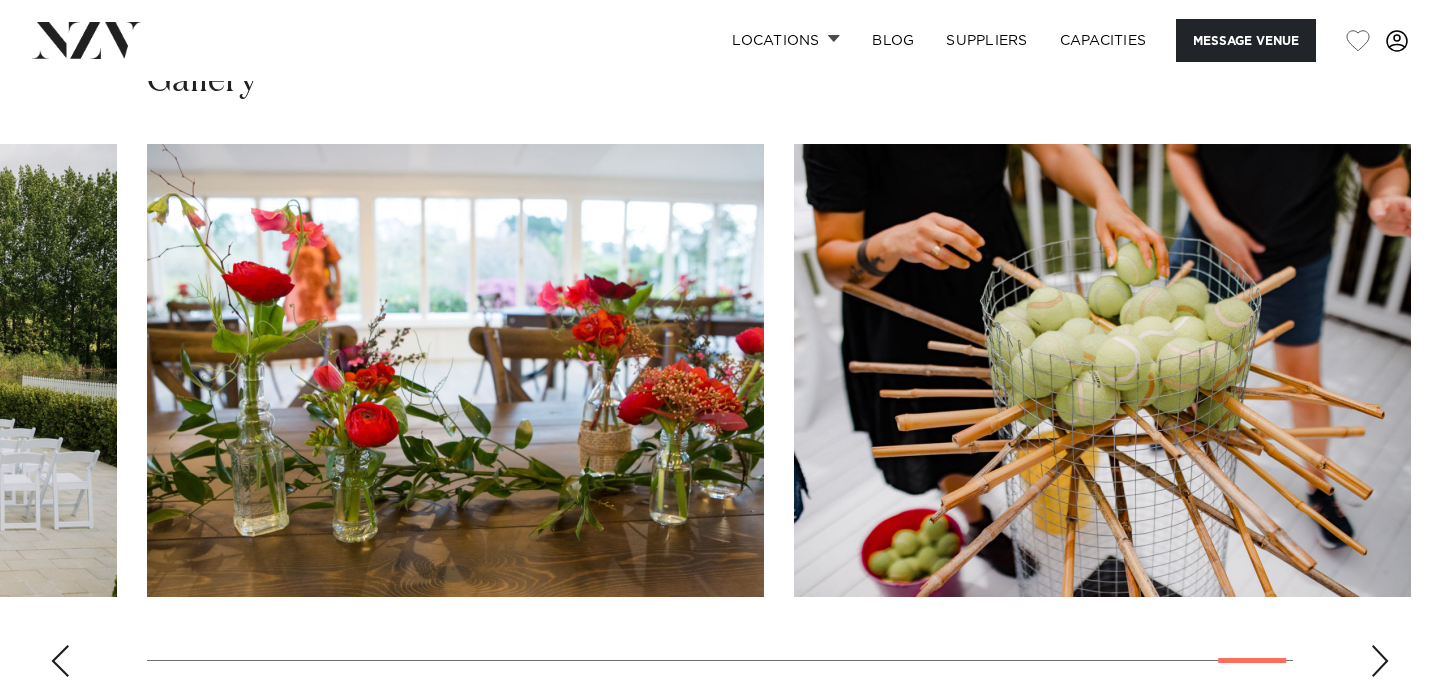 click at bounding box center (60, 661) 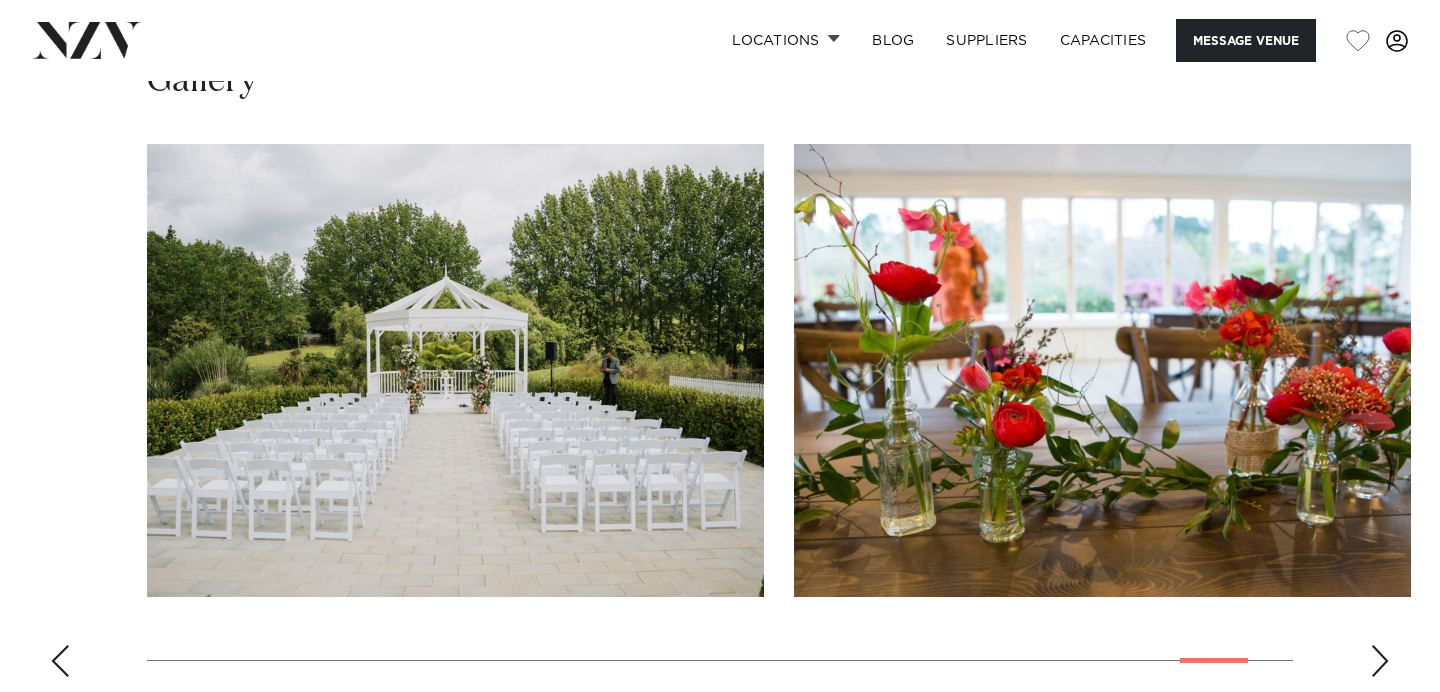 click at bounding box center (60, 661) 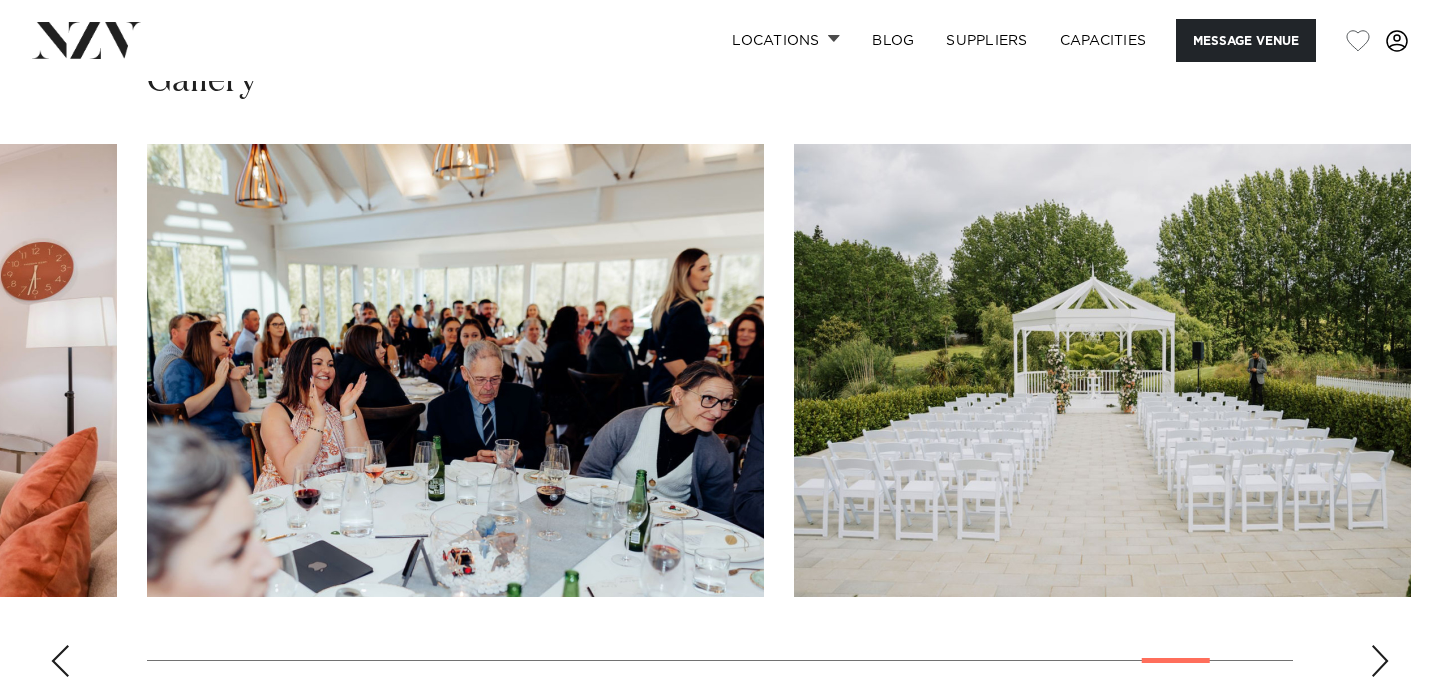 click at bounding box center [60, 661] 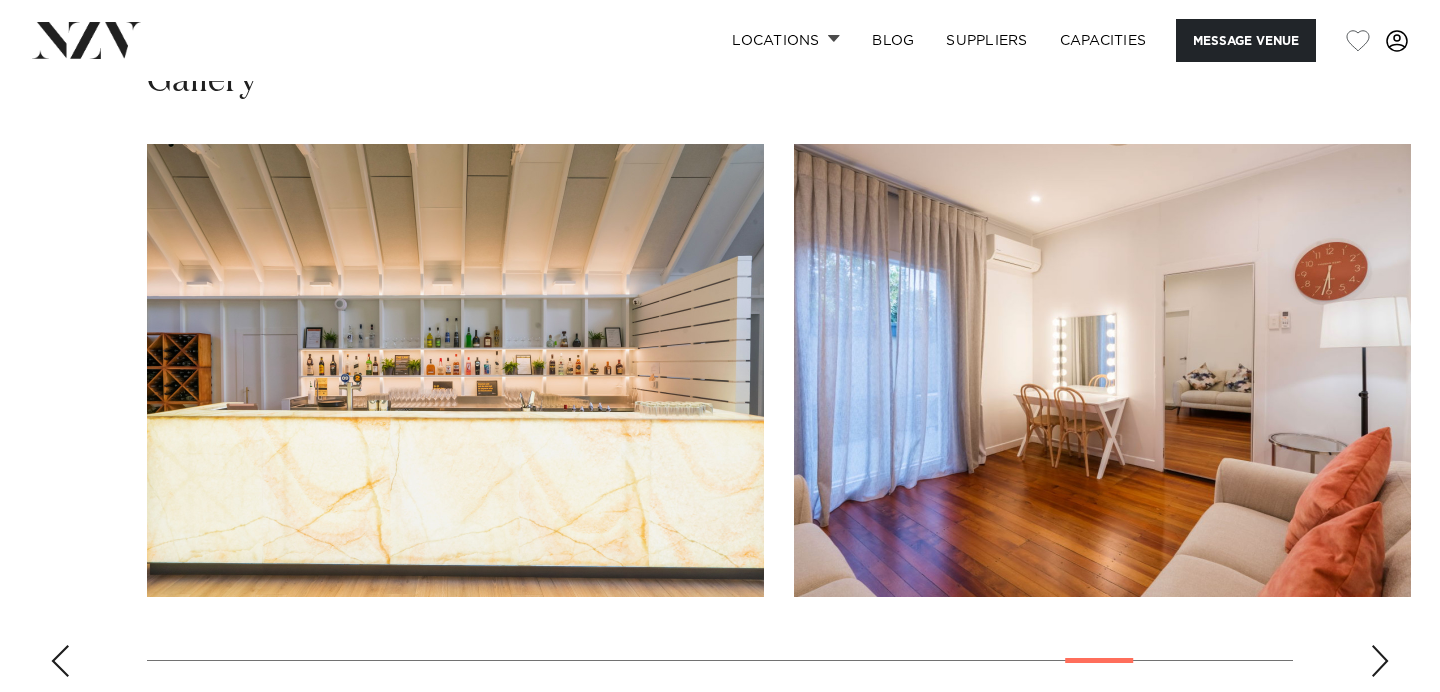 click at bounding box center [60, 661] 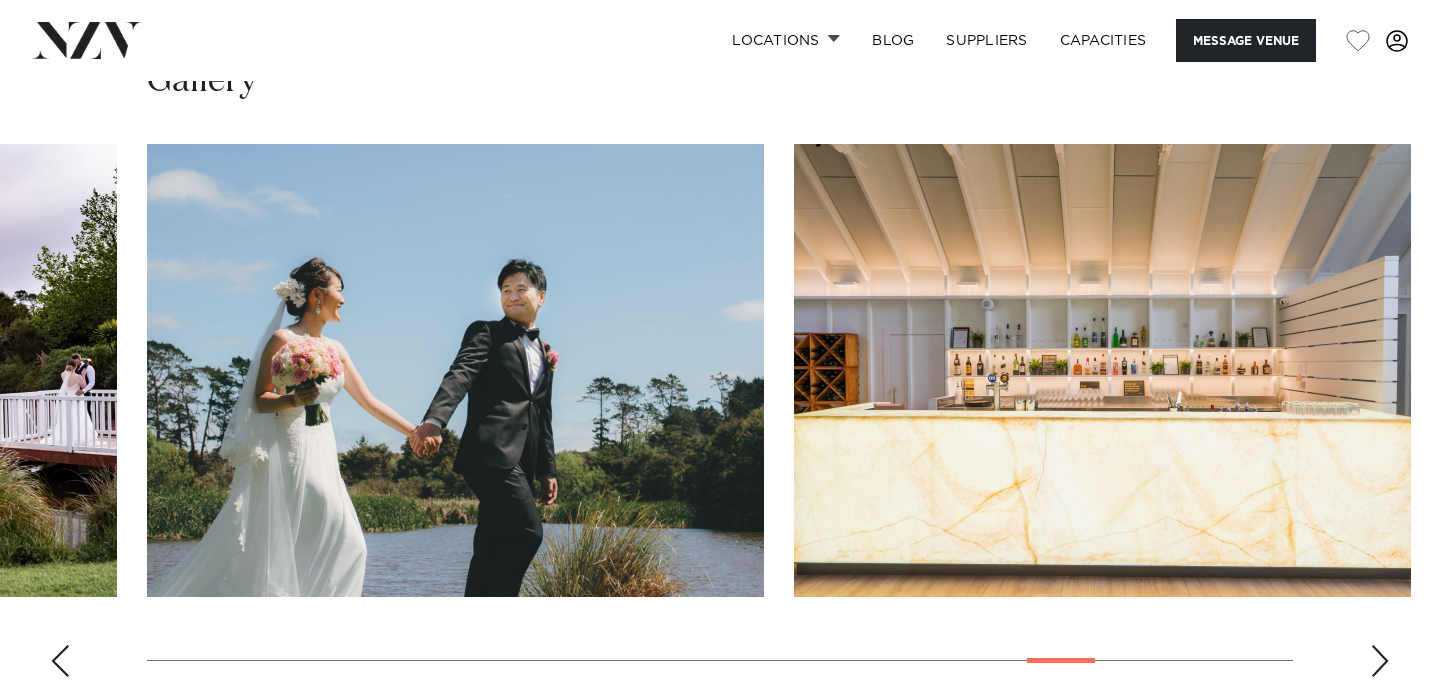 click at bounding box center (60, 661) 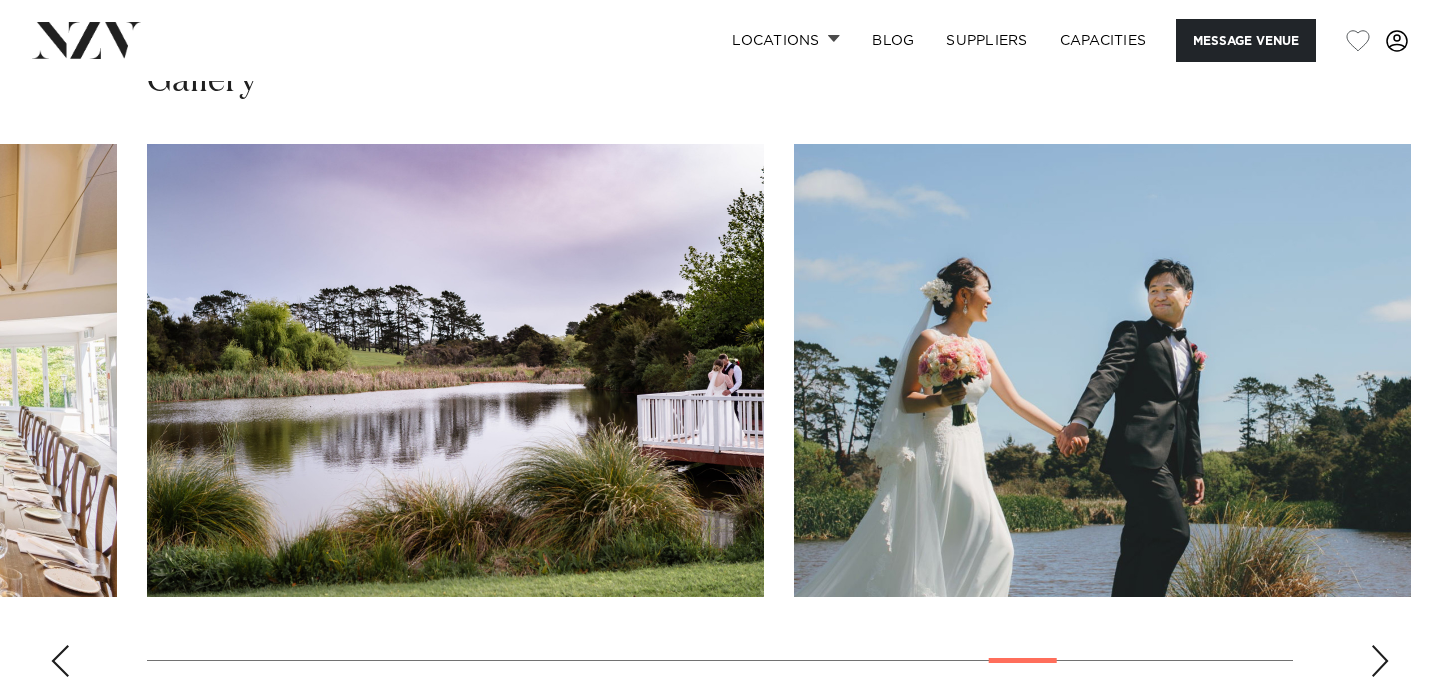 click at bounding box center [60, 661] 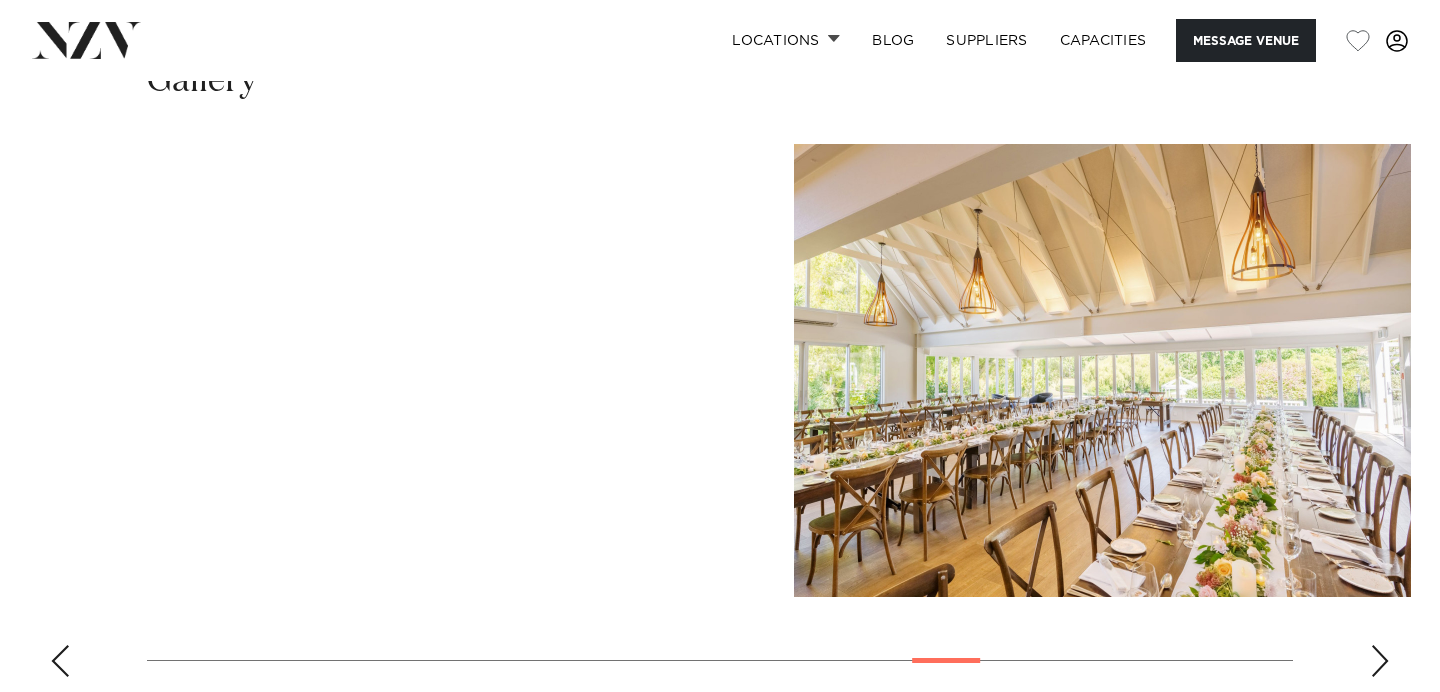 click at bounding box center (60, 661) 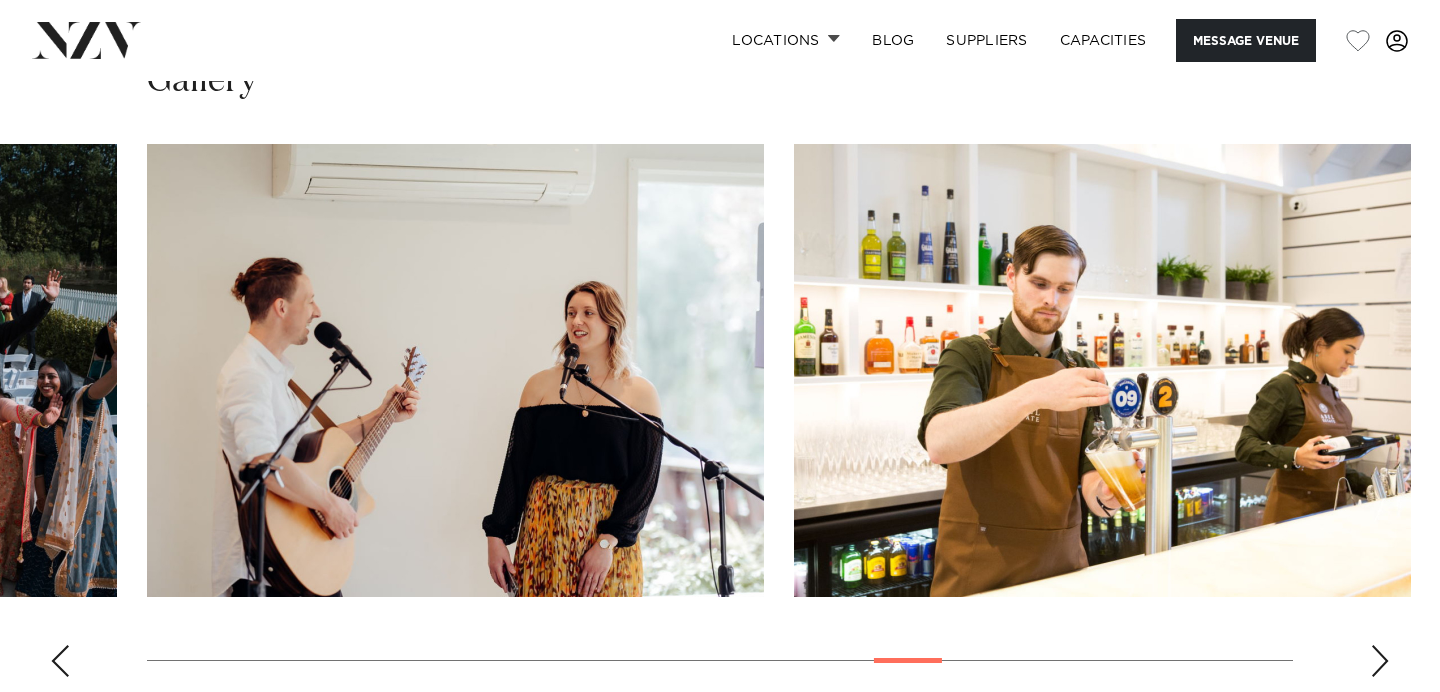 click at bounding box center [60, 661] 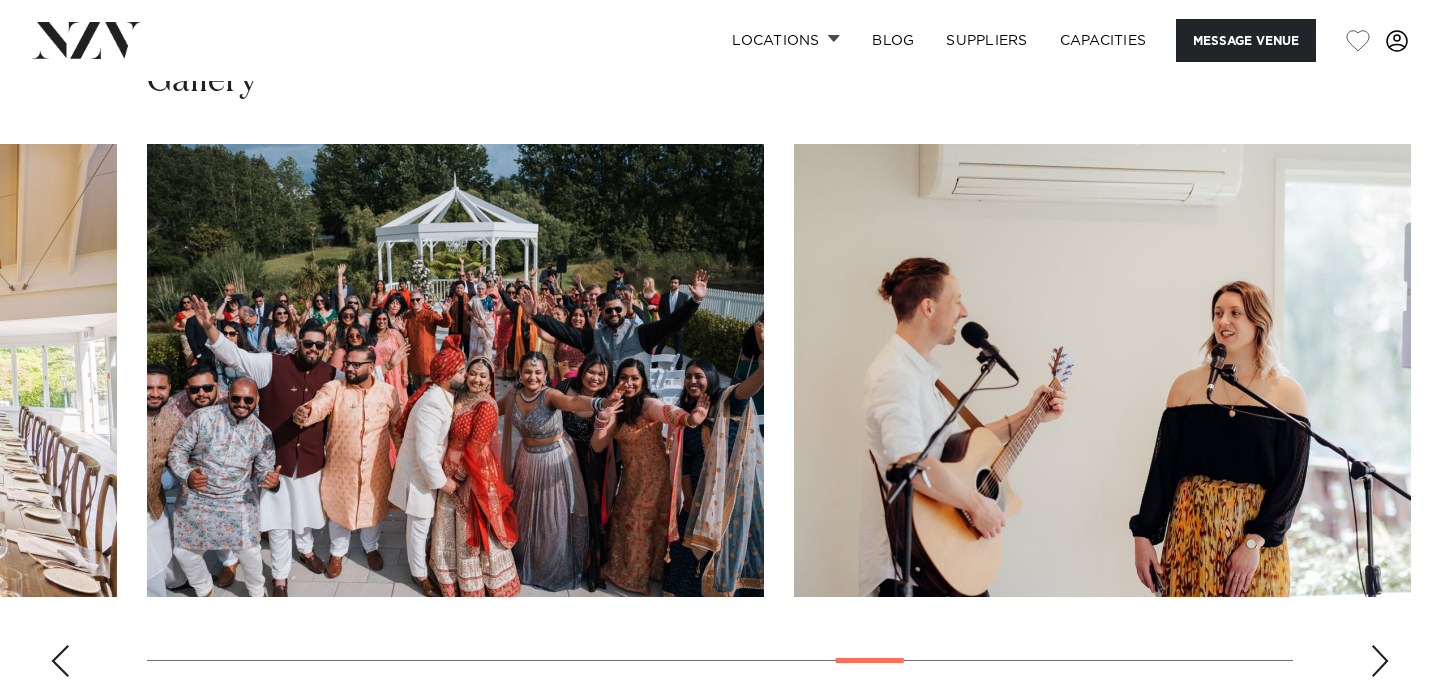 click at bounding box center [60, 661] 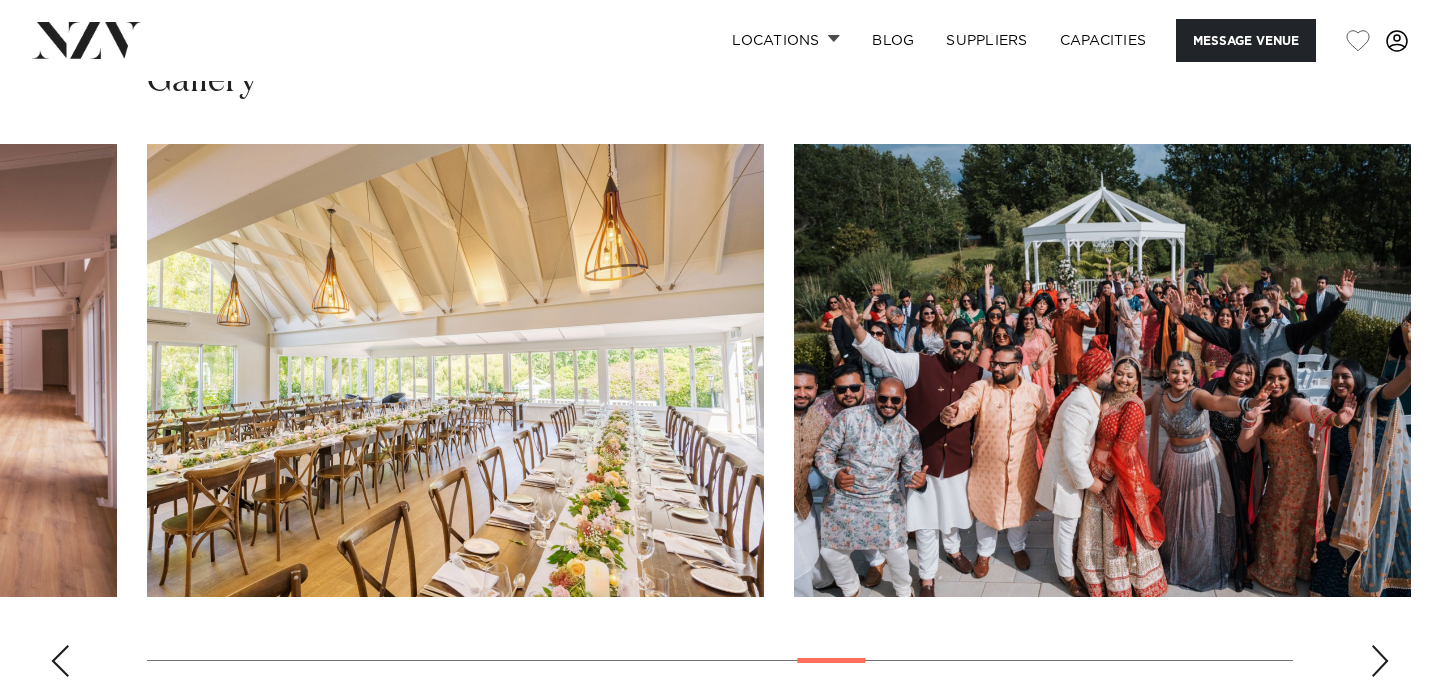 click at bounding box center (60, 661) 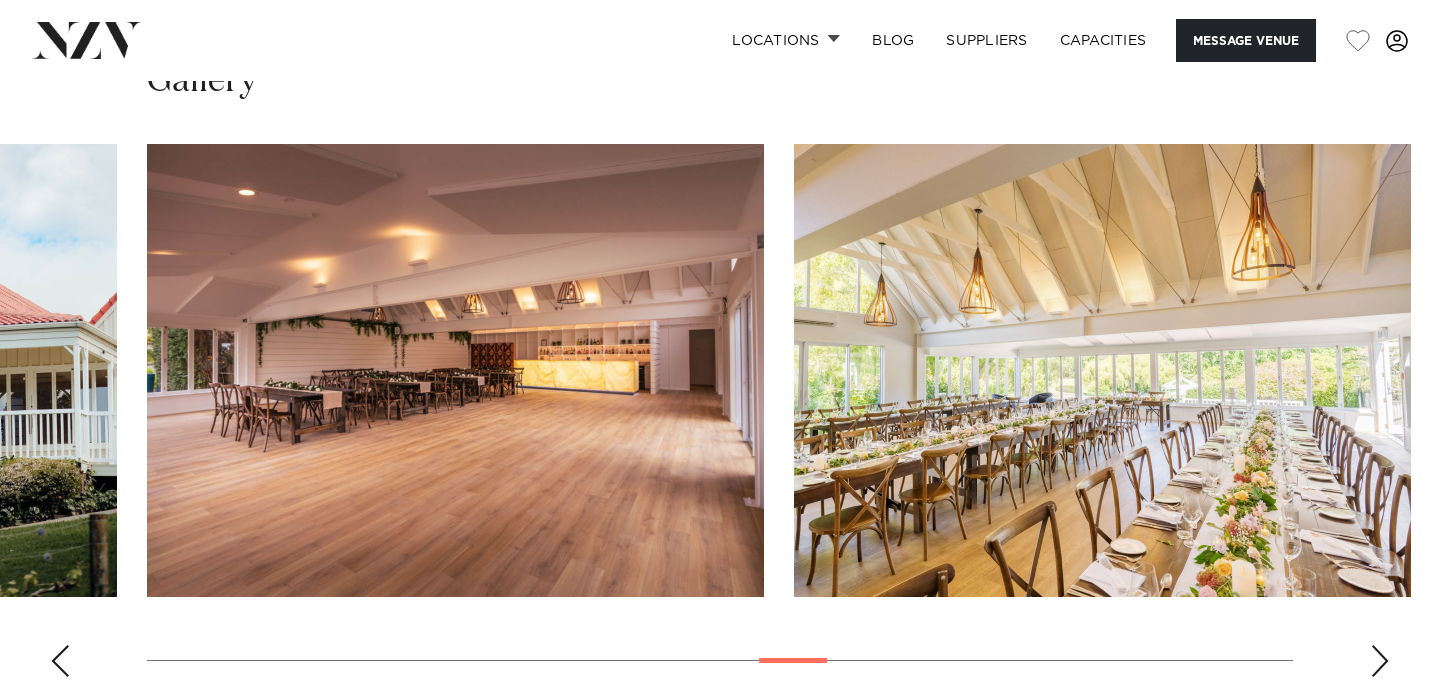 click at bounding box center [60, 661] 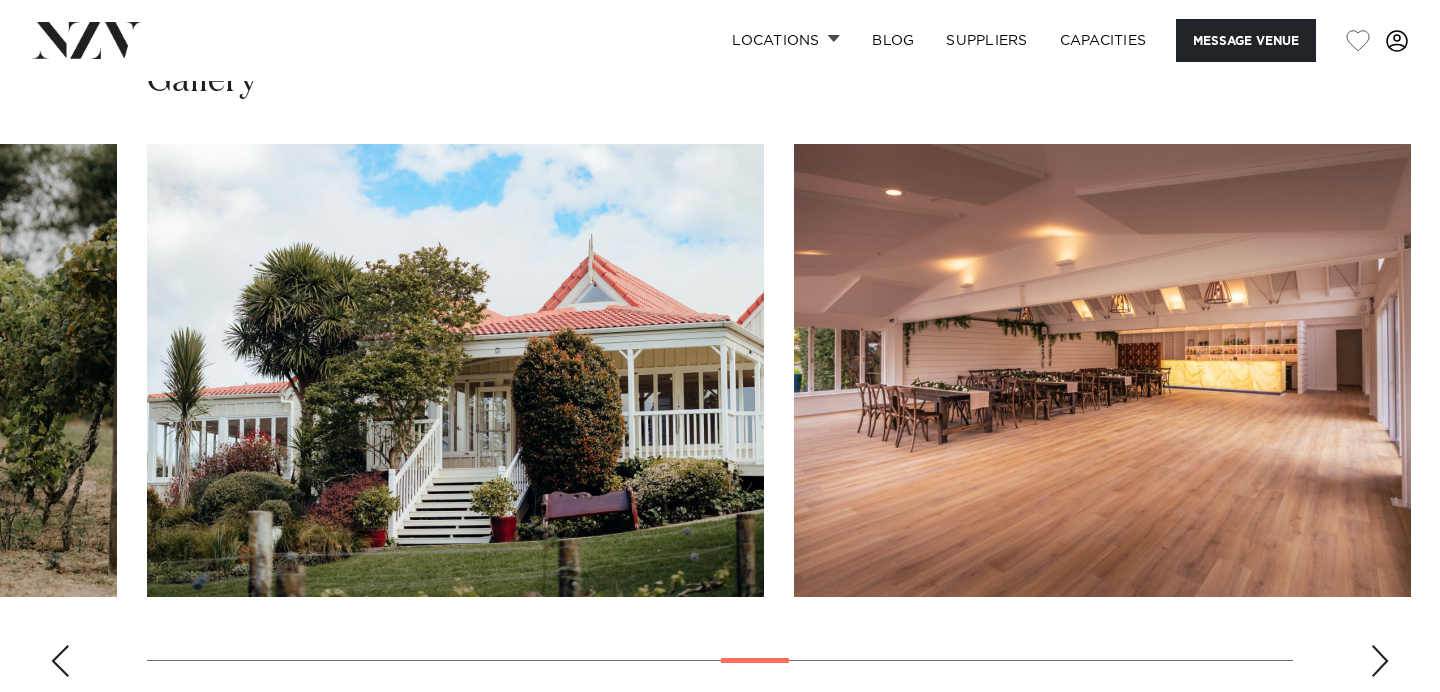 click at bounding box center [60, 661] 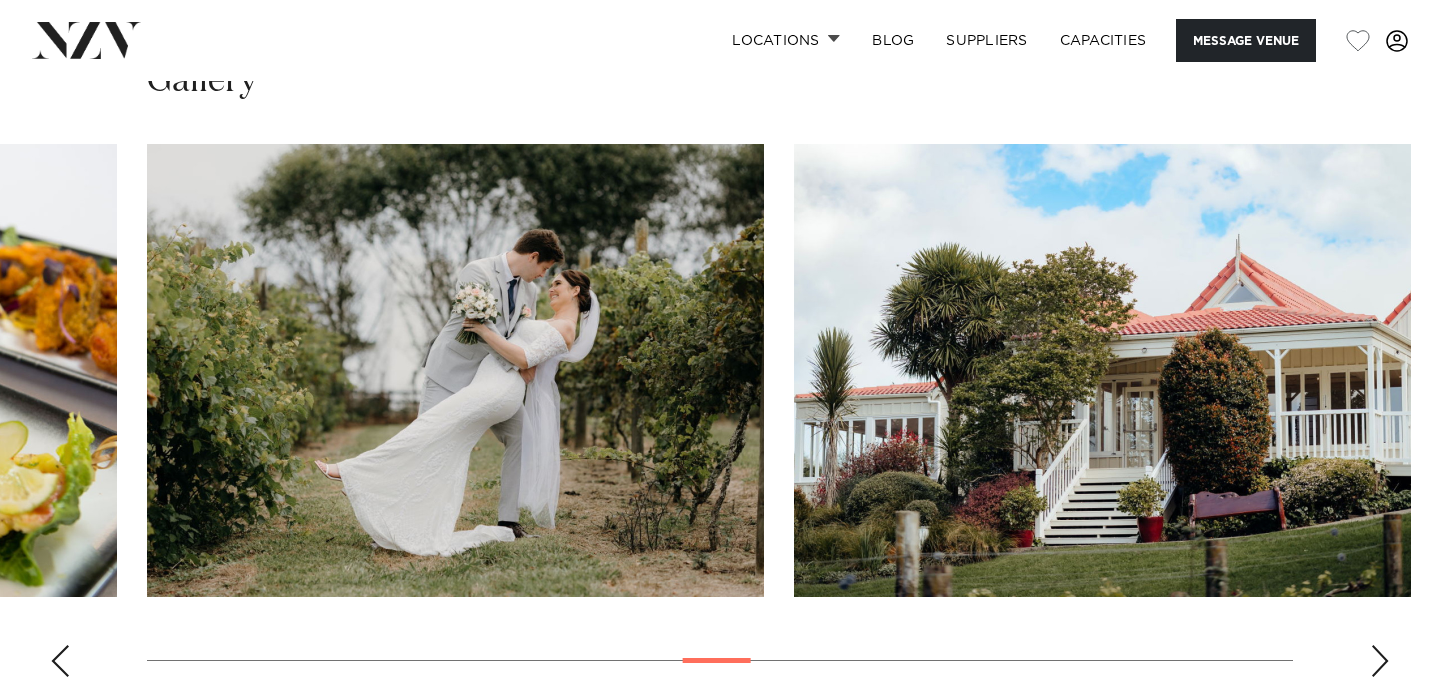 click at bounding box center [60, 661] 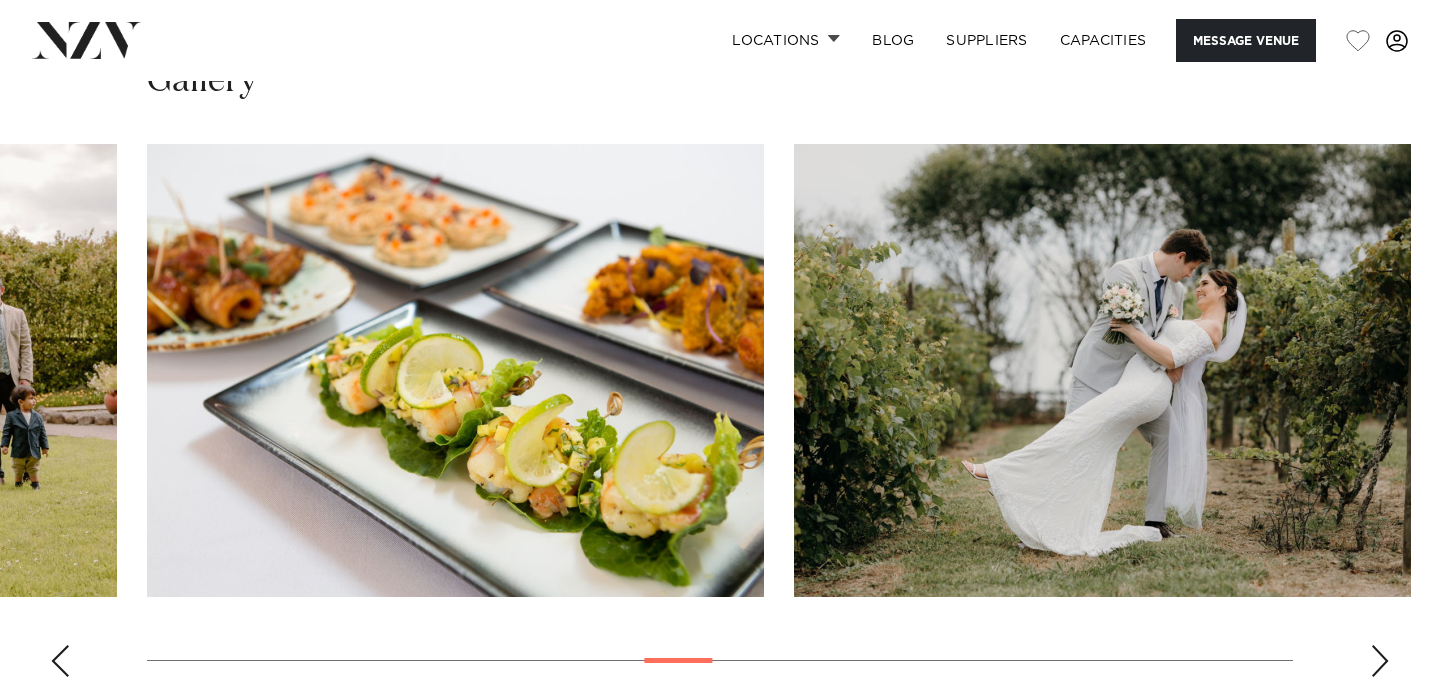 click at bounding box center [60, 661] 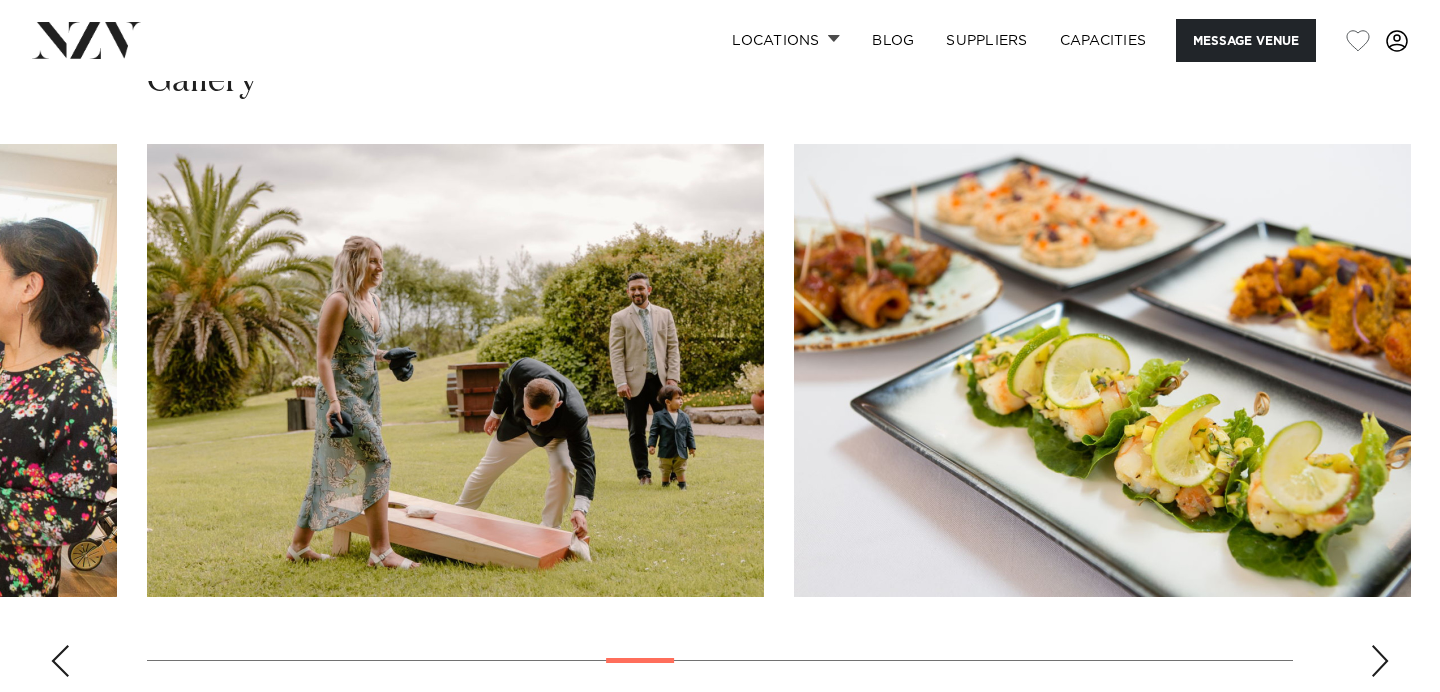 click at bounding box center [60, 661] 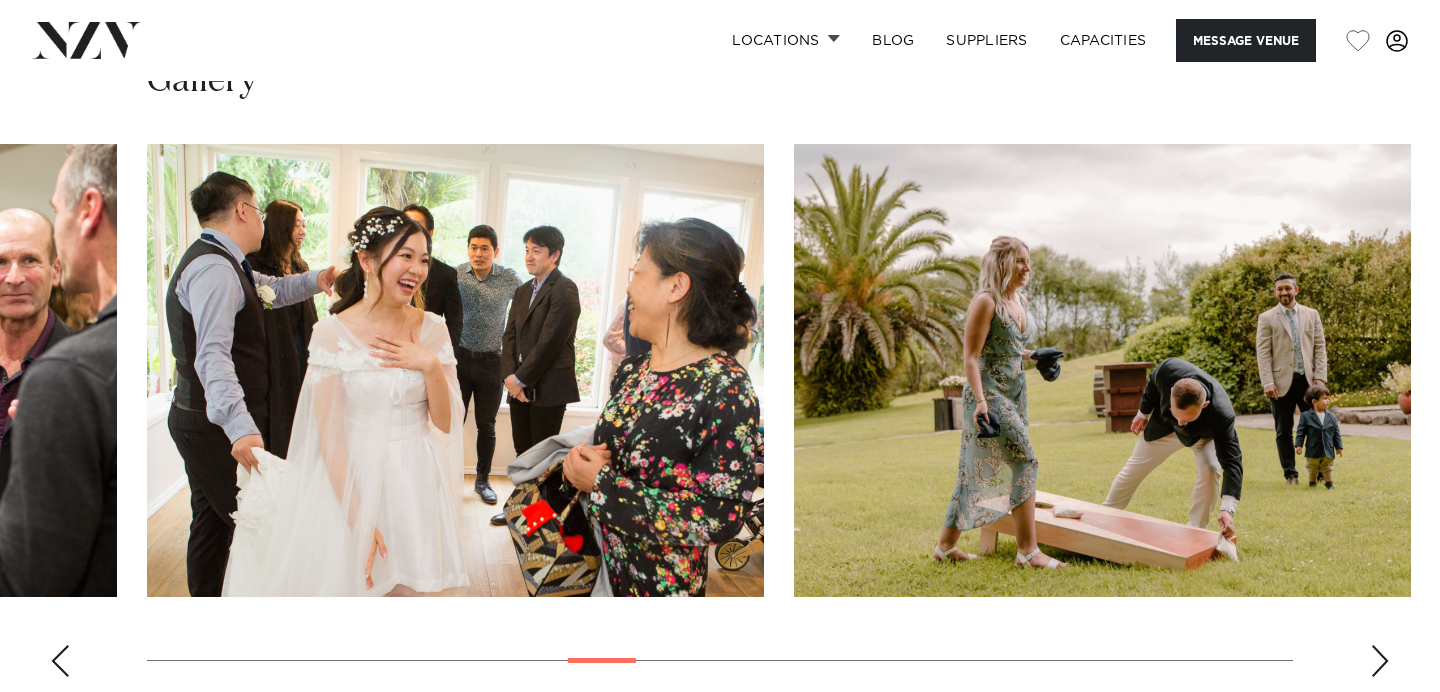 click at bounding box center [60, 661] 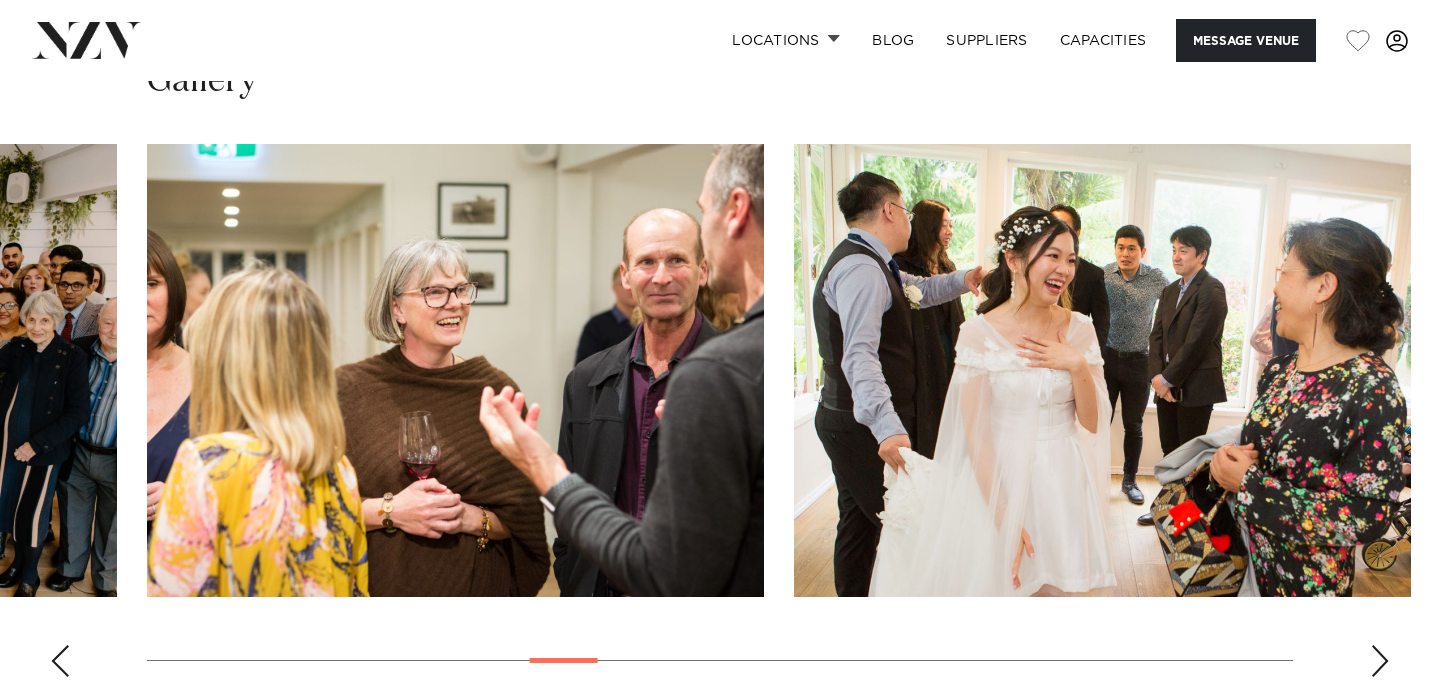 click at bounding box center (60, 661) 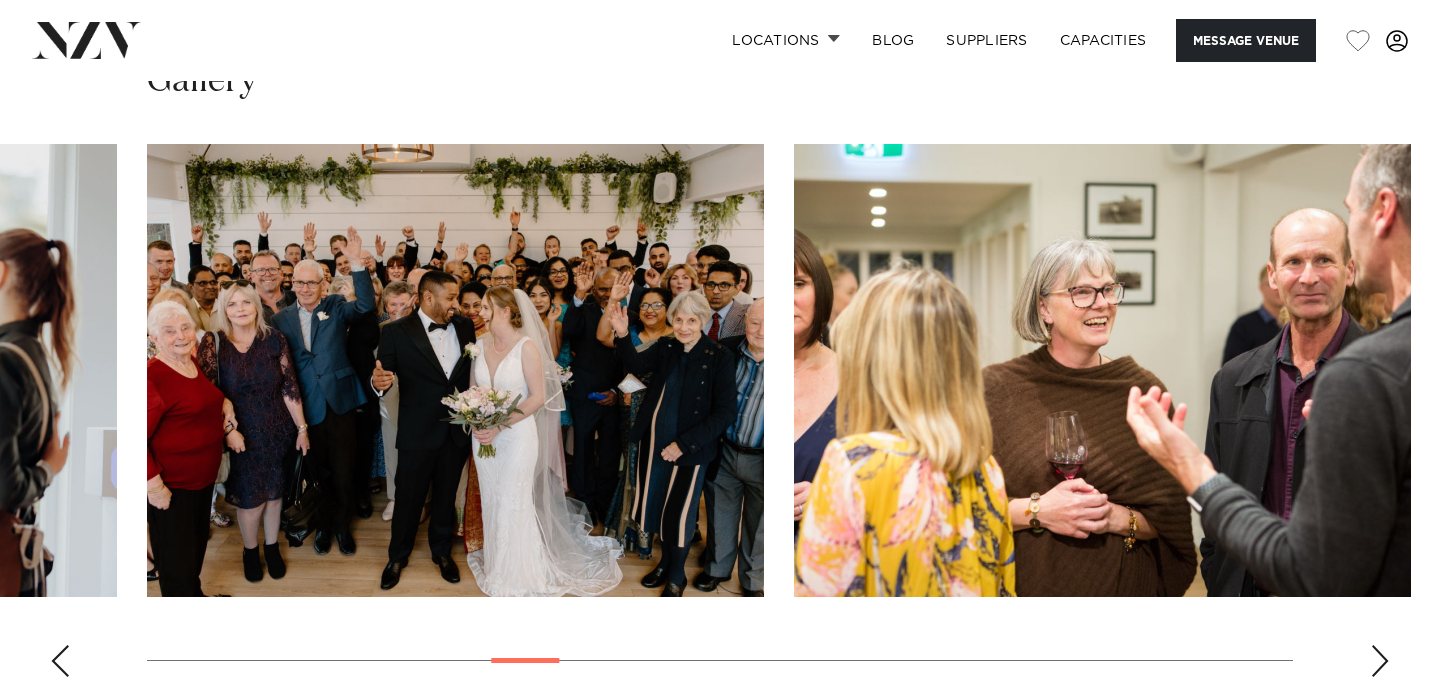 click at bounding box center (60, 661) 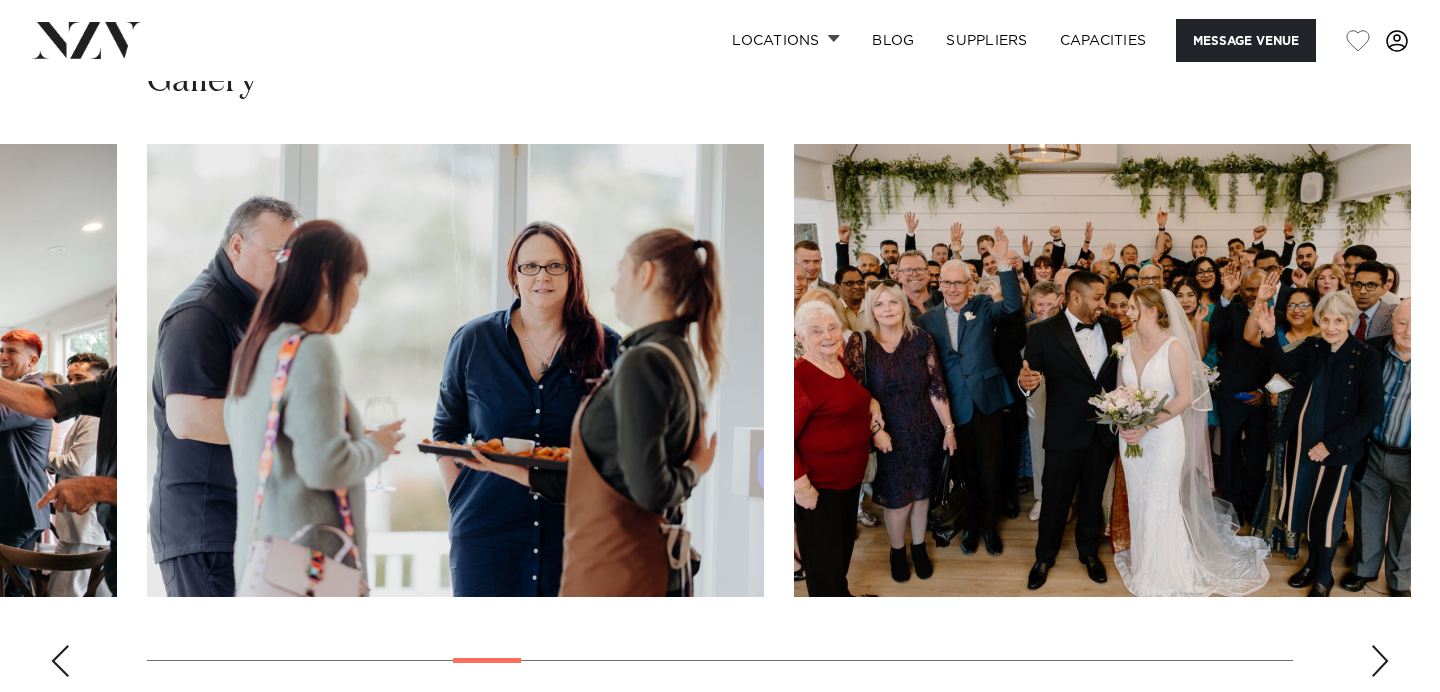 click at bounding box center (60, 661) 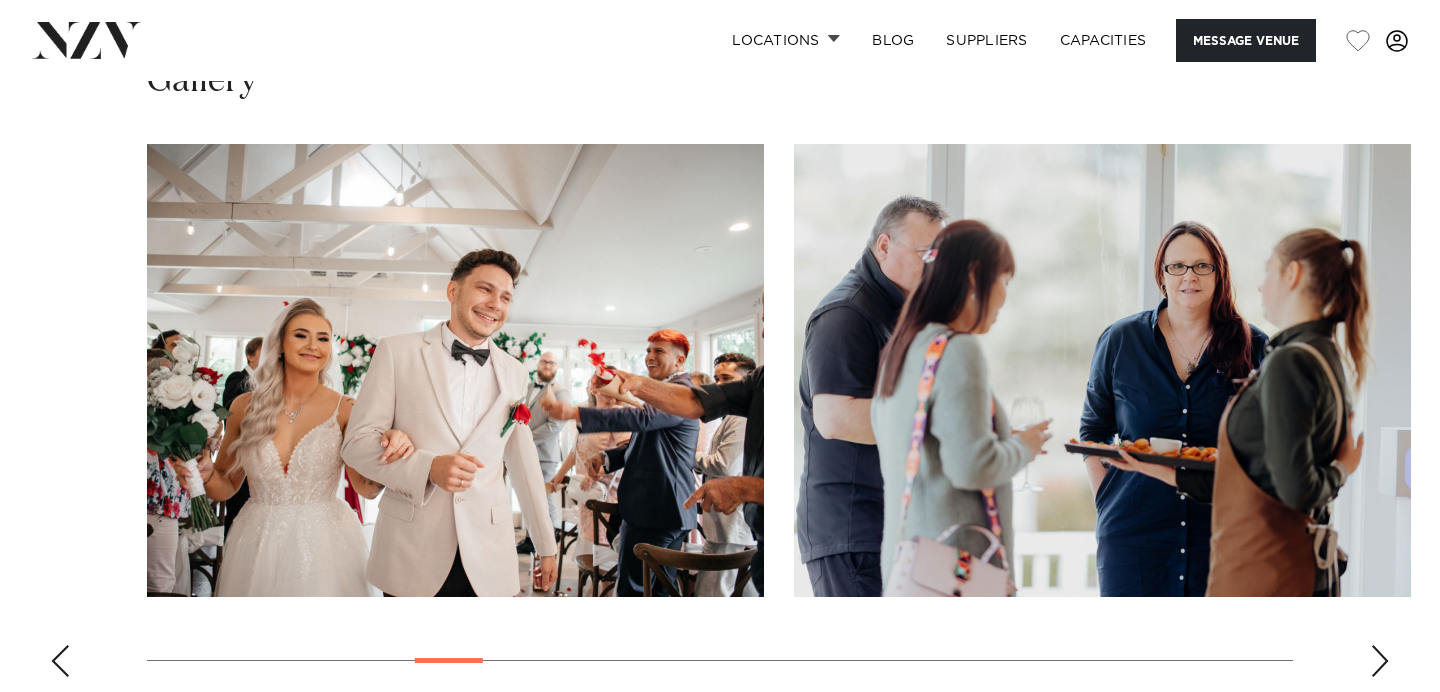click at bounding box center (60, 661) 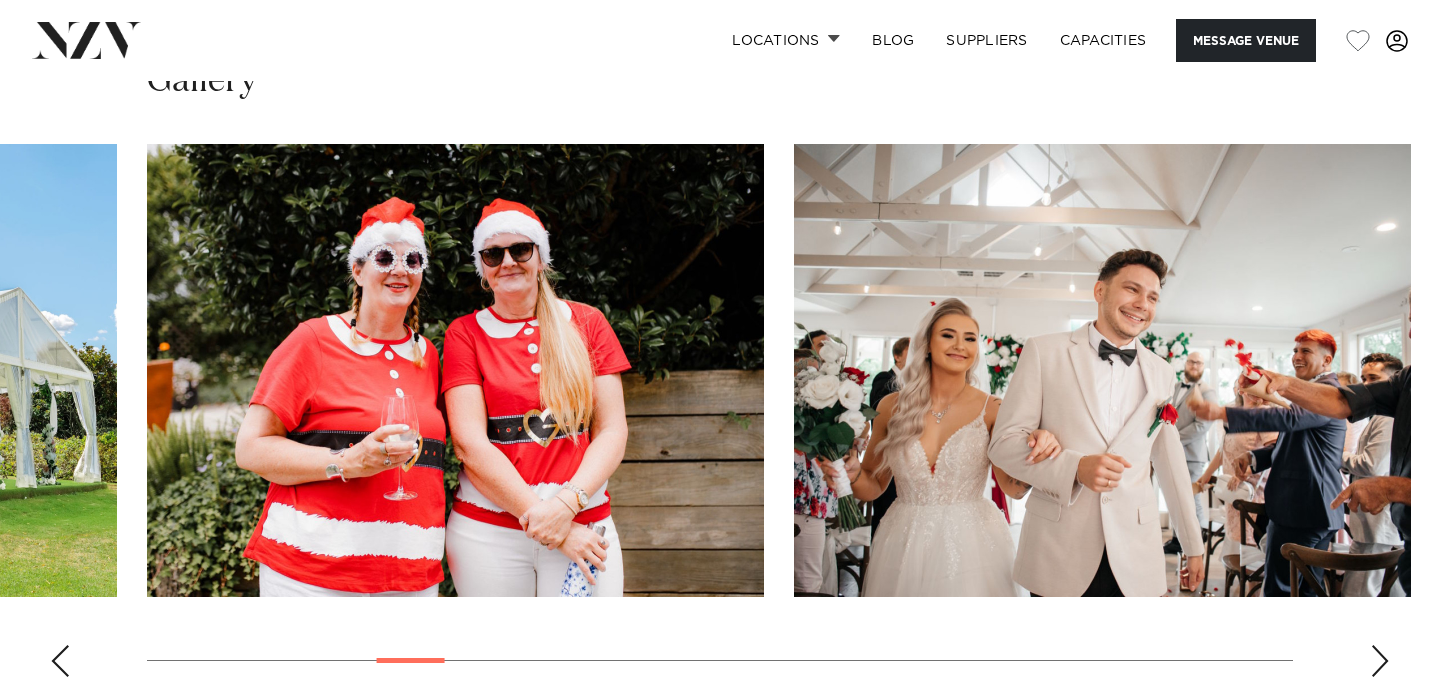 click at bounding box center (60, 661) 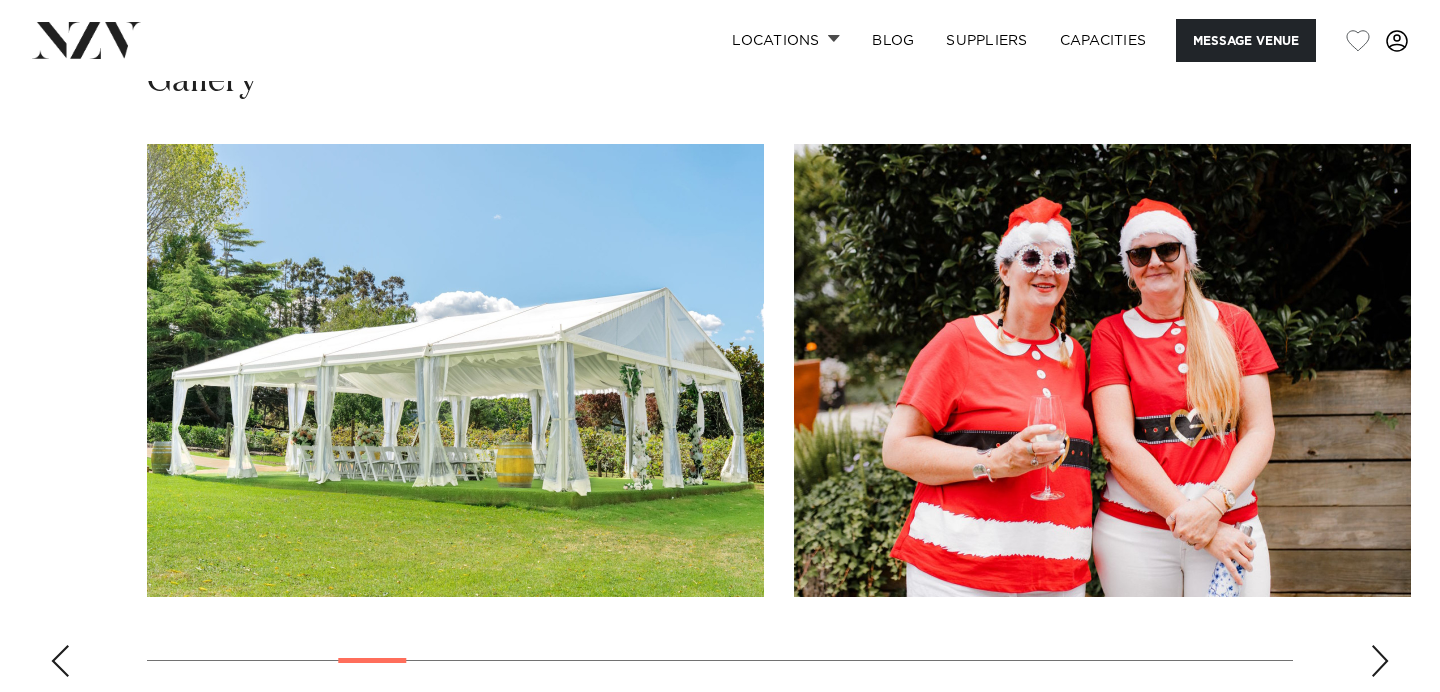 click at bounding box center [60, 661] 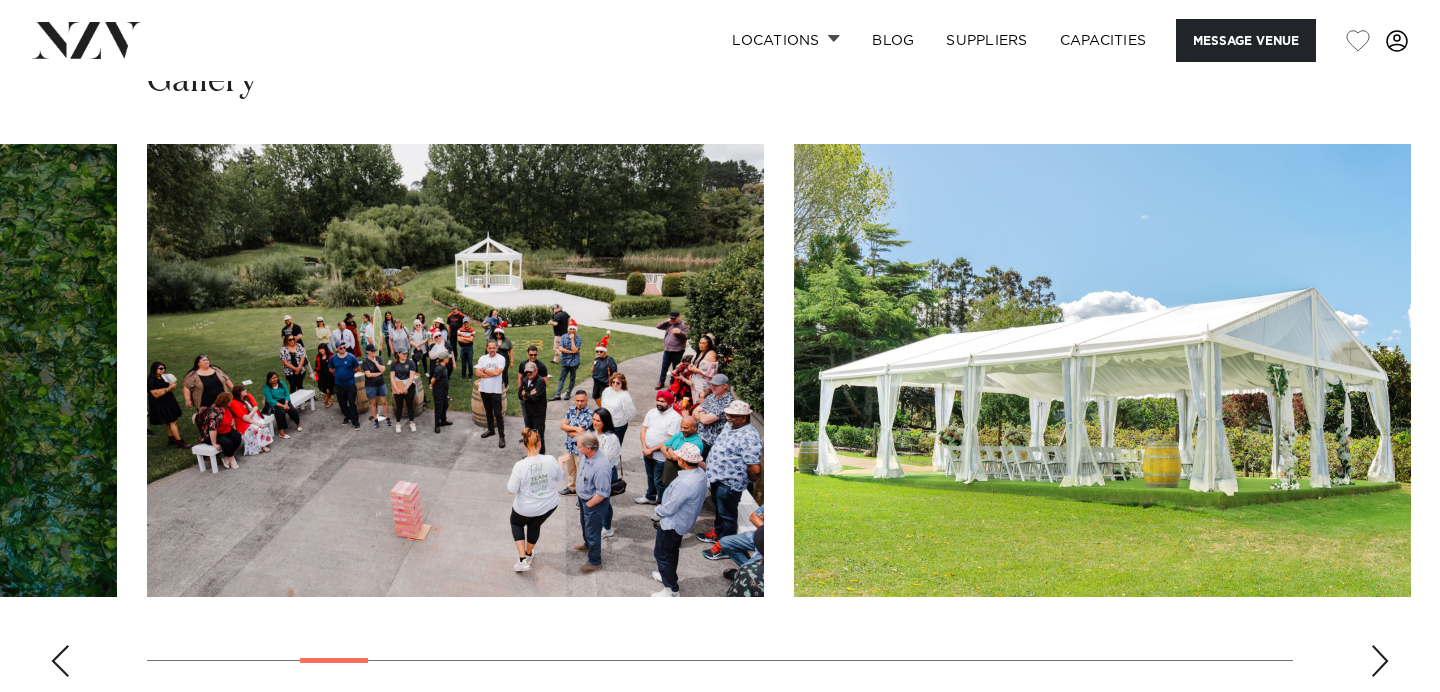 click at bounding box center (60, 661) 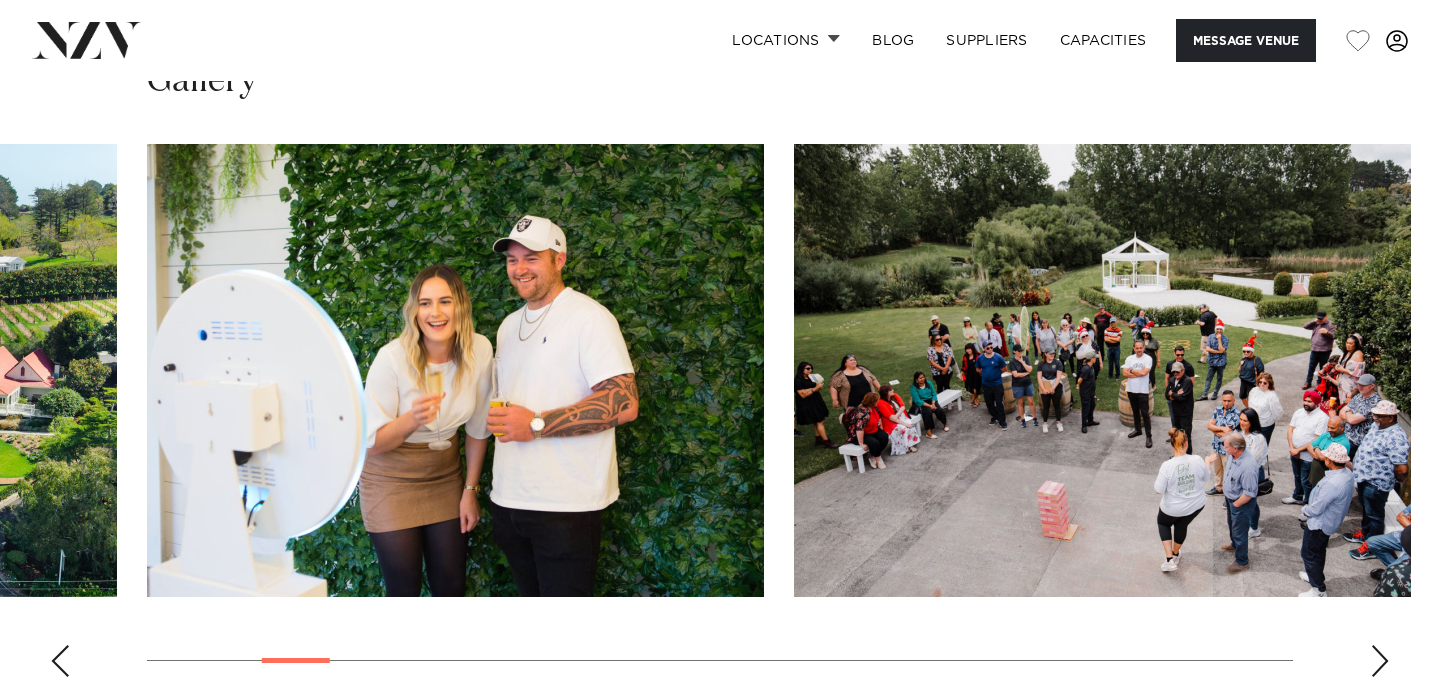 click at bounding box center (60, 661) 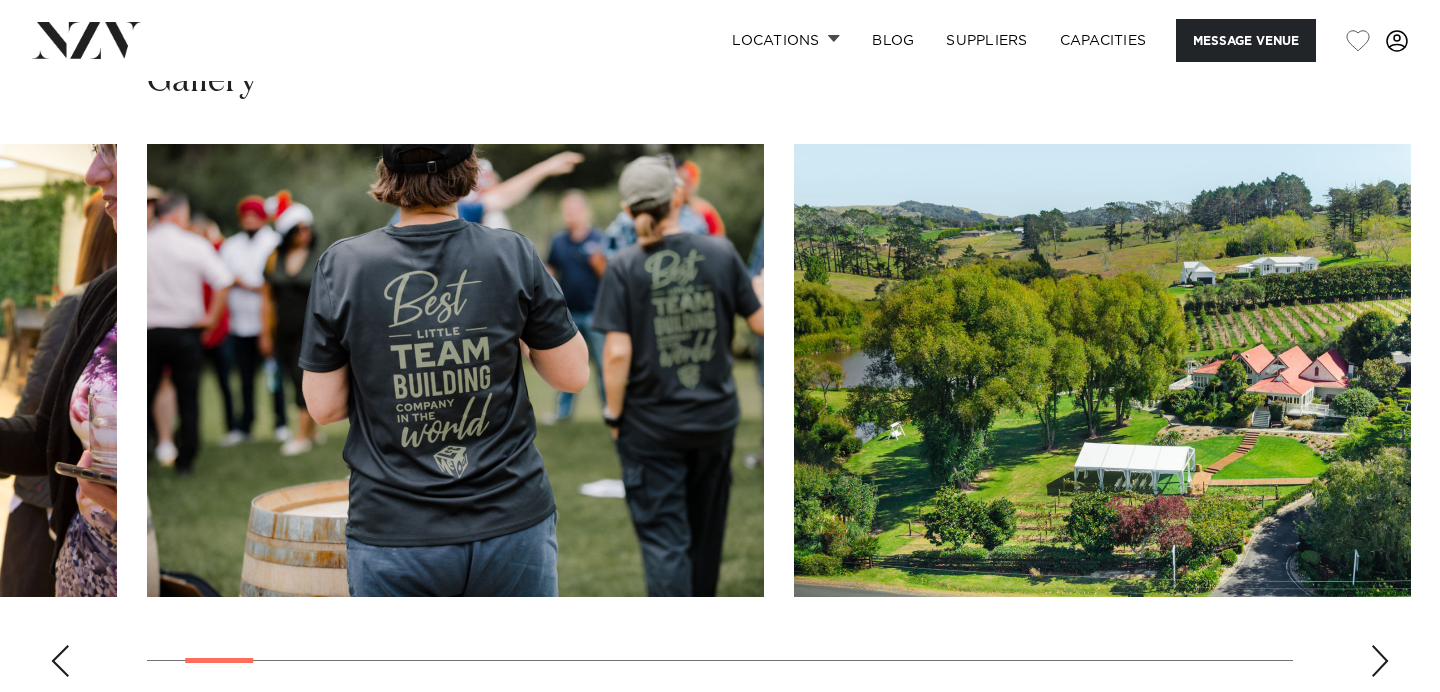 click at bounding box center [60, 661] 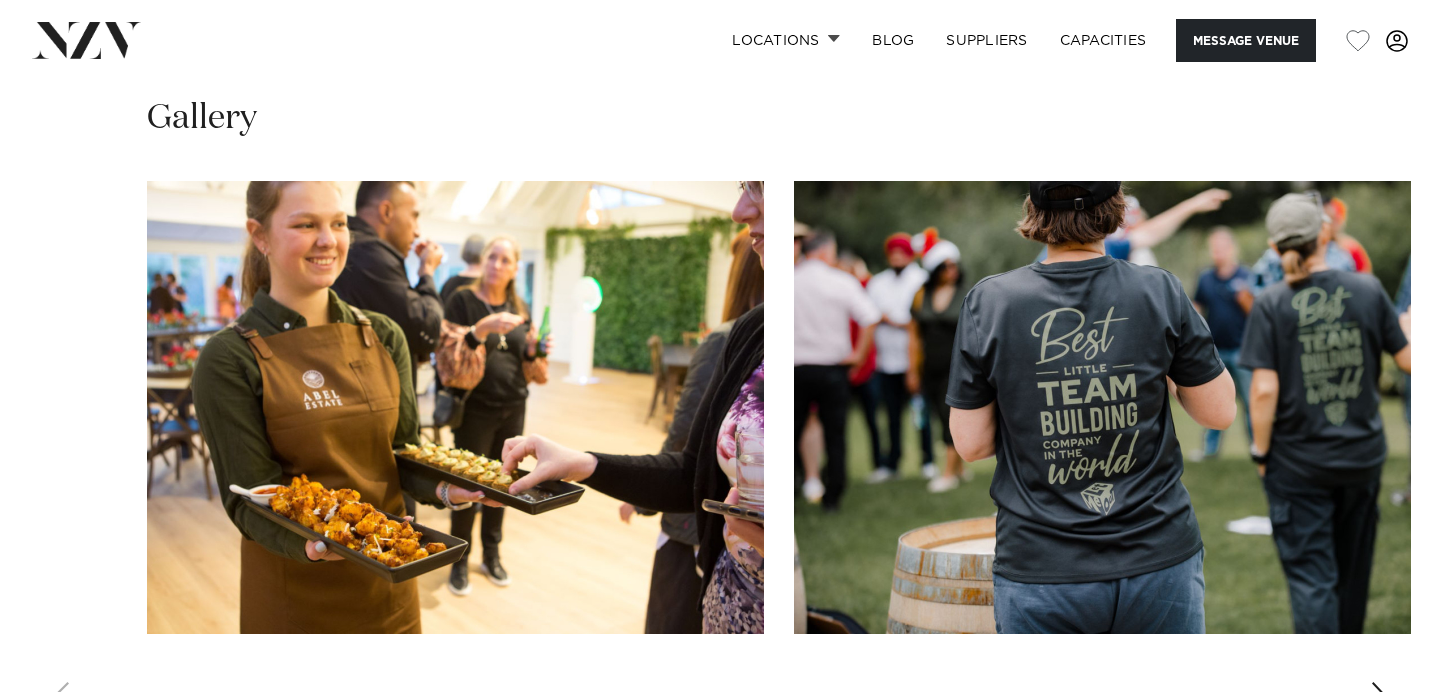 scroll, scrollTop: 1862, scrollLeft: 0, axis: vertical 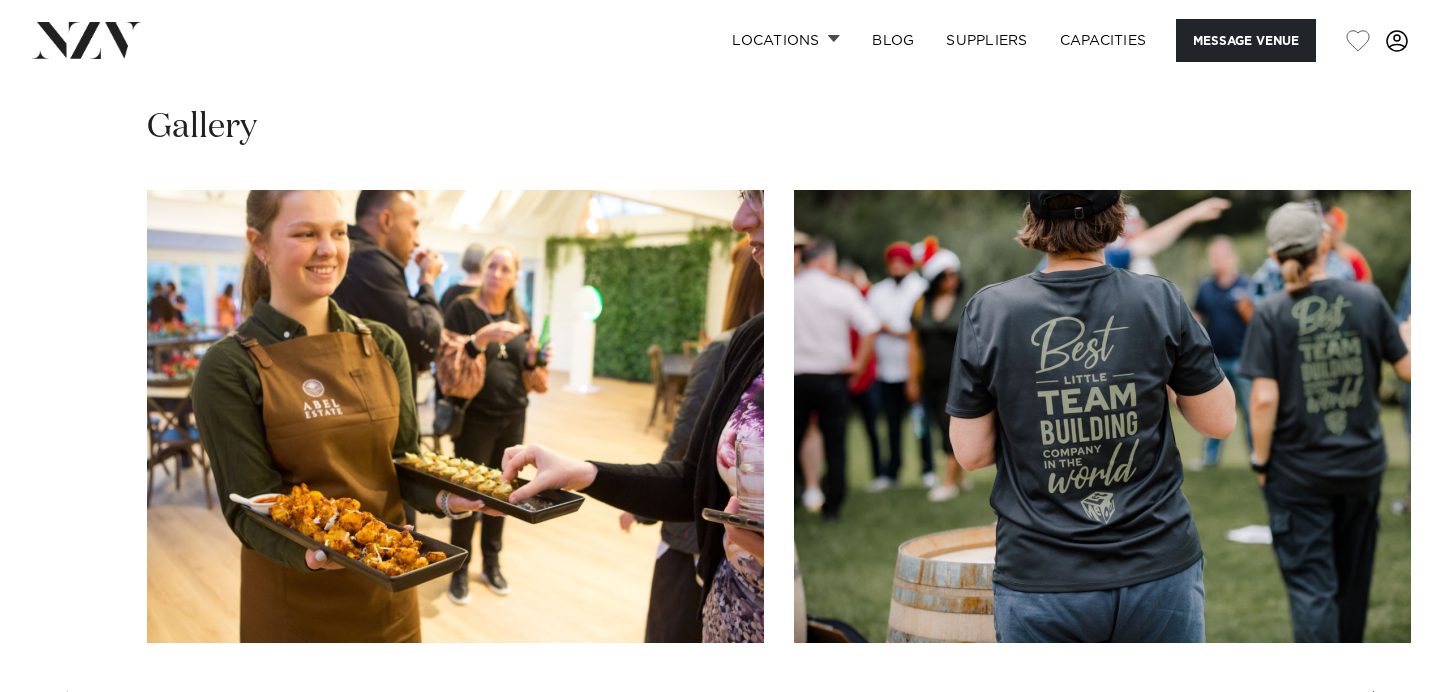 click at bounding box center (720, 464) 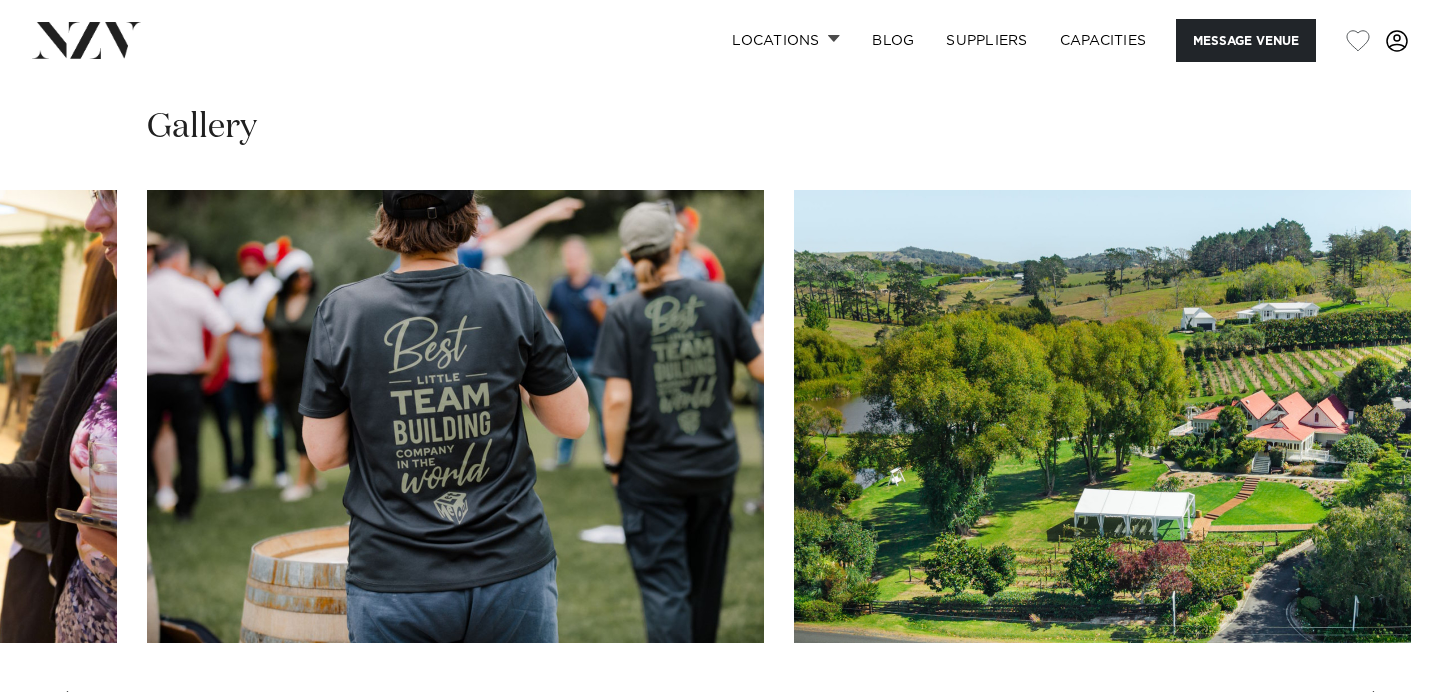 click at bounding box center (1380, 707) 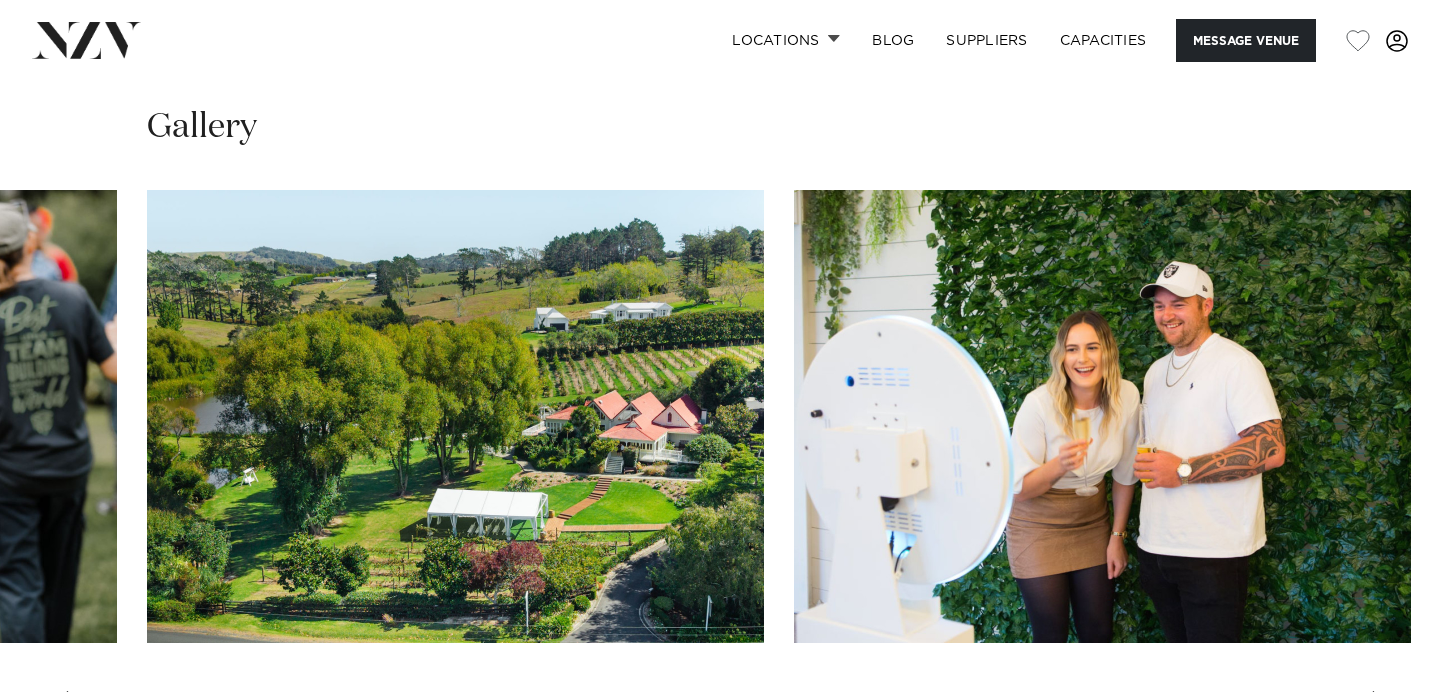 click at bounding box center [1380, 707] 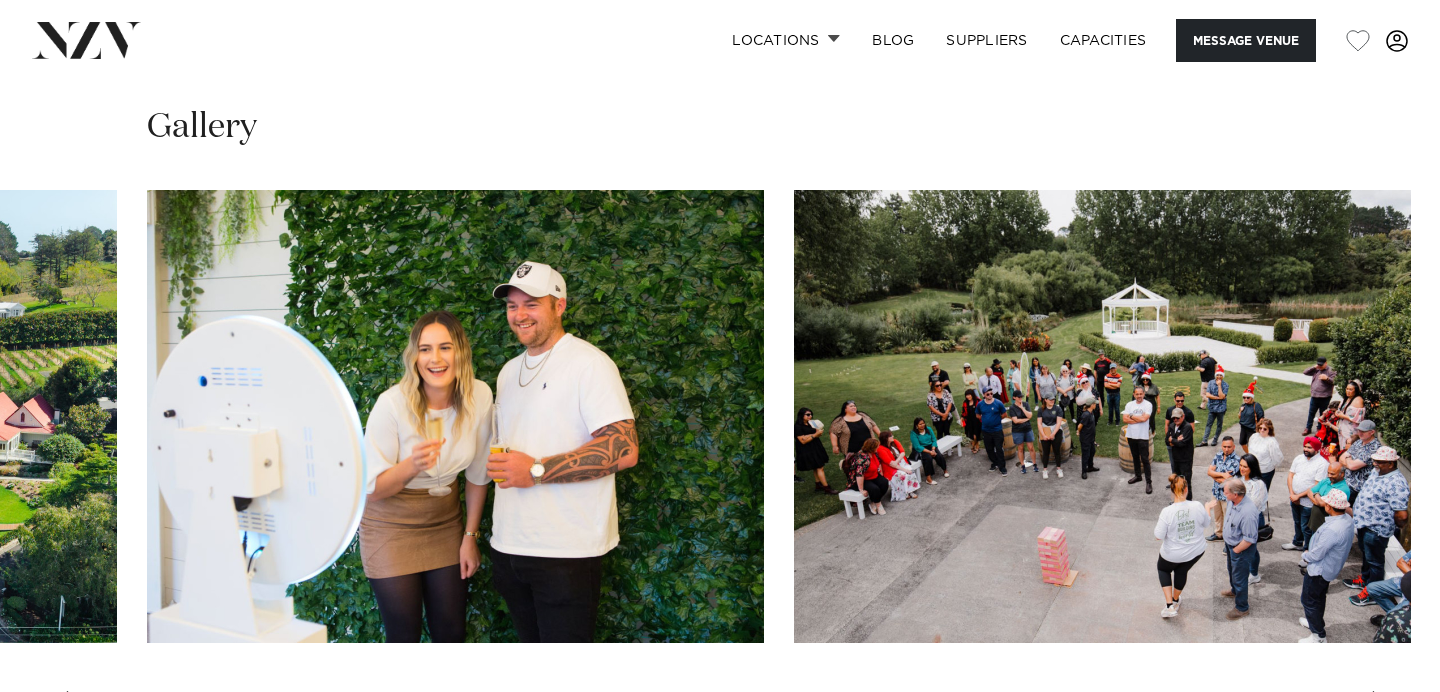 click at bounding box center (1380, 707) 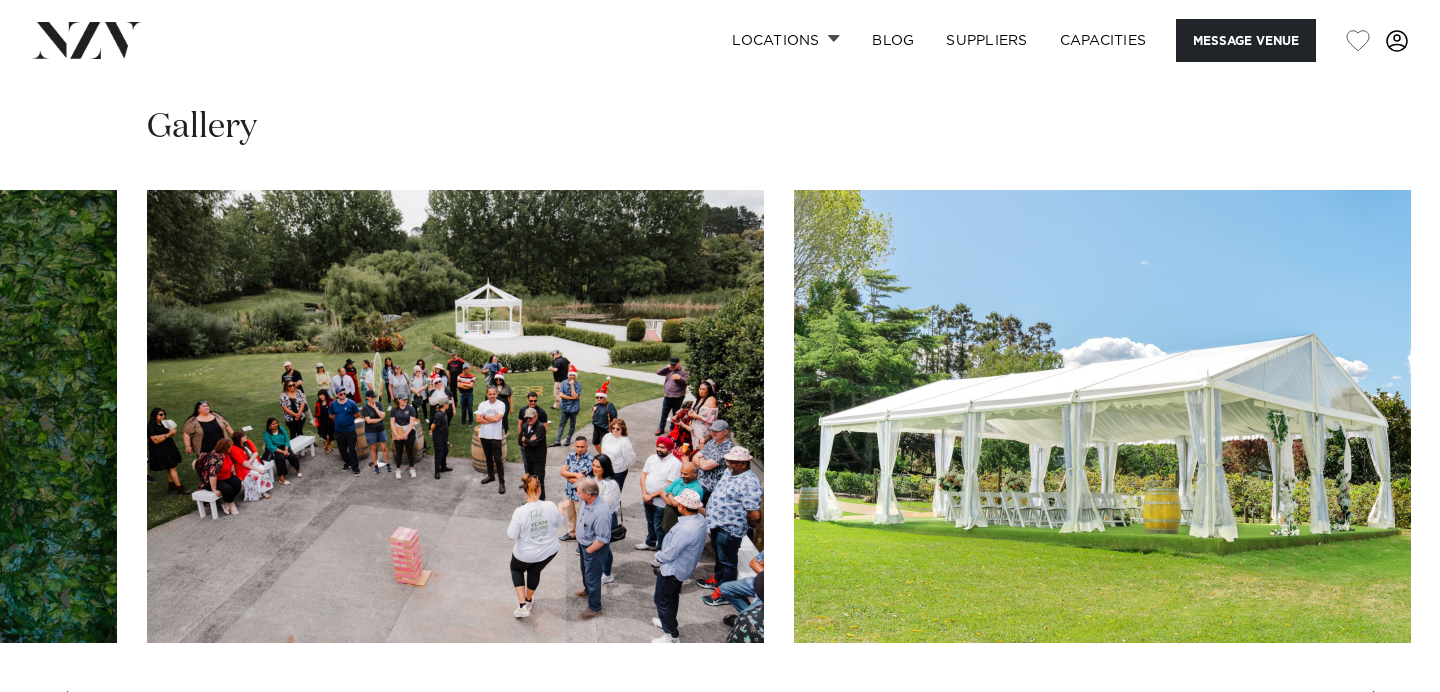 click at bounding box center (1380, 707) 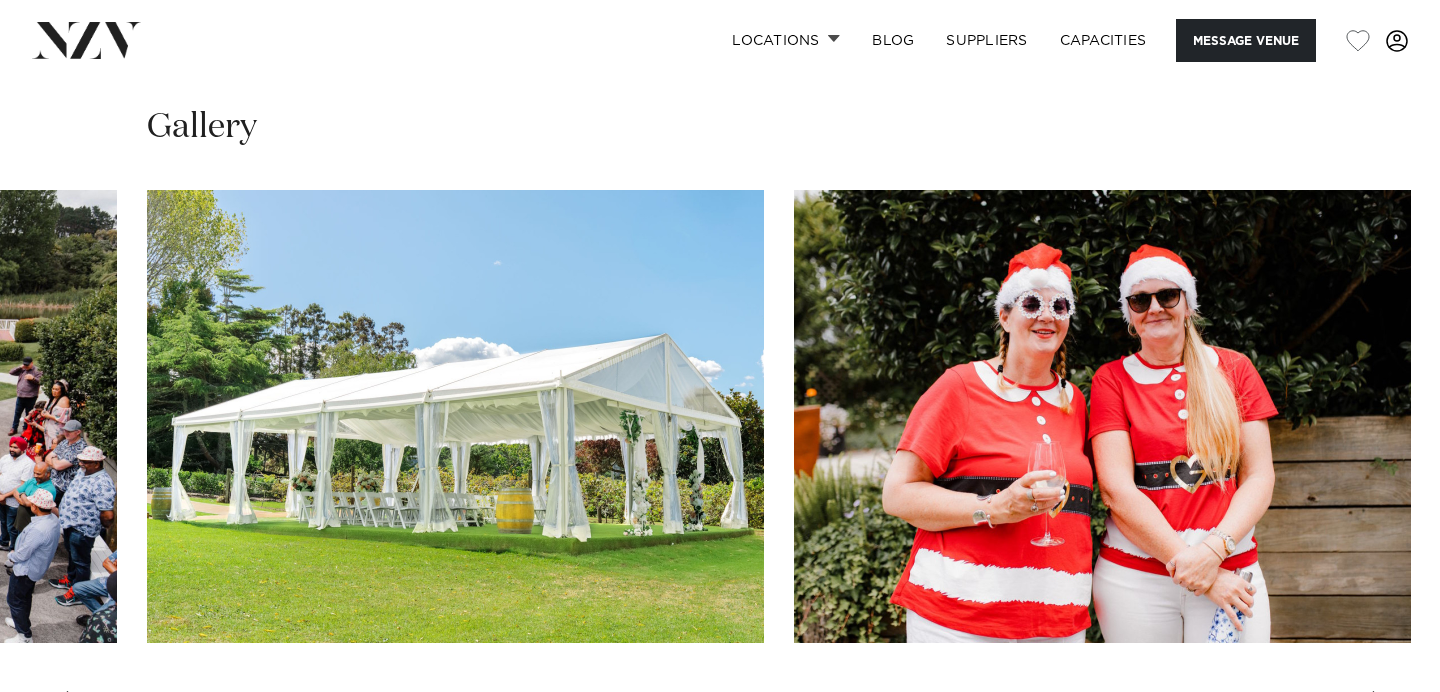 click at bounding box center (1380, 707) 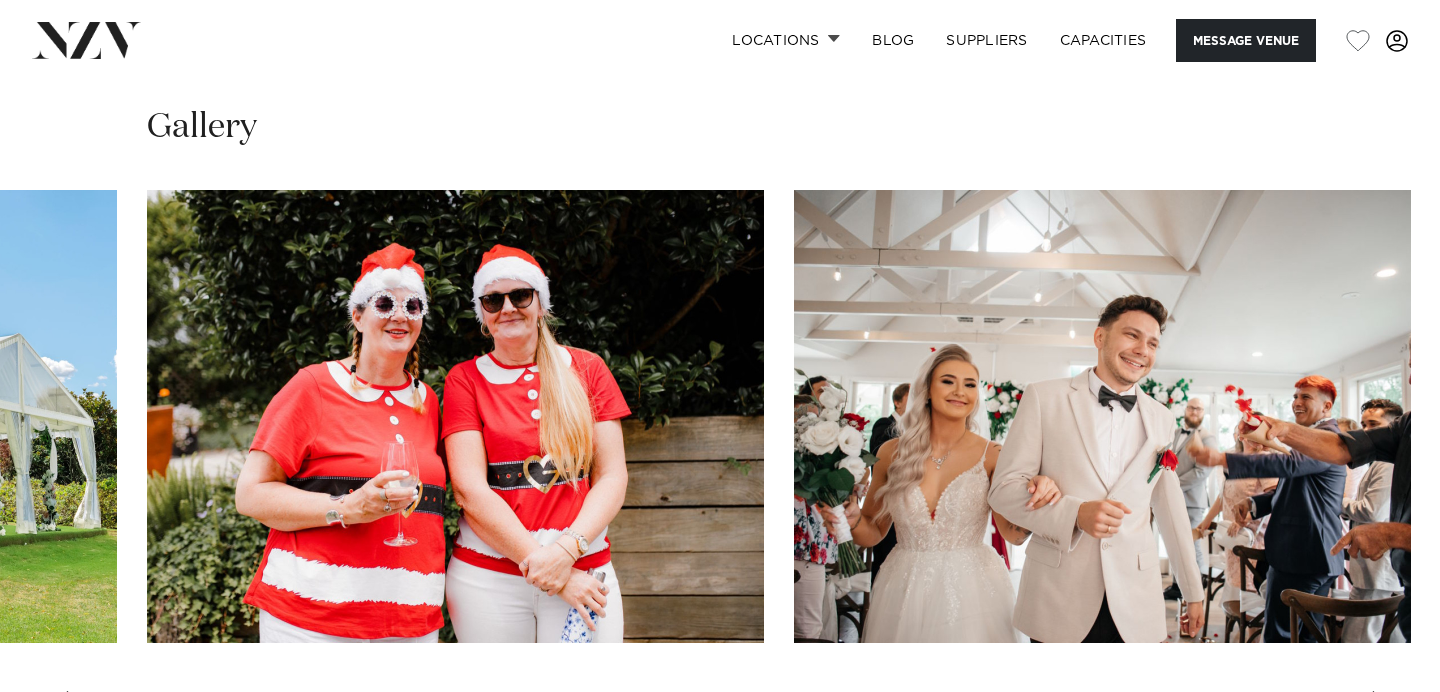 click at bounding box center (1380, 707) 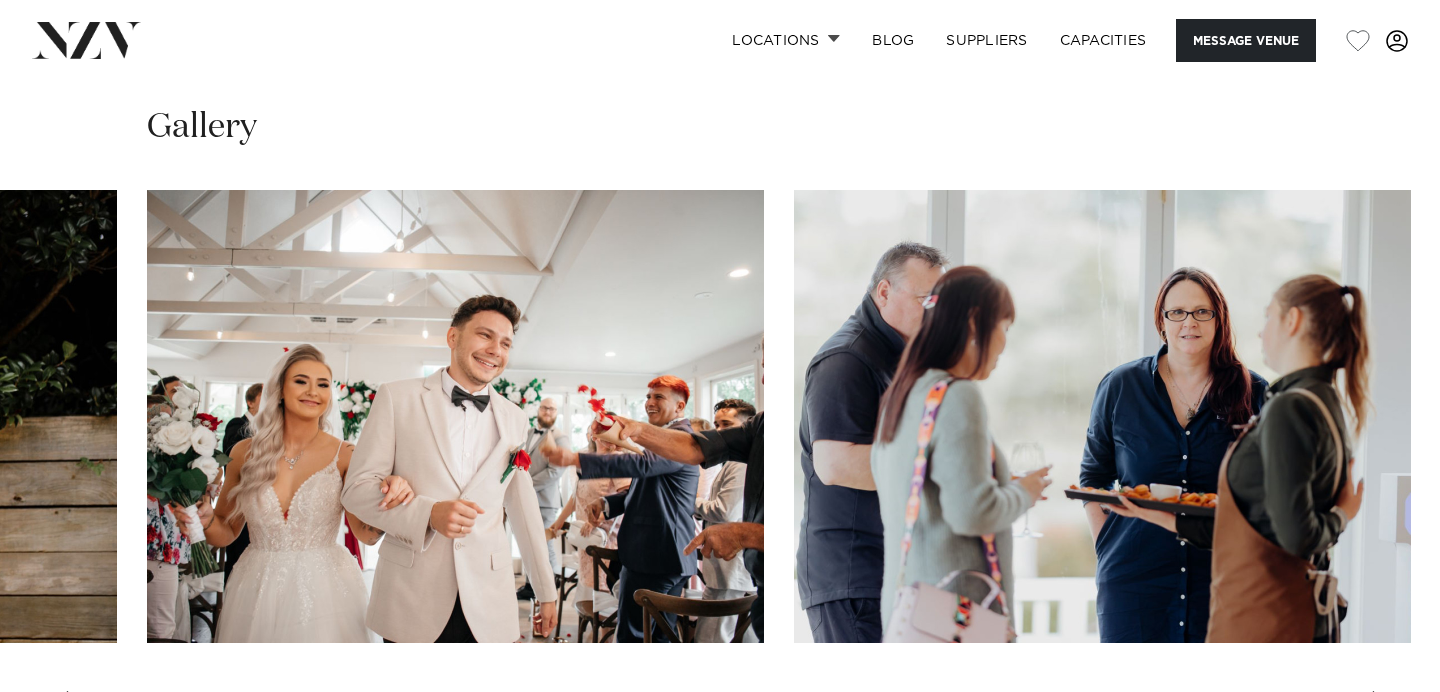 click at bounding box center (1380, 707) 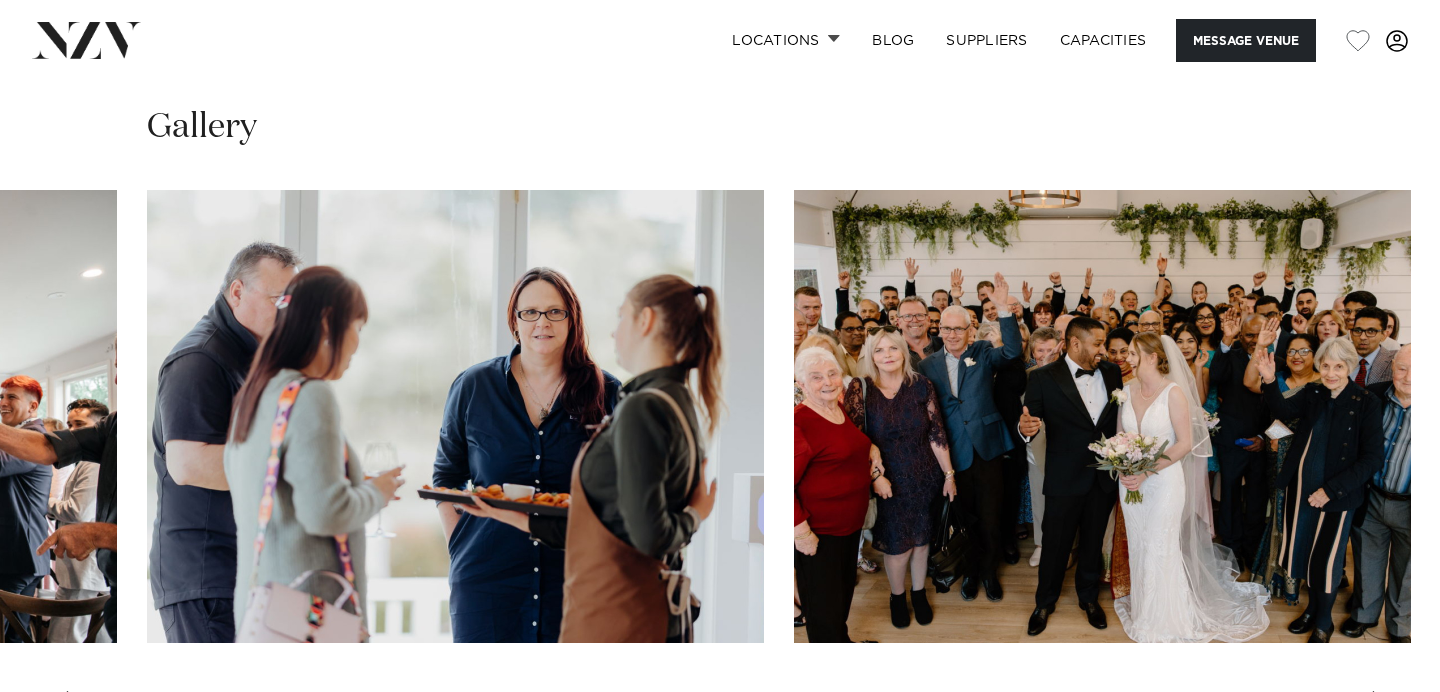 click at bounding box center [1380, 707] 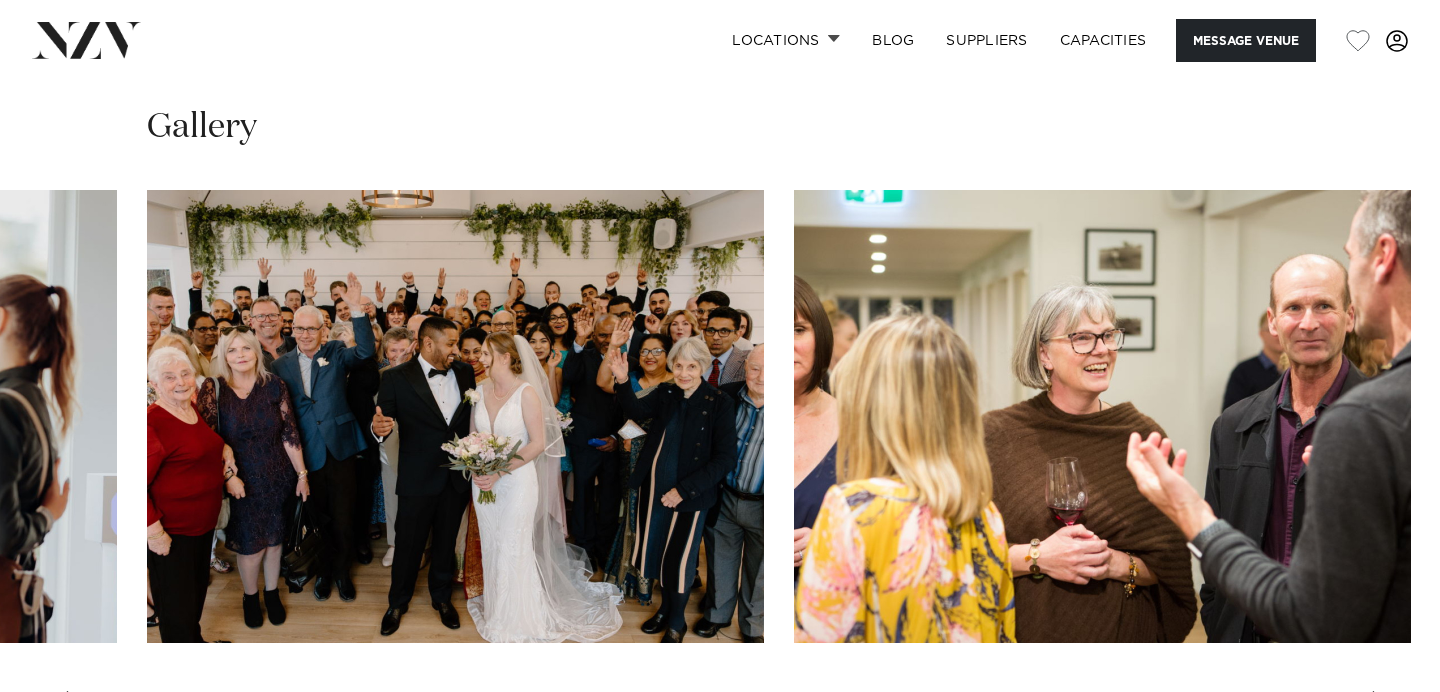click at bounding box center (1380, 707) 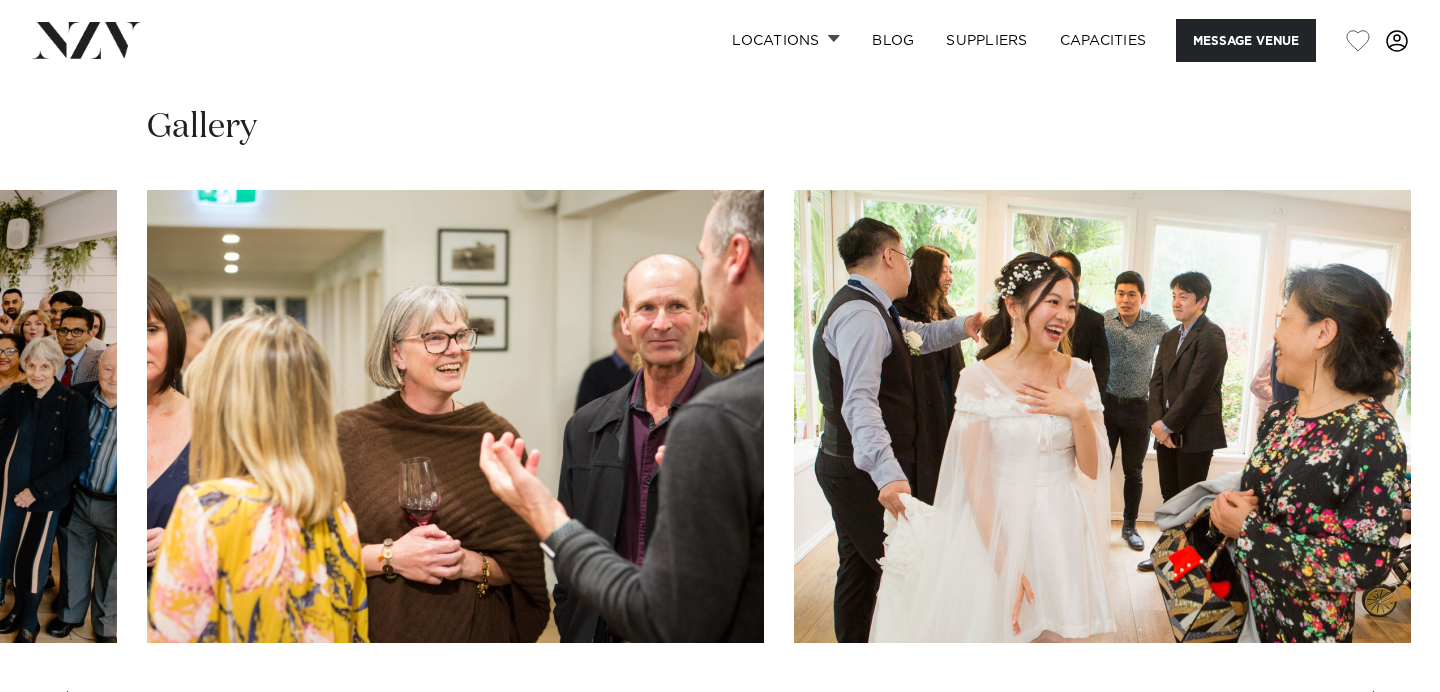 click at bounding box center (1380, 707) 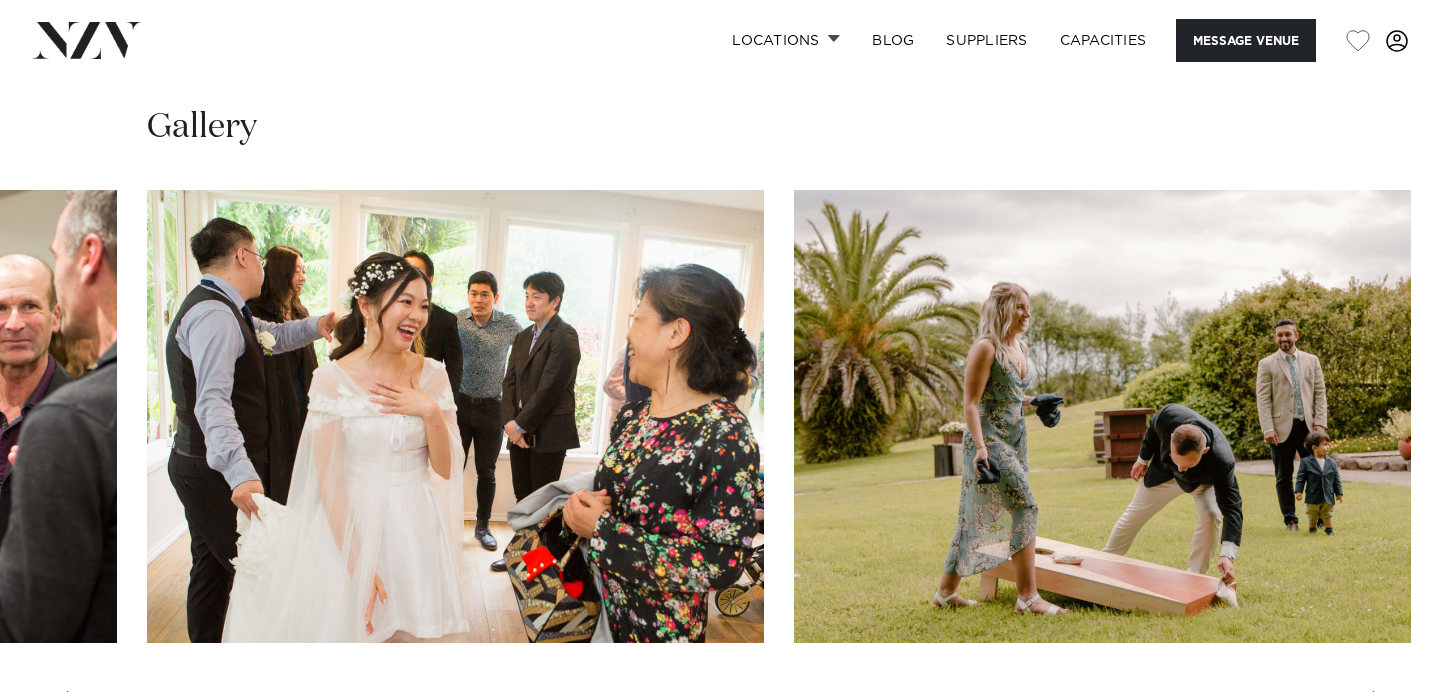 click at bounding box center [1380, 707] 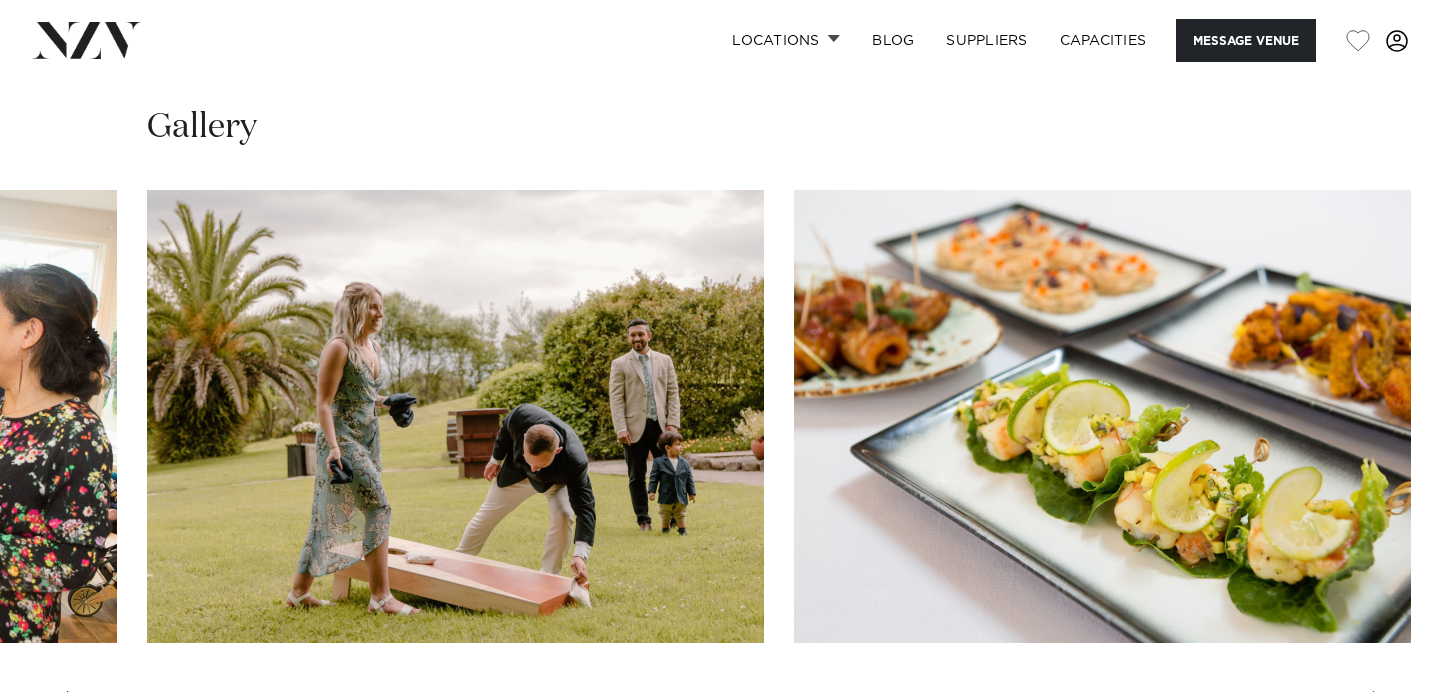 click at bounding box center [1380, 707] 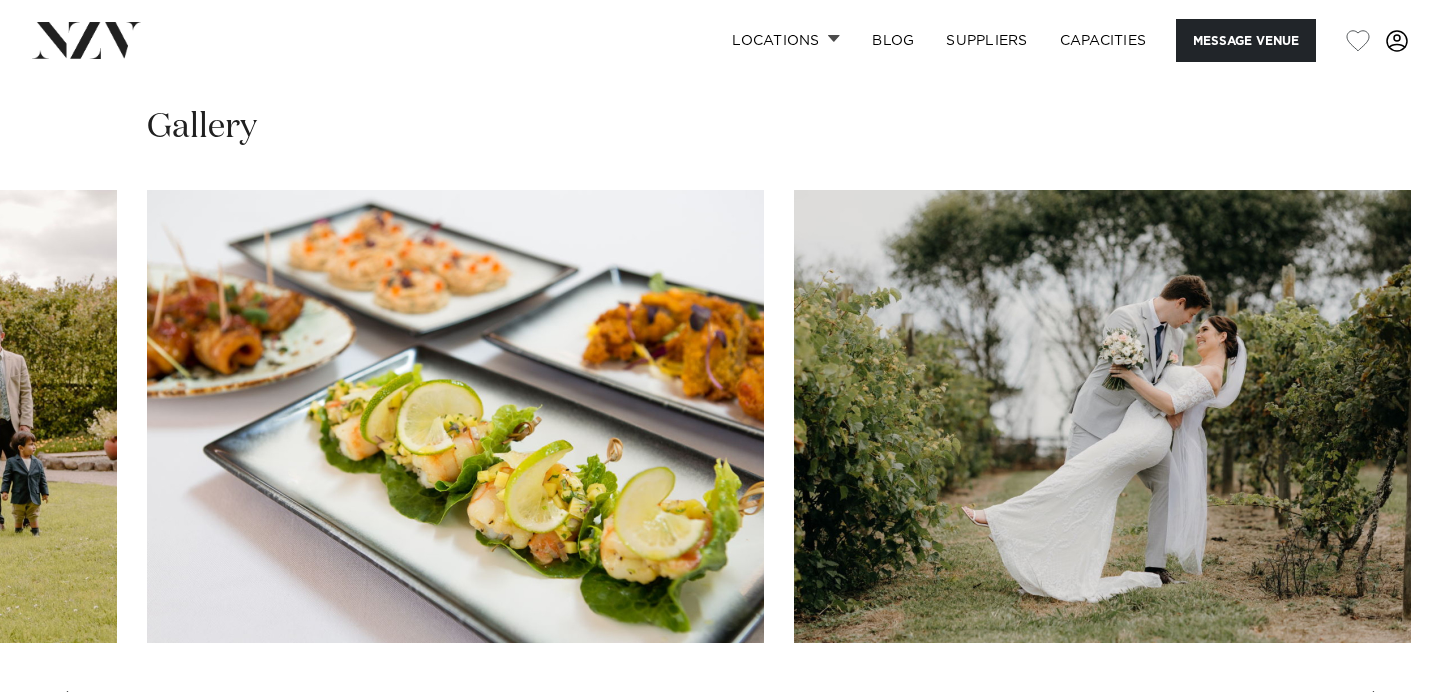 click at bounding box center [1380, 707] 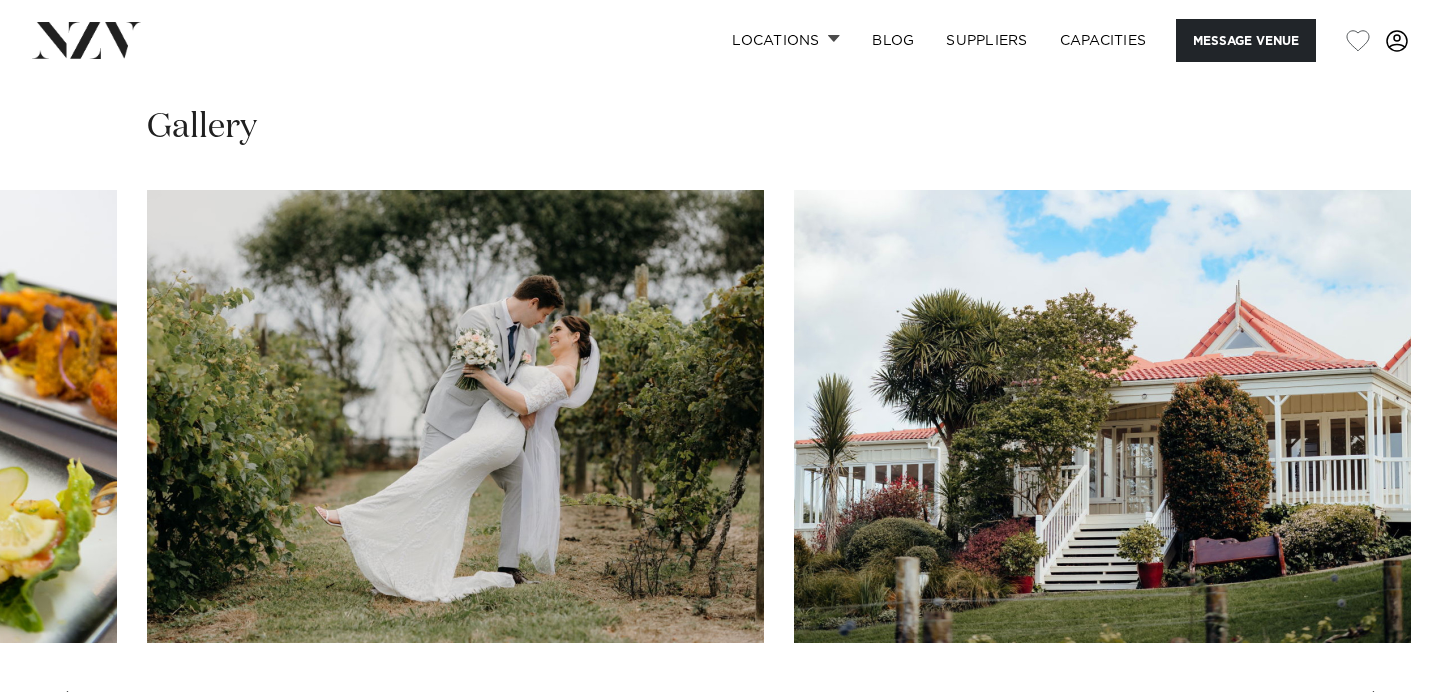 click at bounding box center [1380, 707] 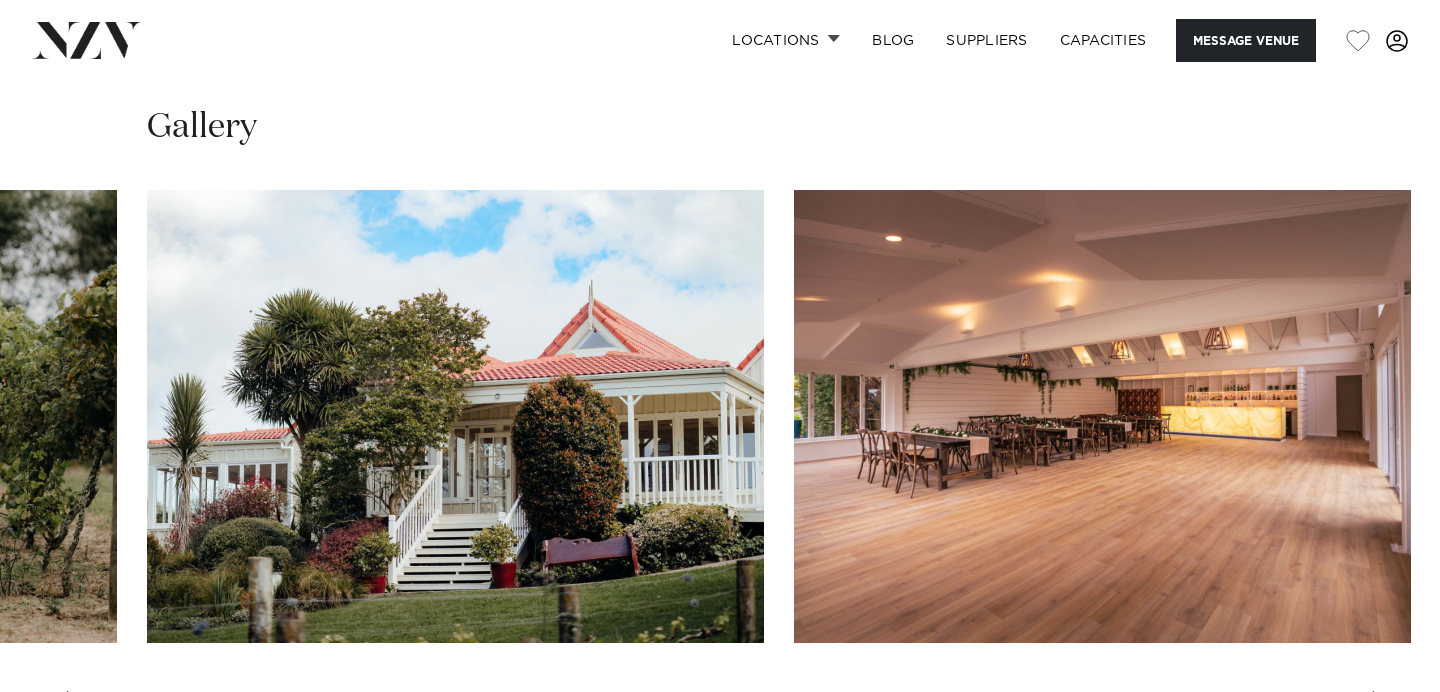 click at bounding box center (1380, 707) 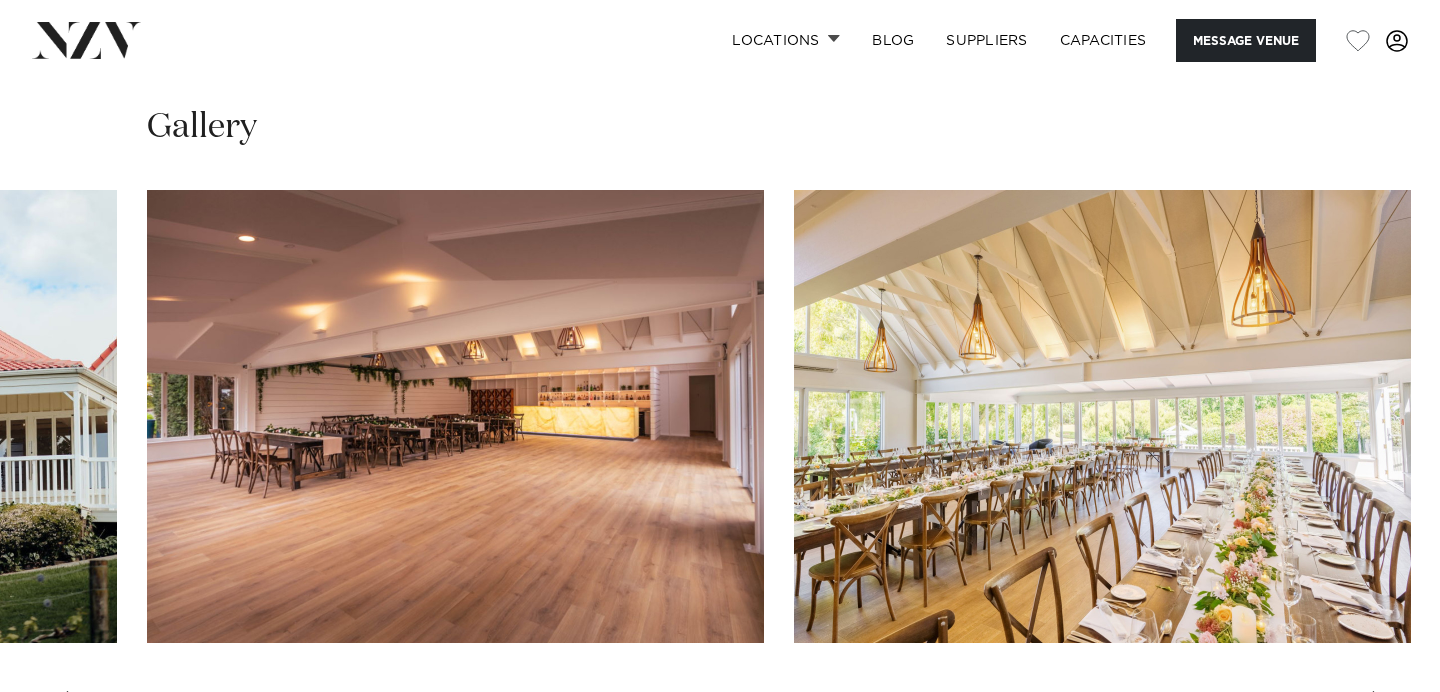 click at bounding box center [1380, 707] 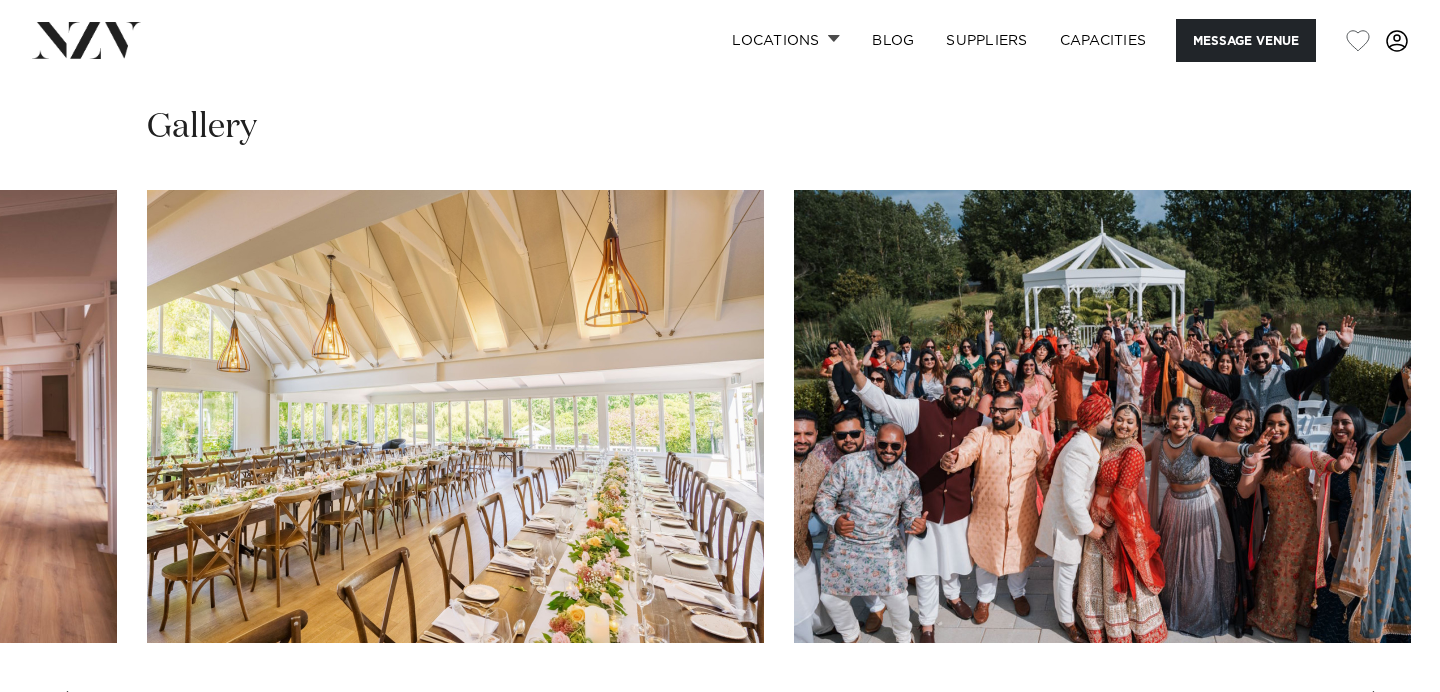 click at bounding box center (1380, 707) 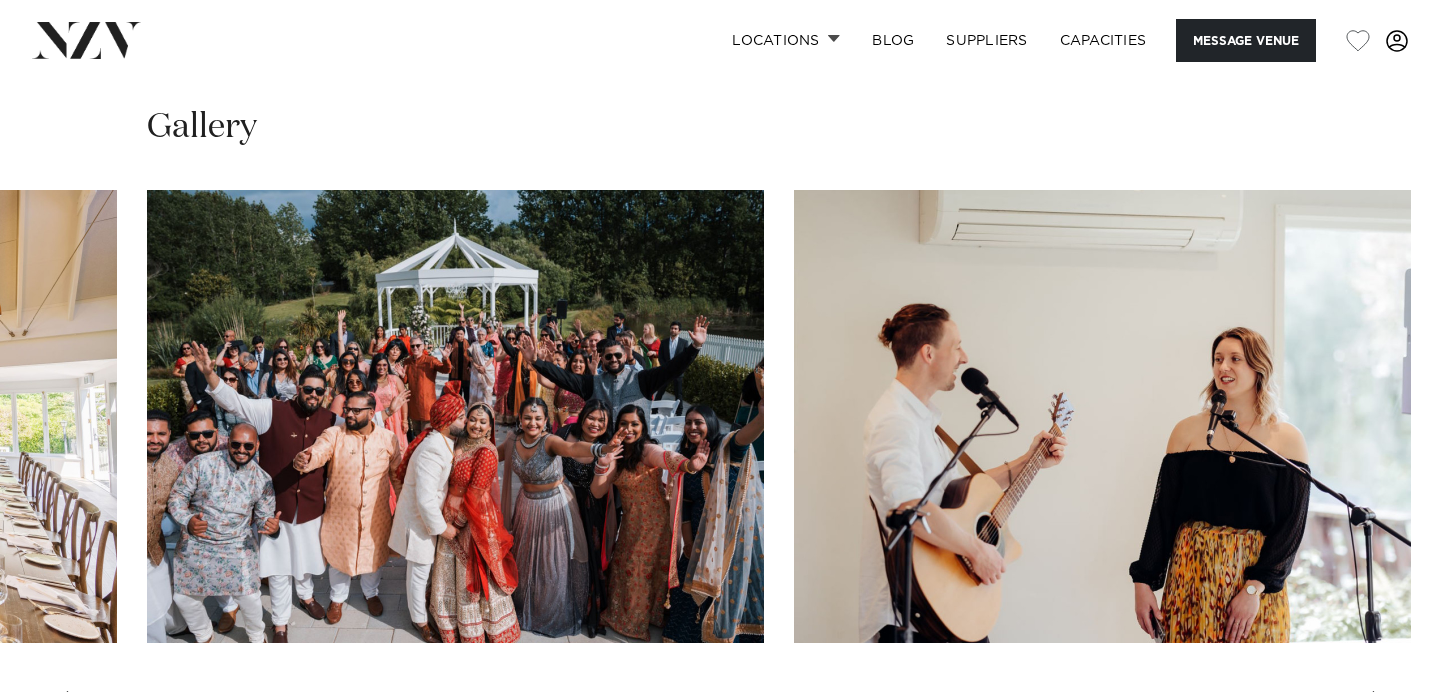 click at bounding box center (1380, 707) 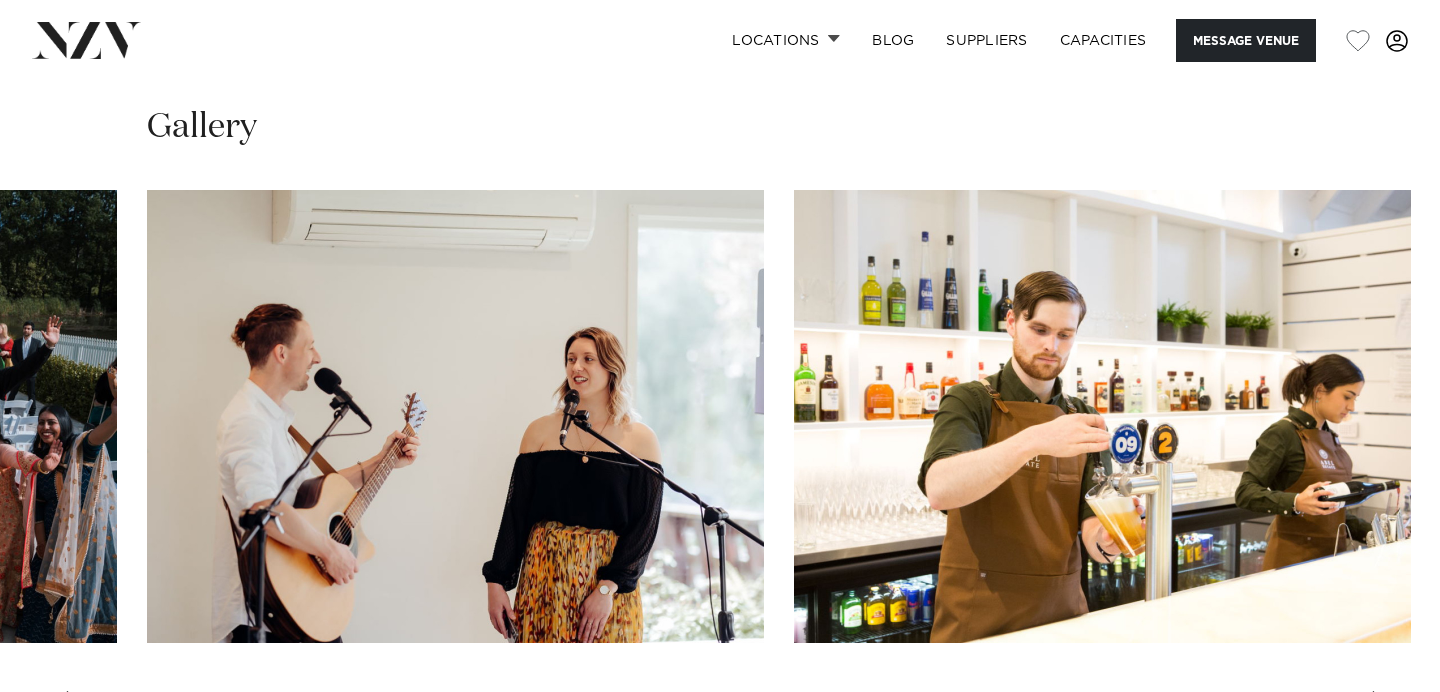 click at bounding box center [1380, 707] 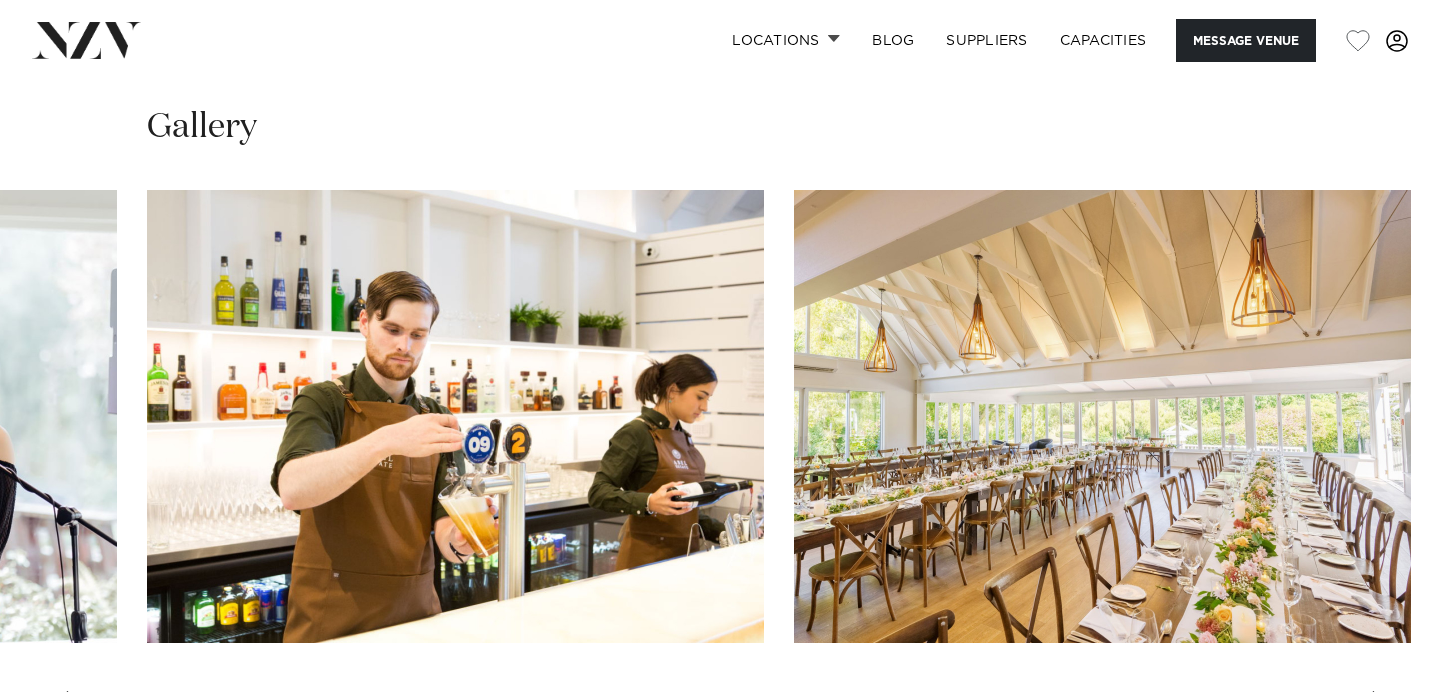 click at bounding box center [1380, 707] 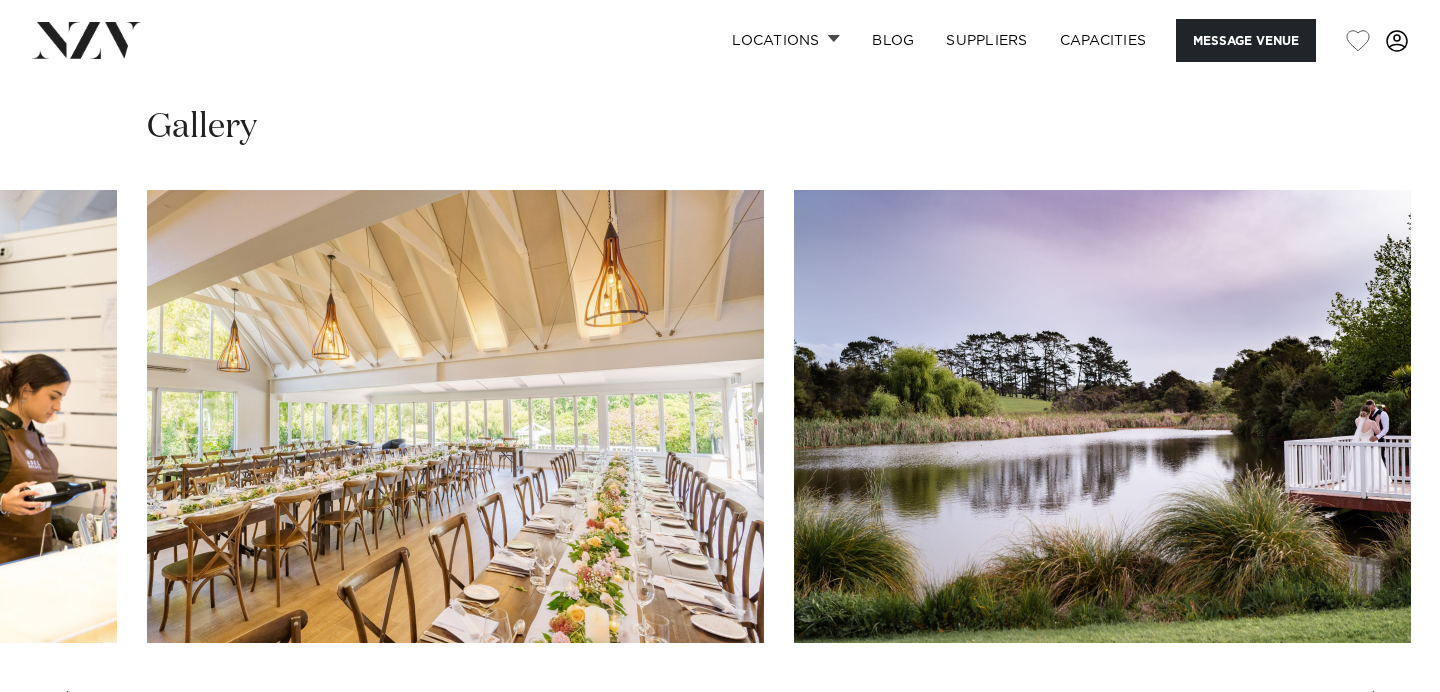 click at bounding box center (1380, 707) 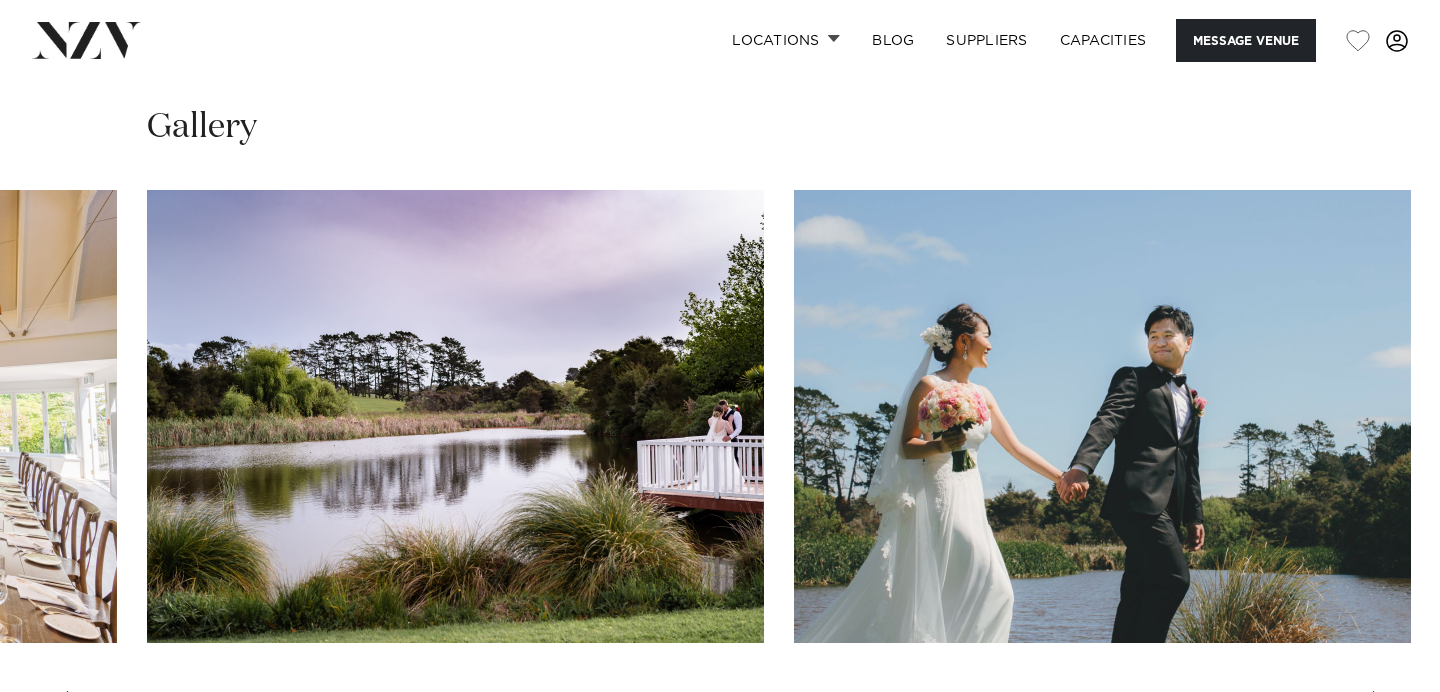 click at bounding box center [1380, 707] 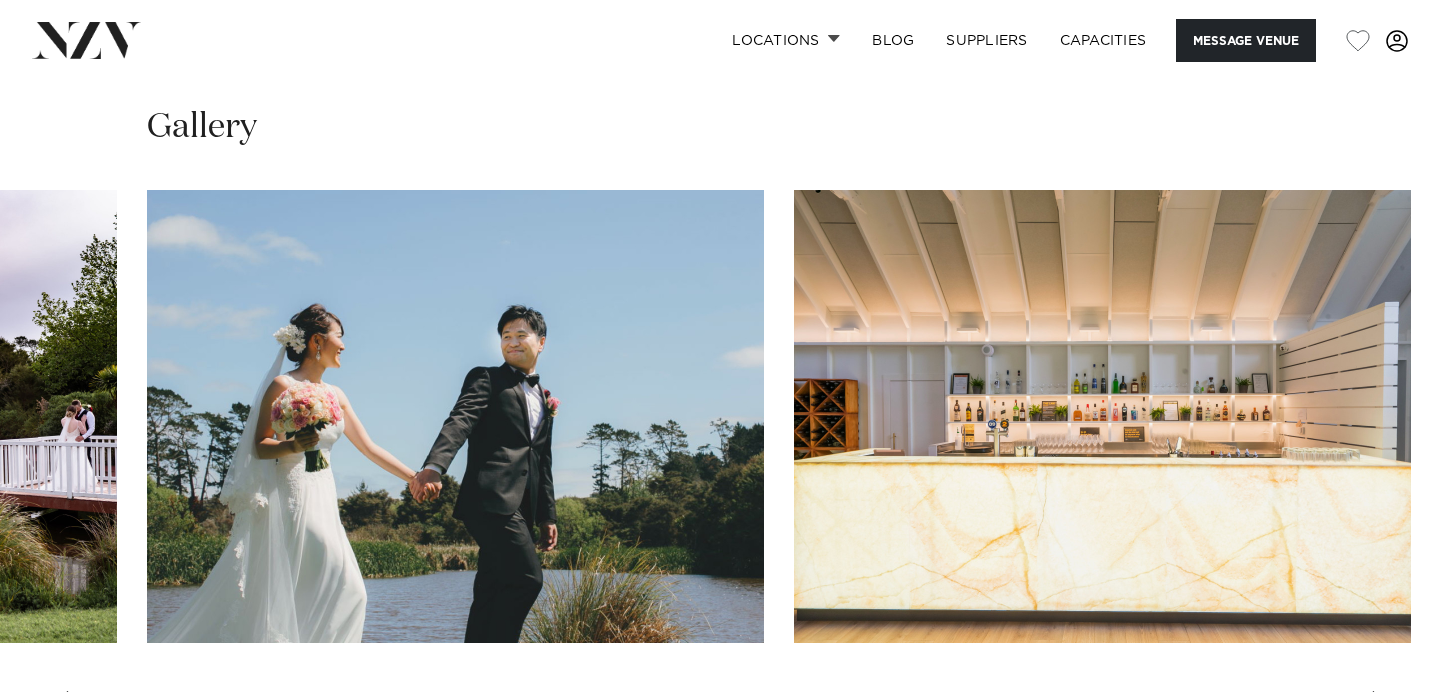 click at bounding box center [1380, 707] 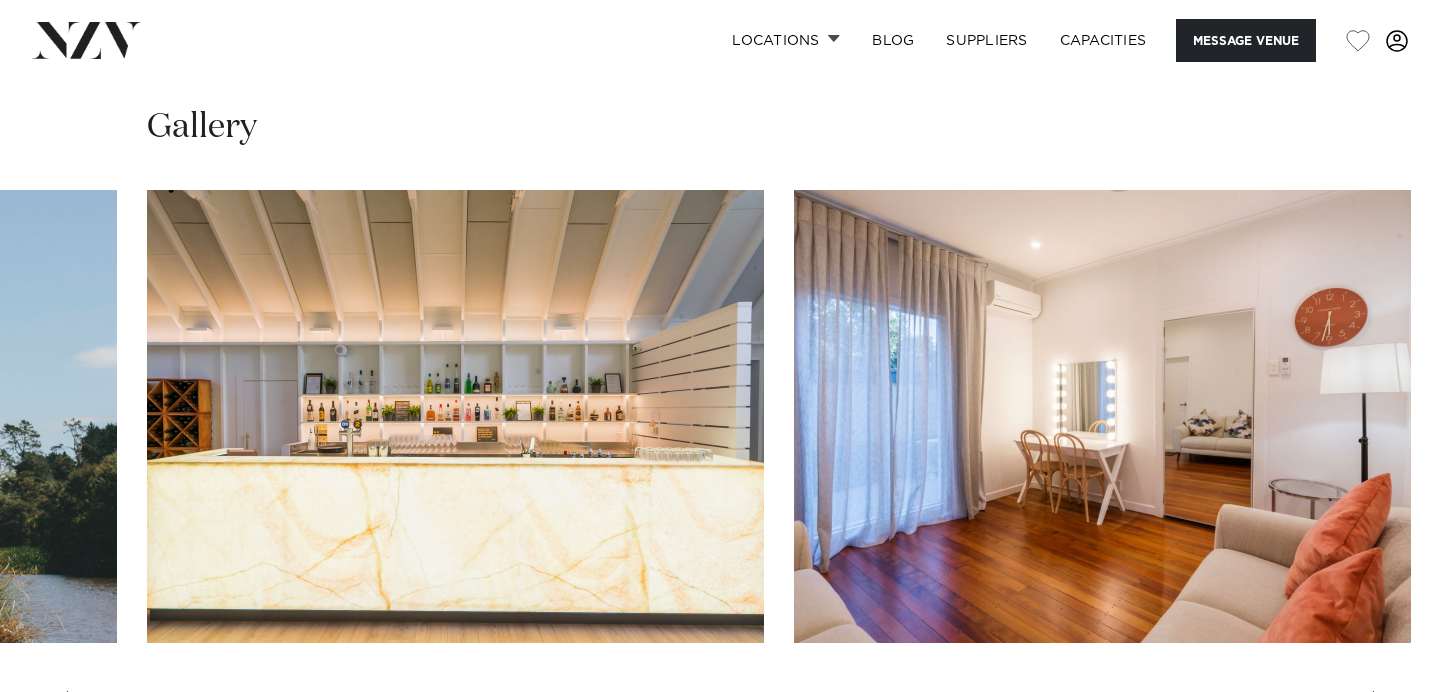 click at bounding box center [1380, 707] 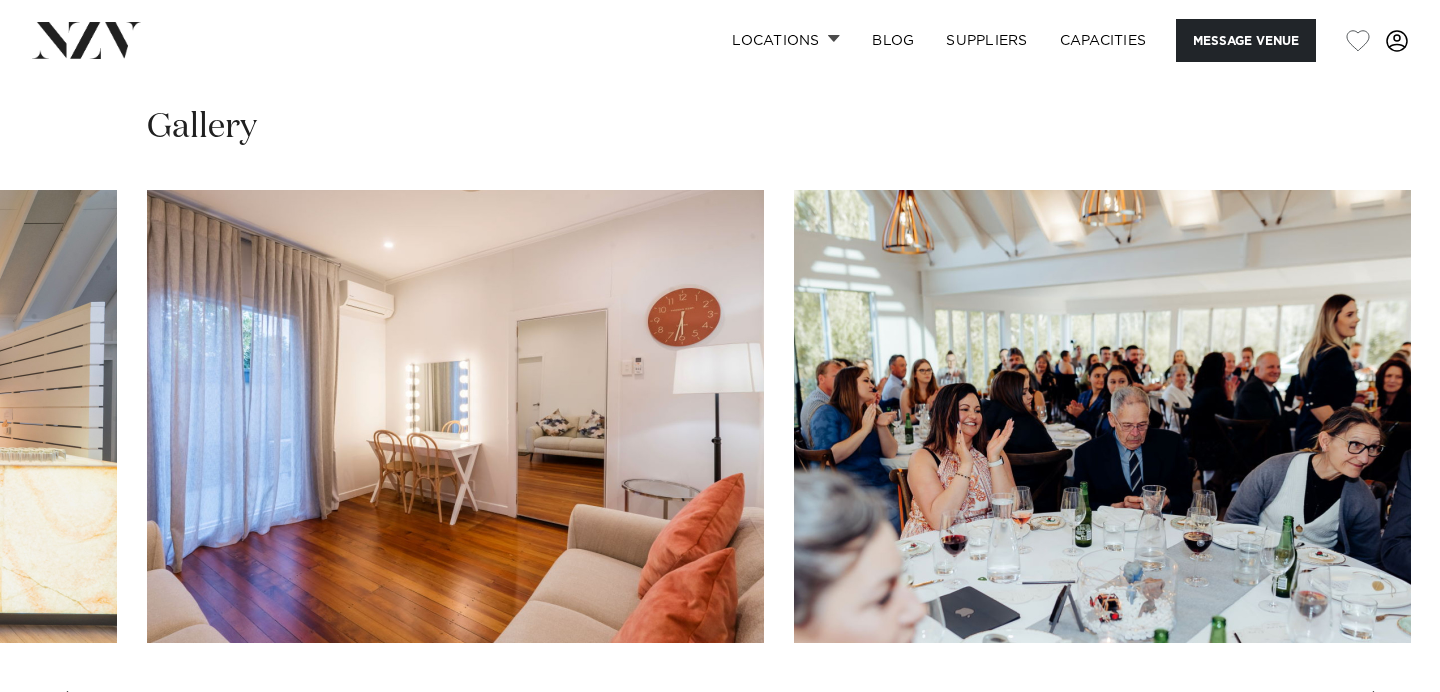 click at bounding box center (1380, 707) 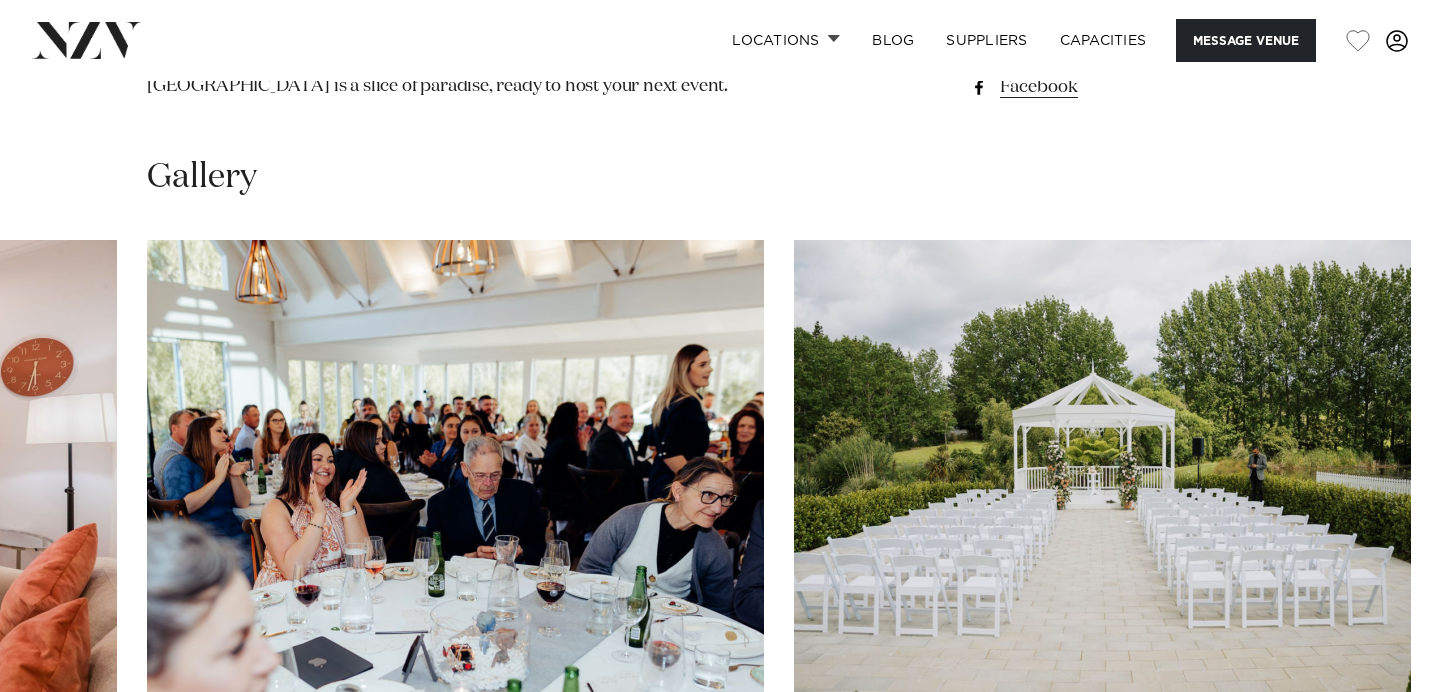 scroll, scrollTop: 1816, scrollLeft: 0, axis: vertical 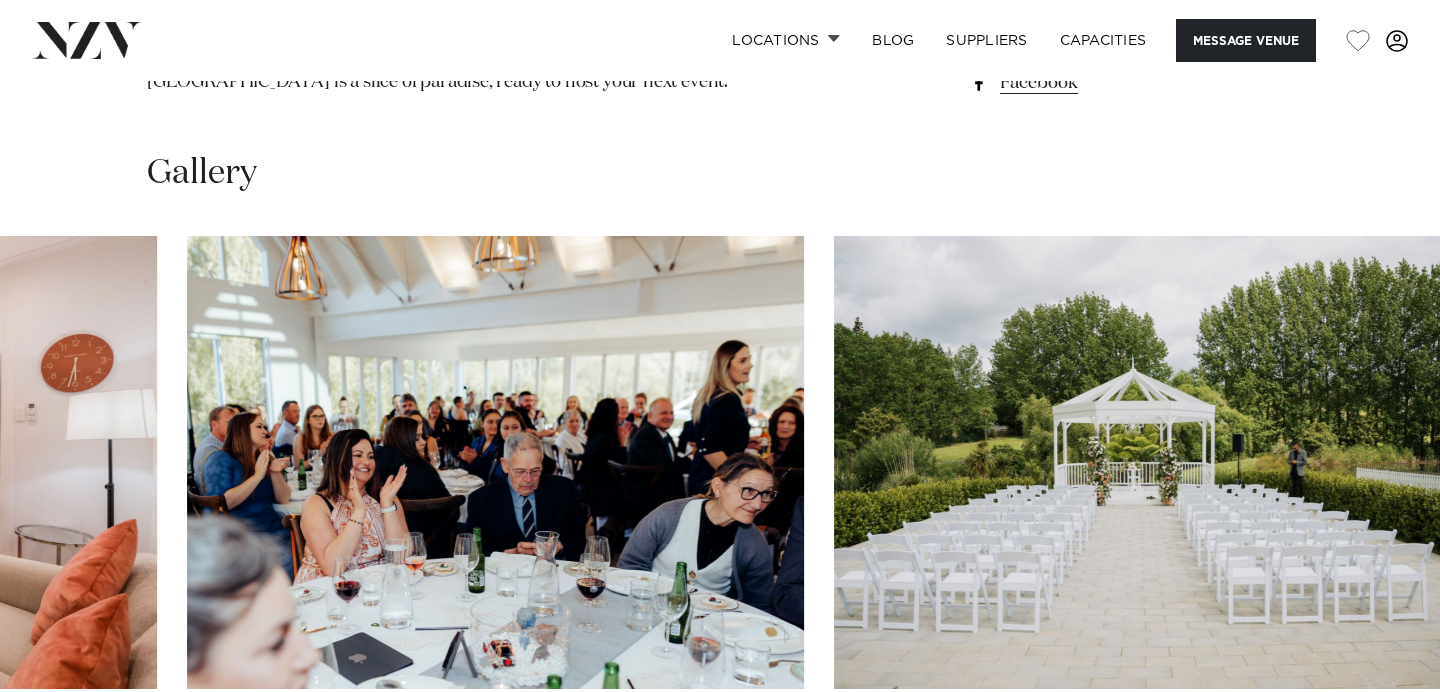 click at bounding box center [720, 510] 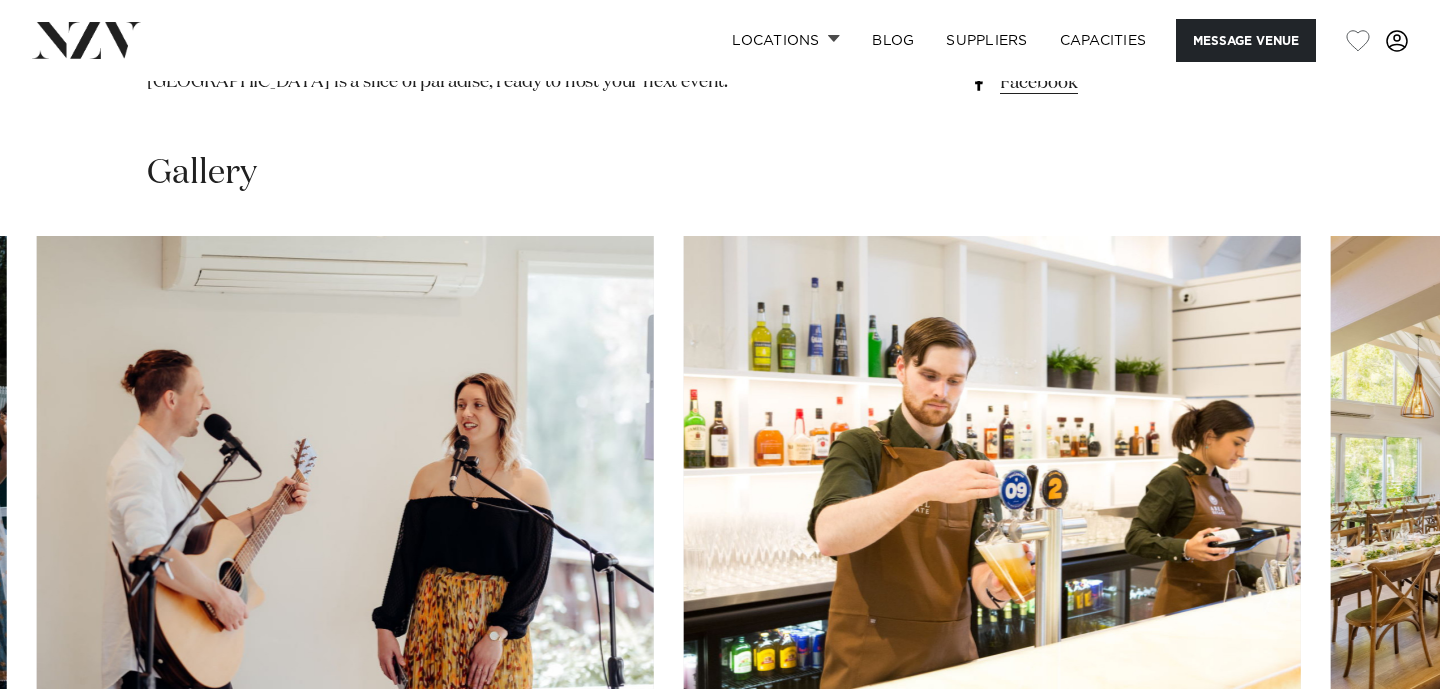 click at bounding box center (720, 510) 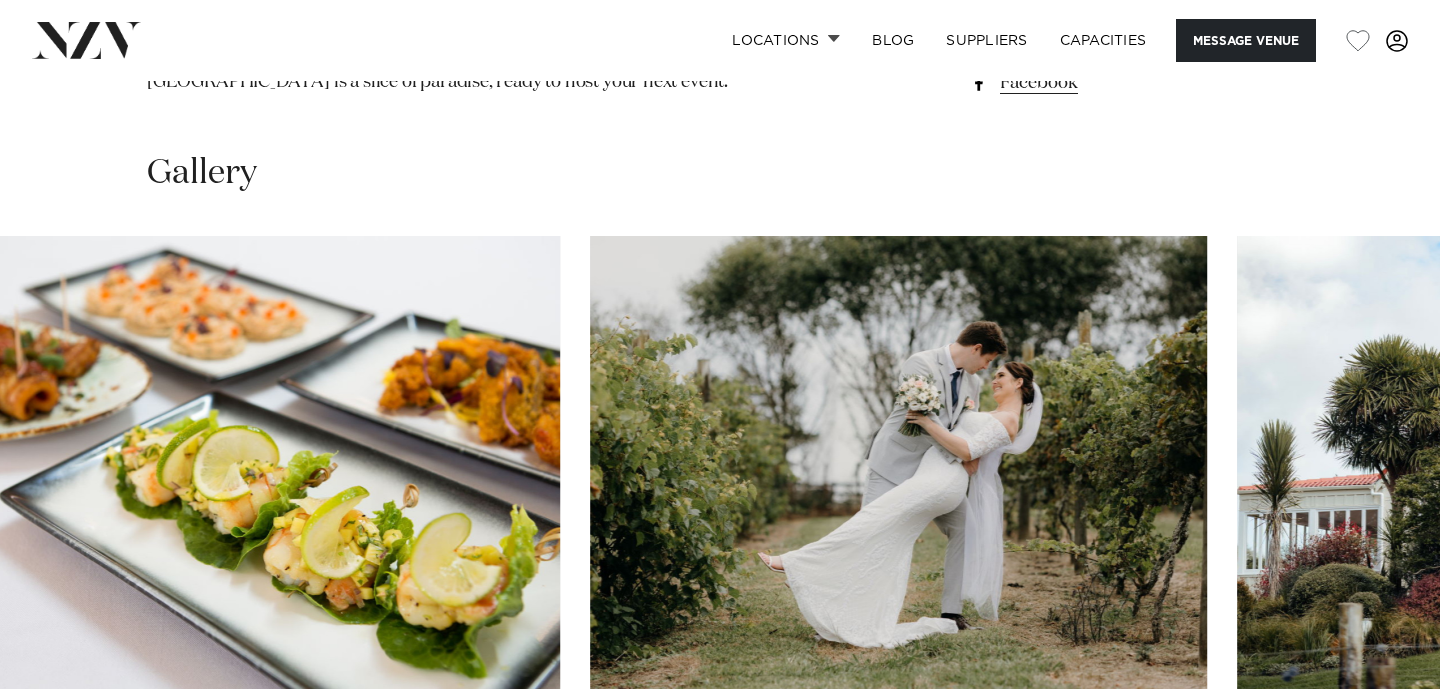 click at bounding box center (690, 752) 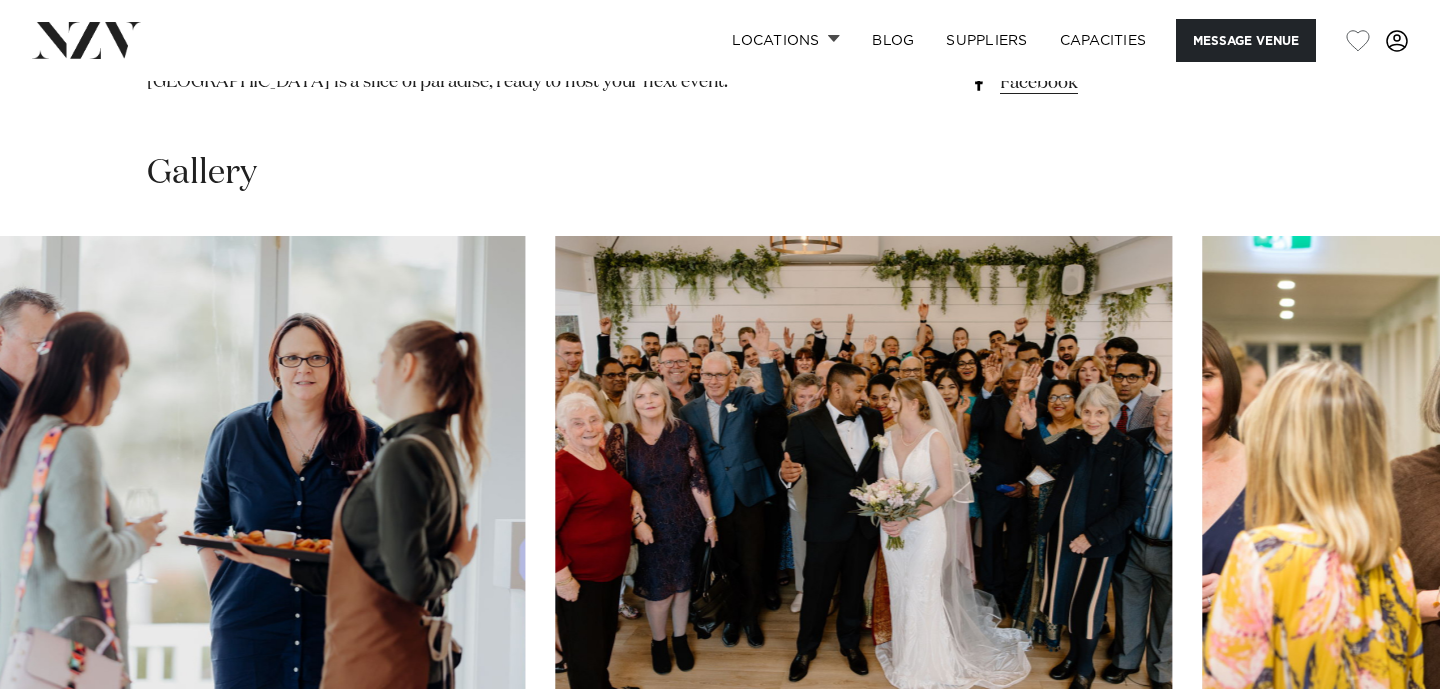click at bounding box center (720, 510) 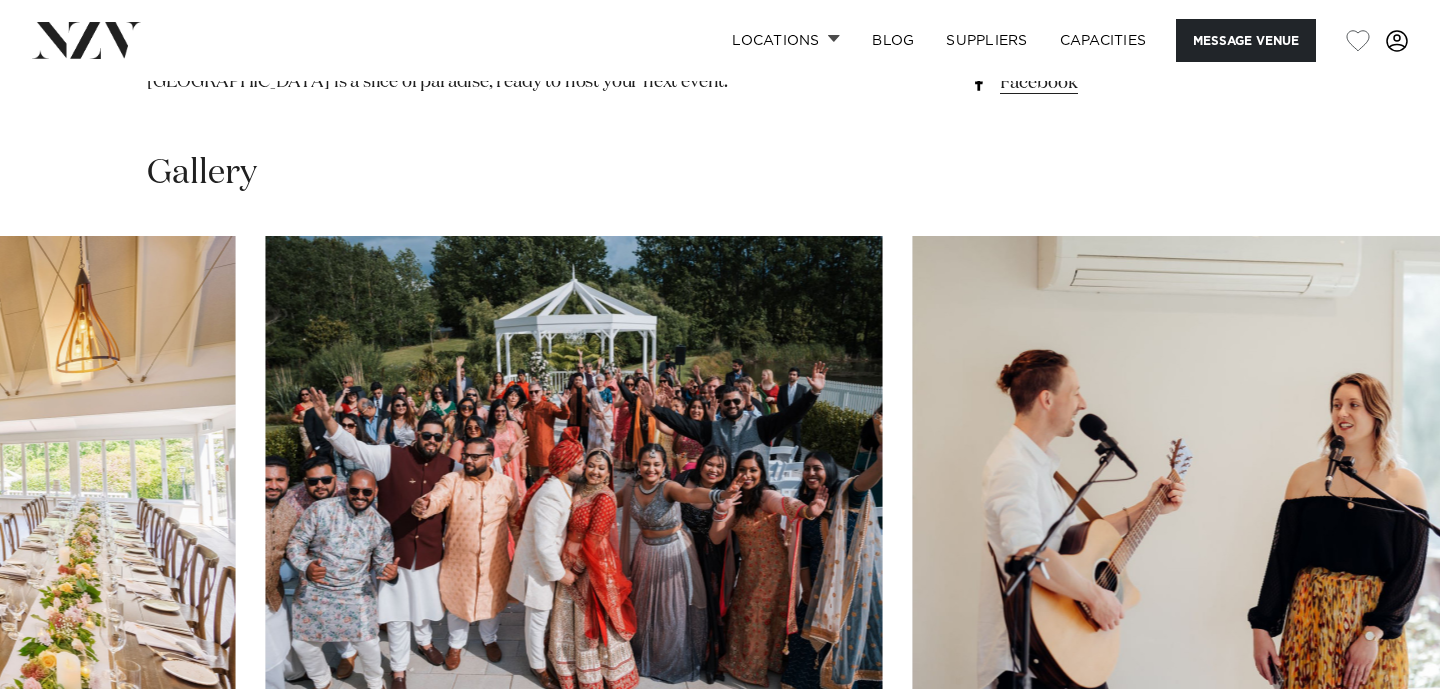 click at bounding box center (720, 510) 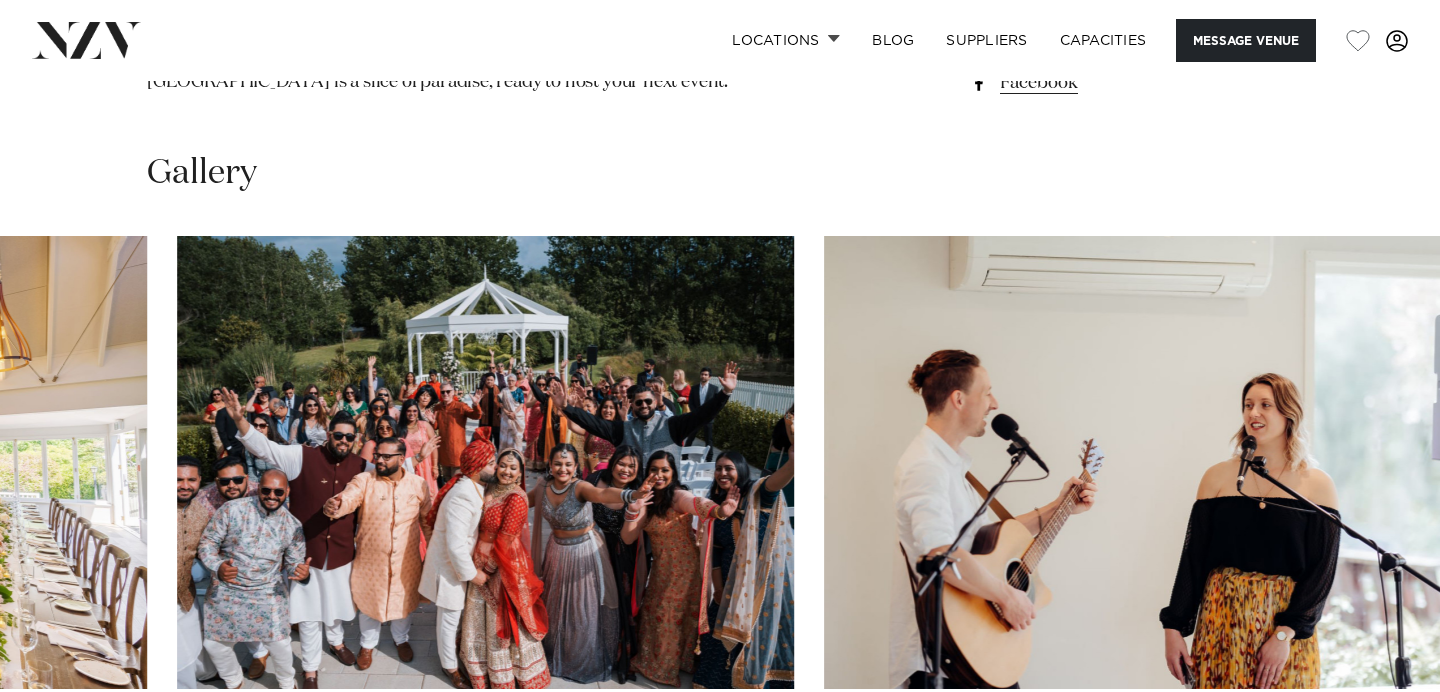 click at bounding box center (720, 510) 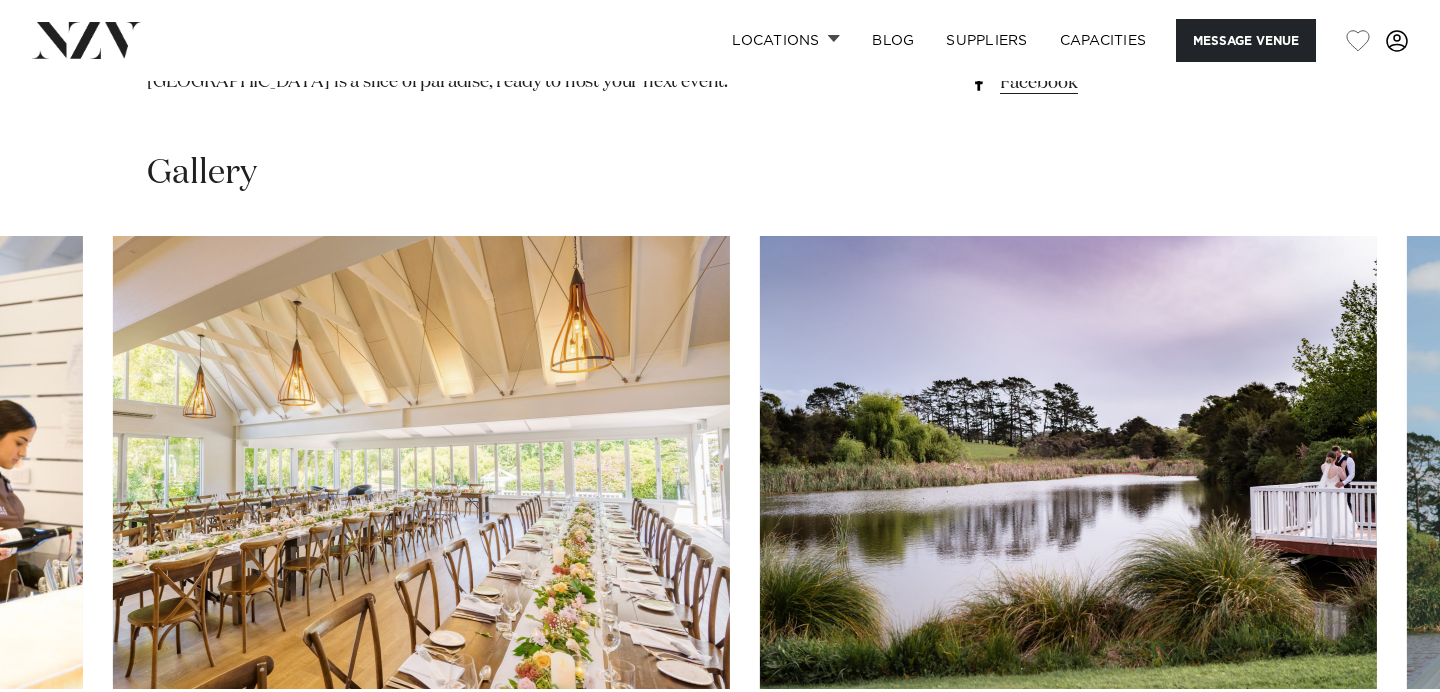 click at bounding box center (720, 510) 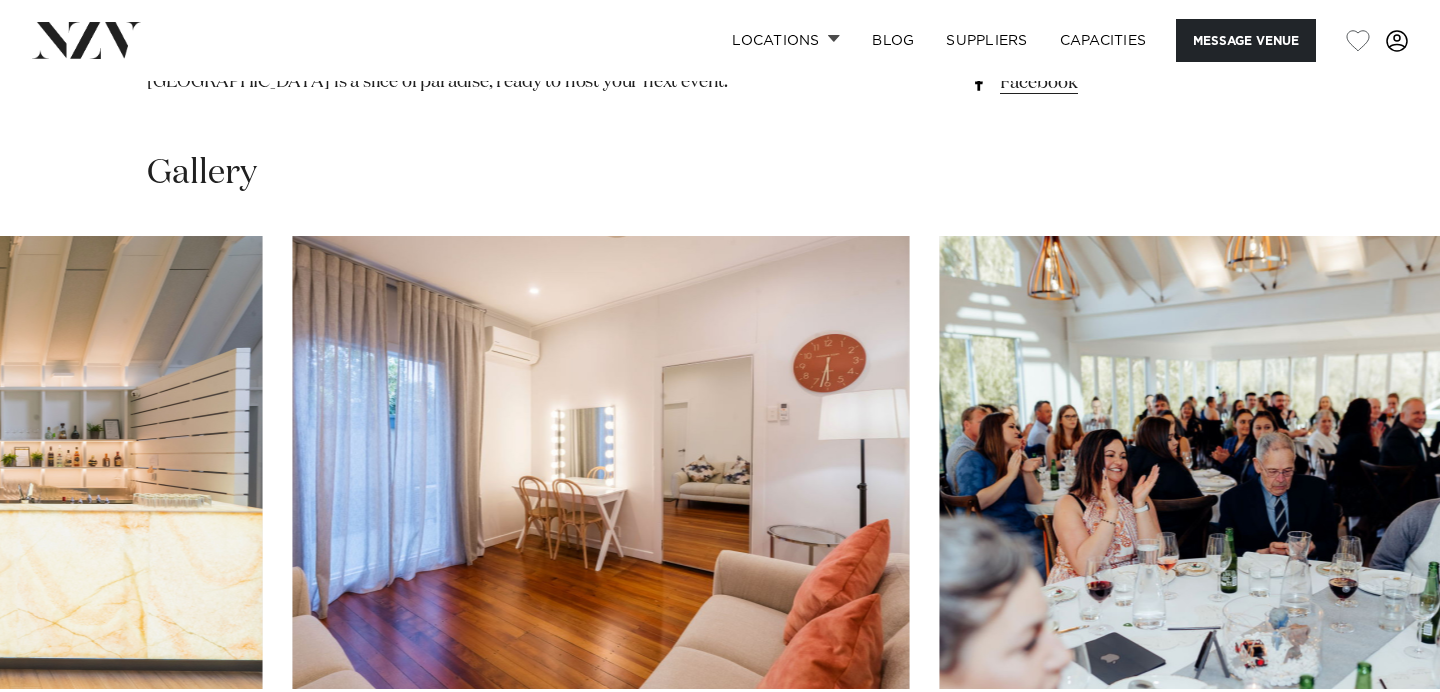 click at bounding box center [720, 510] 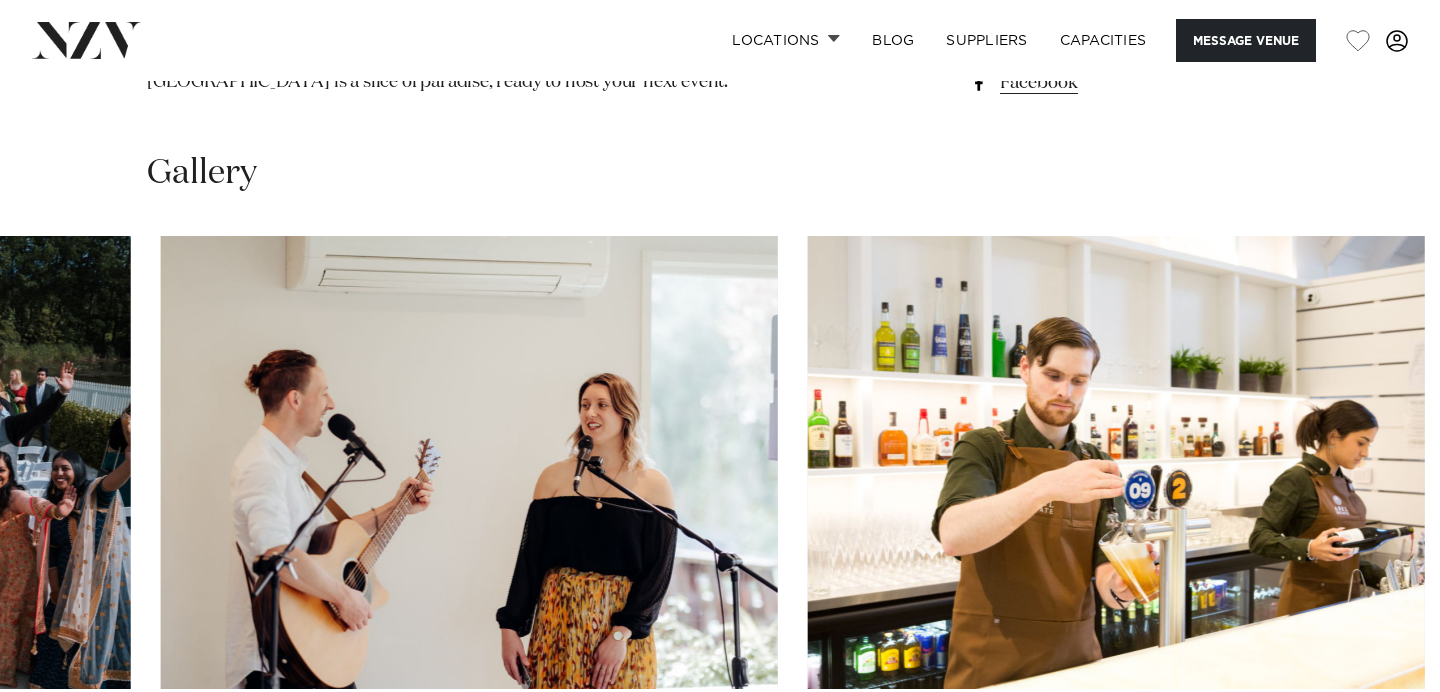click at bounding box center [720, 510] 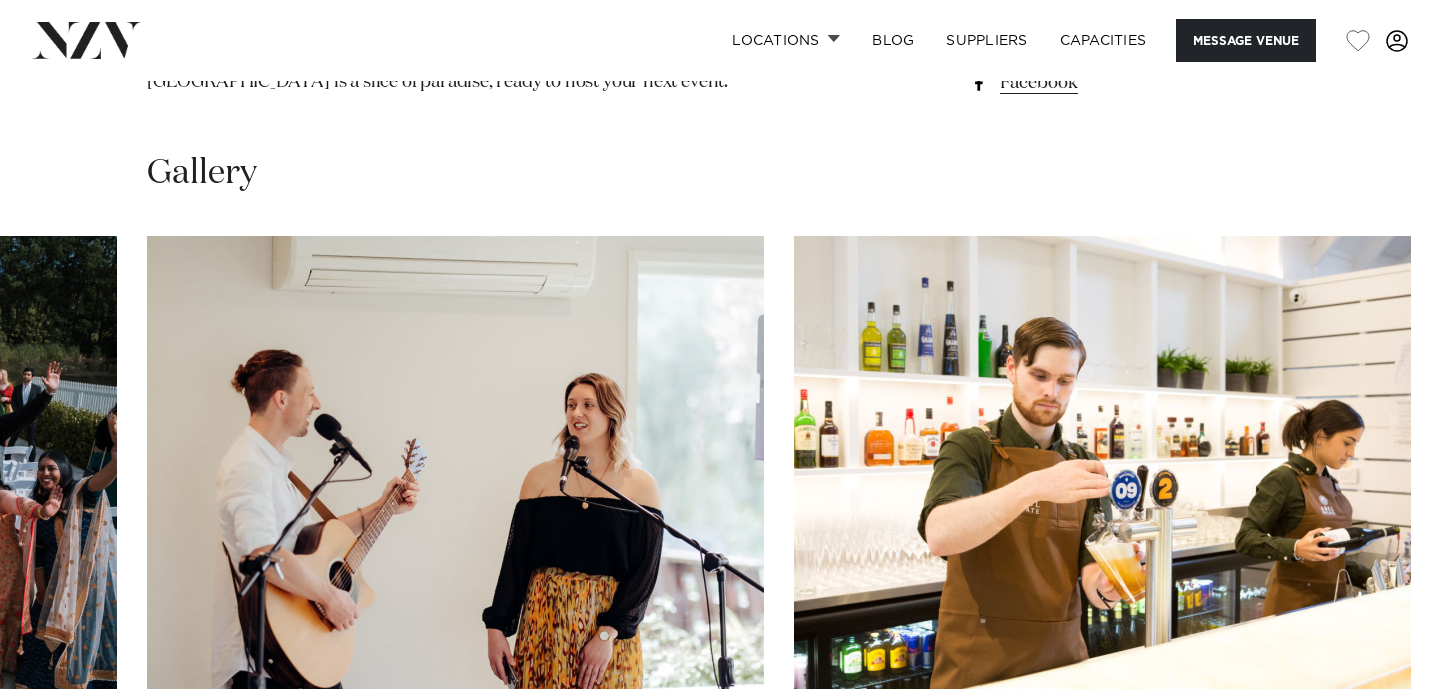 click at bounding box center (720, 510) 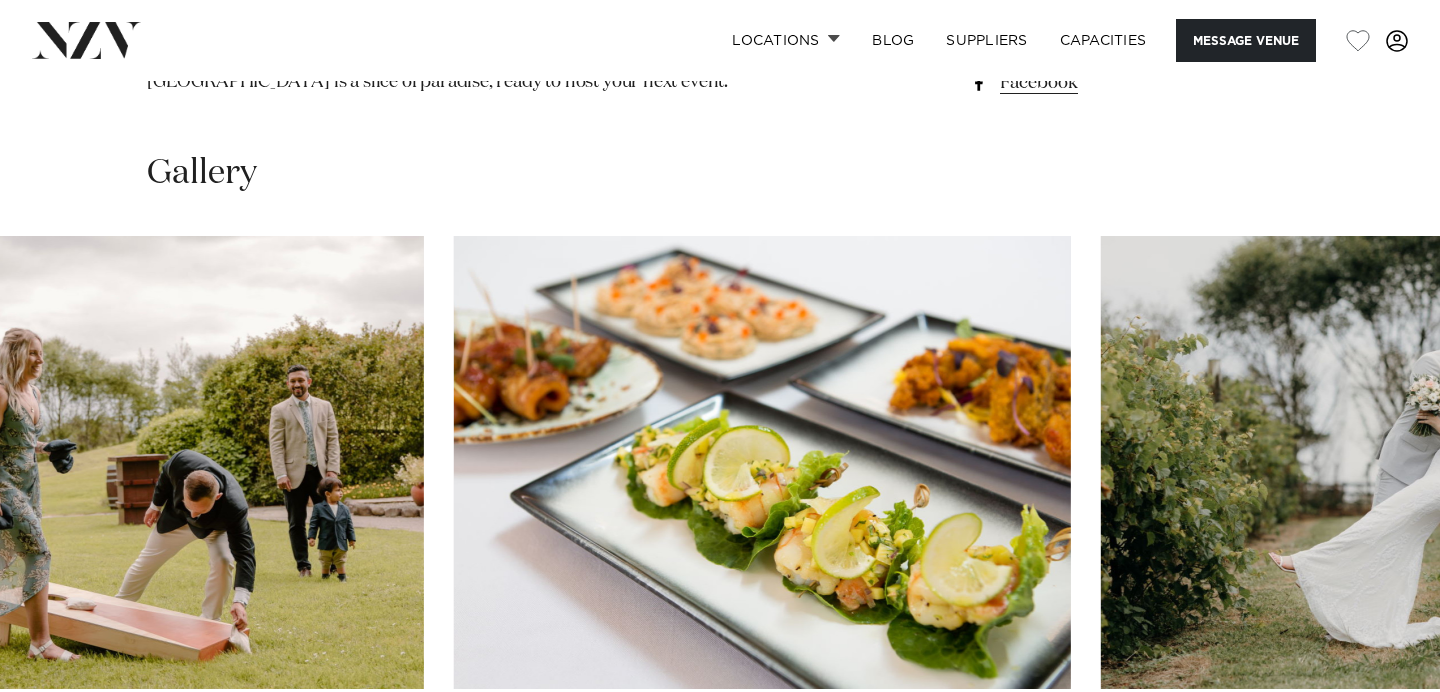 click at bounding box center (720, 510) 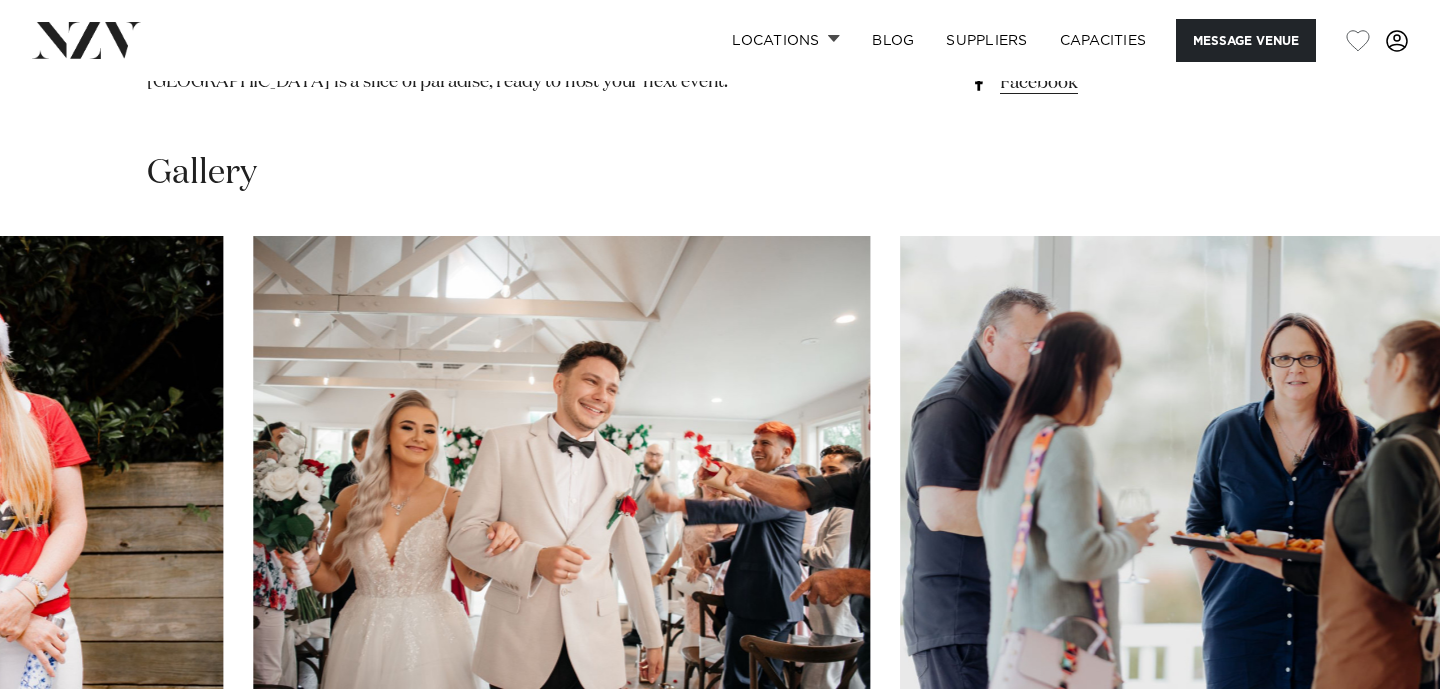 click at bounding box center [720, 510] 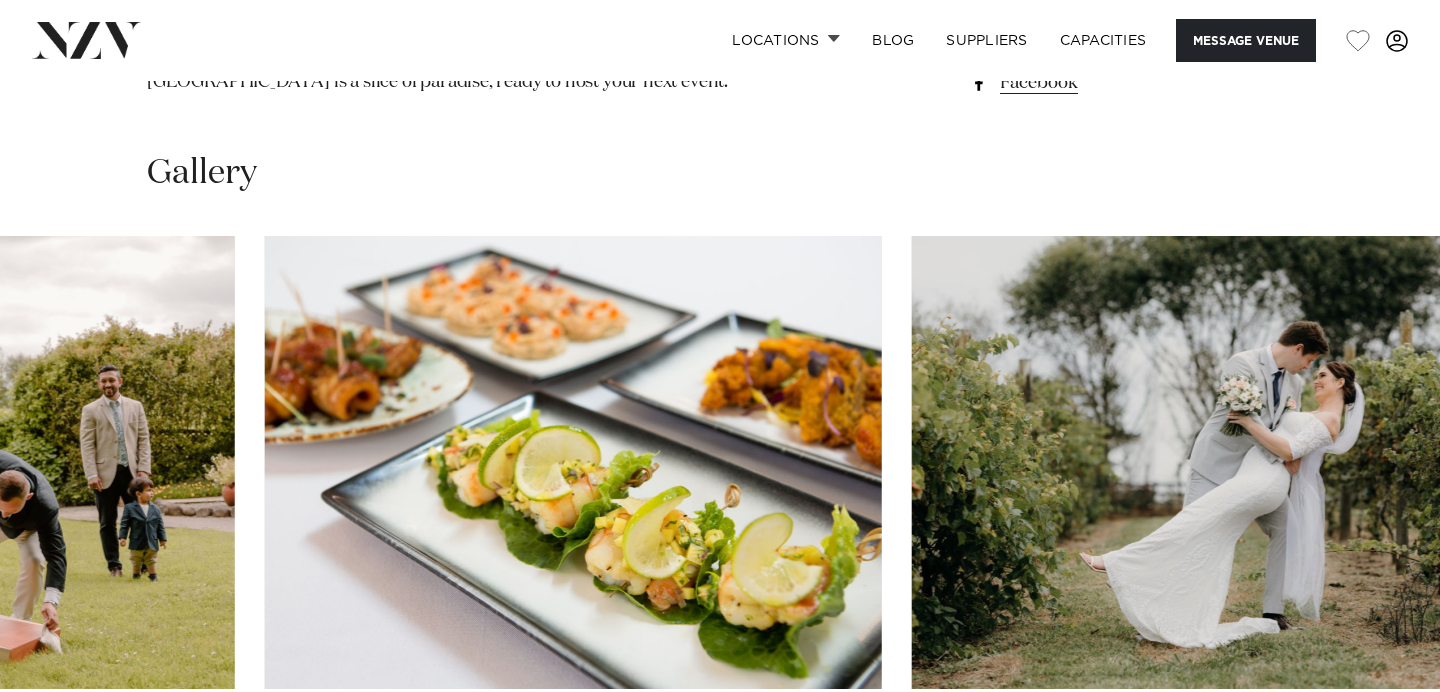 click at bounding box center [720, 510] 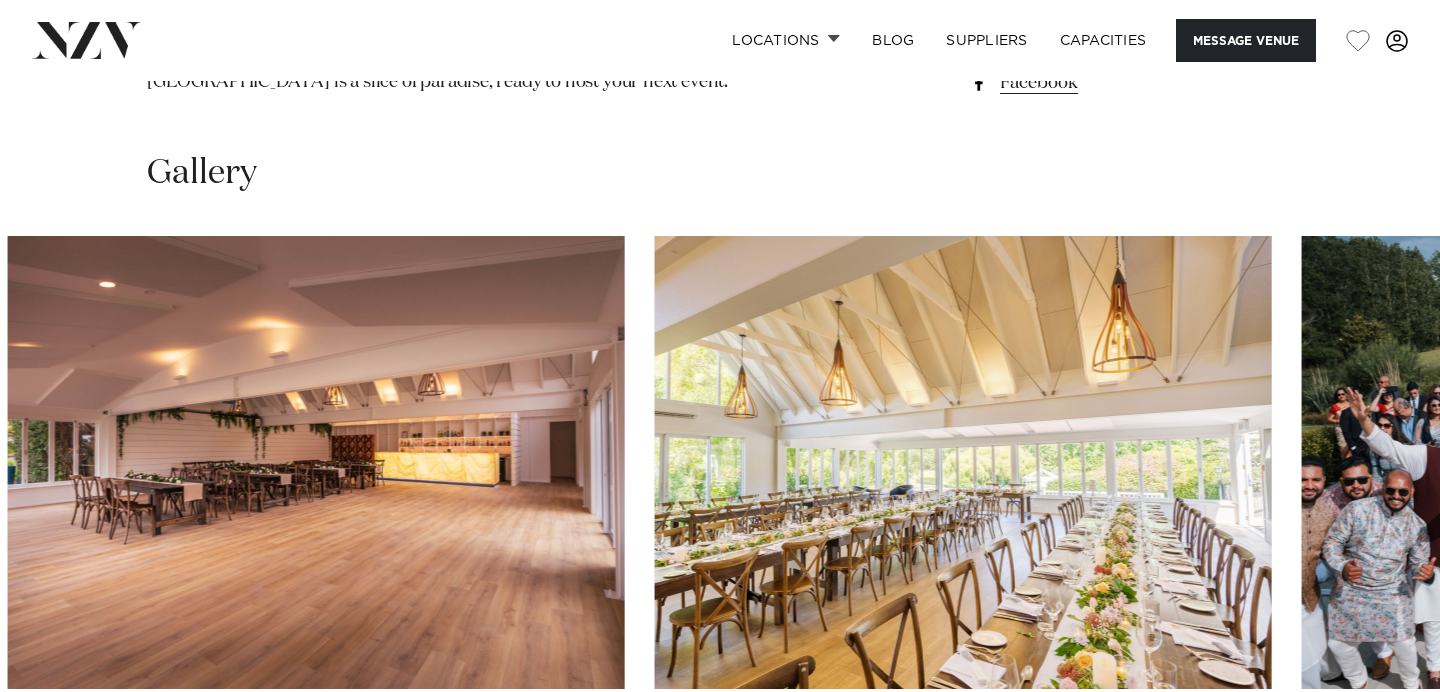click at bounding box center [720, 510] 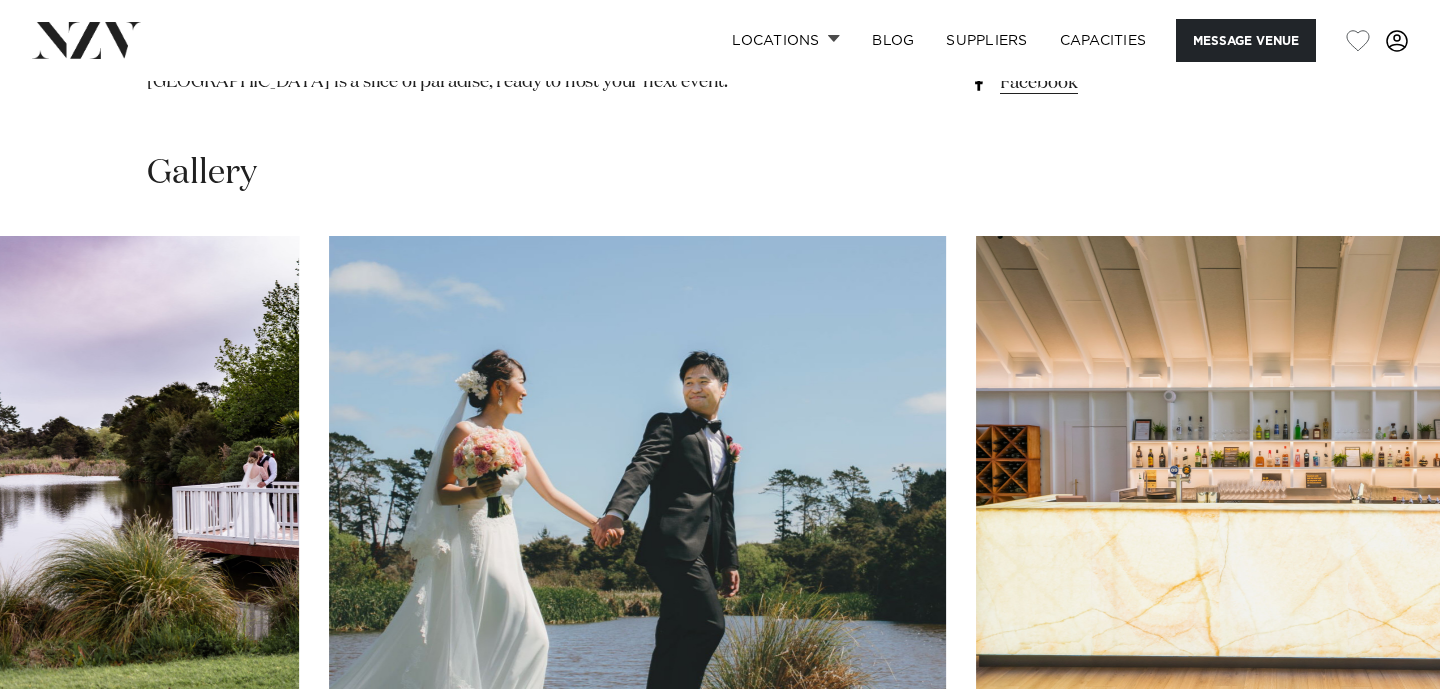 click at bounding box center [720, 510] 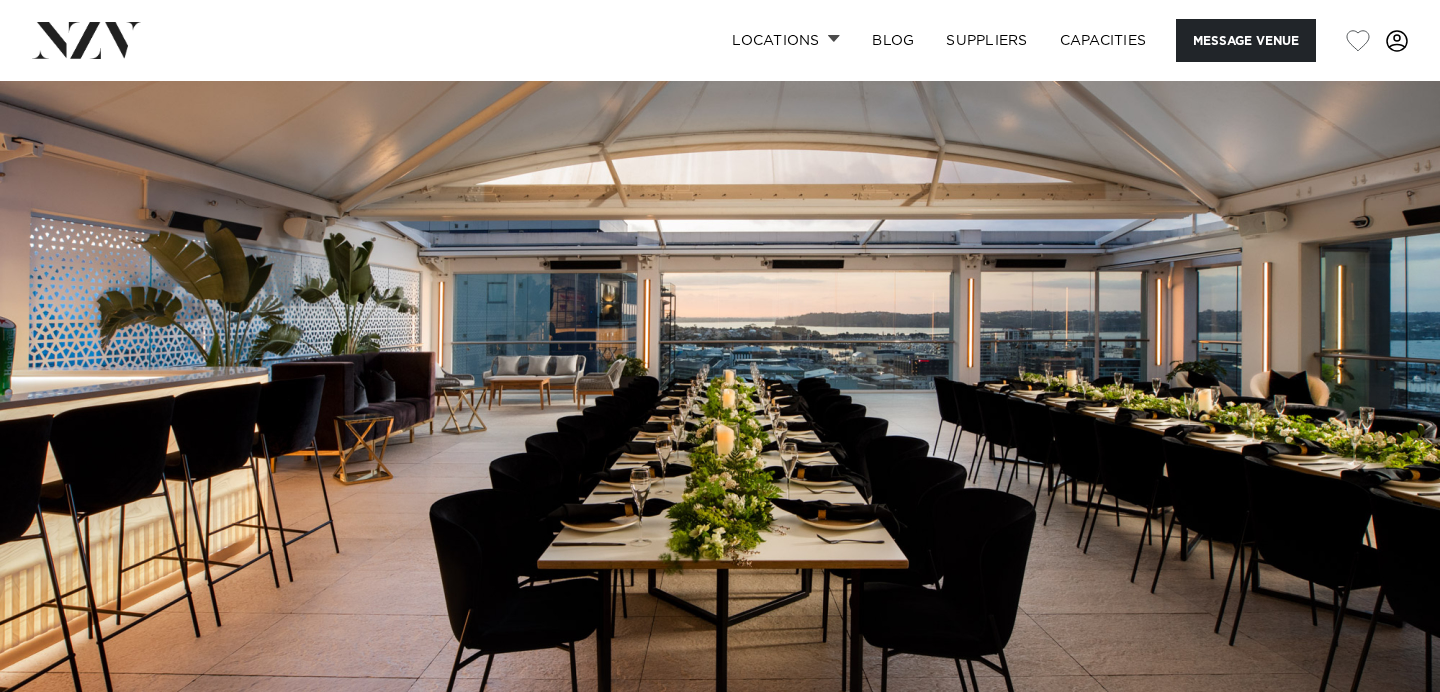 scroll, scrollTop: 0, scrollLeft: 0, axis: both 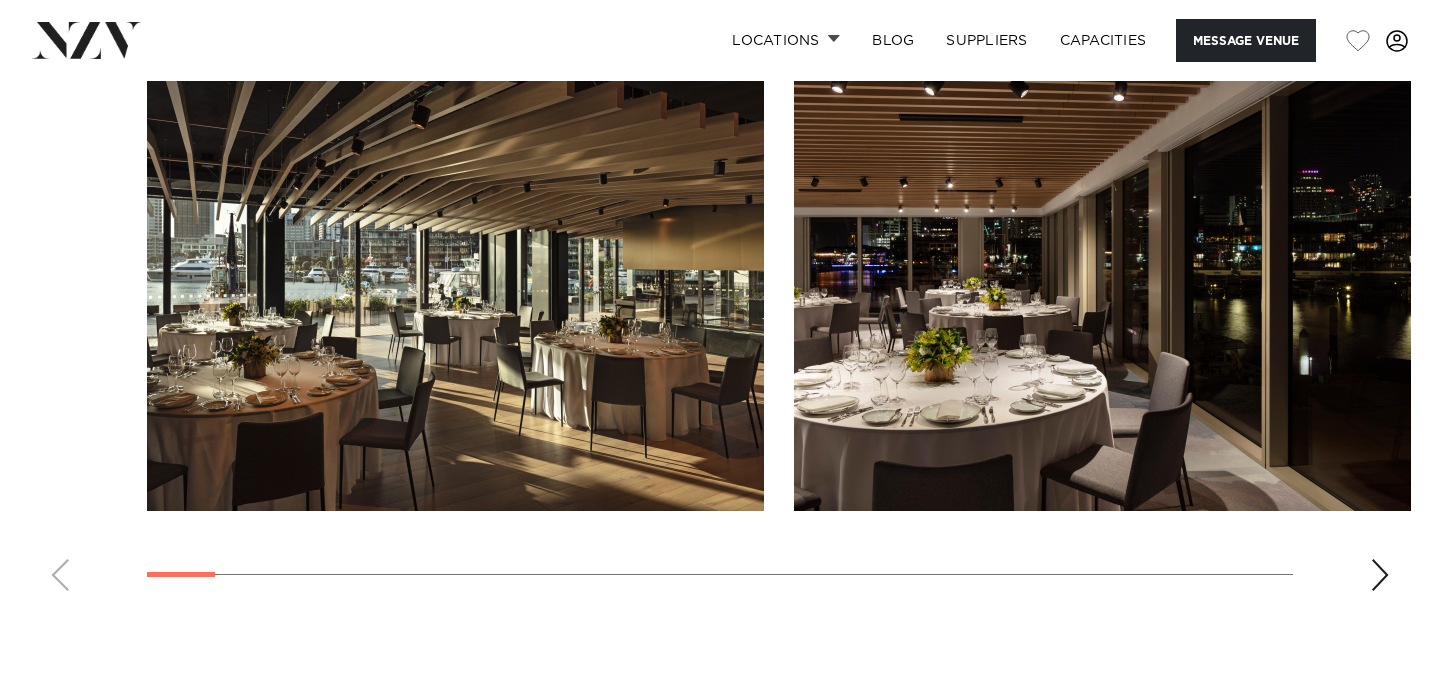 click at bounding box center [1380, 575] 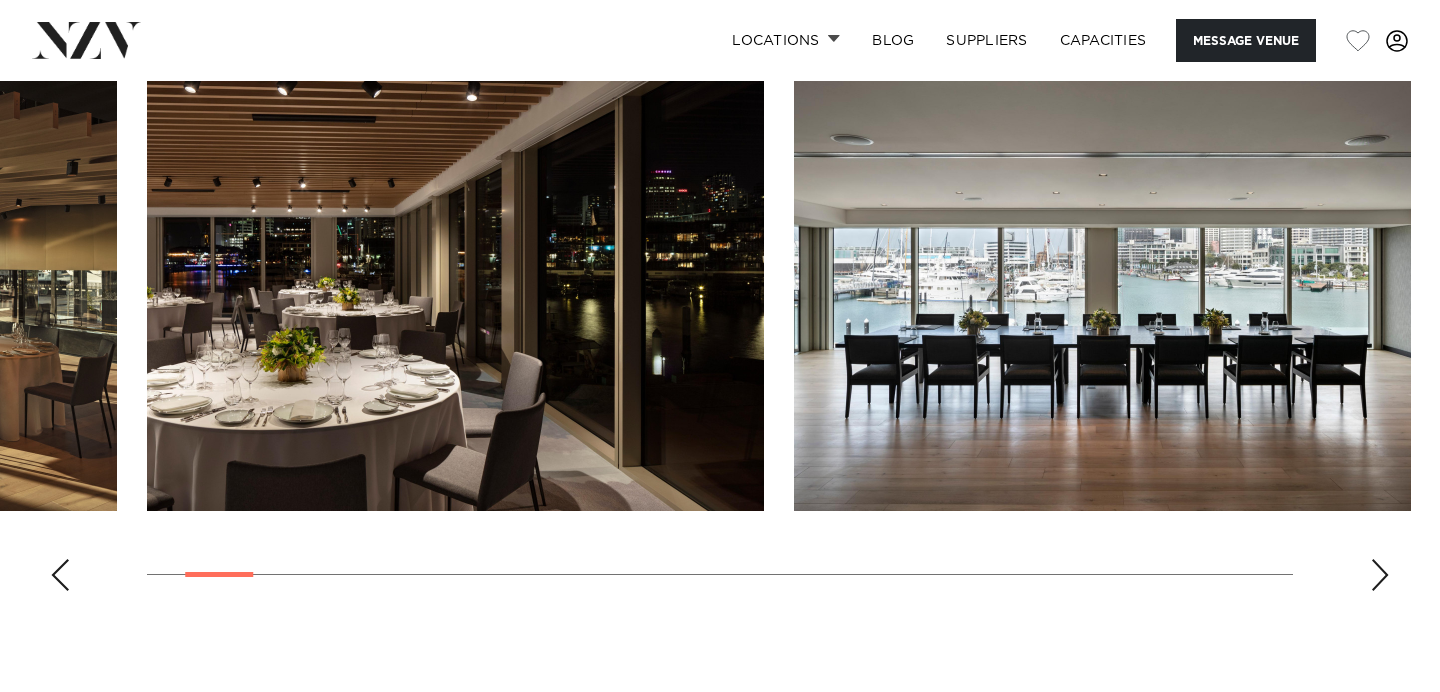 click at bounding box center [1380, 575] 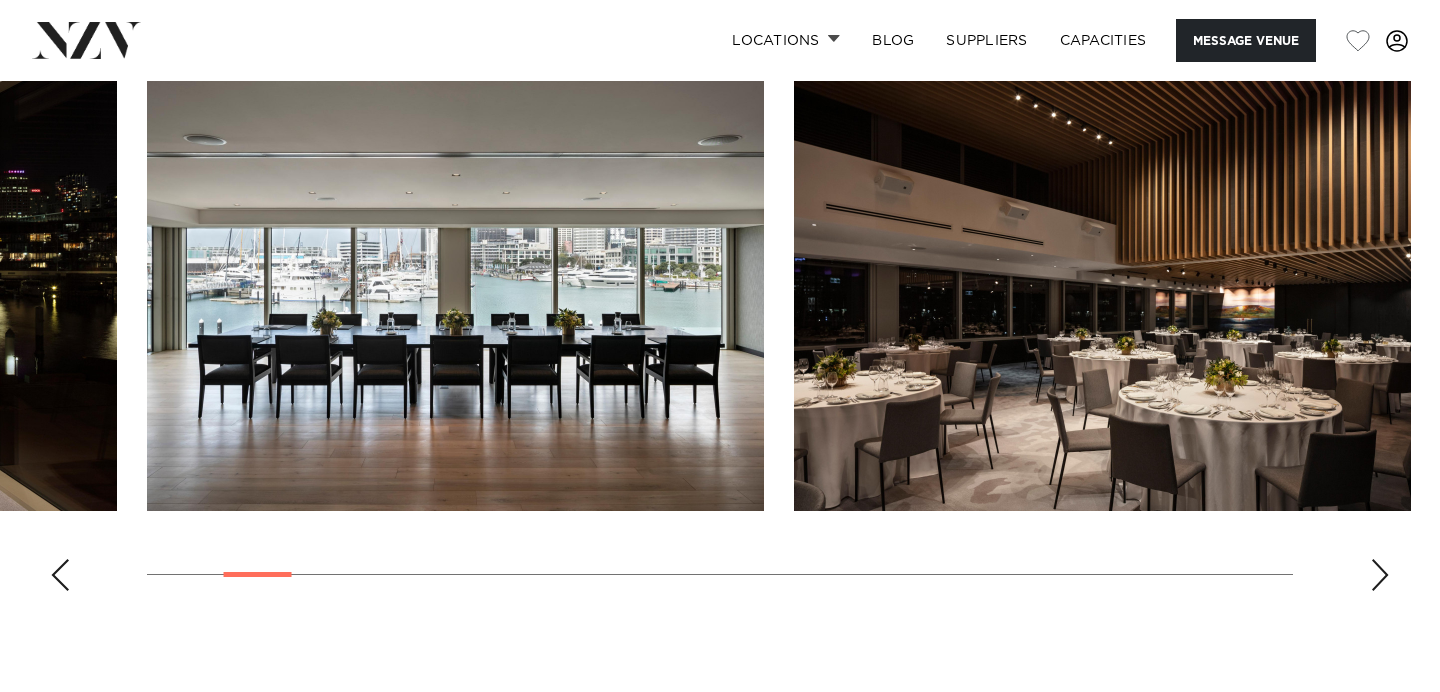 click at bounding box center (1380, 575) 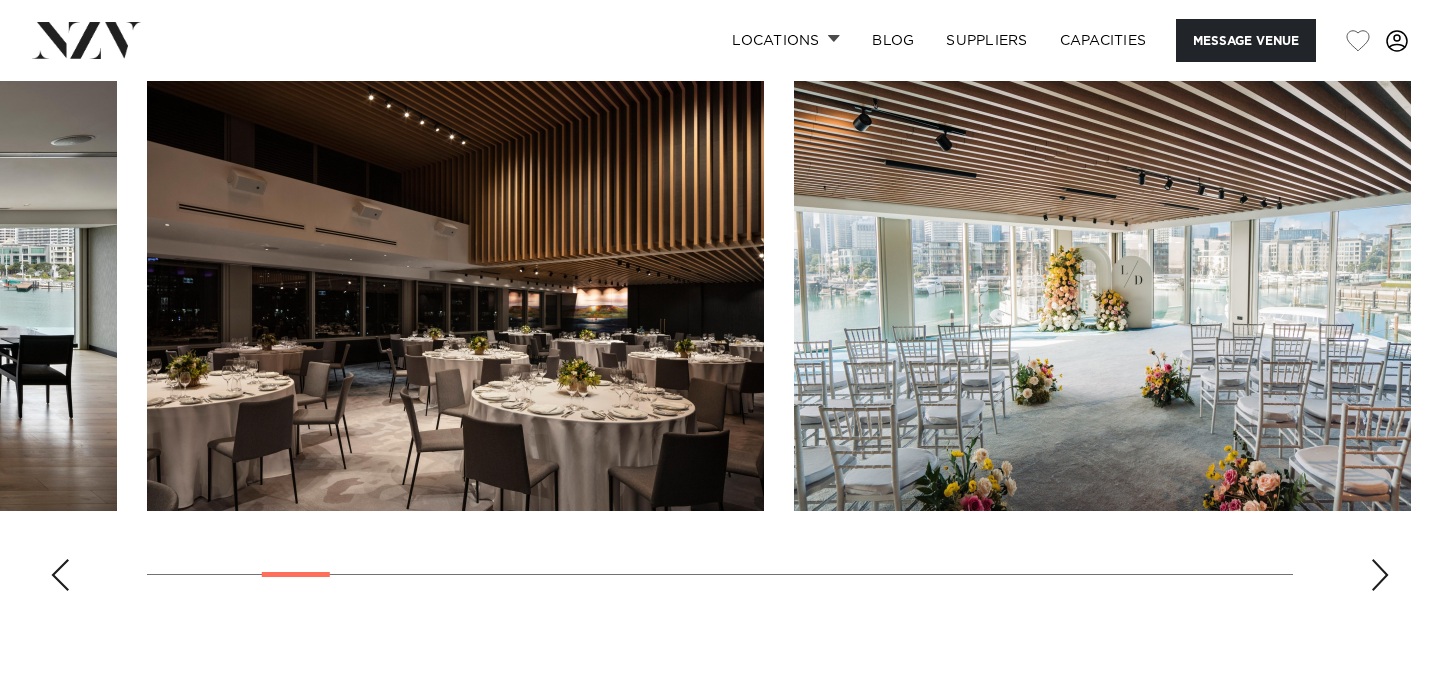 click at bounding box center (1380, 575) 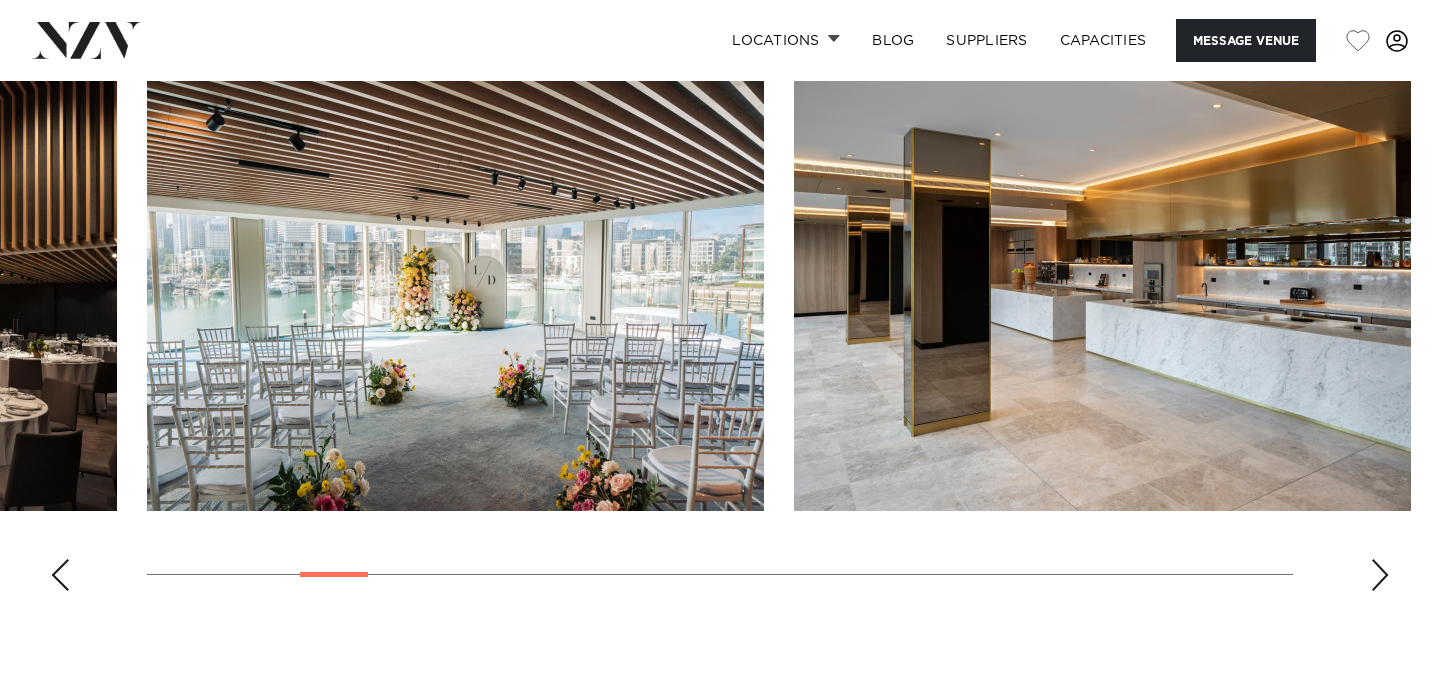 click at bounding box center (1380, 575) 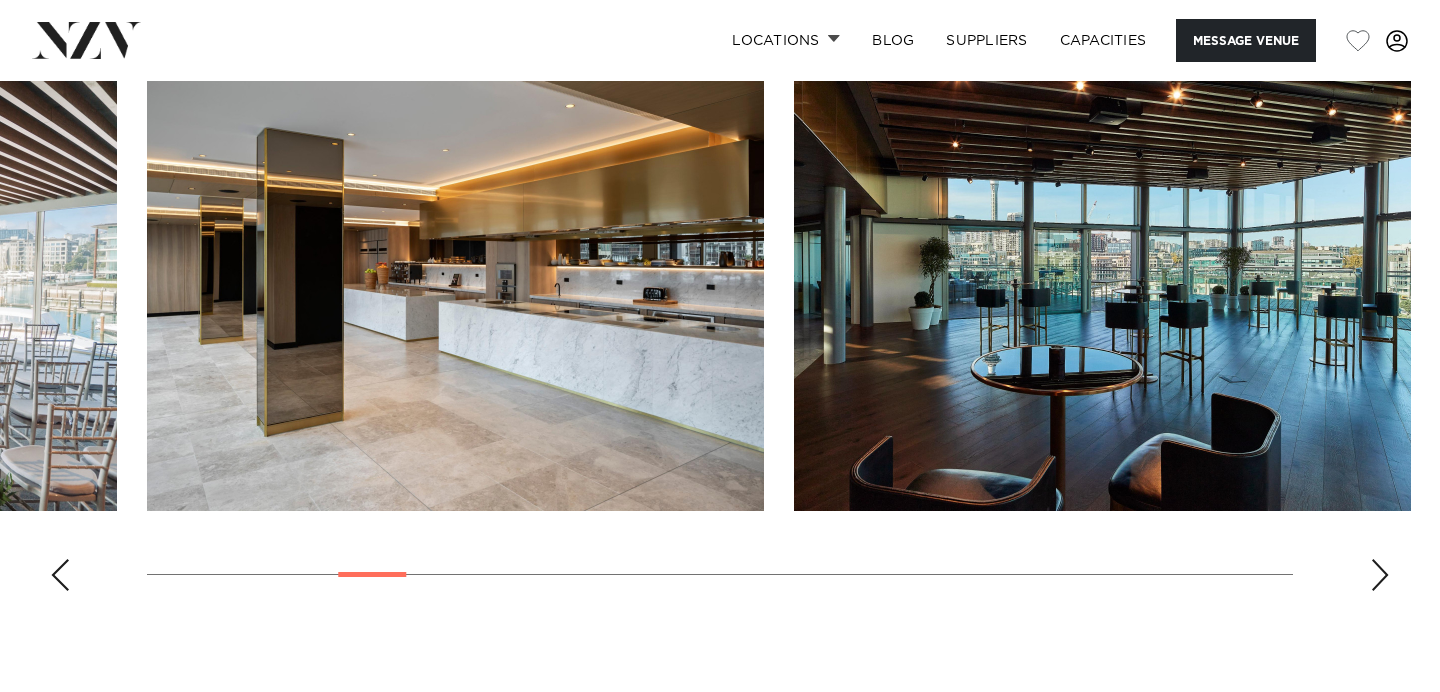 click at bounding box center [1380, 575] 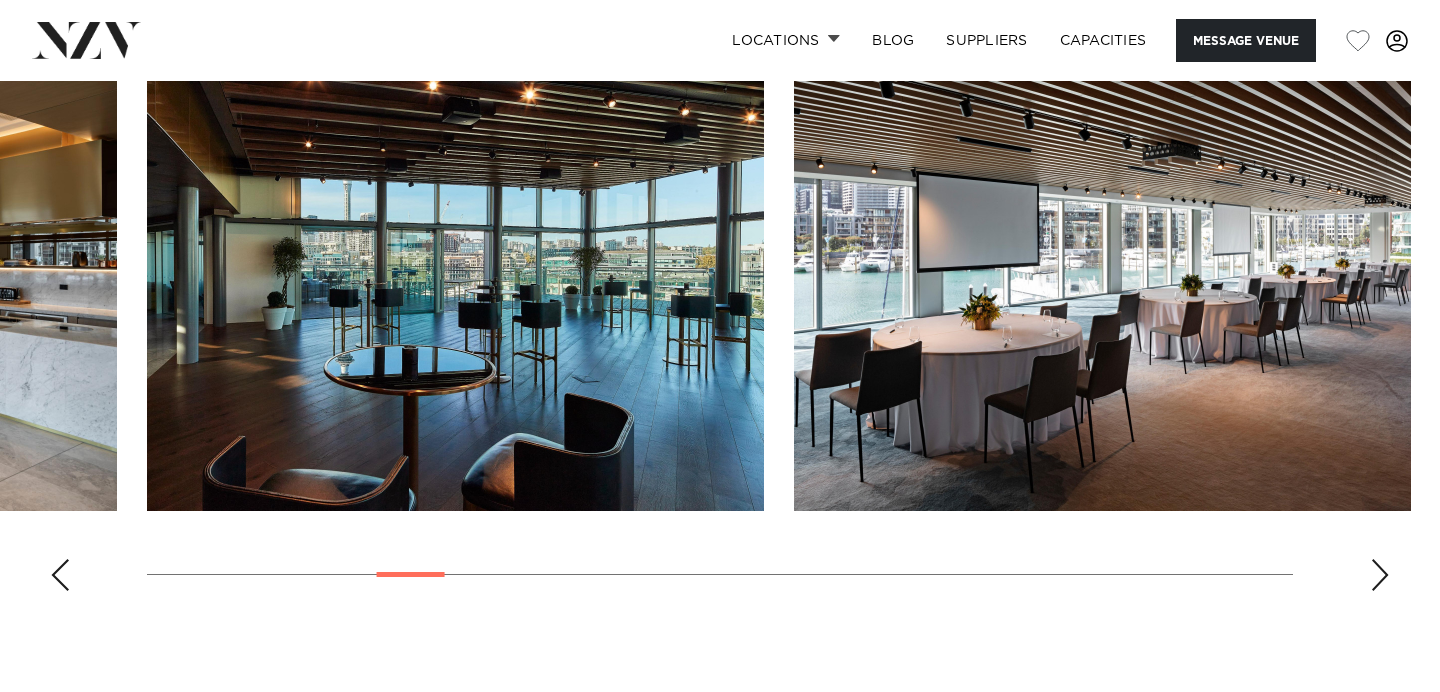 click at bounding box center (1380, 575) 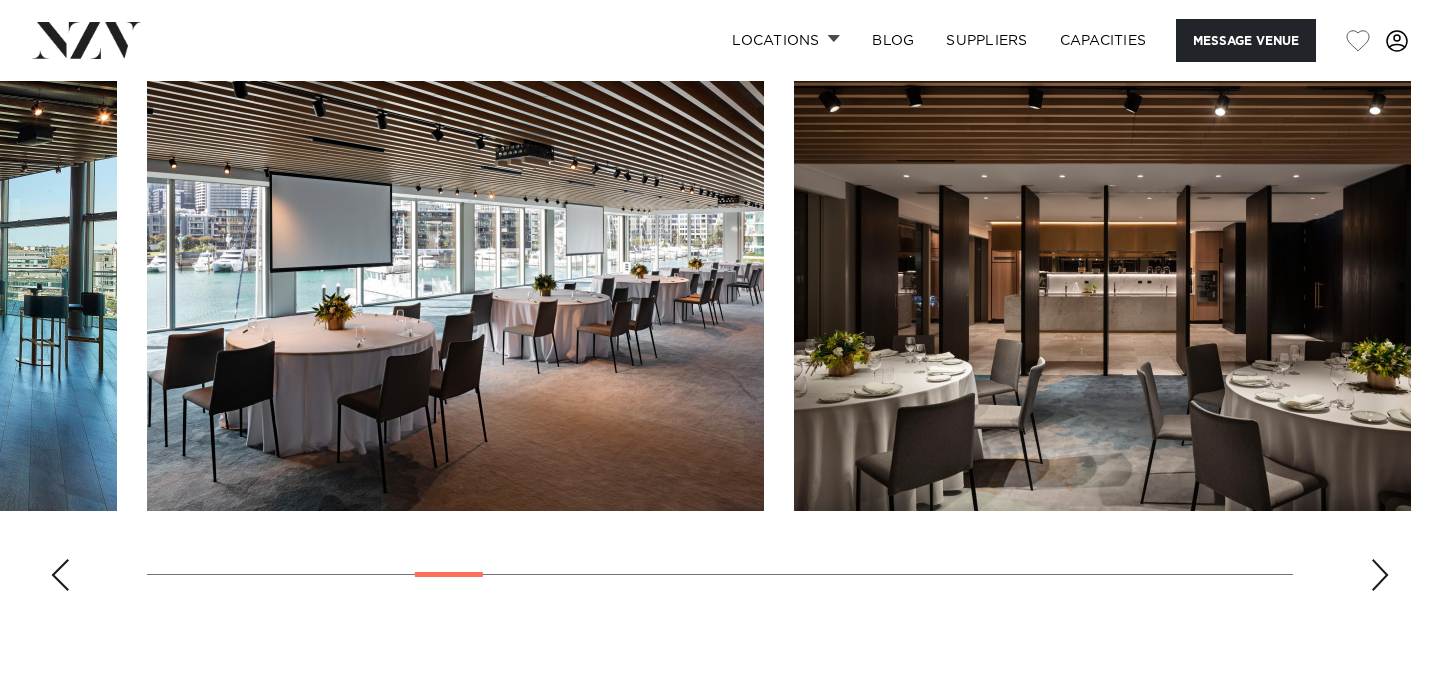 click at bounding box center (1380, 575) 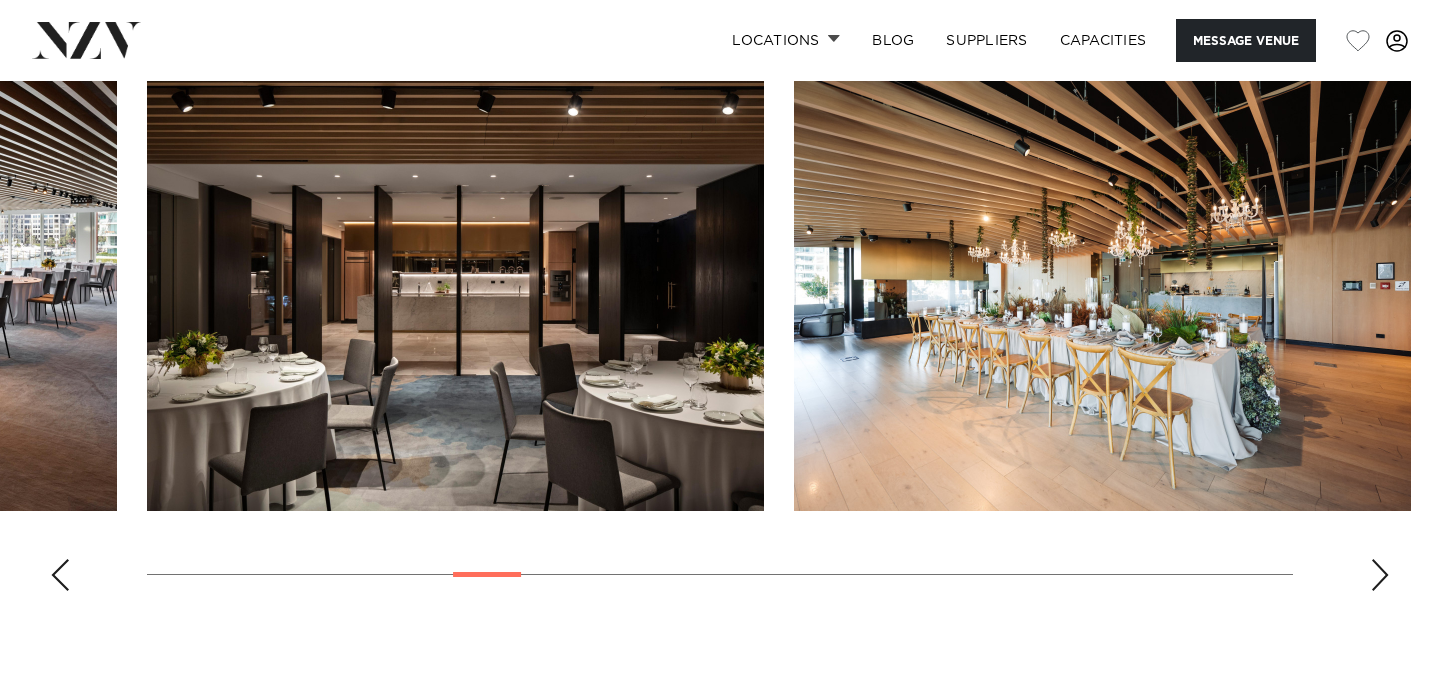 click at bounding box center [1380, 575] 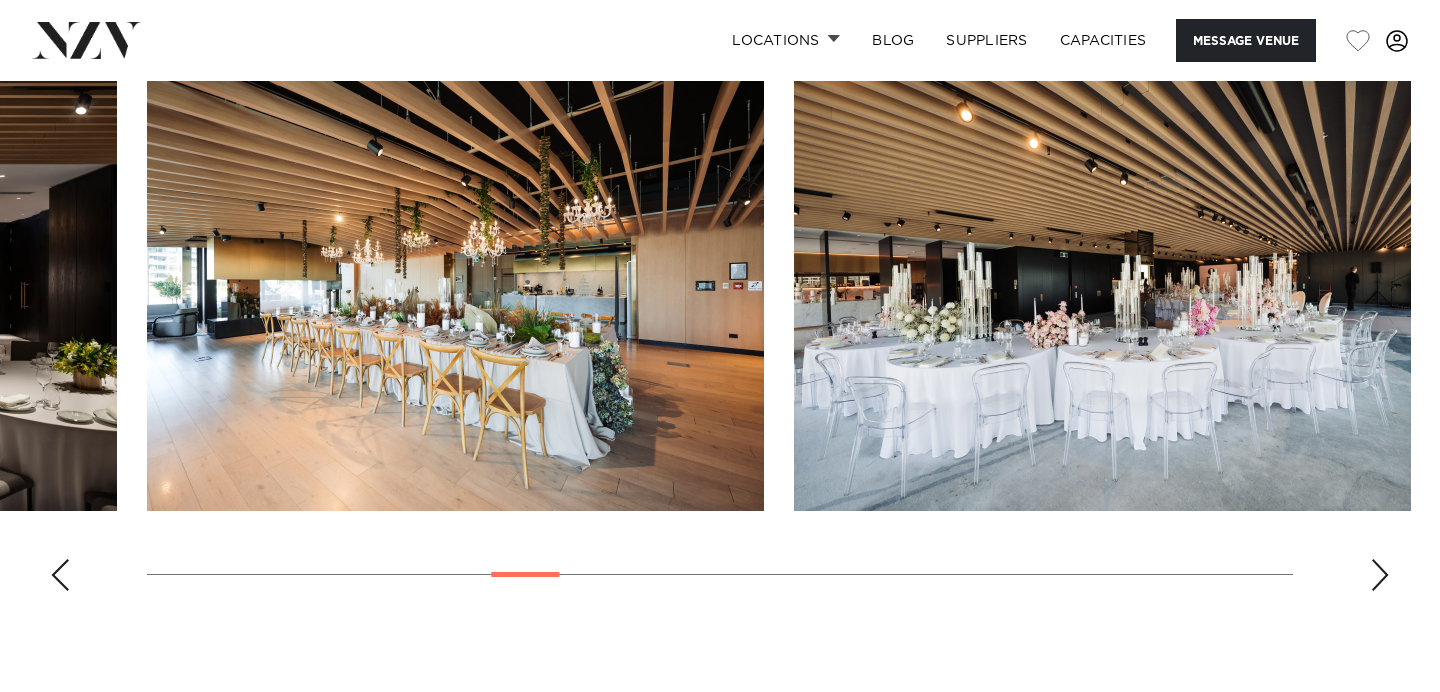 click at bounding box center [1380, 575] 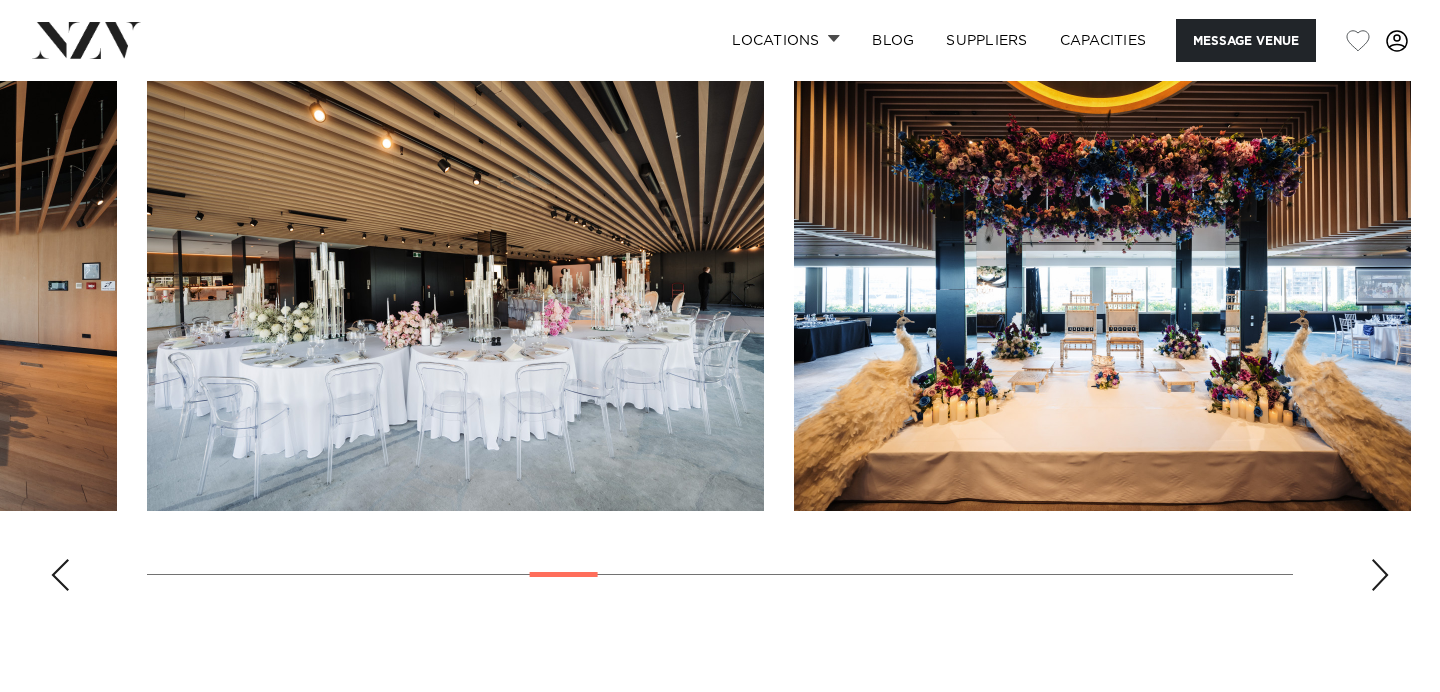 click at bounding box center (1380, 575) 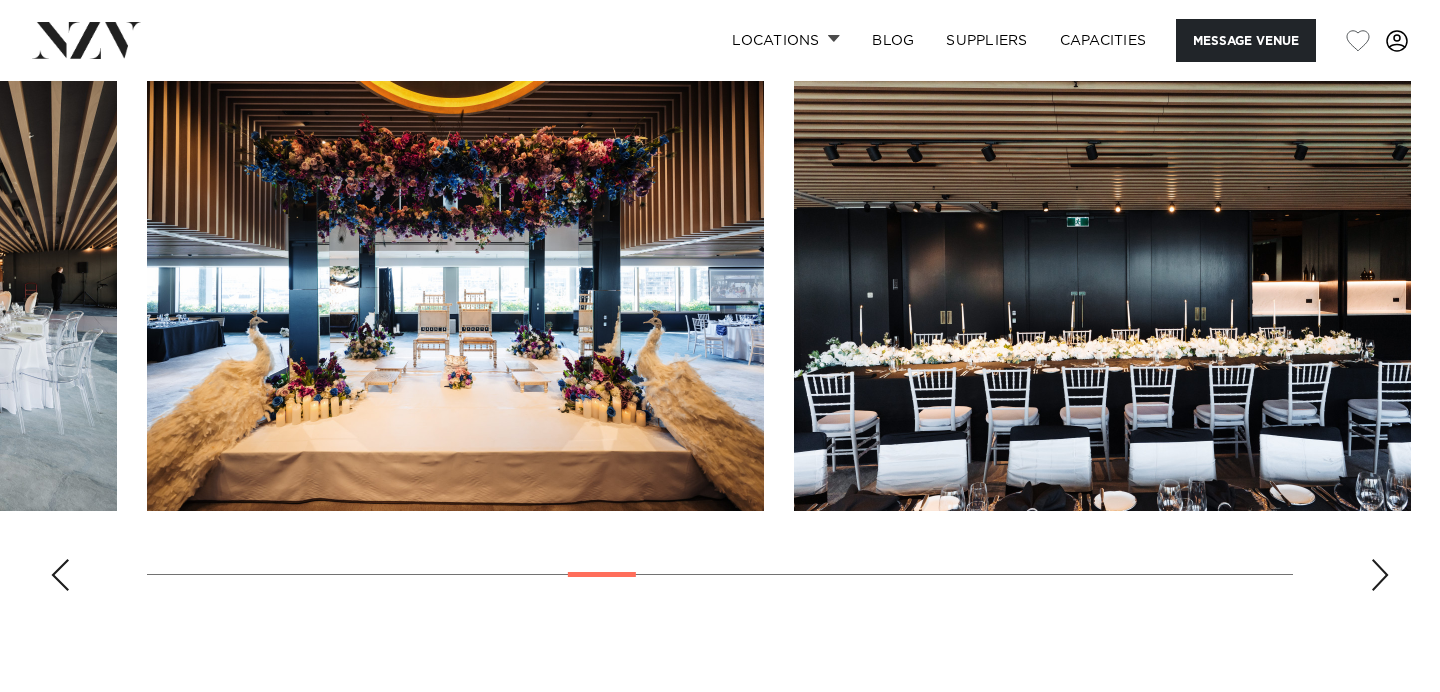 click at bounding box center (1380, 575) 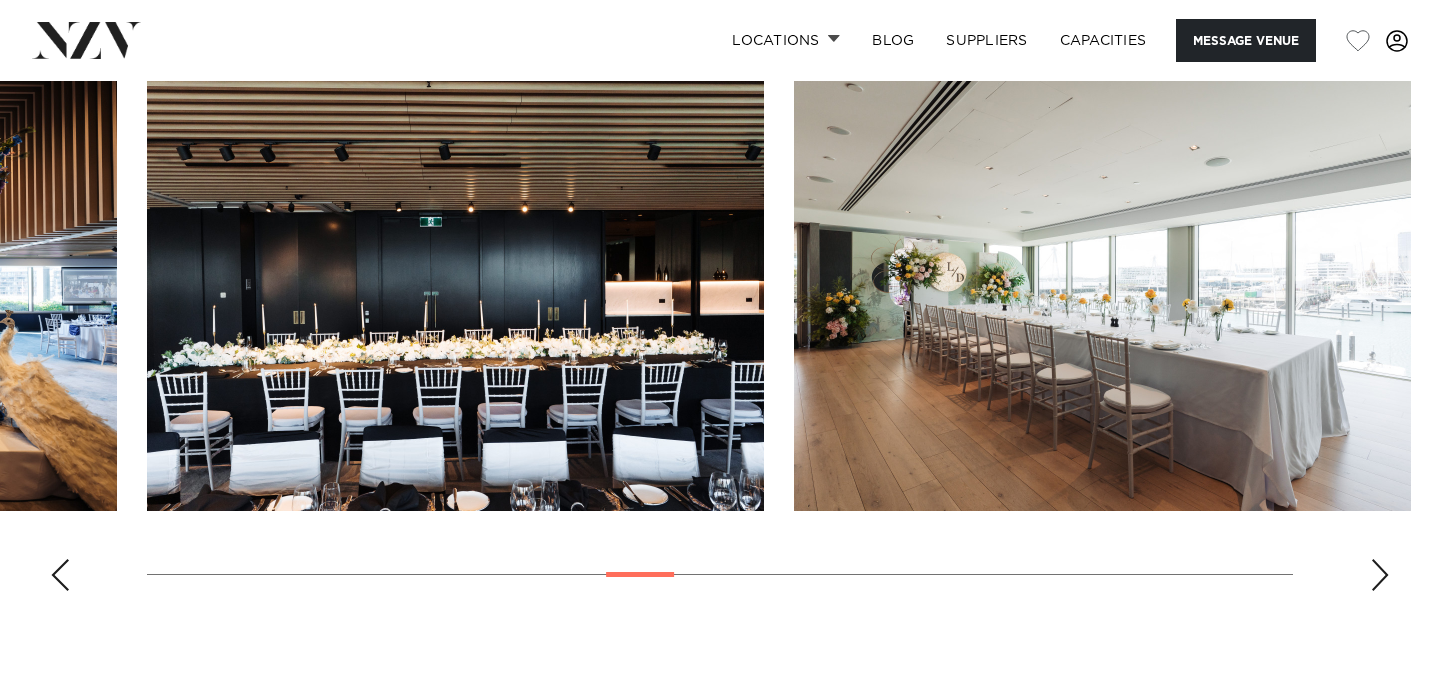 click at bounding box center (1380, 575) 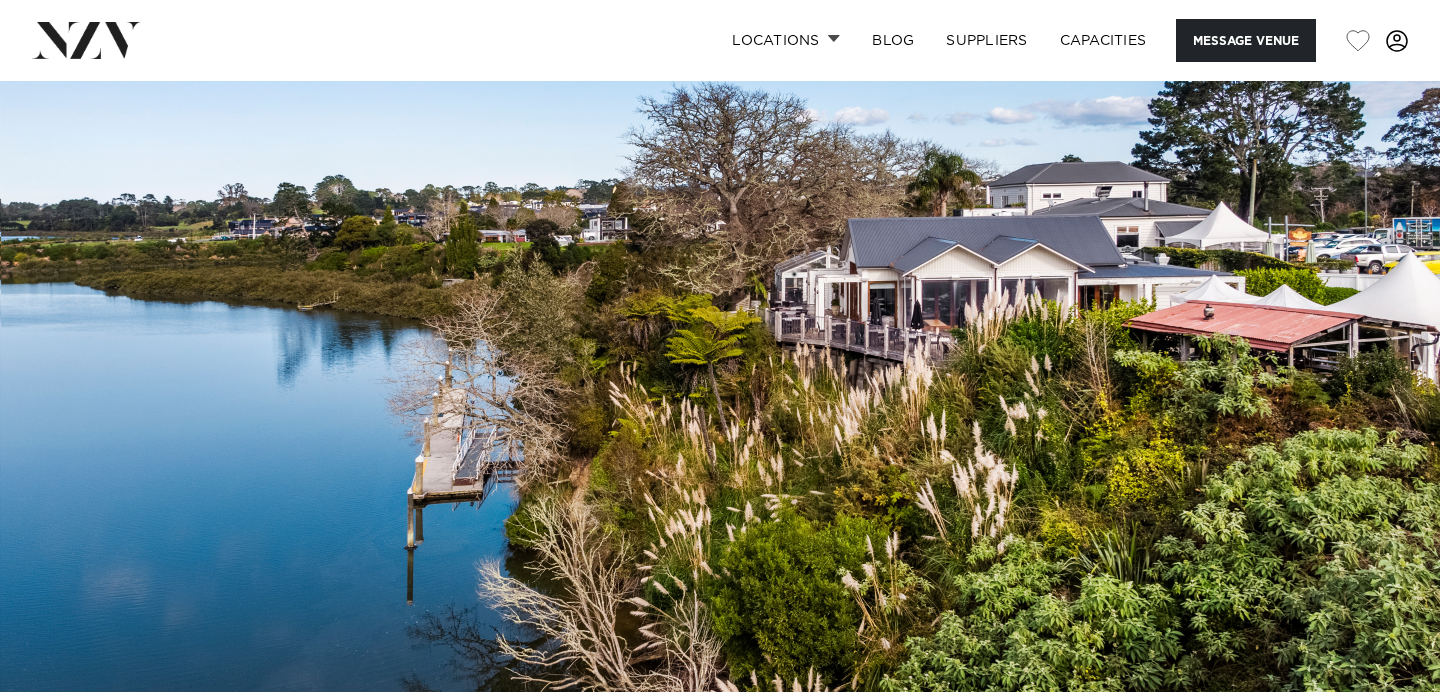 scroll, scrollTop: 0, scrollLeft: 0, axis: both 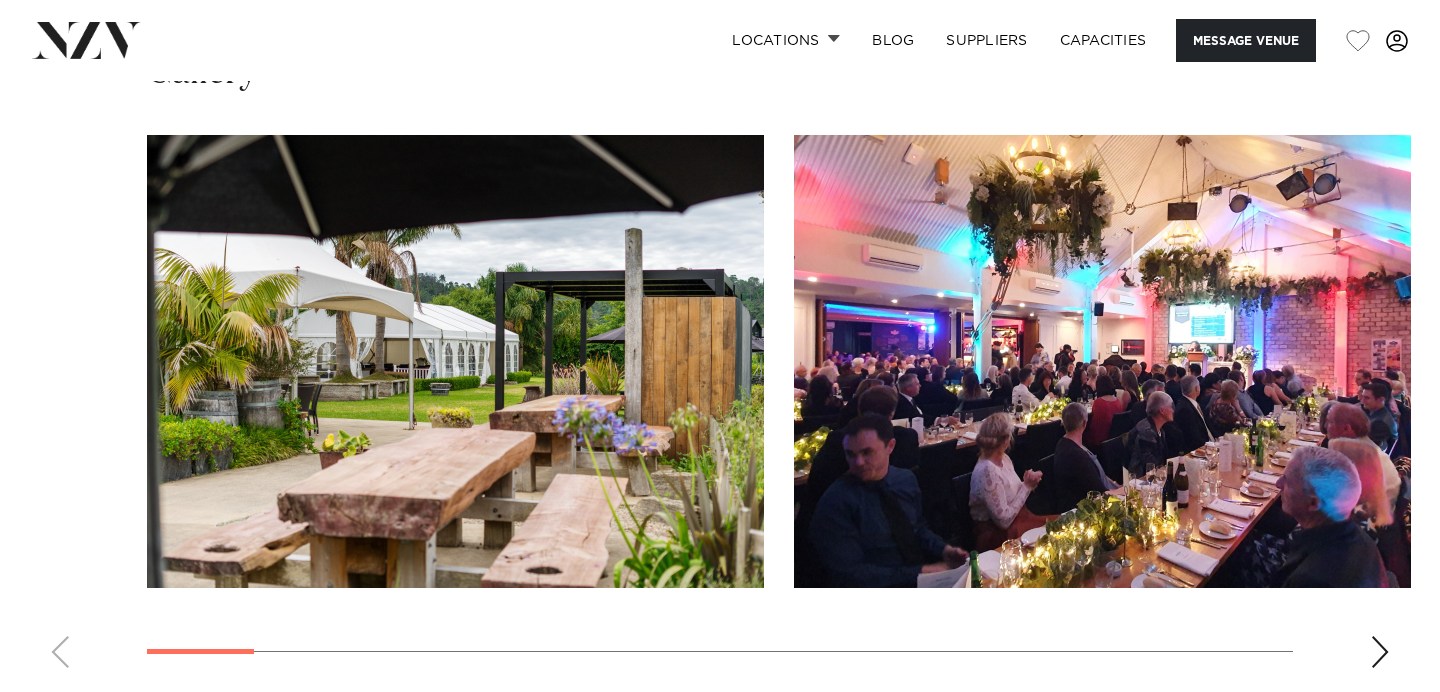 click at bounding box center (720, 409) 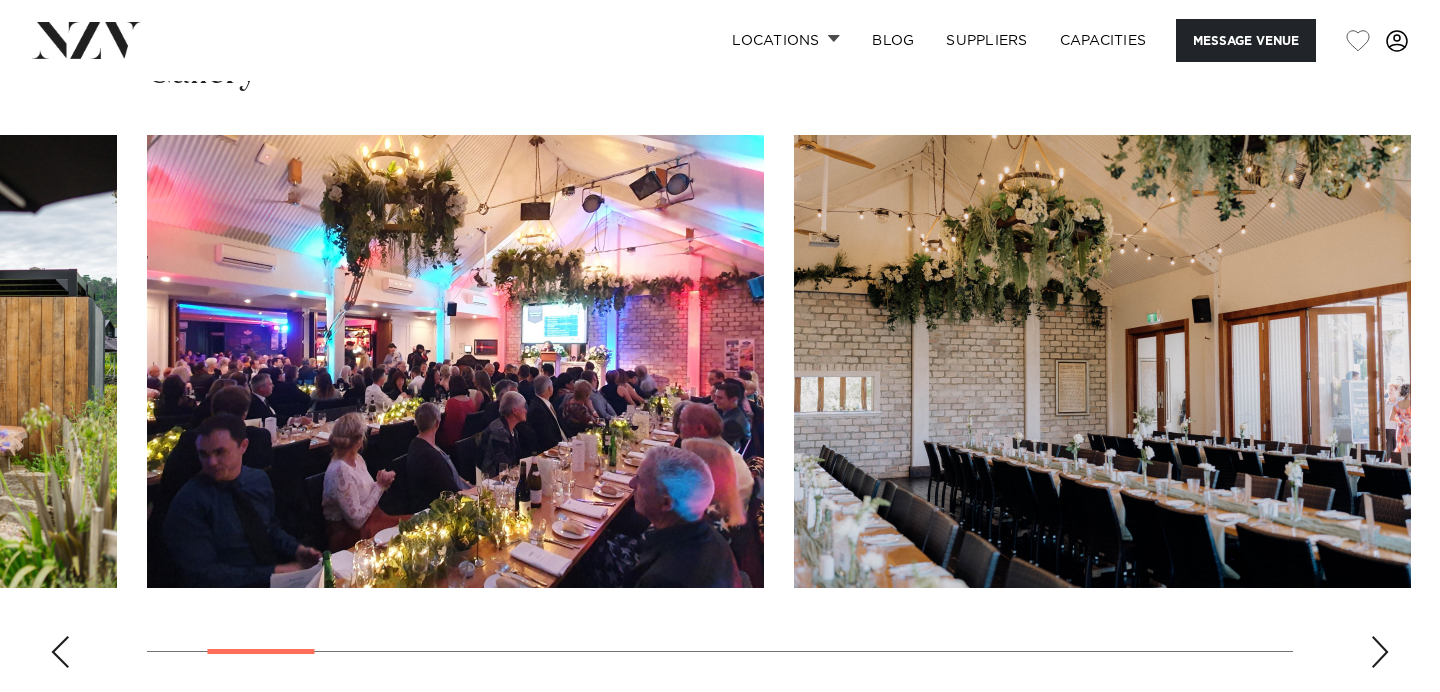 click at bounding box center [1380, 652] 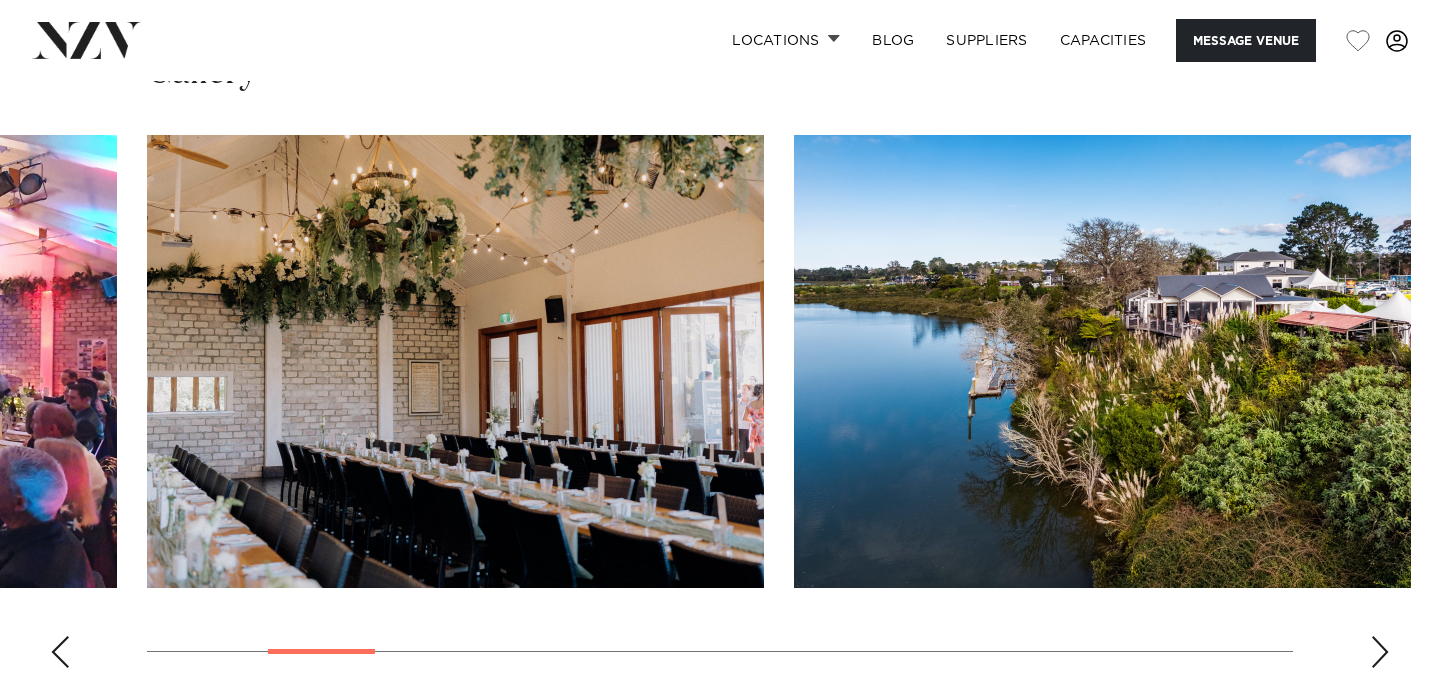 click at bounding box center [1380, 652] 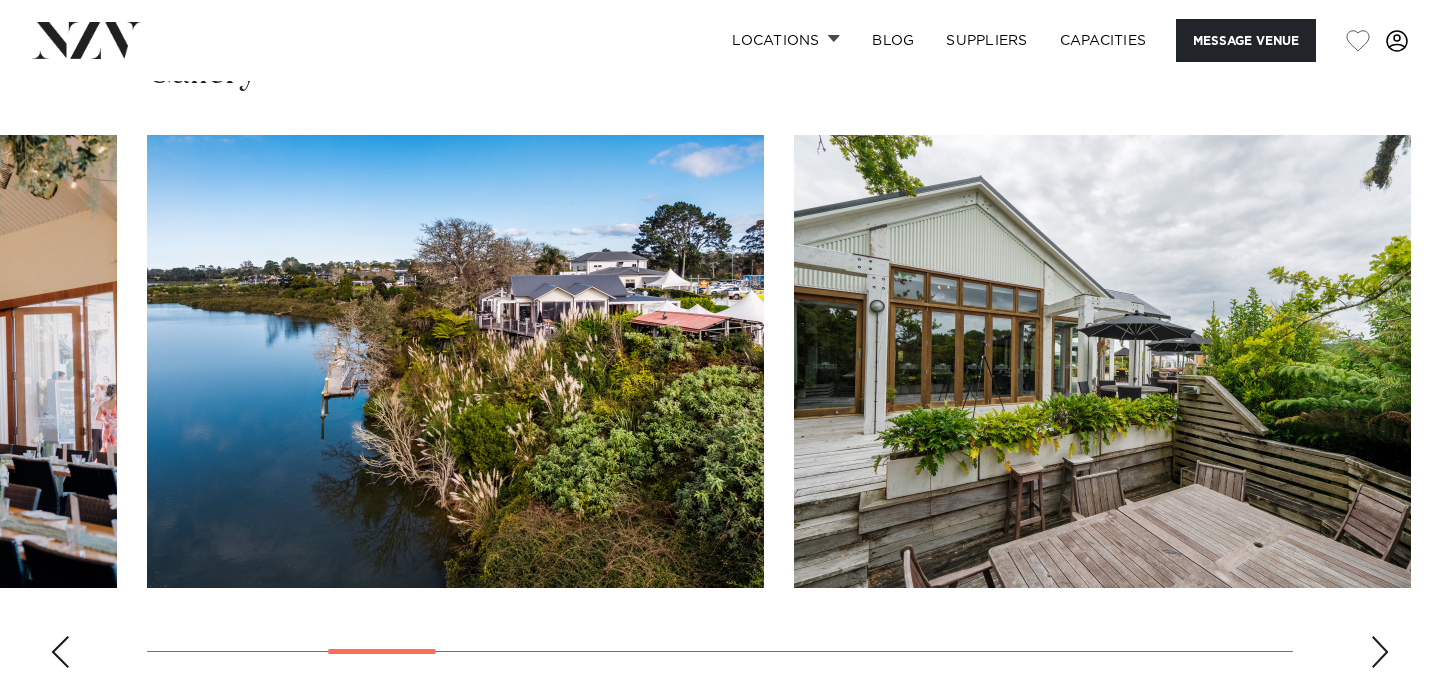 click at bounding box center [1380, 652] 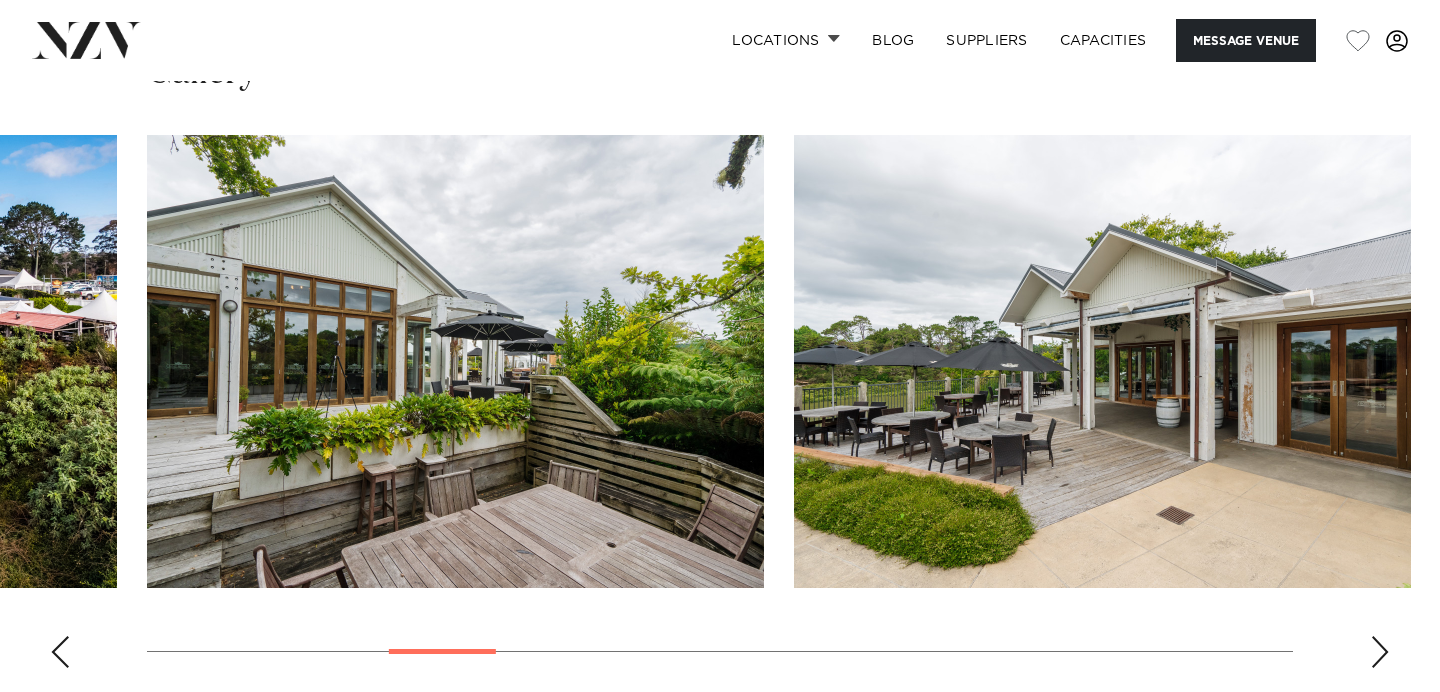 click at bounding box center [1380, 652] 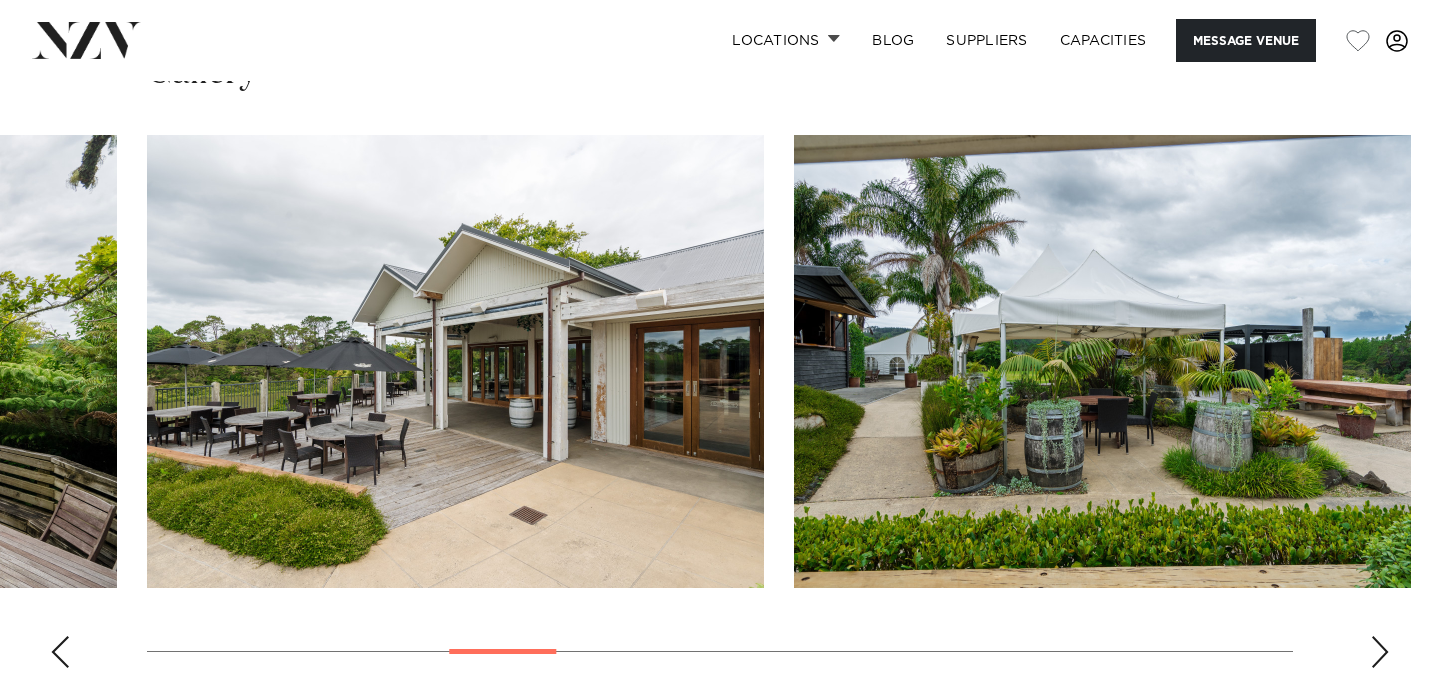 click at bounding box center [1380, 652] 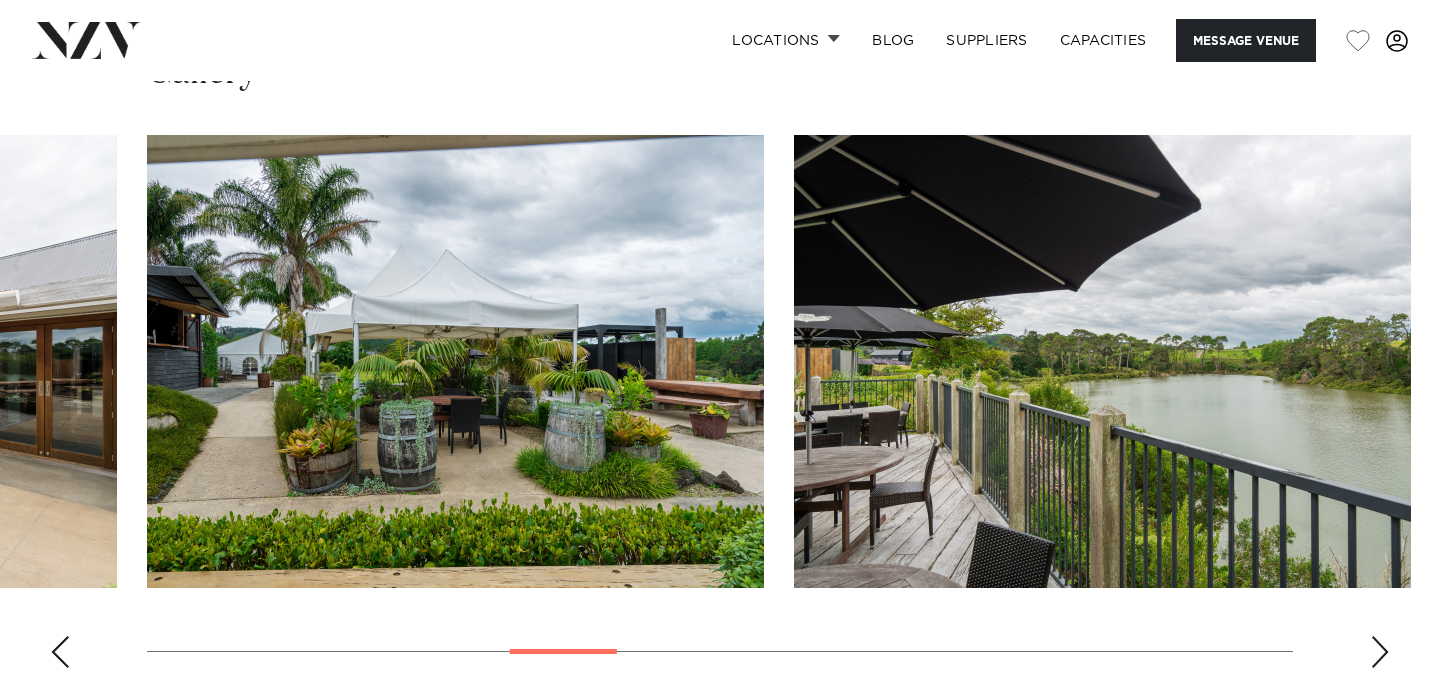click at bounding box center (1380, 652) 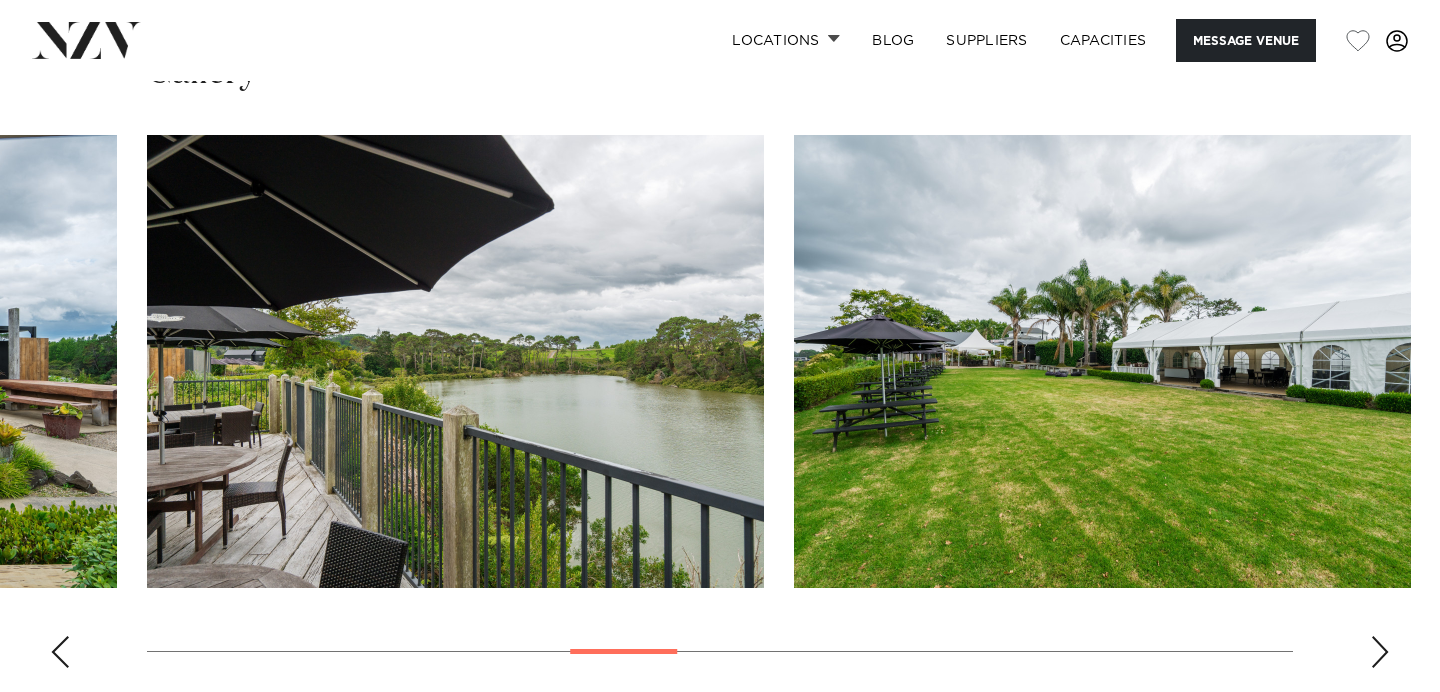 click at bounding box center [1380, 652] 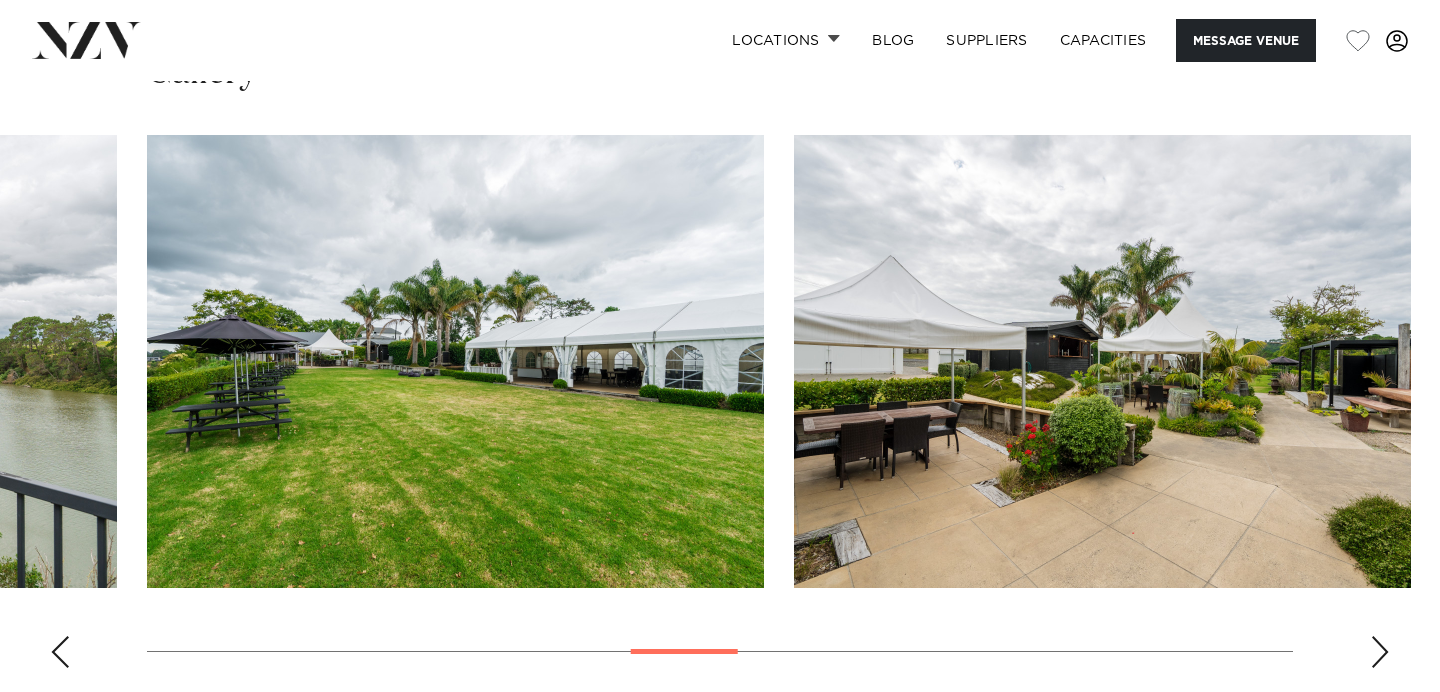 click at bounding box center [1380, 652] 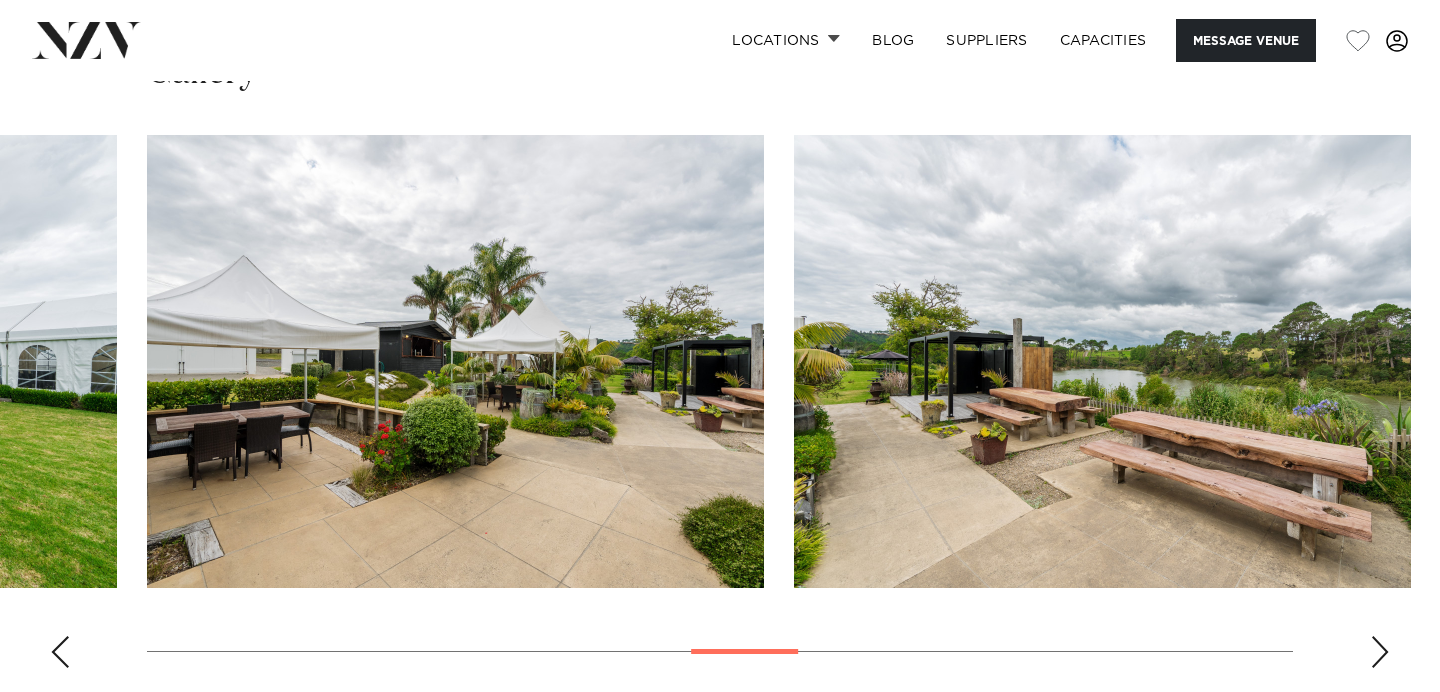 click at bounding box center [720, 409] 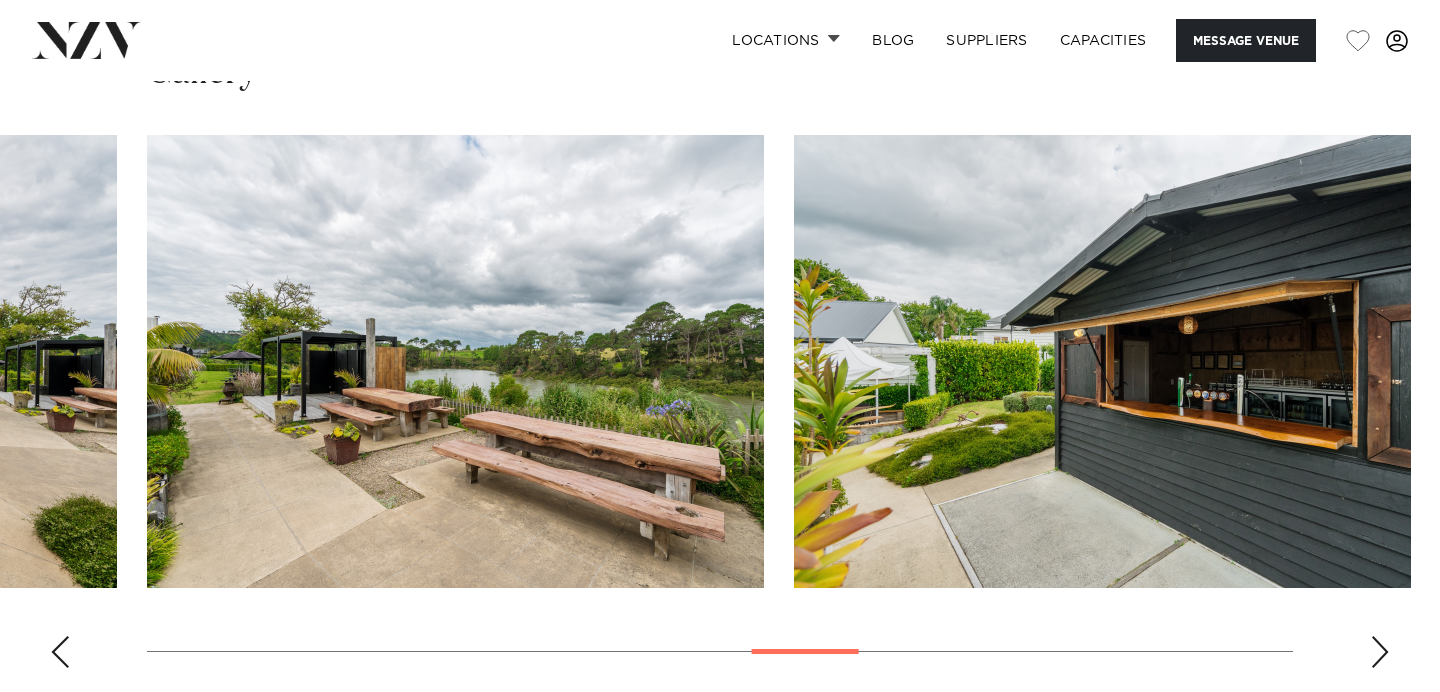 click at bounding box center [1380, 652] 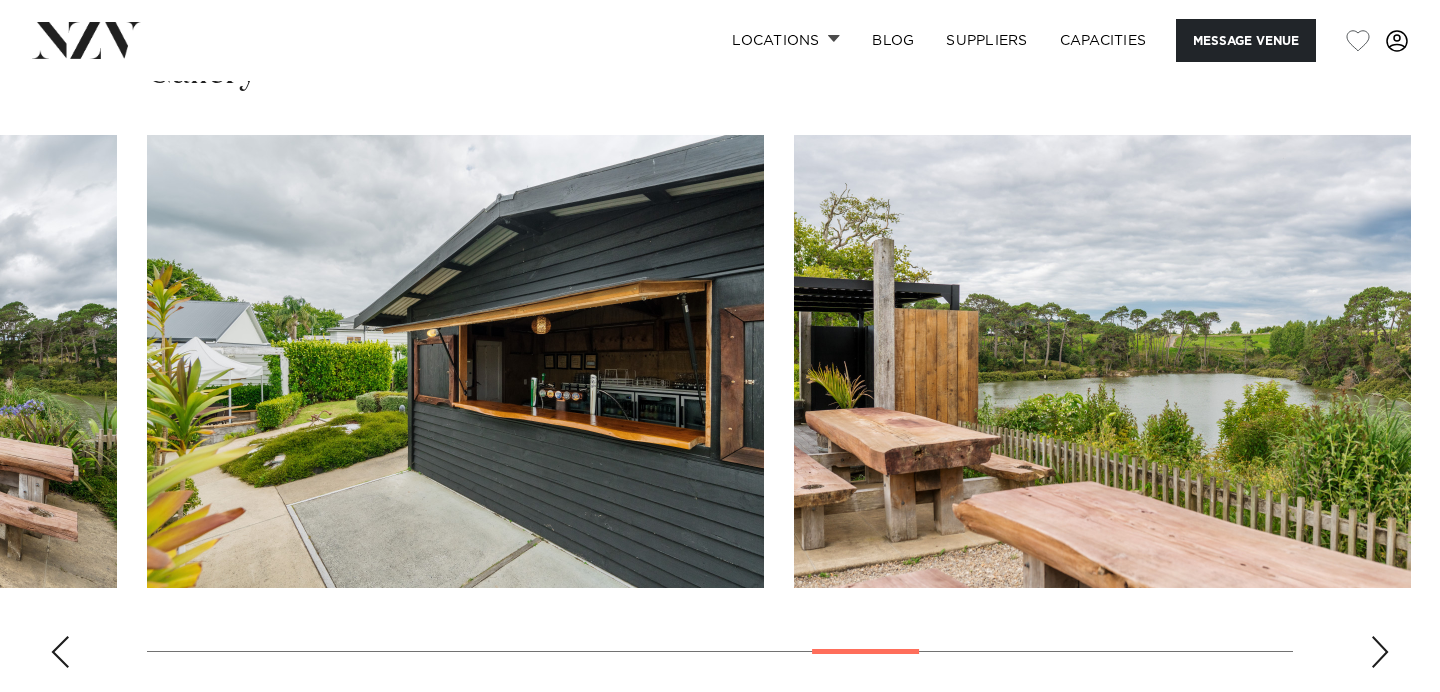 click at bounding box center (1380, 652) 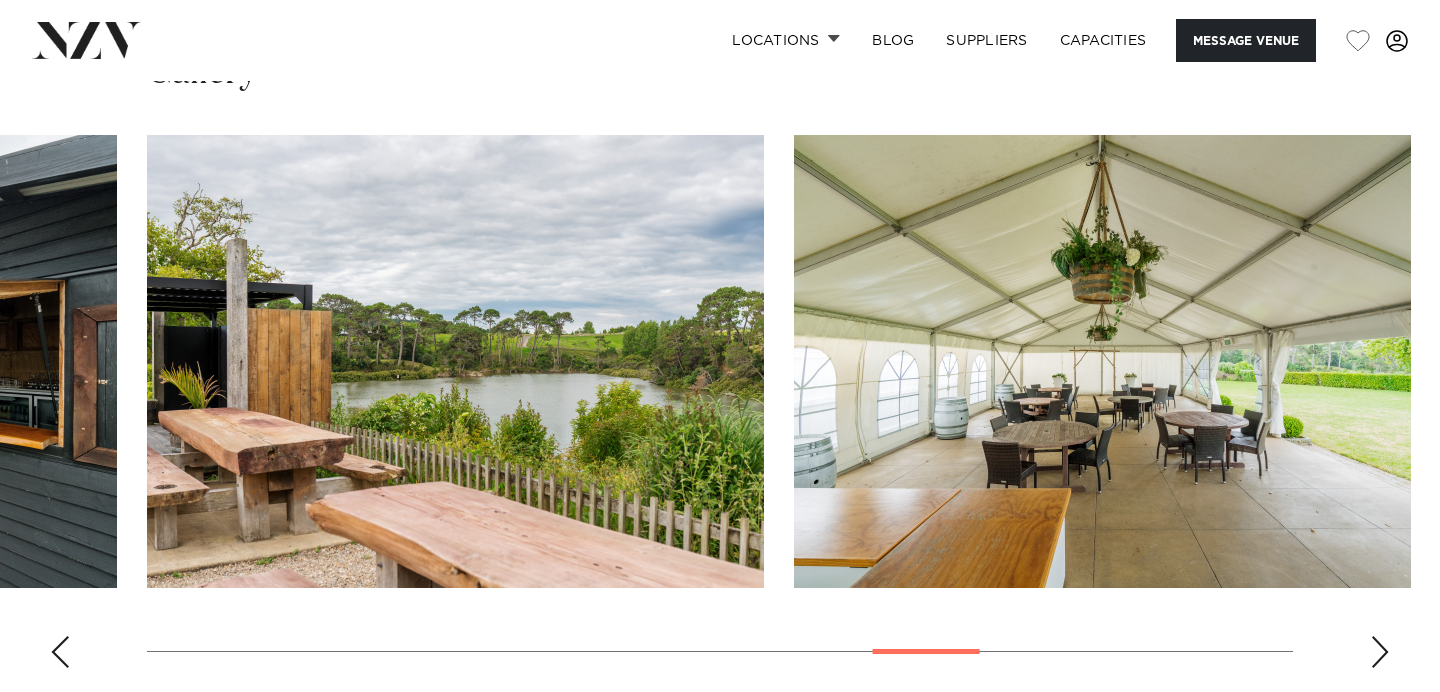 click at bounding box center (1380, 652) 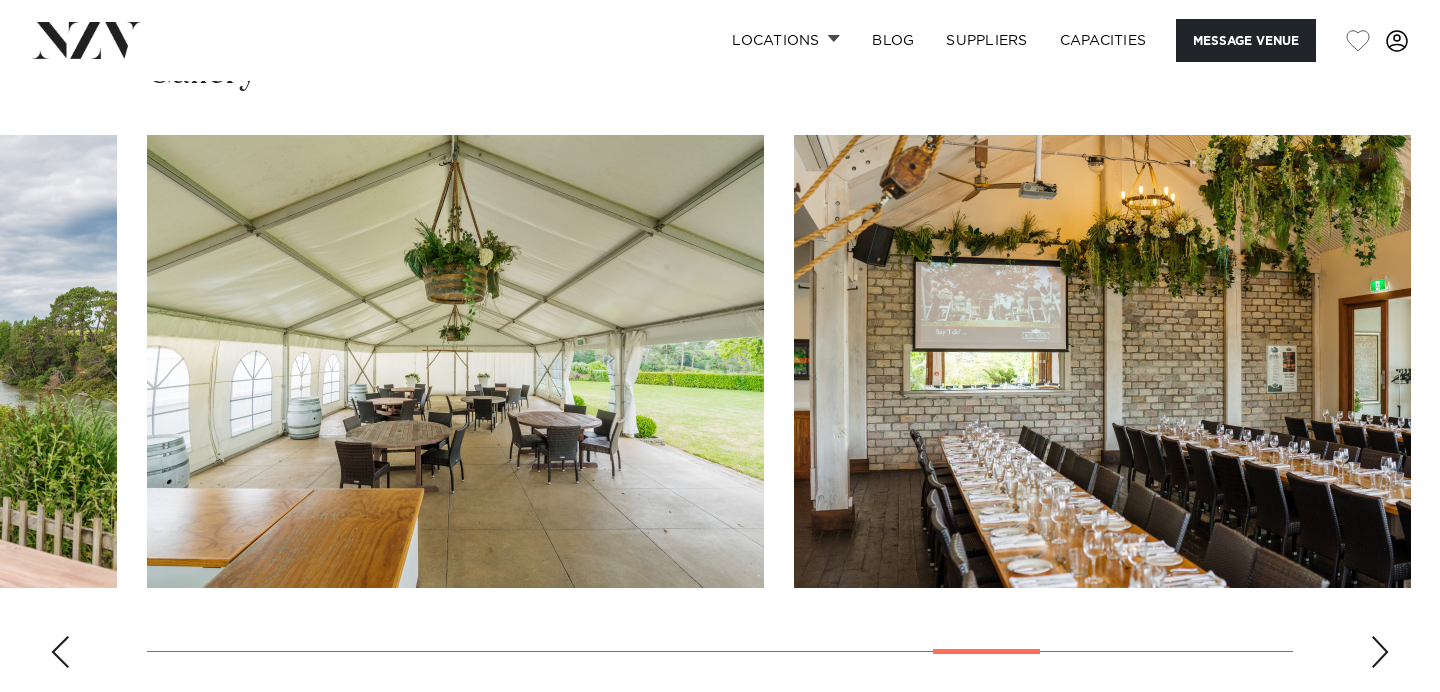 click at bounding box center (1380, 652) 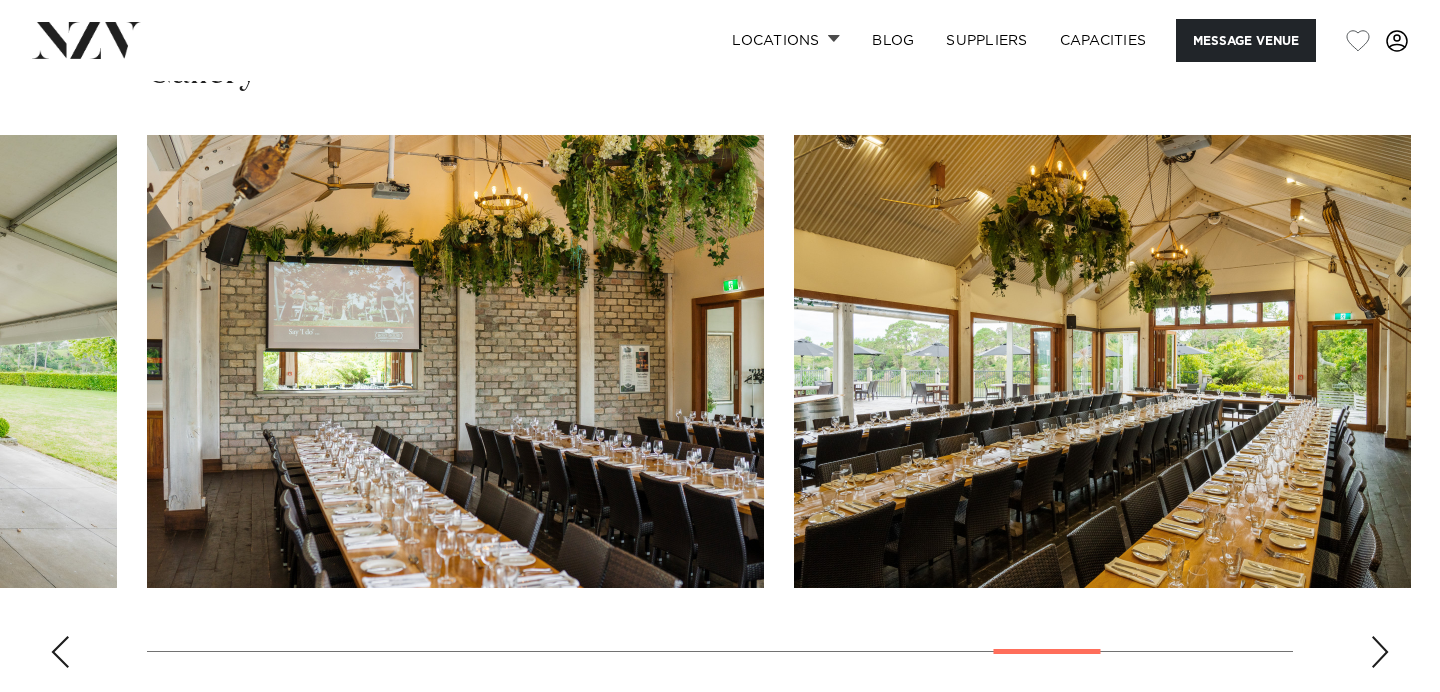 click at bounding box center [1380, 652] 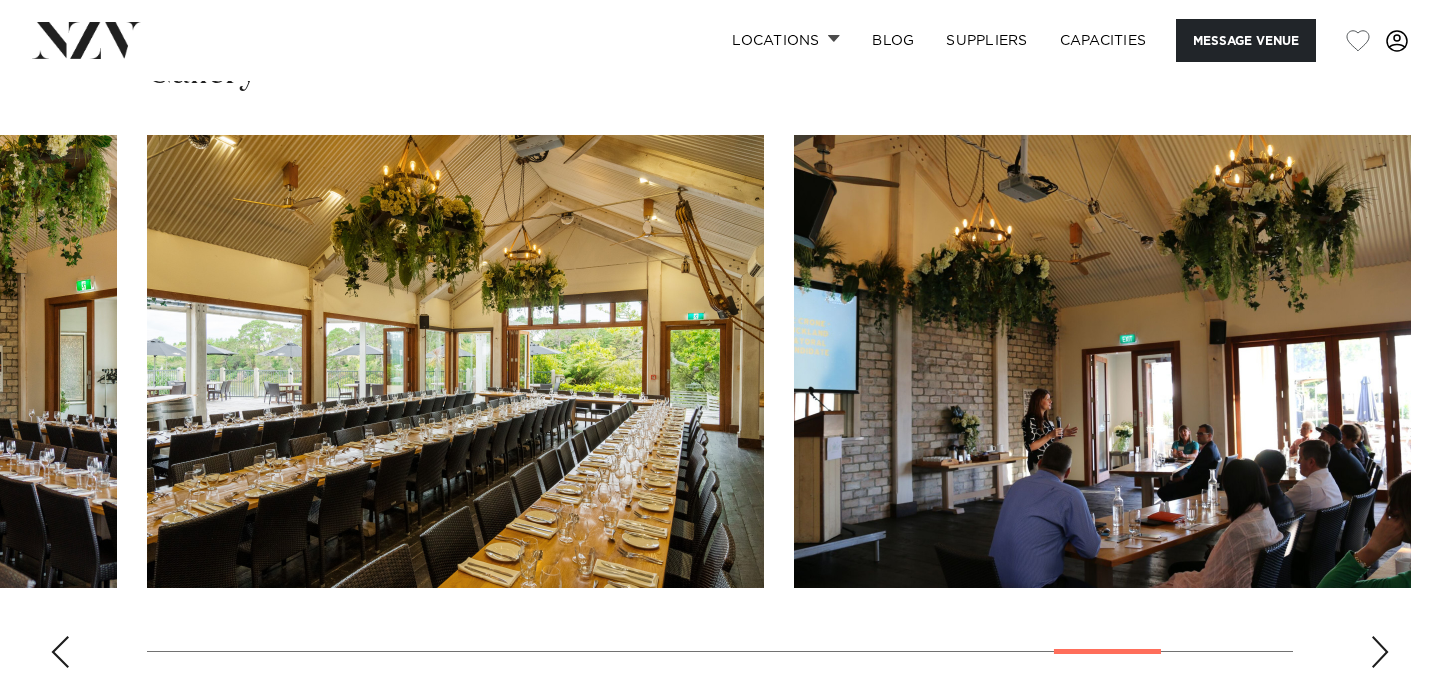 click at bounding box center [1380, 652] 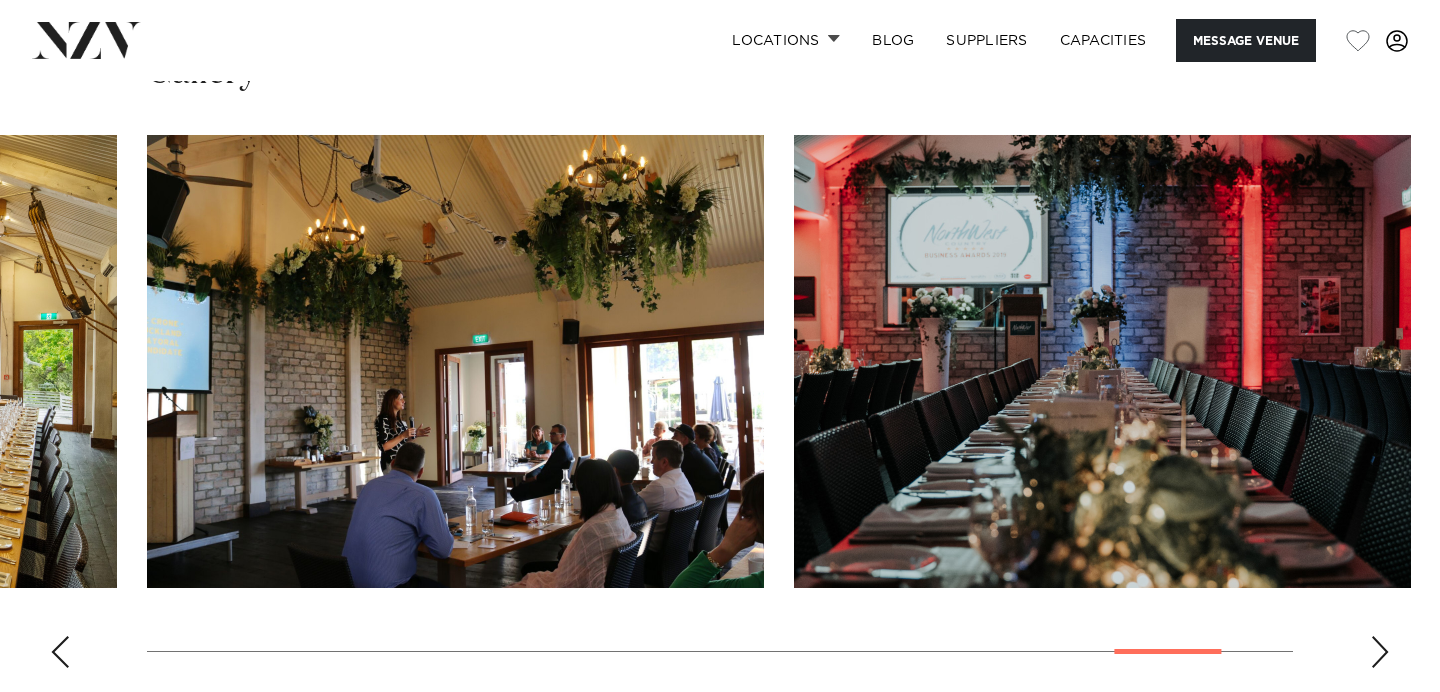 click at bounding box center (1380, 652) 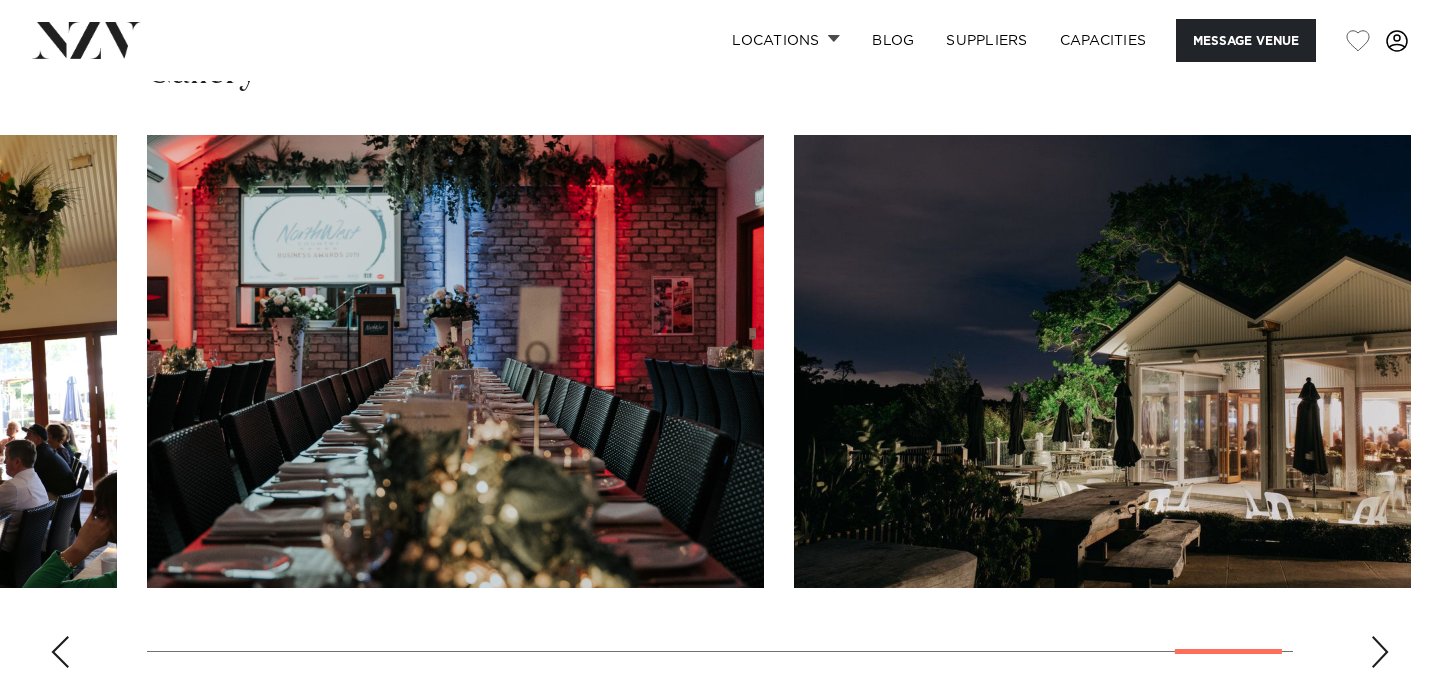 click at bounding box center (1380, 652) 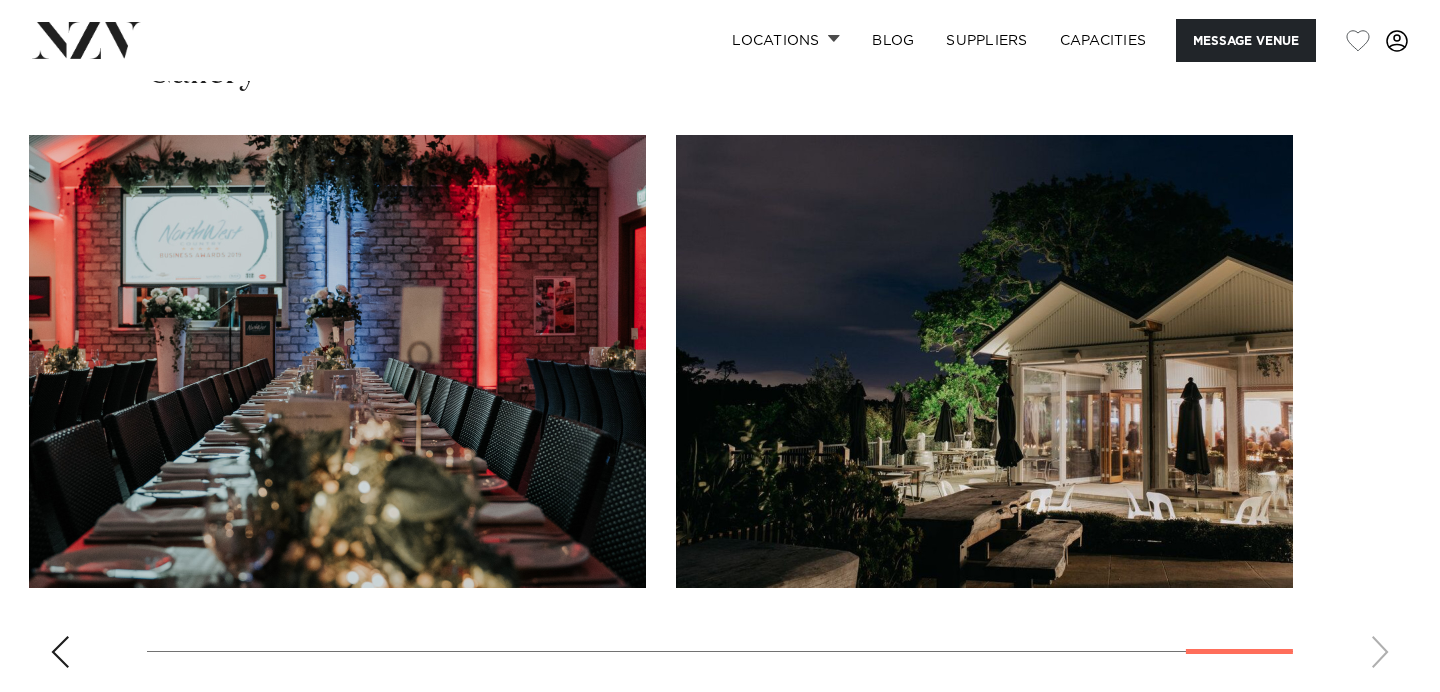 click at bounding box center (720, 409) 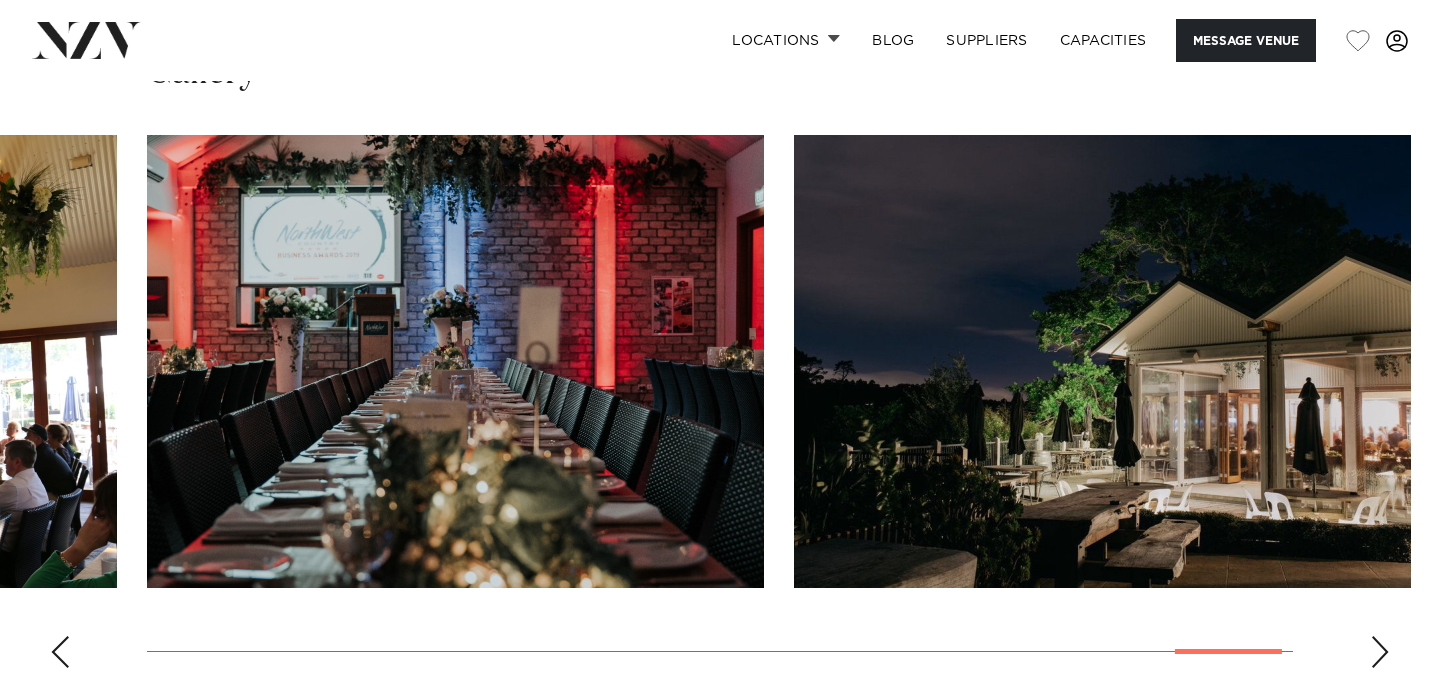 click at bounding box center (60, 652) 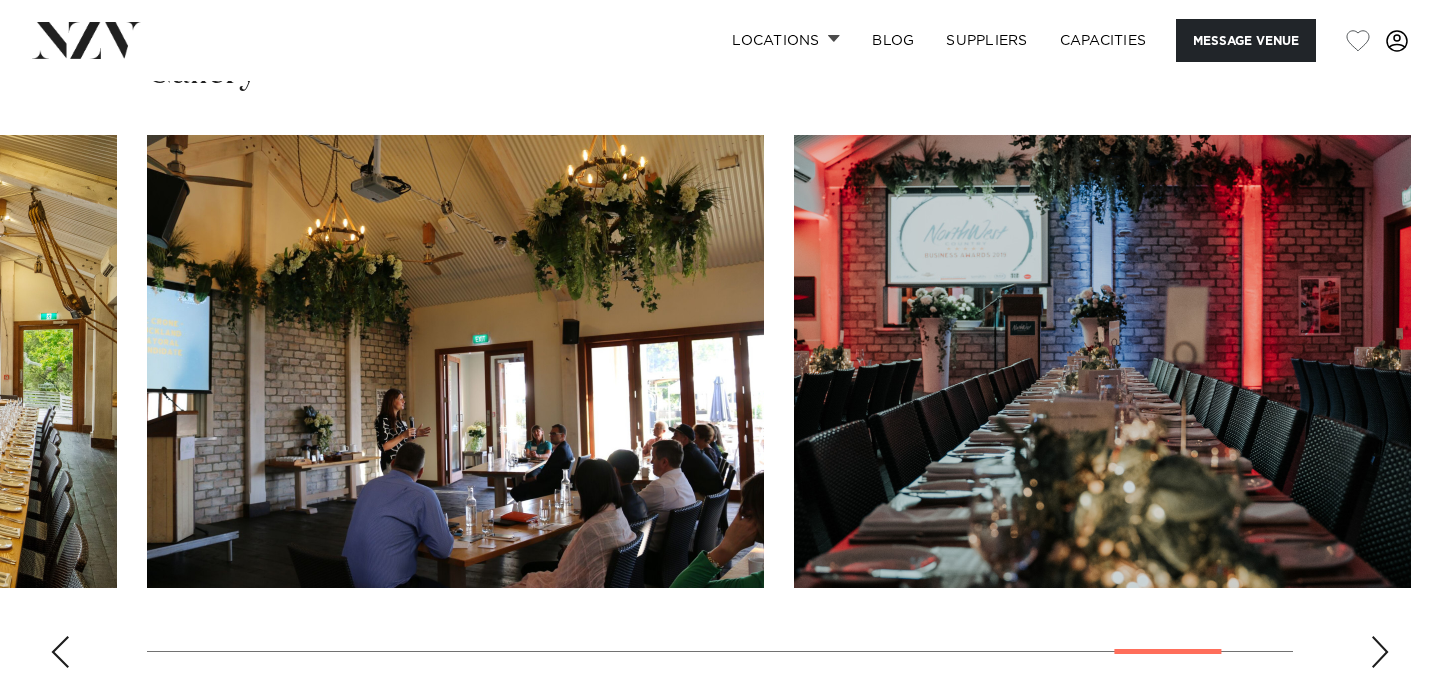 click at bounding box center [60, 652] 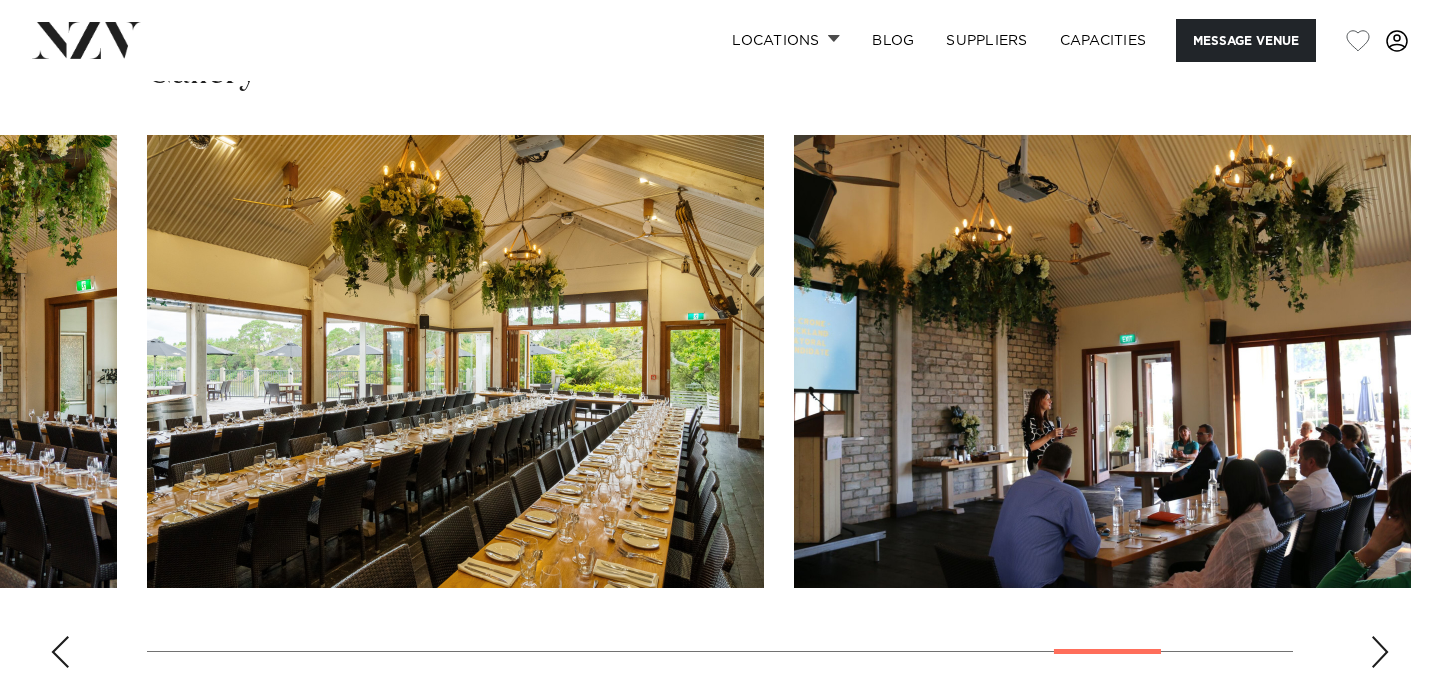 click at bounding box center [60, 652] 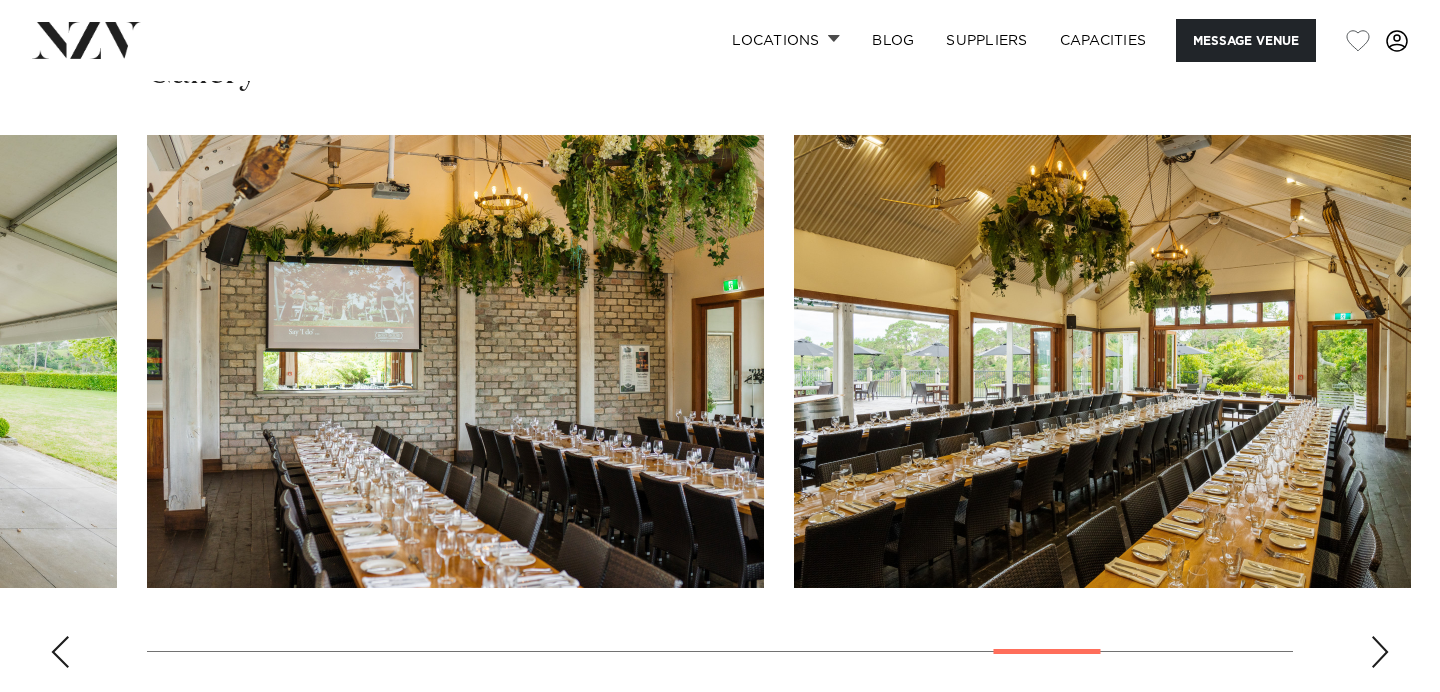click at bounding box center (60, 652) 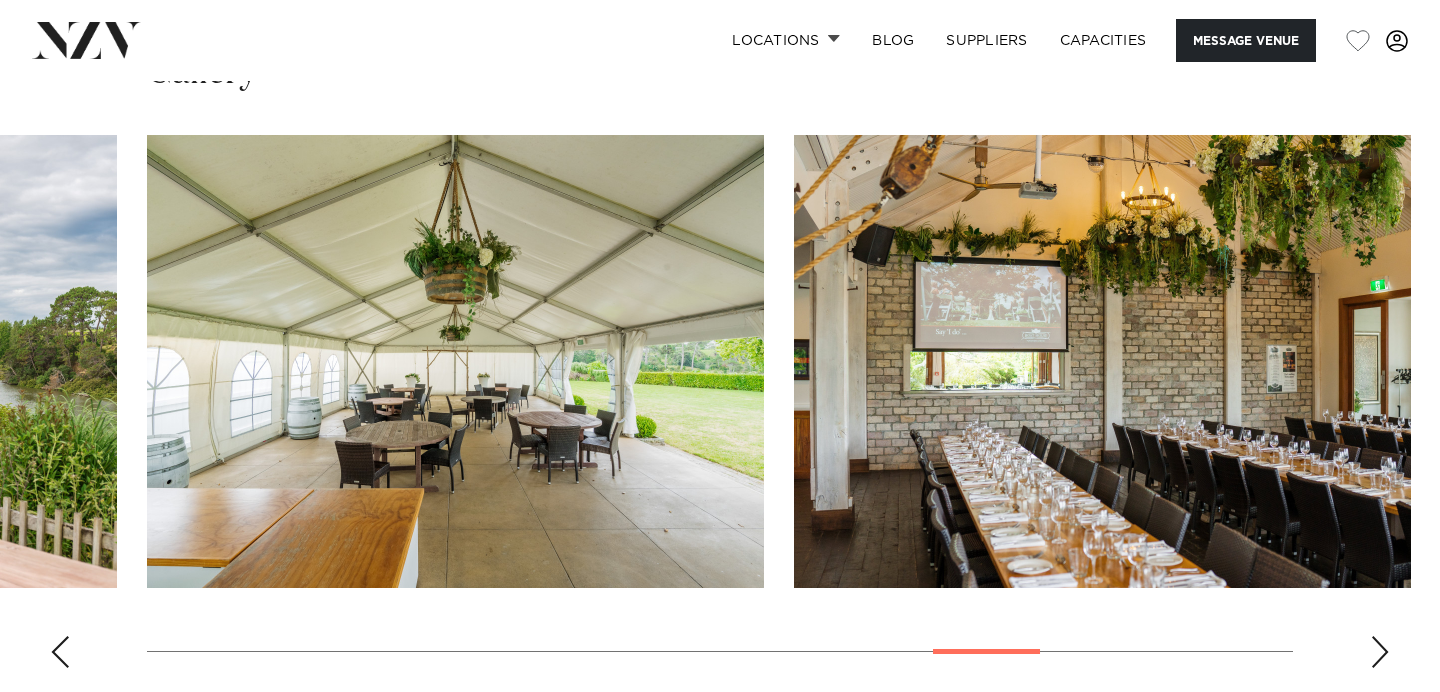 click at bounding box center (60, 652) 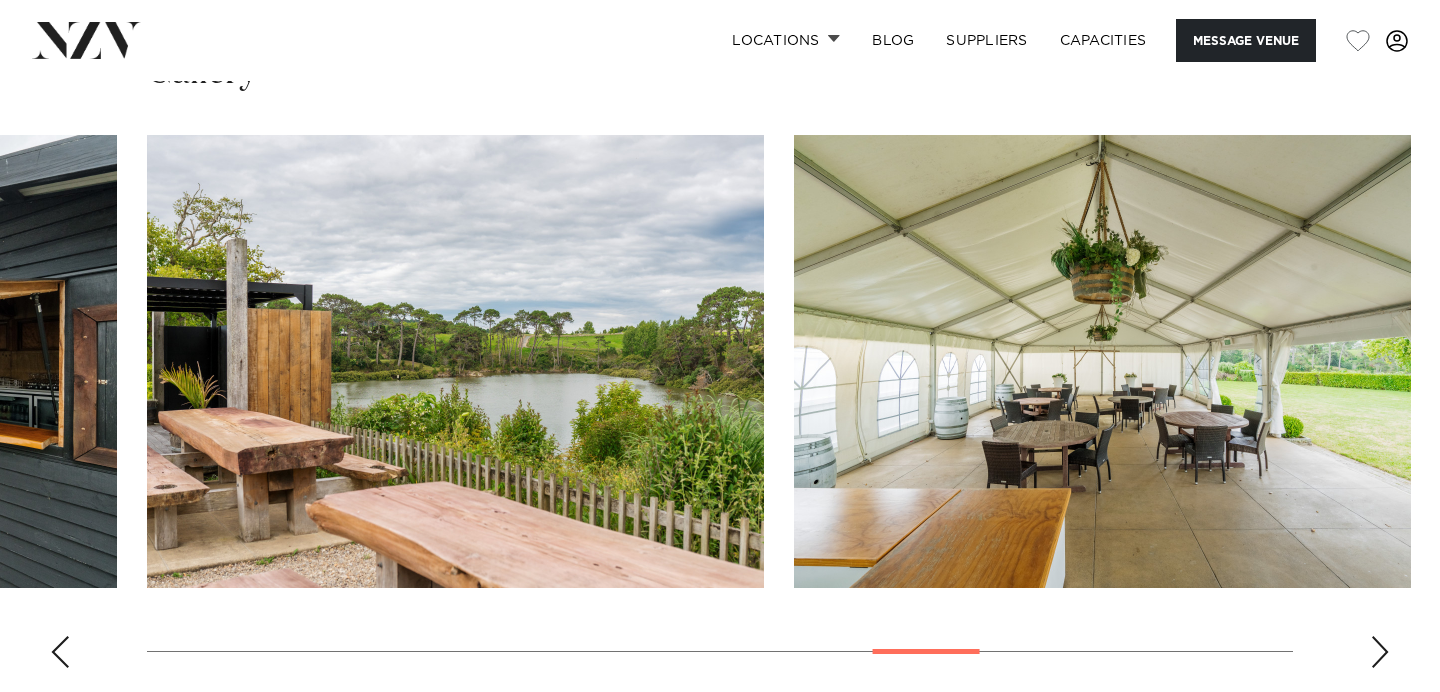 click at bounding box center [60, 652] 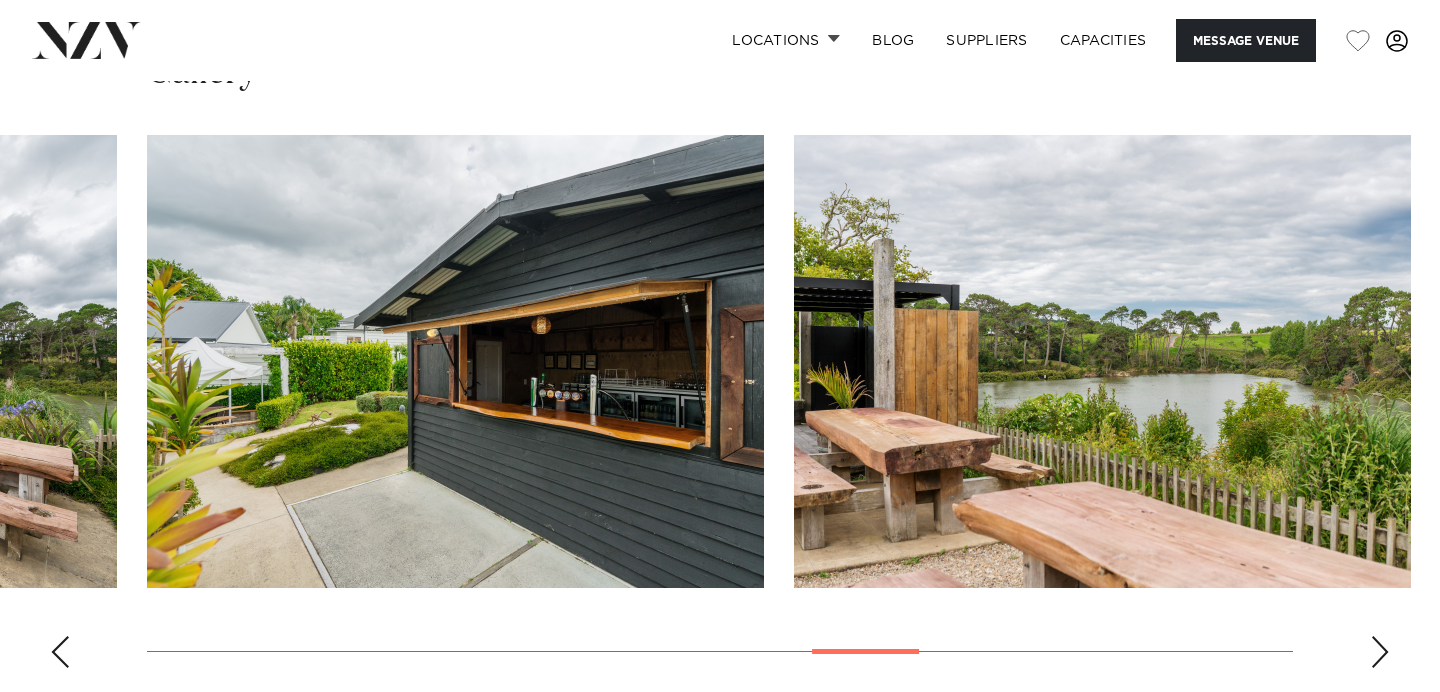 click at bounding box center [60, 652] 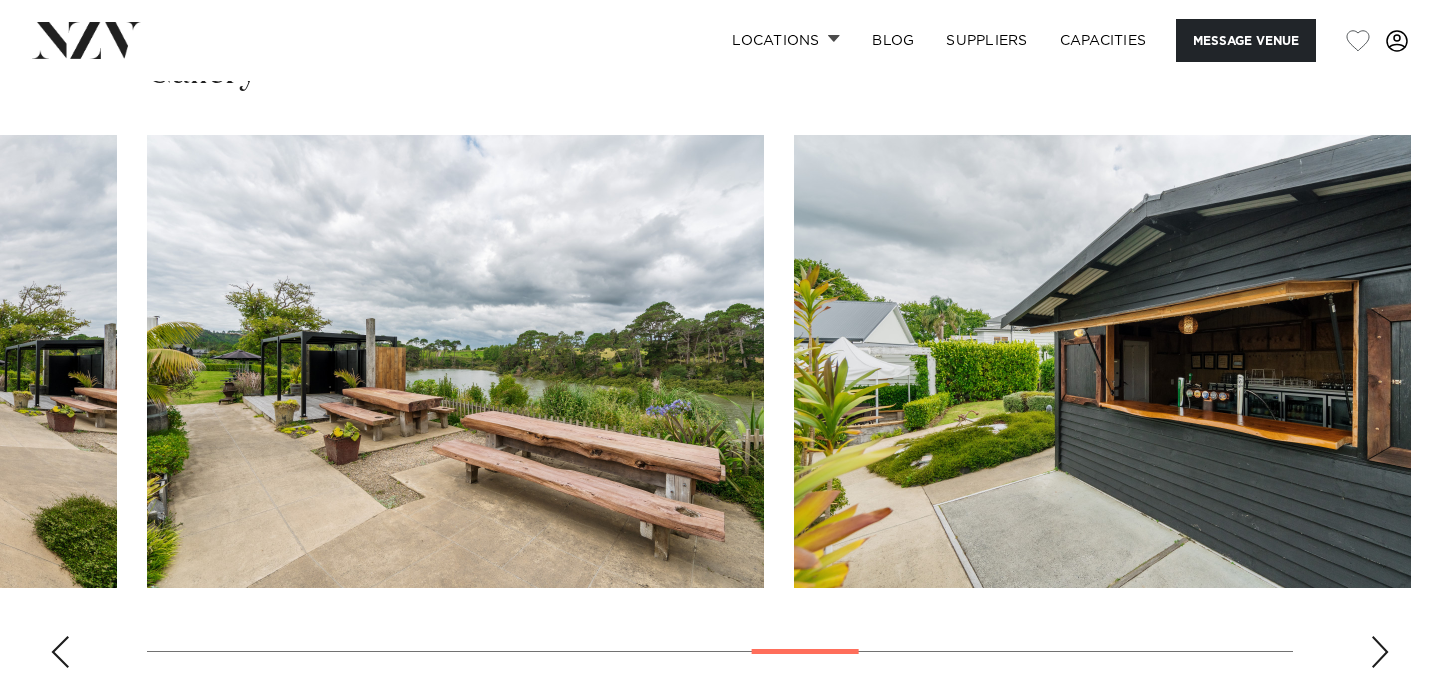 click at bounding box center (60, 652) 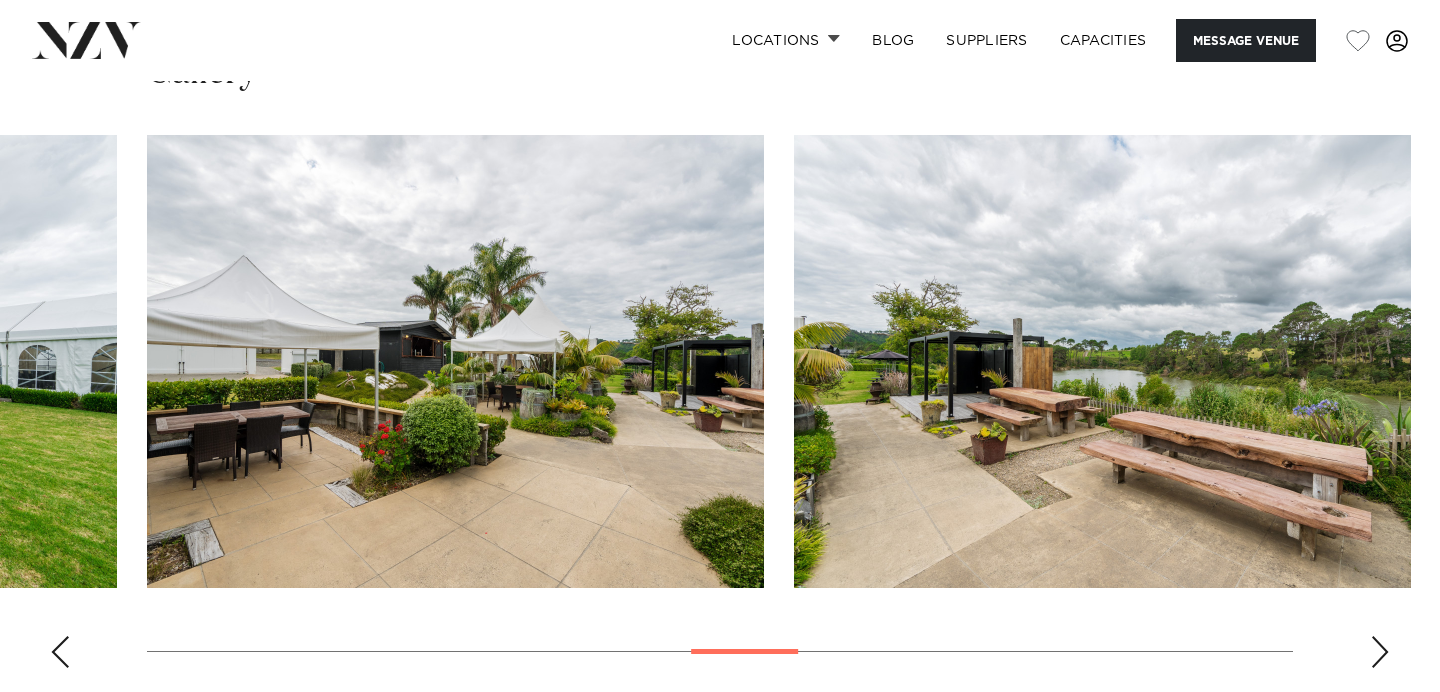 click at bounding box center [60, 652] 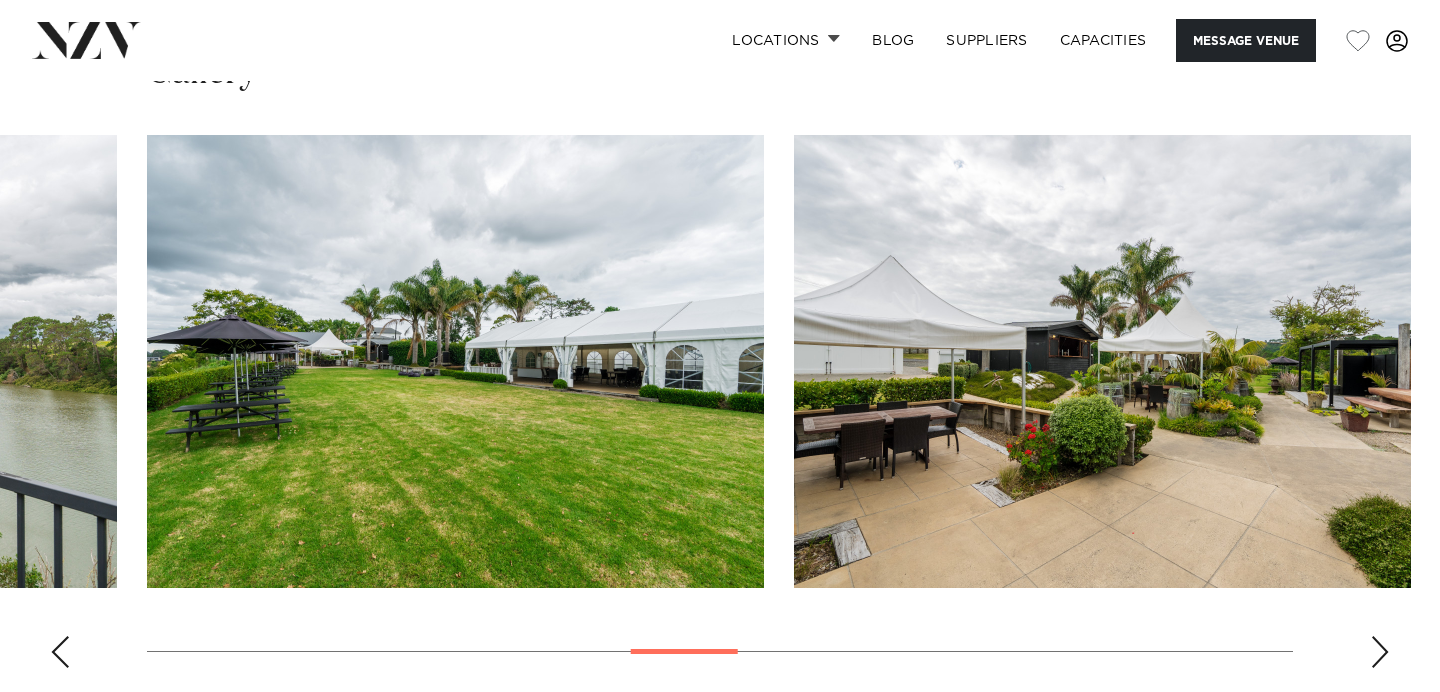 click at bounding box center [60, 652] 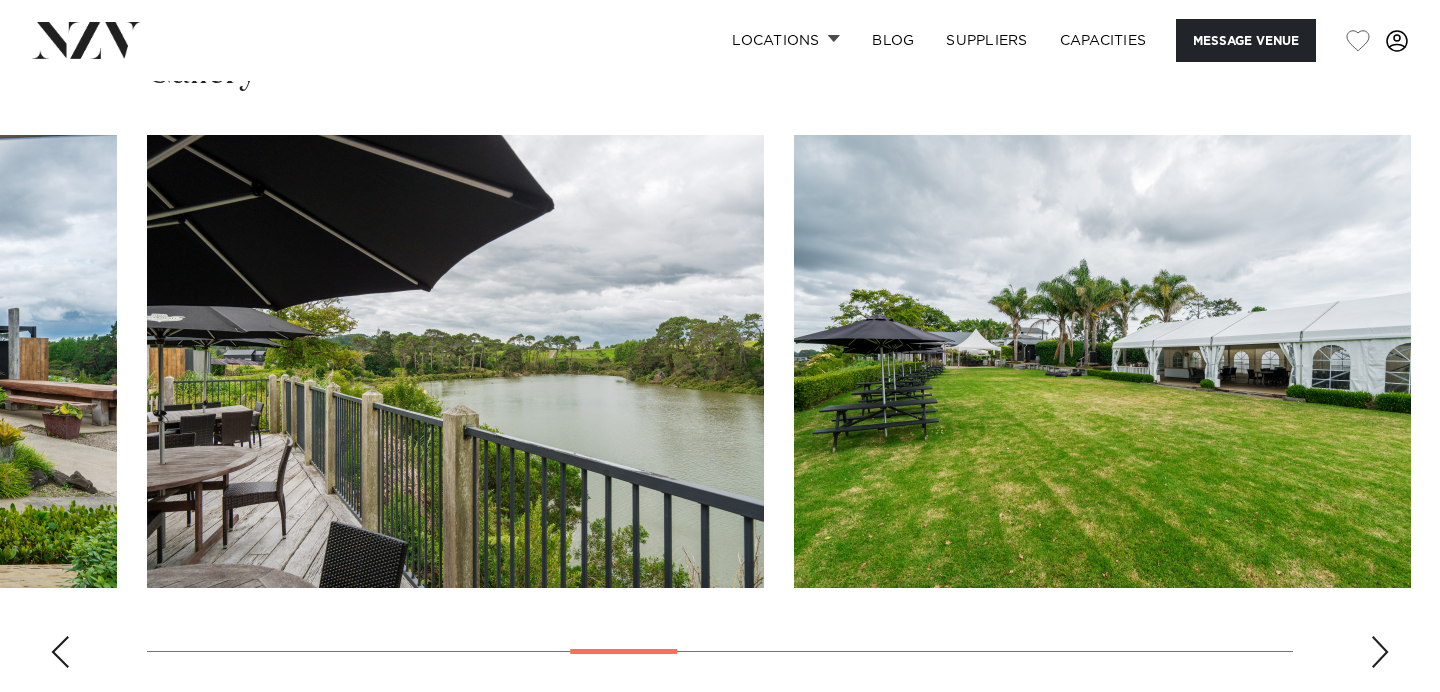 click at bounding box center (60, 652) 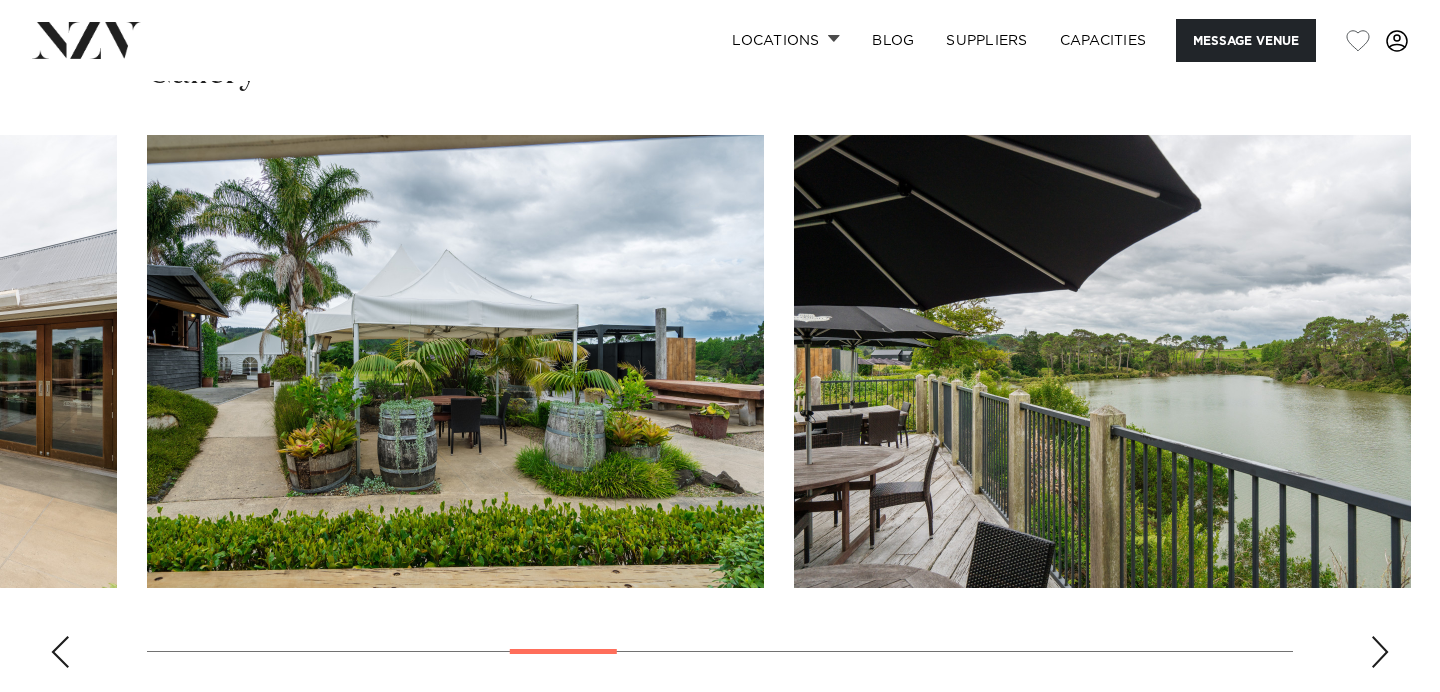 click at bounding box center [60, 652] 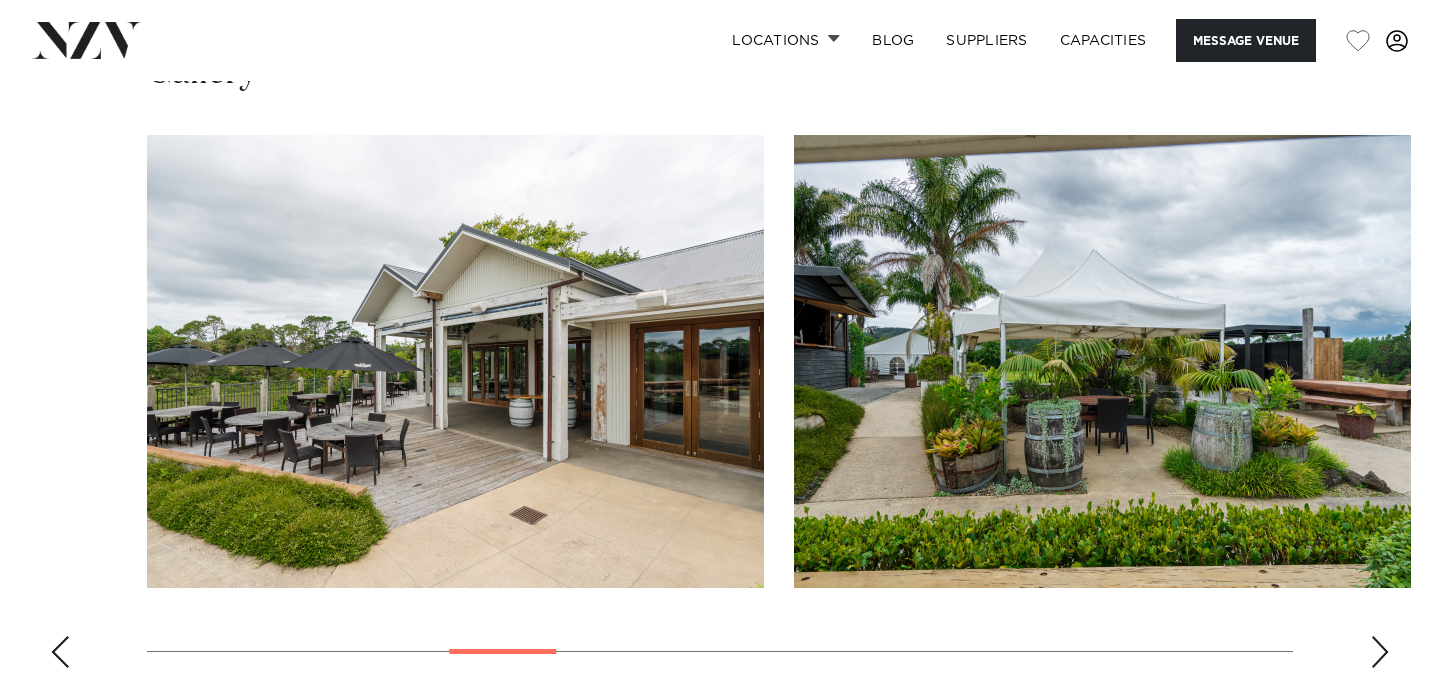 click at bounding box center (60, 652) 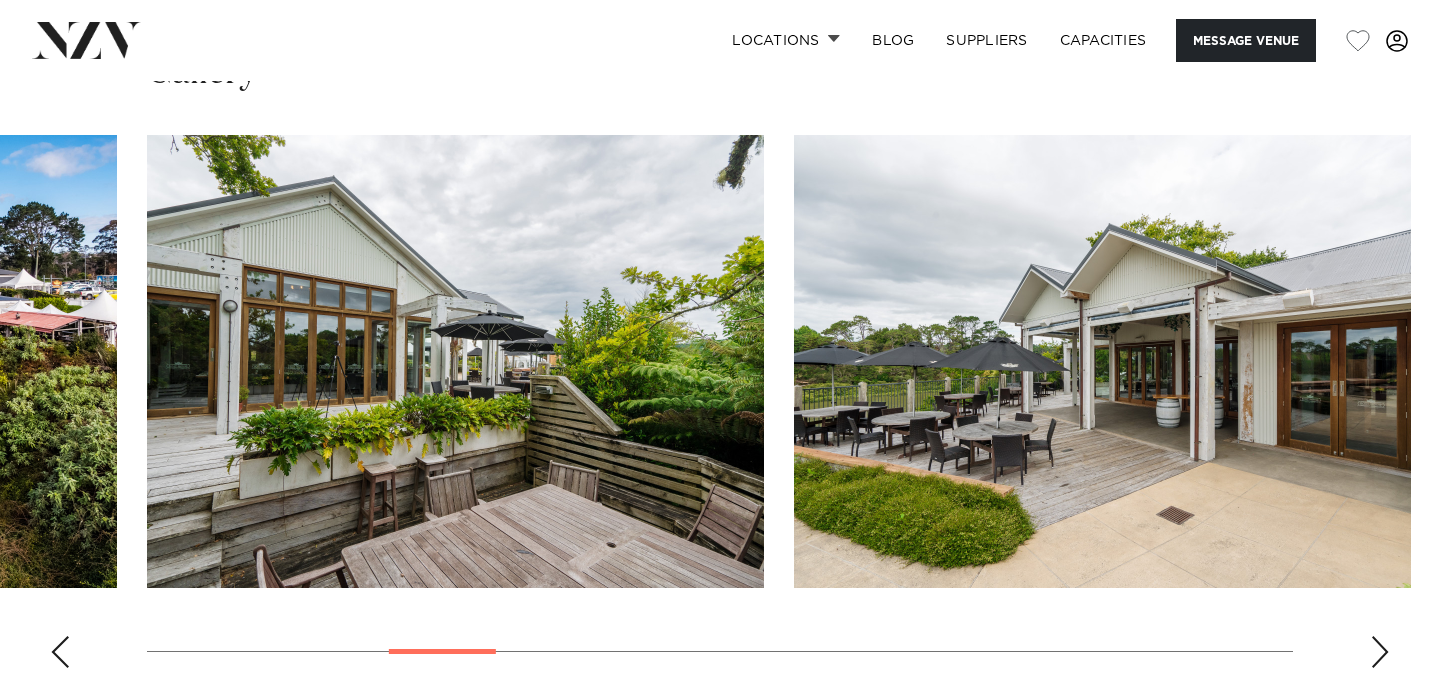click at bounding box center [60, 652] 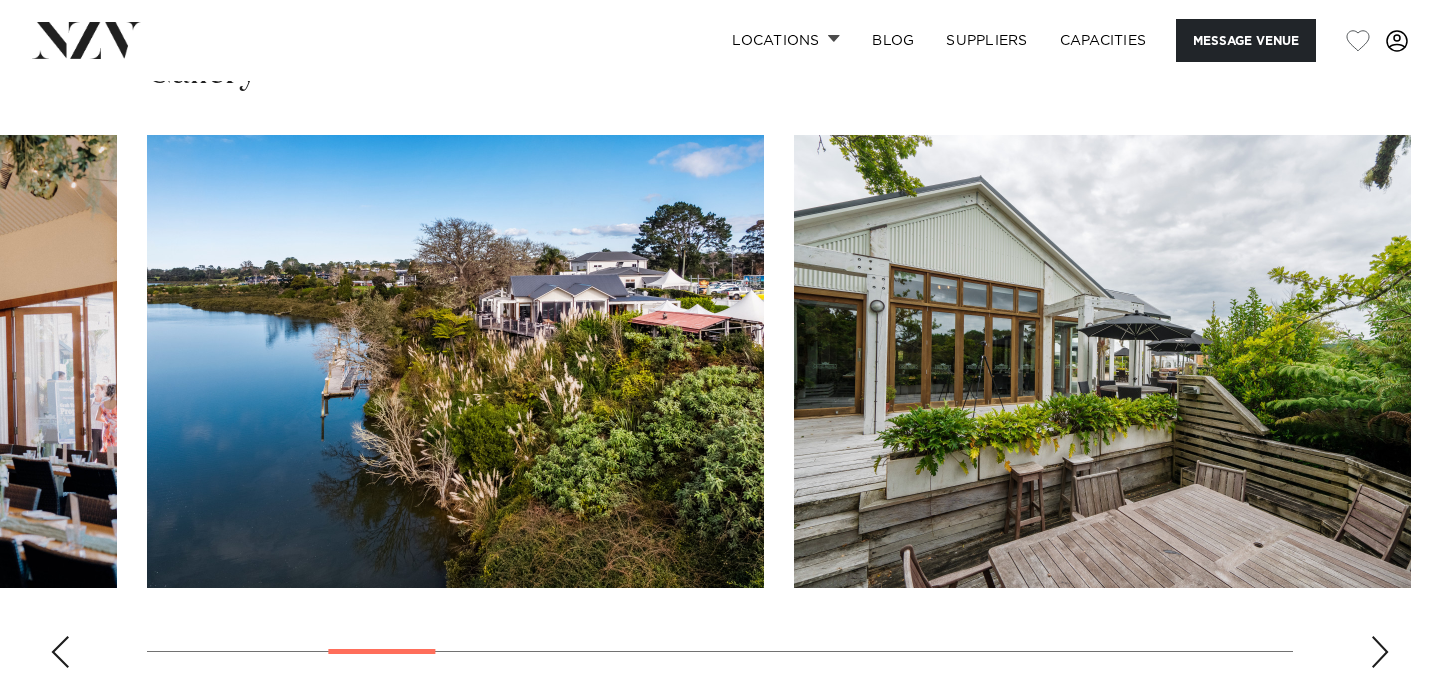 click at bounding box center (60, 652) 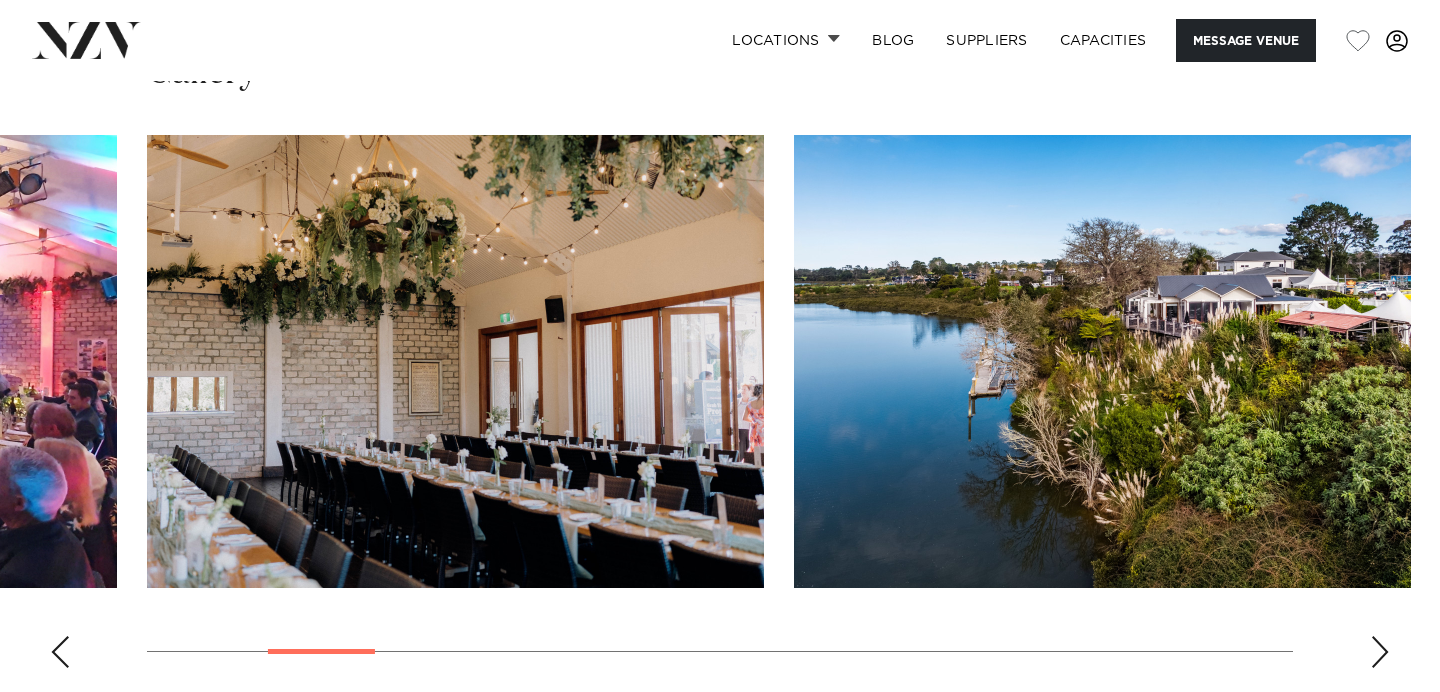 click at bounding box center [60, 652] 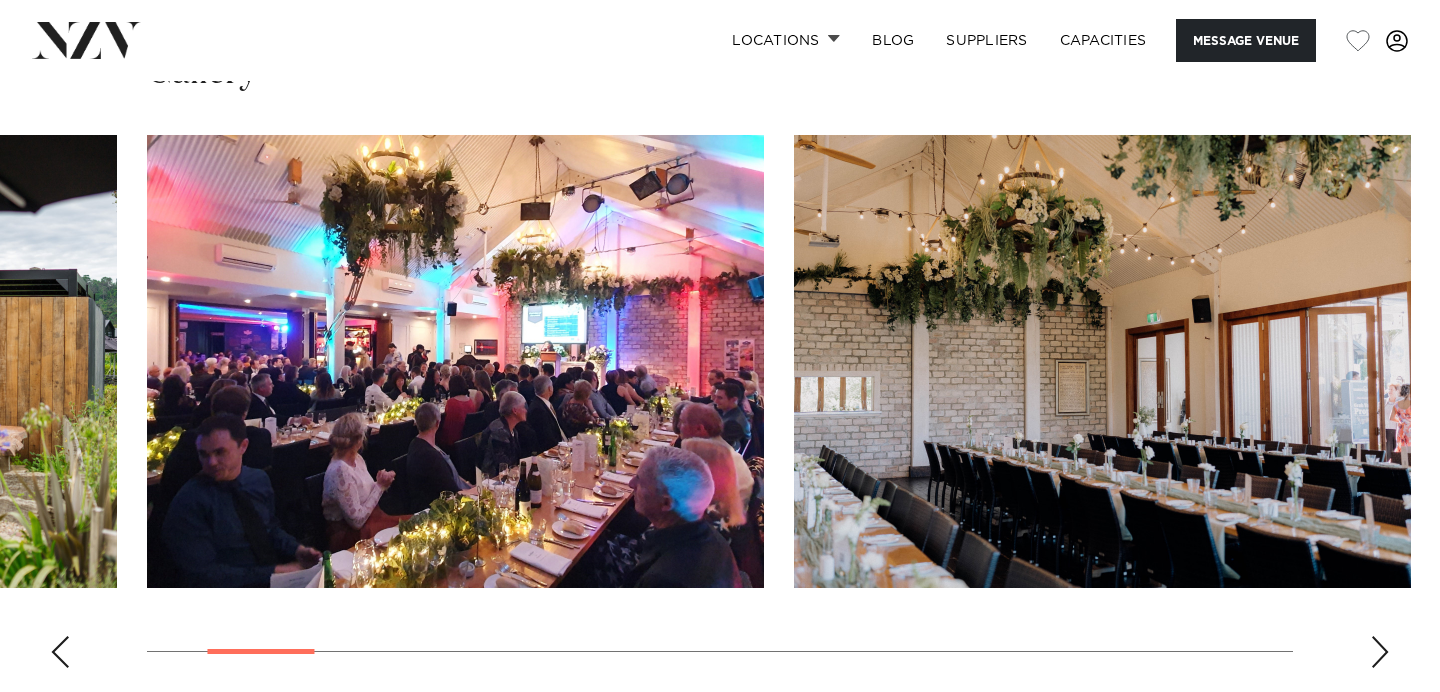 click at bounding box center (60, 652) 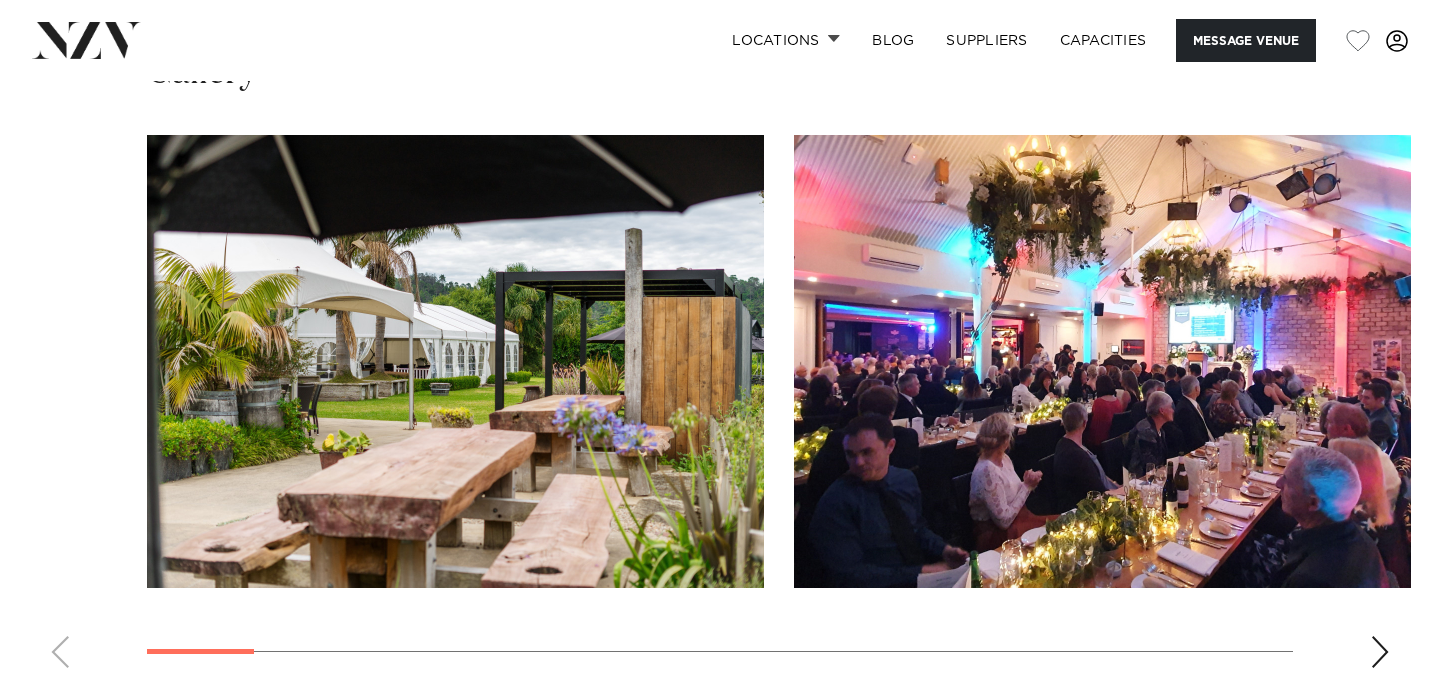 click at bounding box center [720, 409] 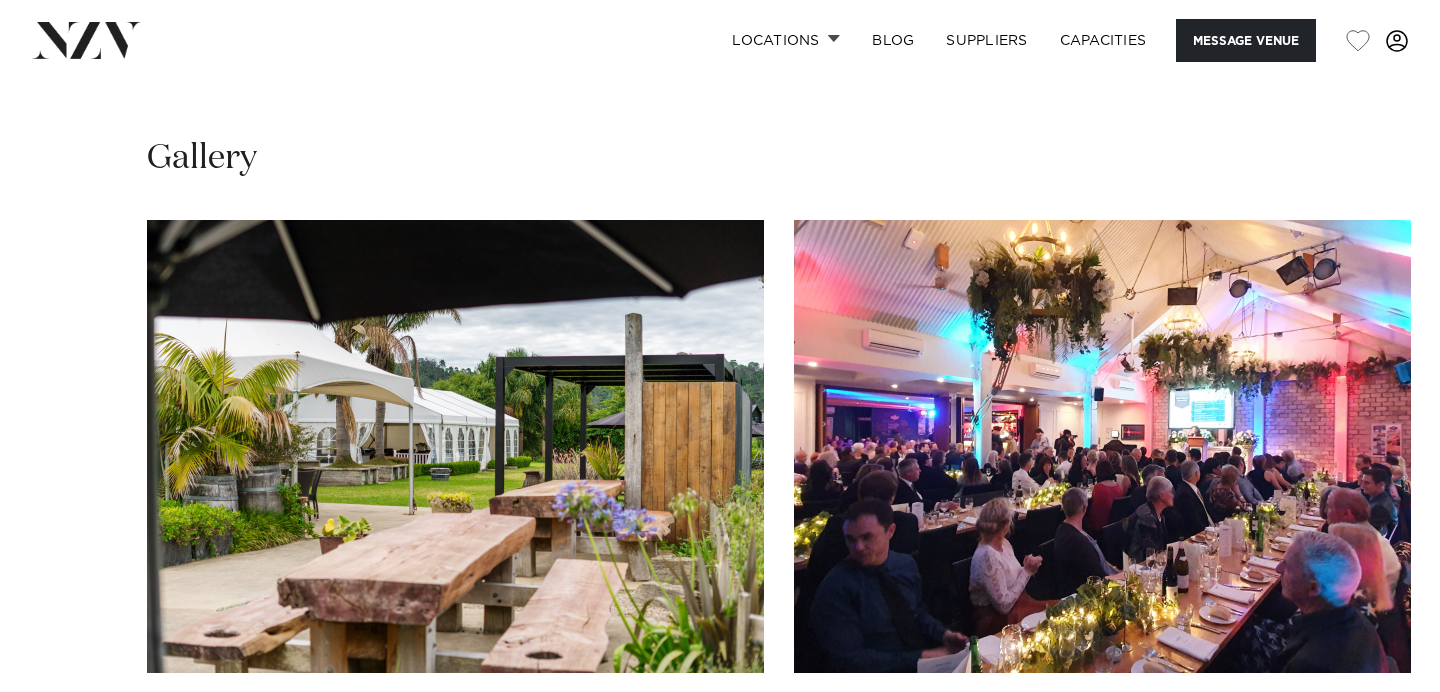 scroll, scrollTop: 1810, scrollLeft: 0, axis: vertical 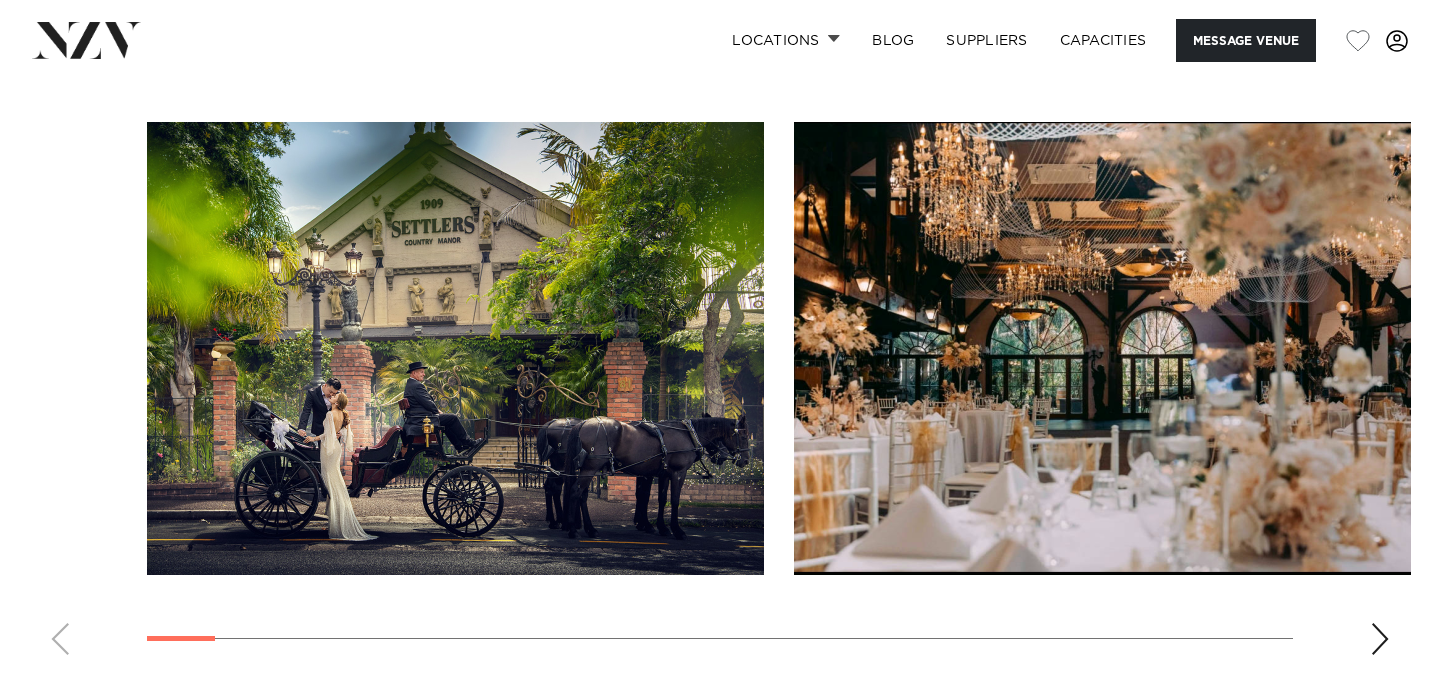 click at bounding box center (720, 396) 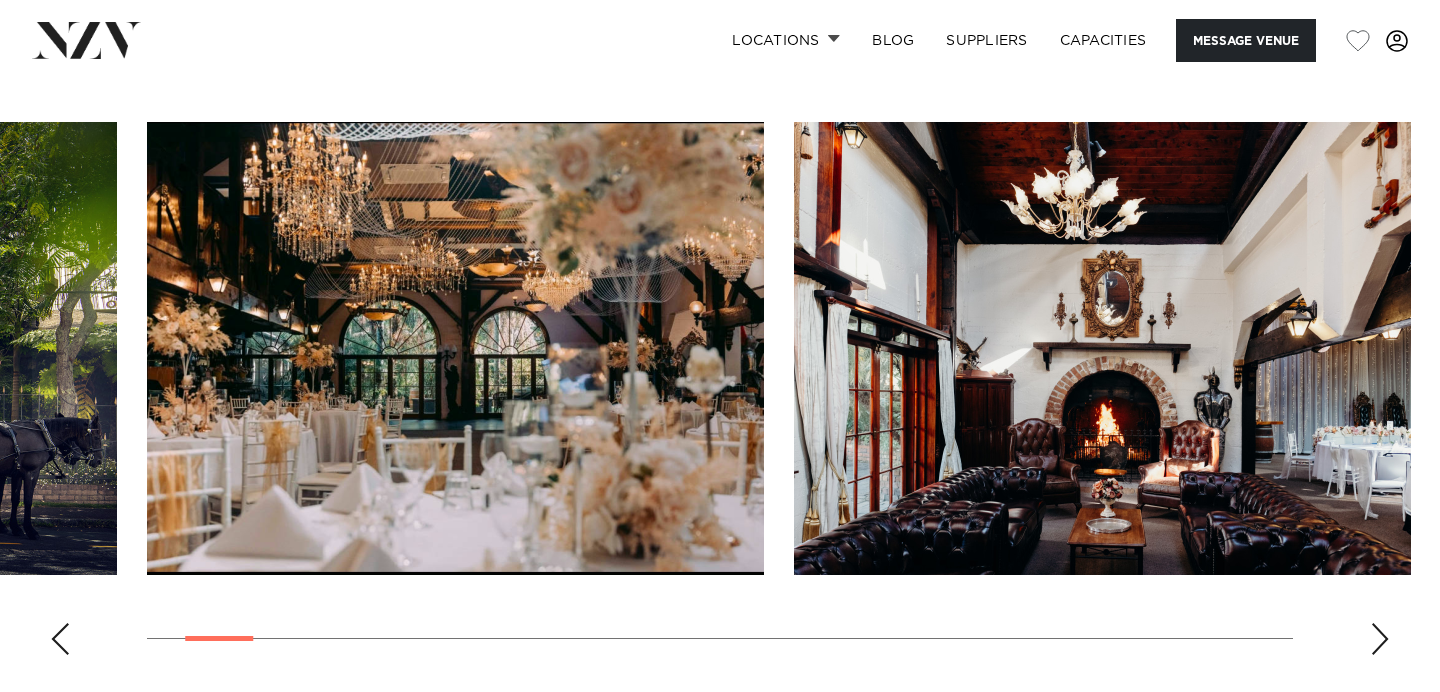 click at bounding box center [1380, 639] 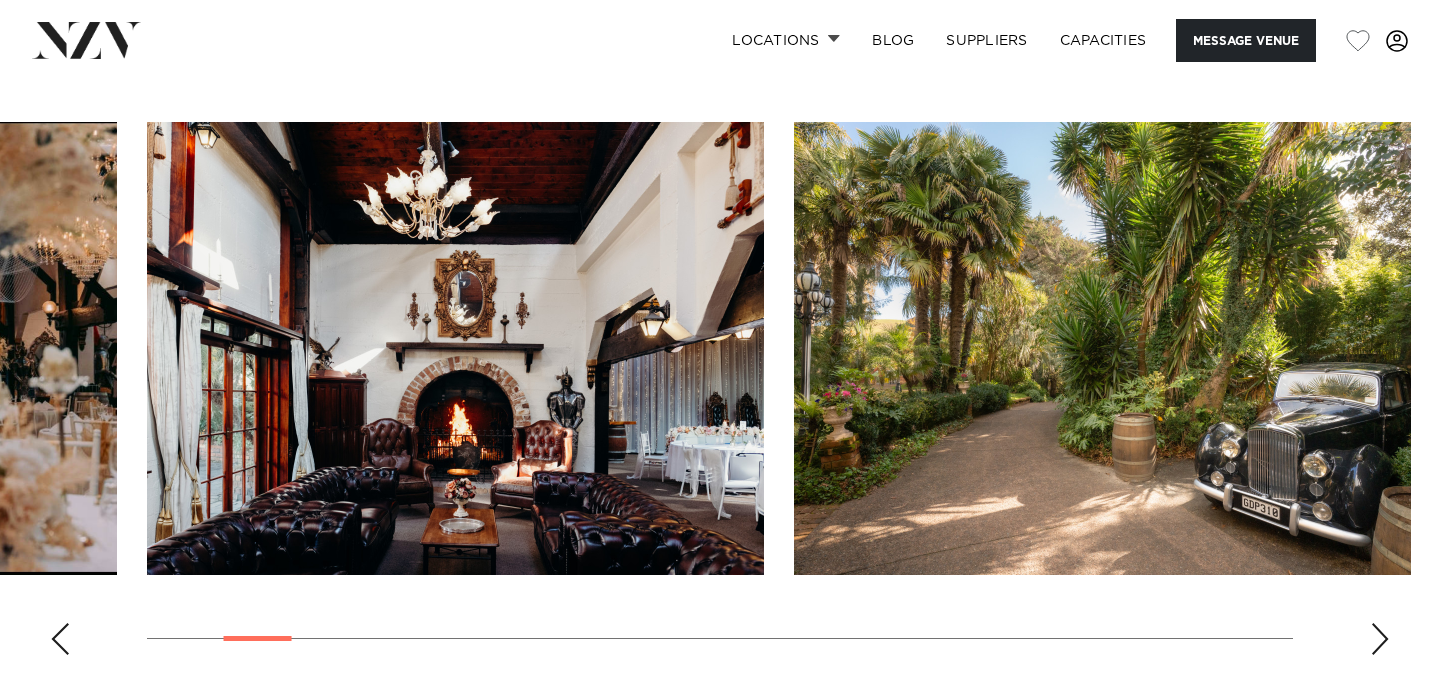 click at bounding box center (1380, 639) 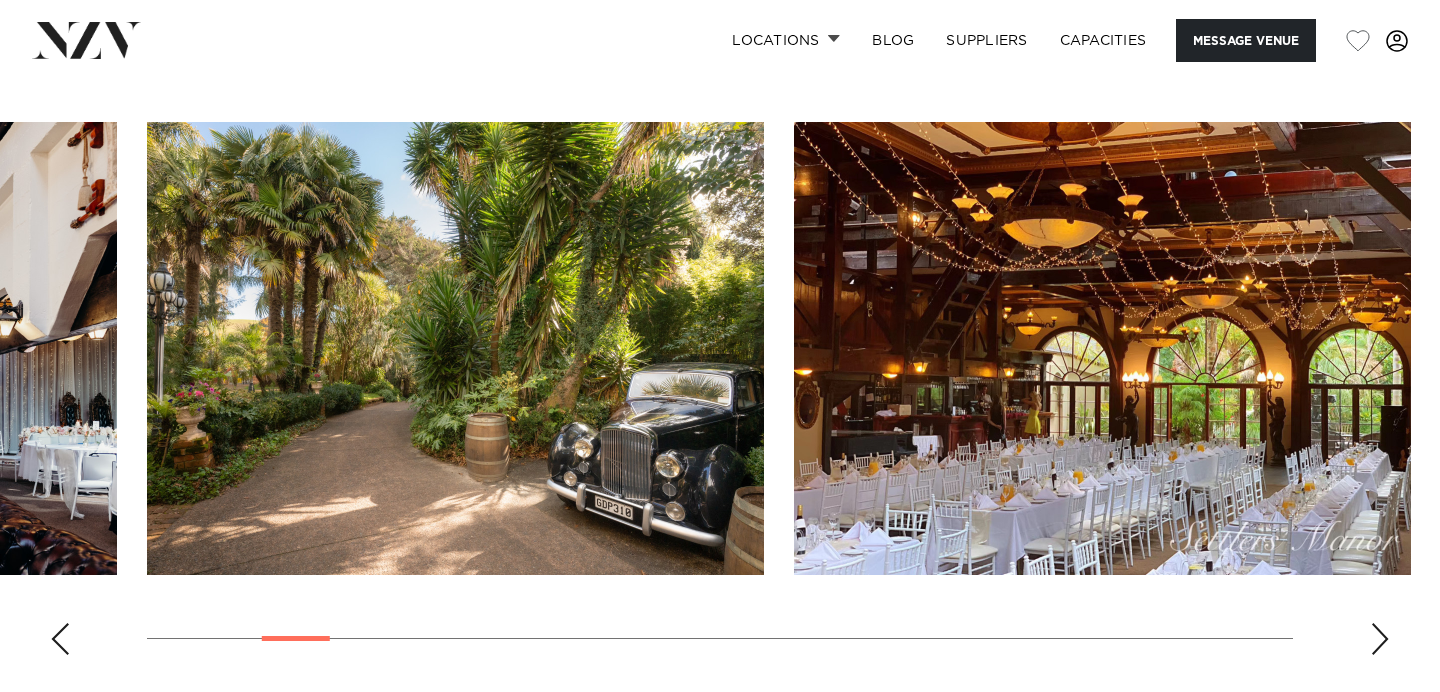 click at bounding box center [1380, 639] 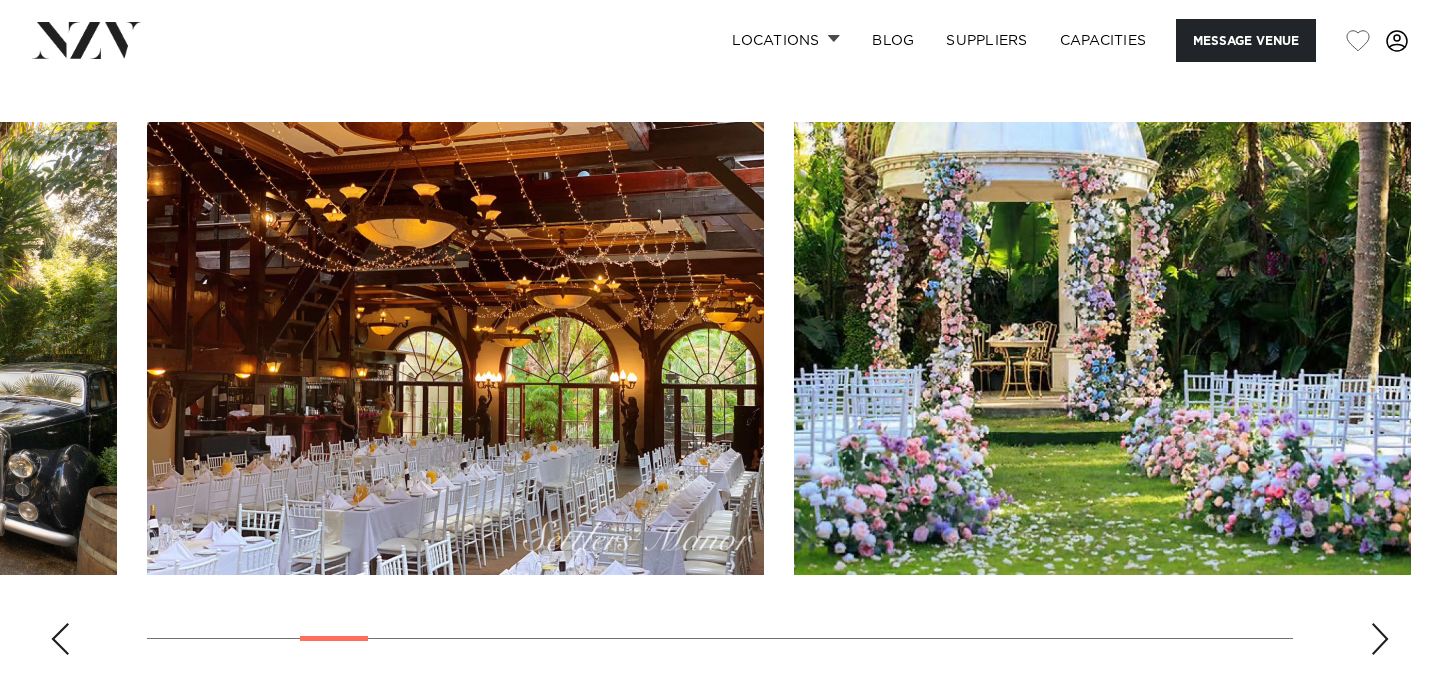 click at bounding box center (1380, 639) 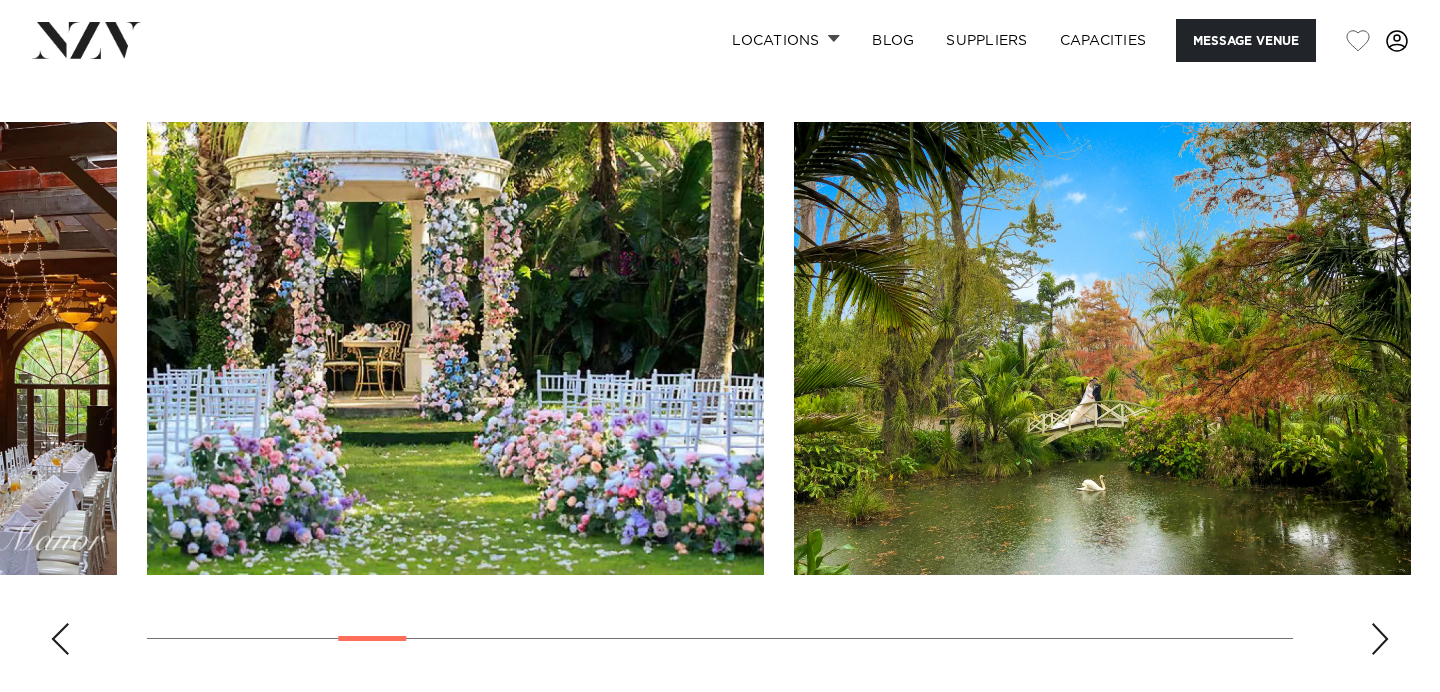 click at bounding box center (1380, 639) 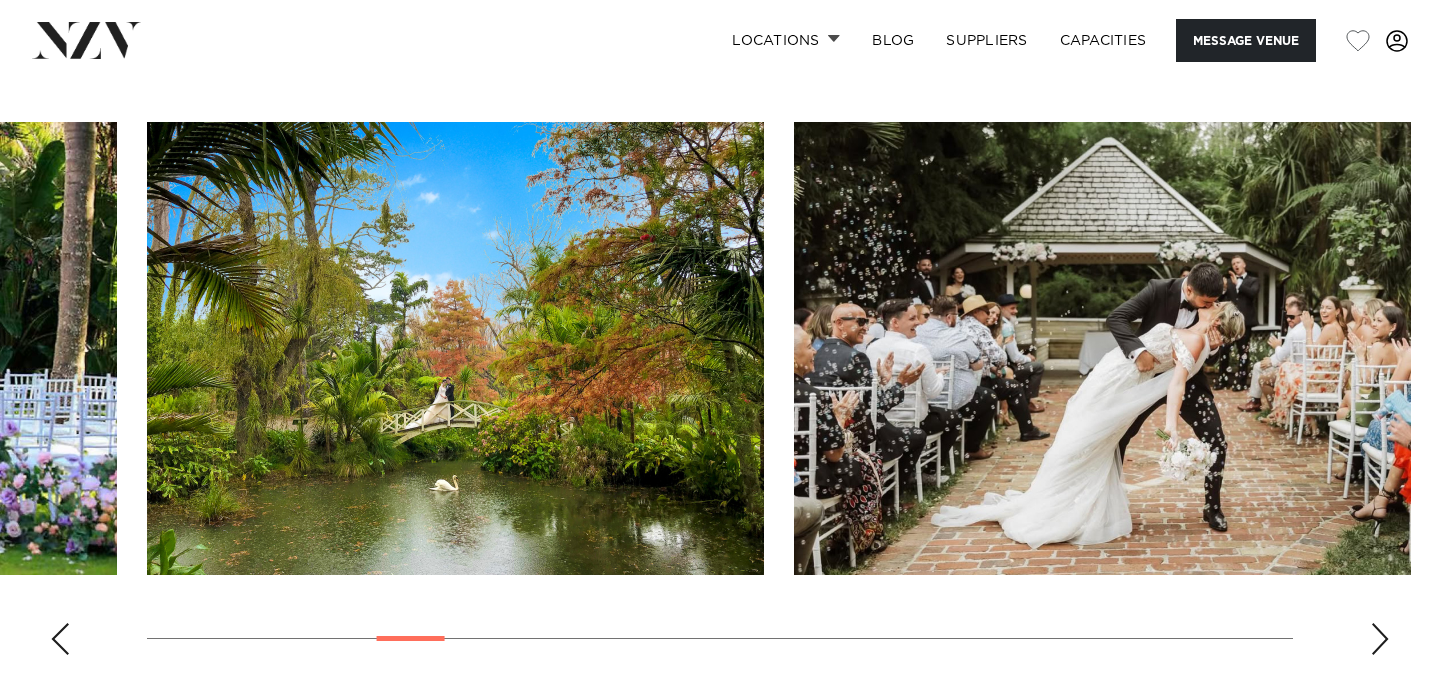 click at bounding box center [1380, 639] 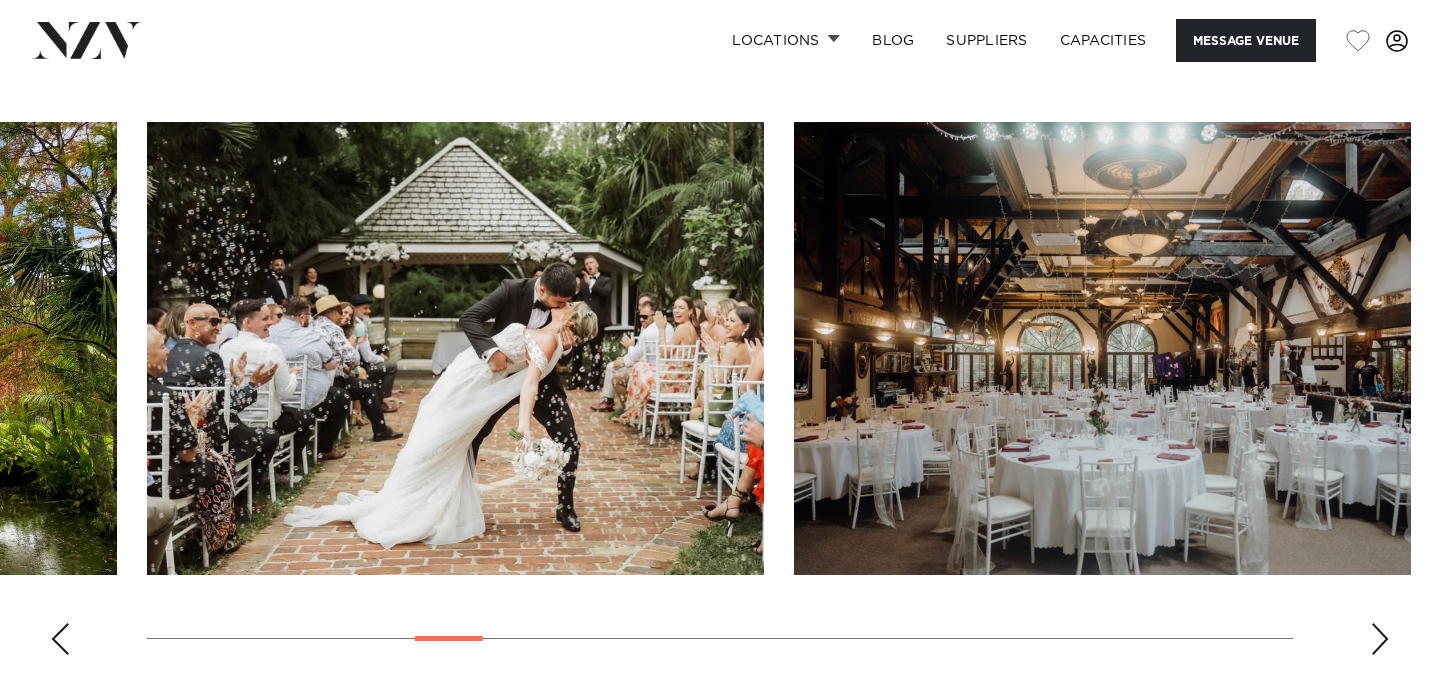 click at bounding box center (1380, 639) 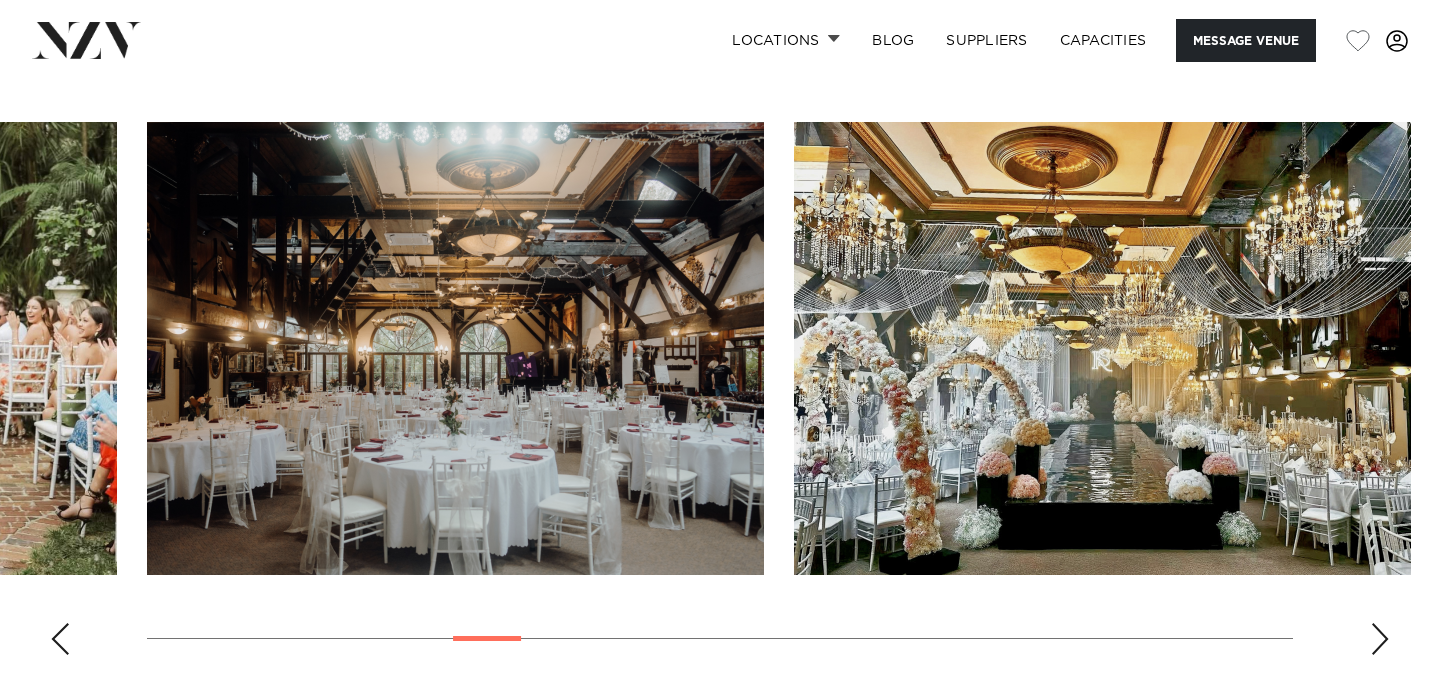 click at bounding box center [1380, 639] 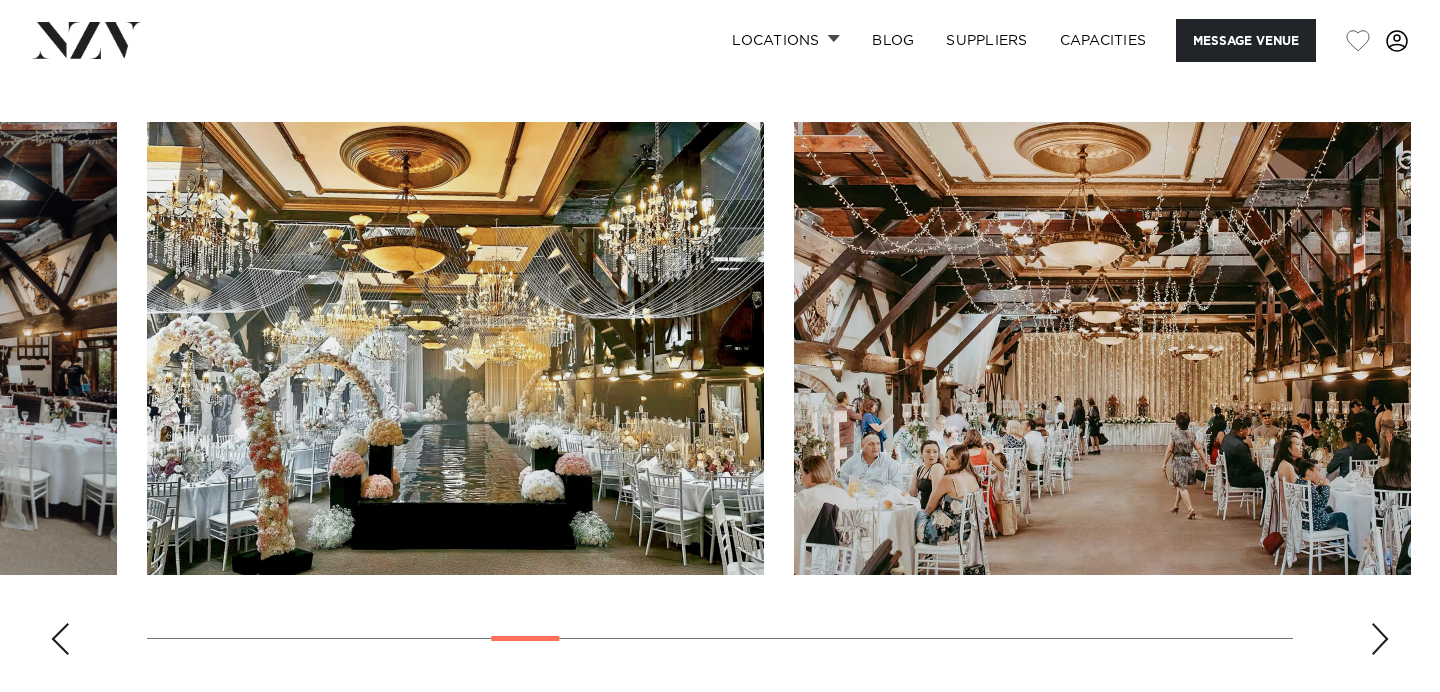 click at bounding box center (1380, 639) 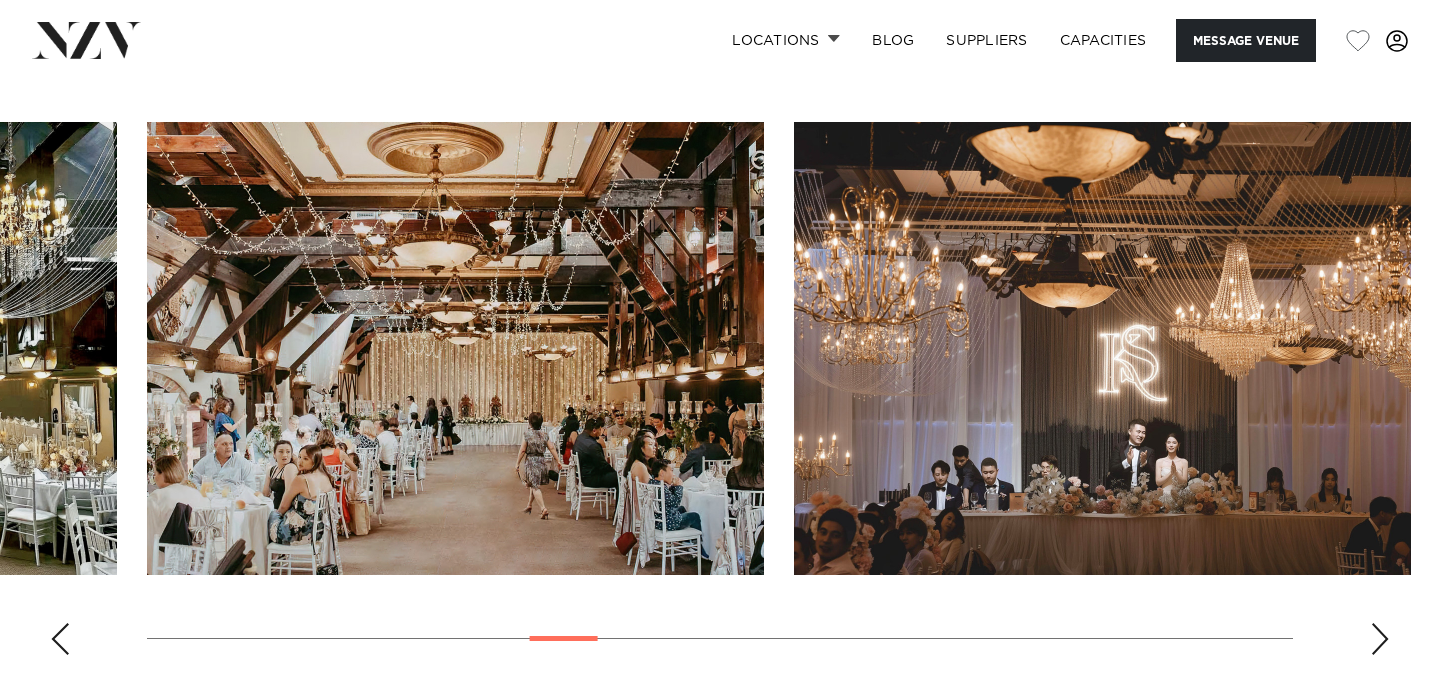 click at bounding box center [1380, 639] 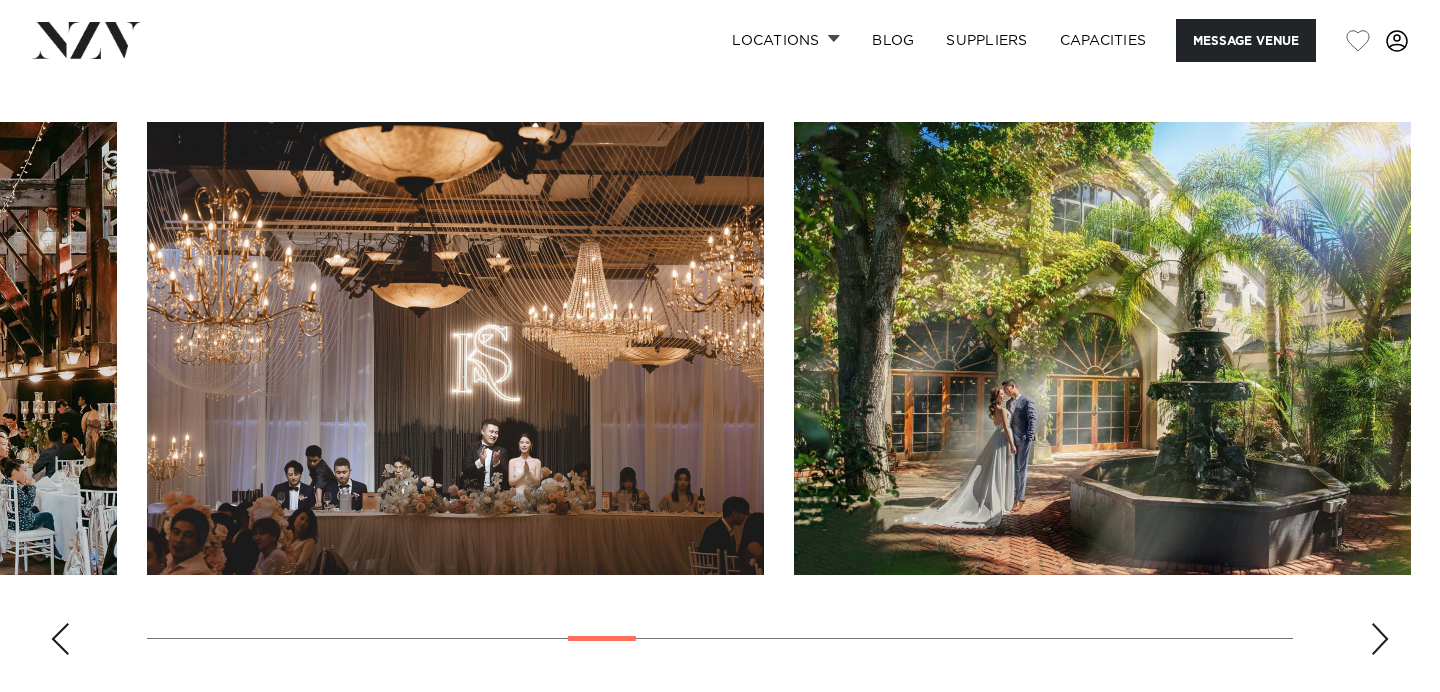 click at bounding box center (1380, 639) 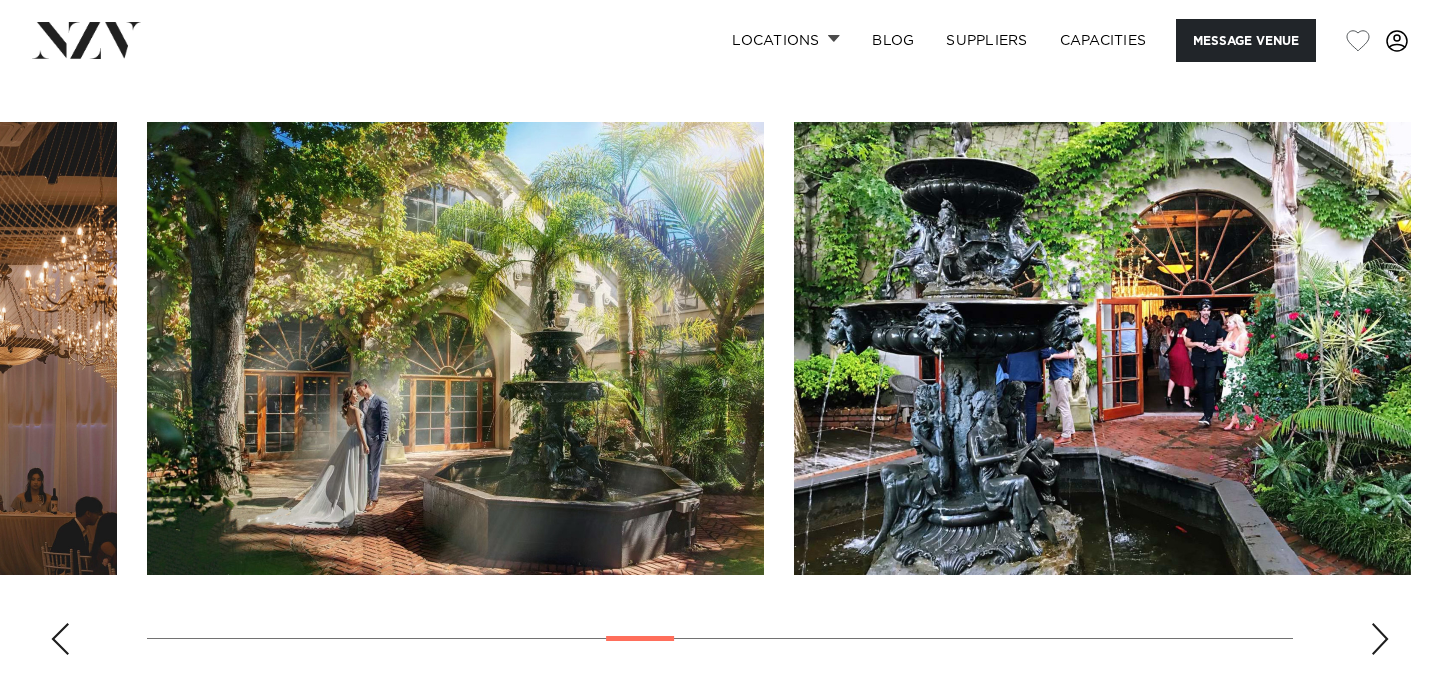 click at bounding box center [1380, 639] 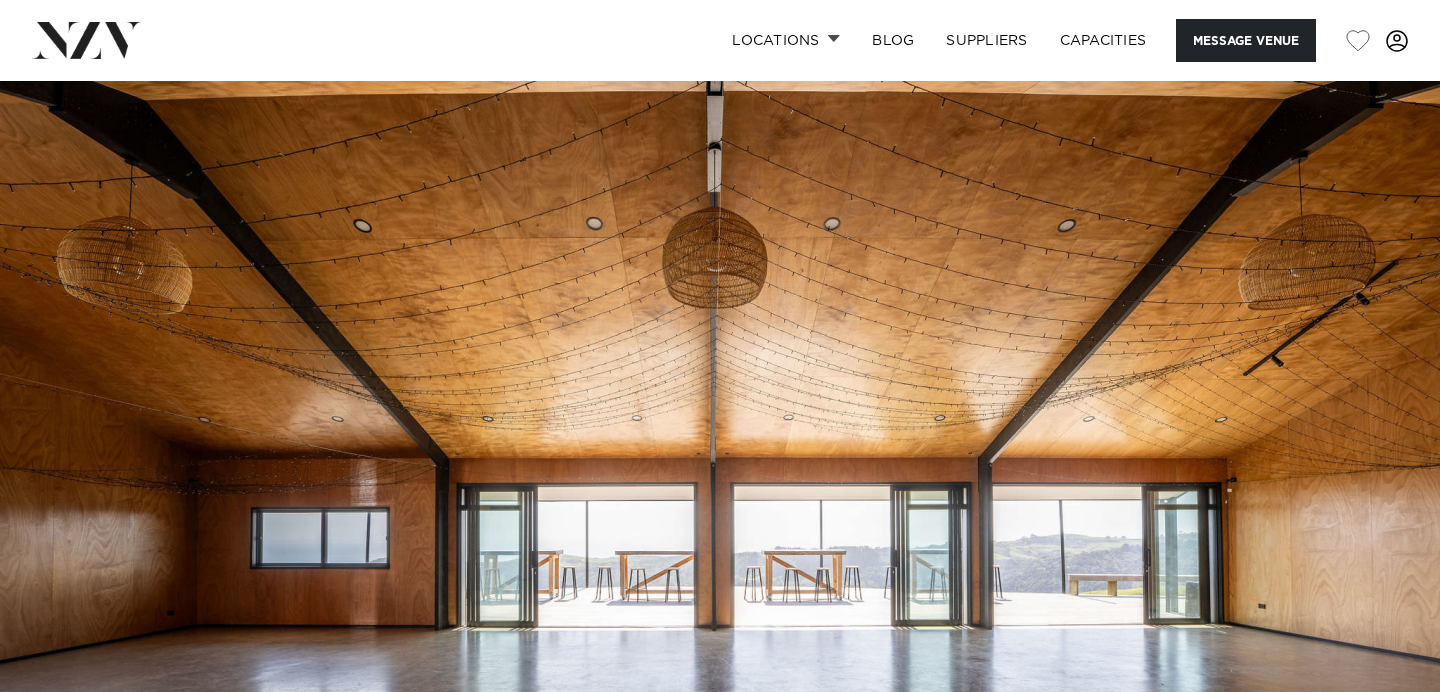 scroll, scrollTop: 0, scrollLeft: 0, axis: both 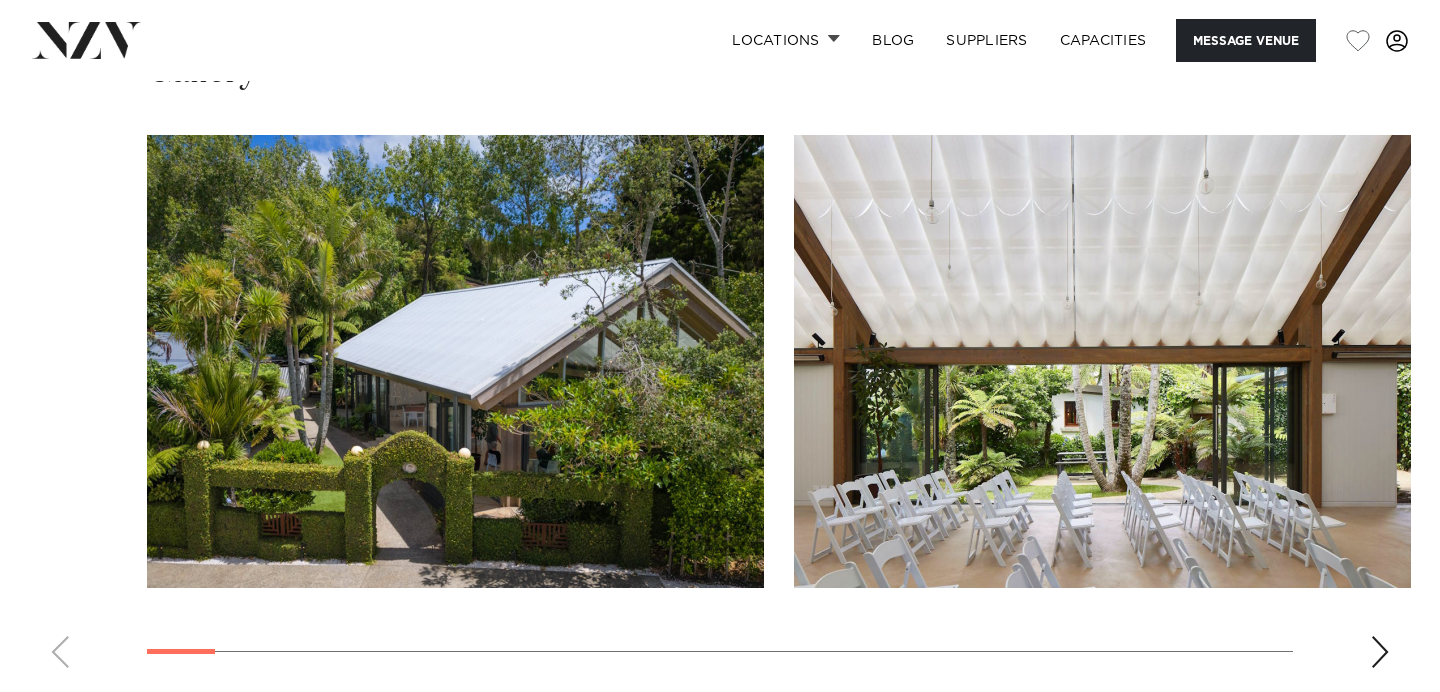 click at bounding box center (1380, 652) 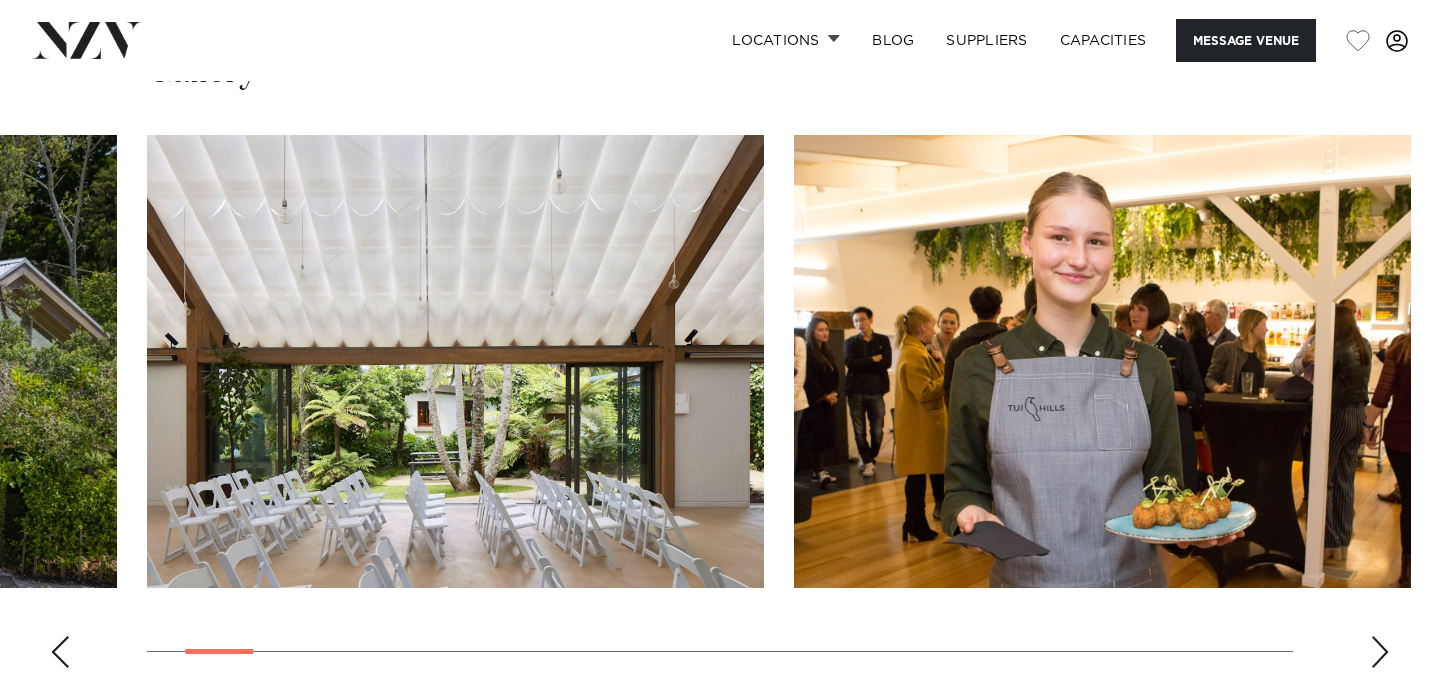 click at bounding box center [1380, 652] 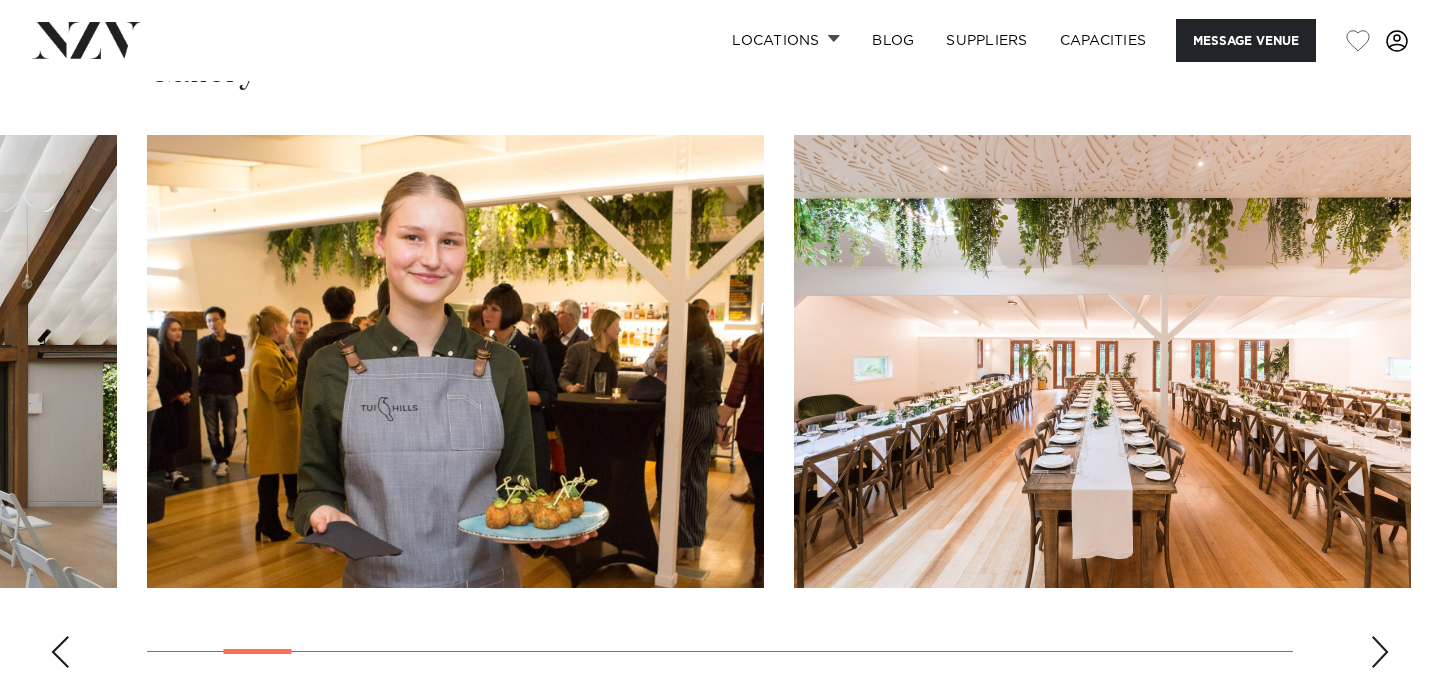 click at bounding box center (1380, 652) 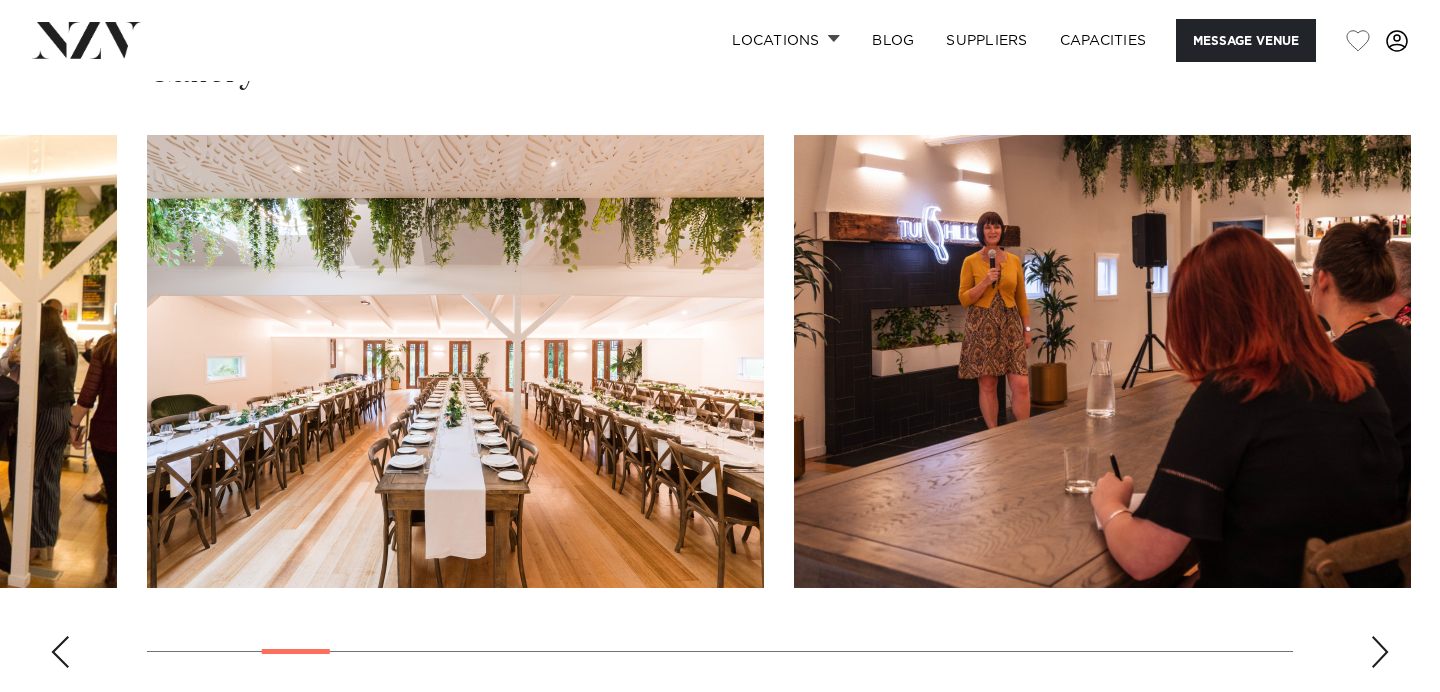 click at bounding box center [1380, 652] 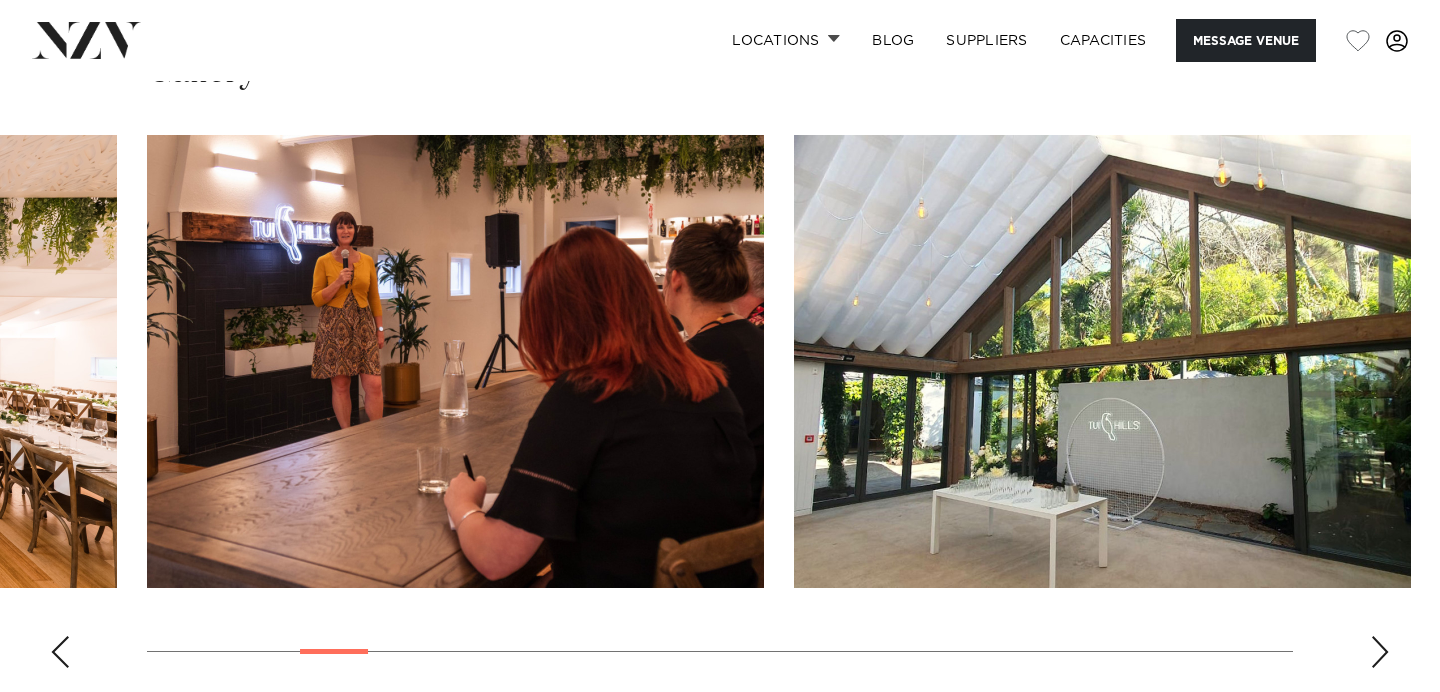 click at bounding box center (1380, 652) 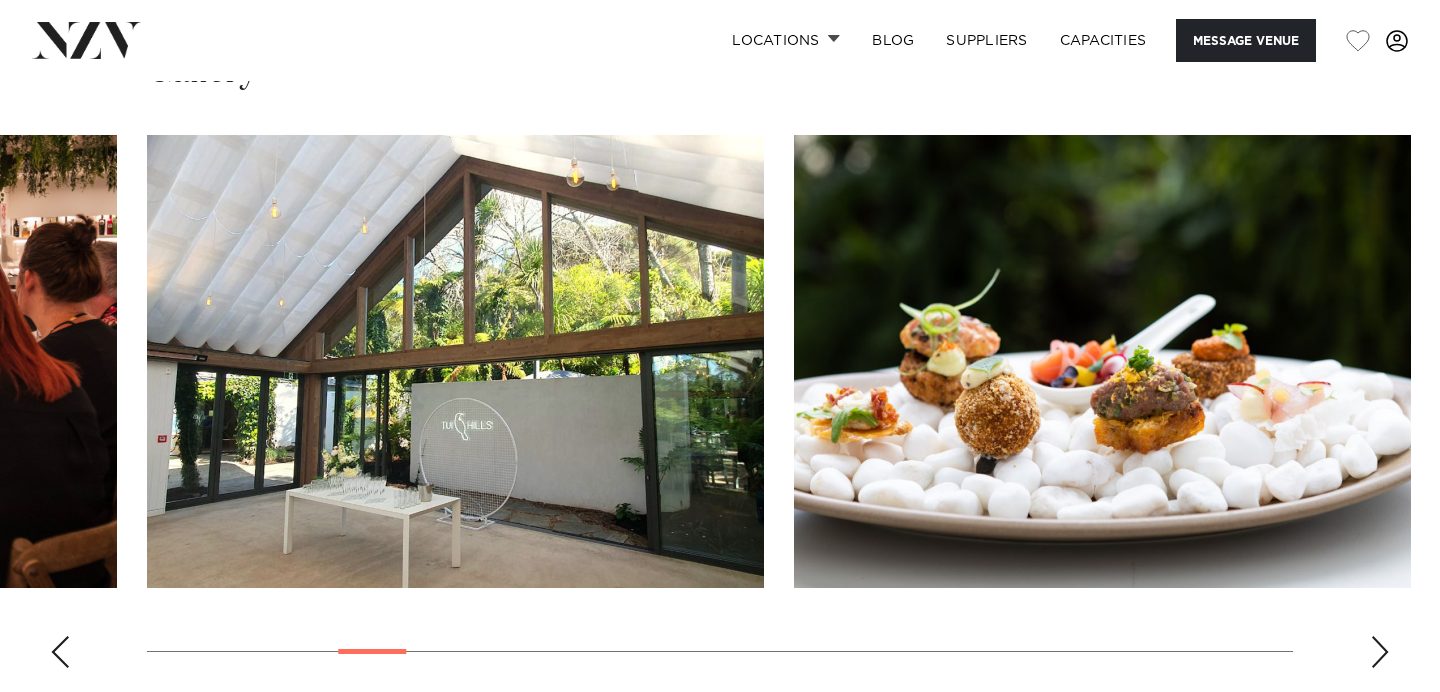 click at bounding box center [1380, 652] 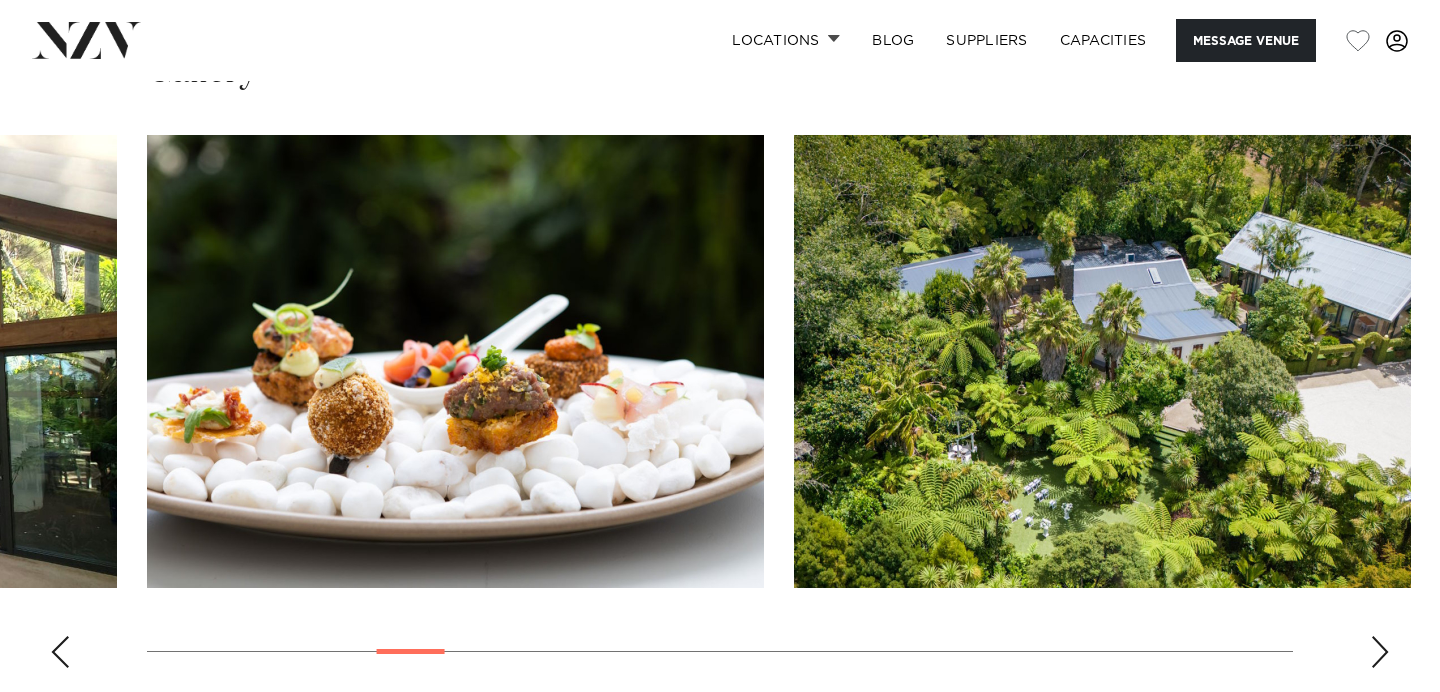 click at bounding box center [1380, 652] 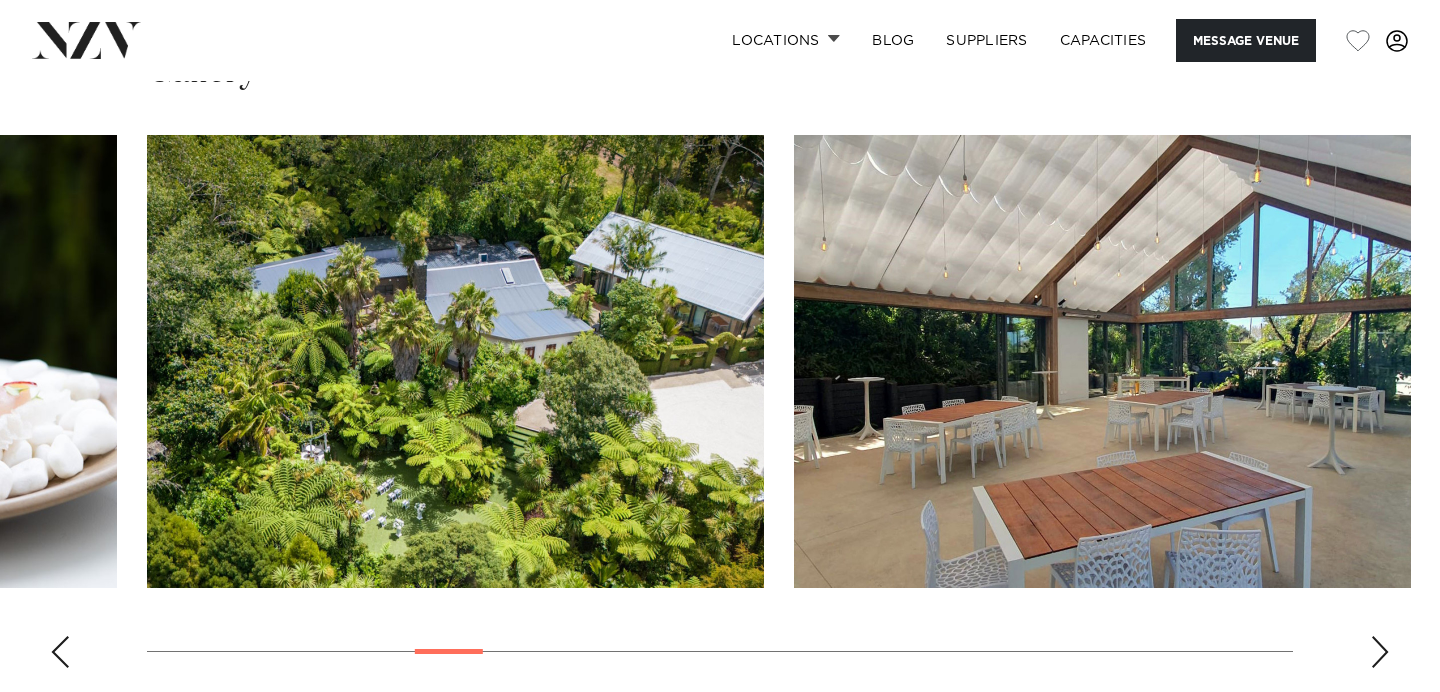 click at bounding box center [1380, 652] 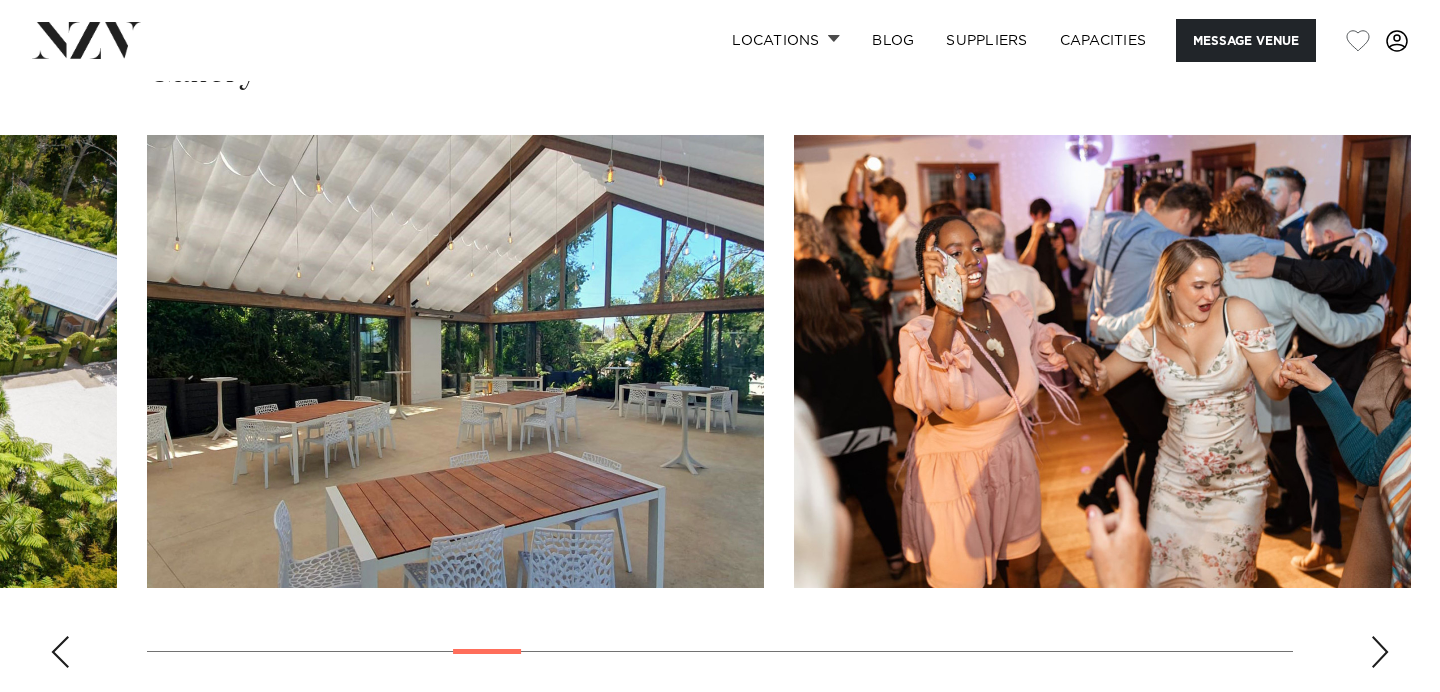 click at bounding box center [1380, 652] 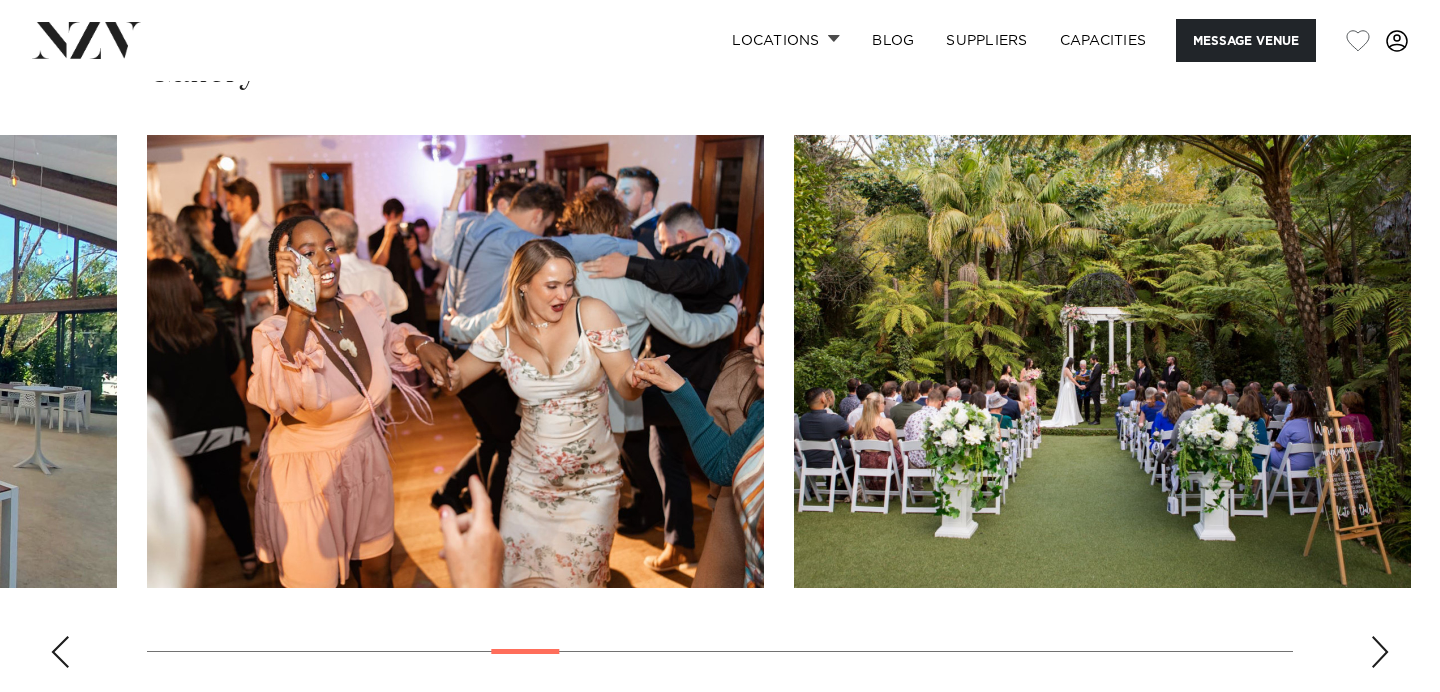 click at bounding box center [1380, 652] 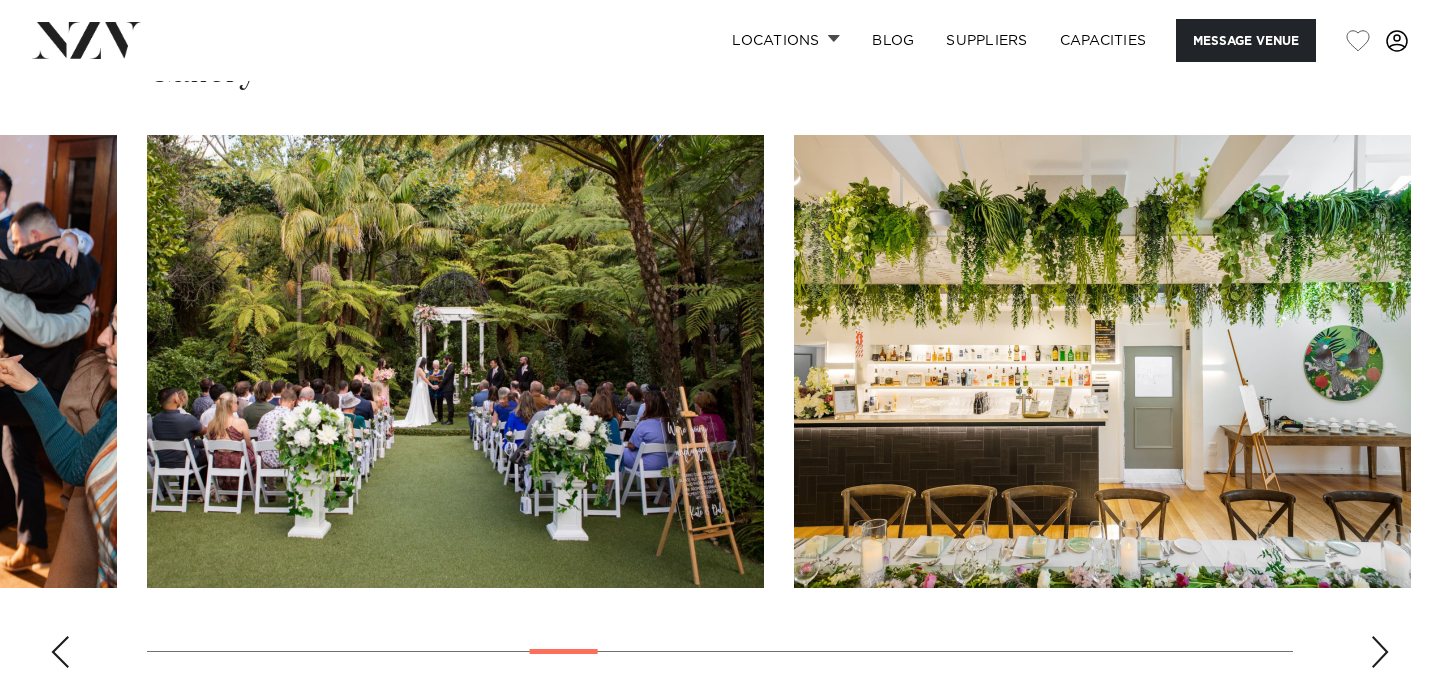 click at bounding box center [1380, 652] 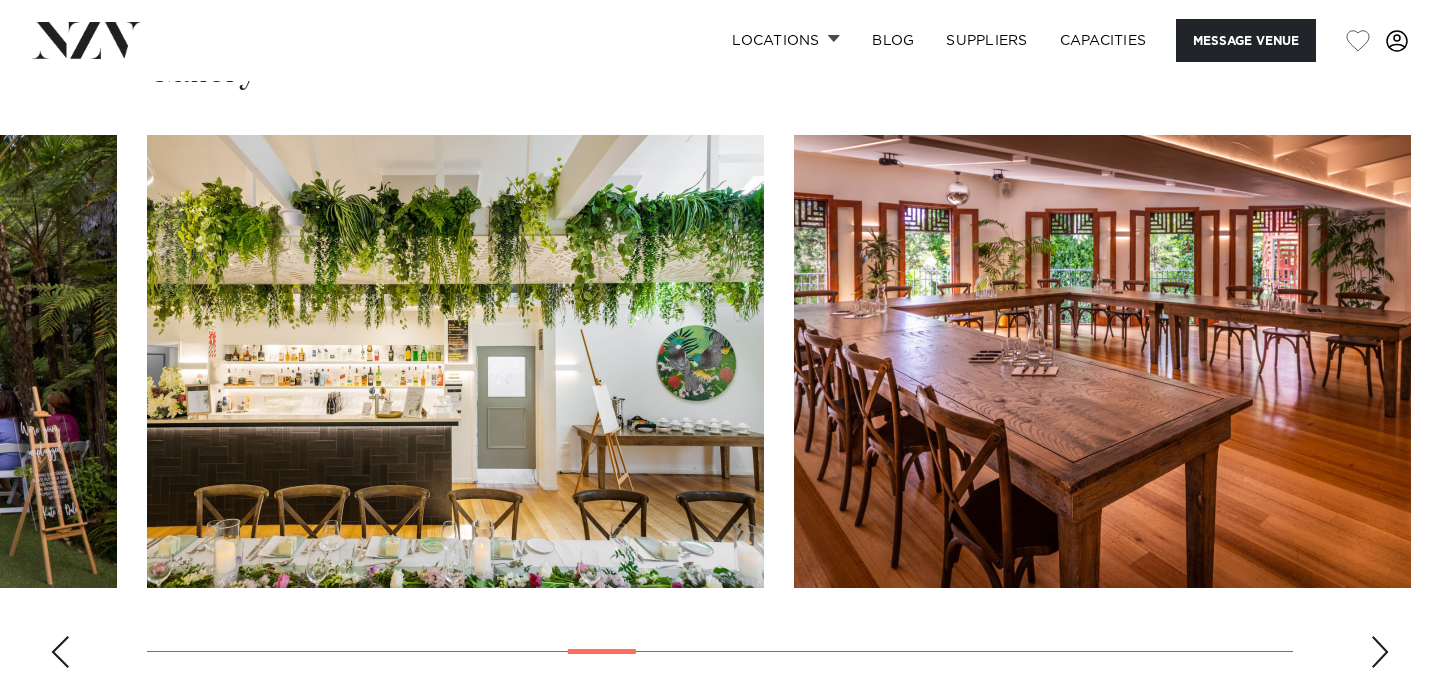 click at bounding box center (1380, 652) 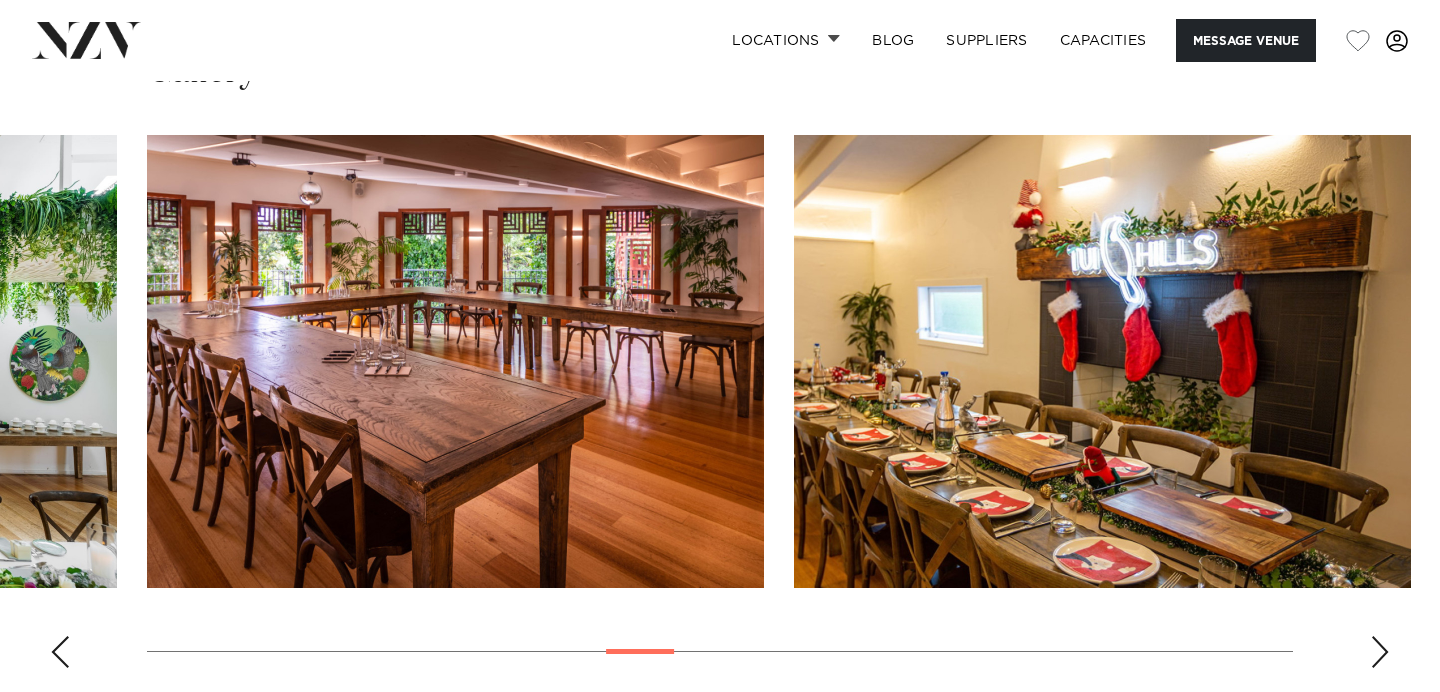 click at bounding box center (1380, 652) 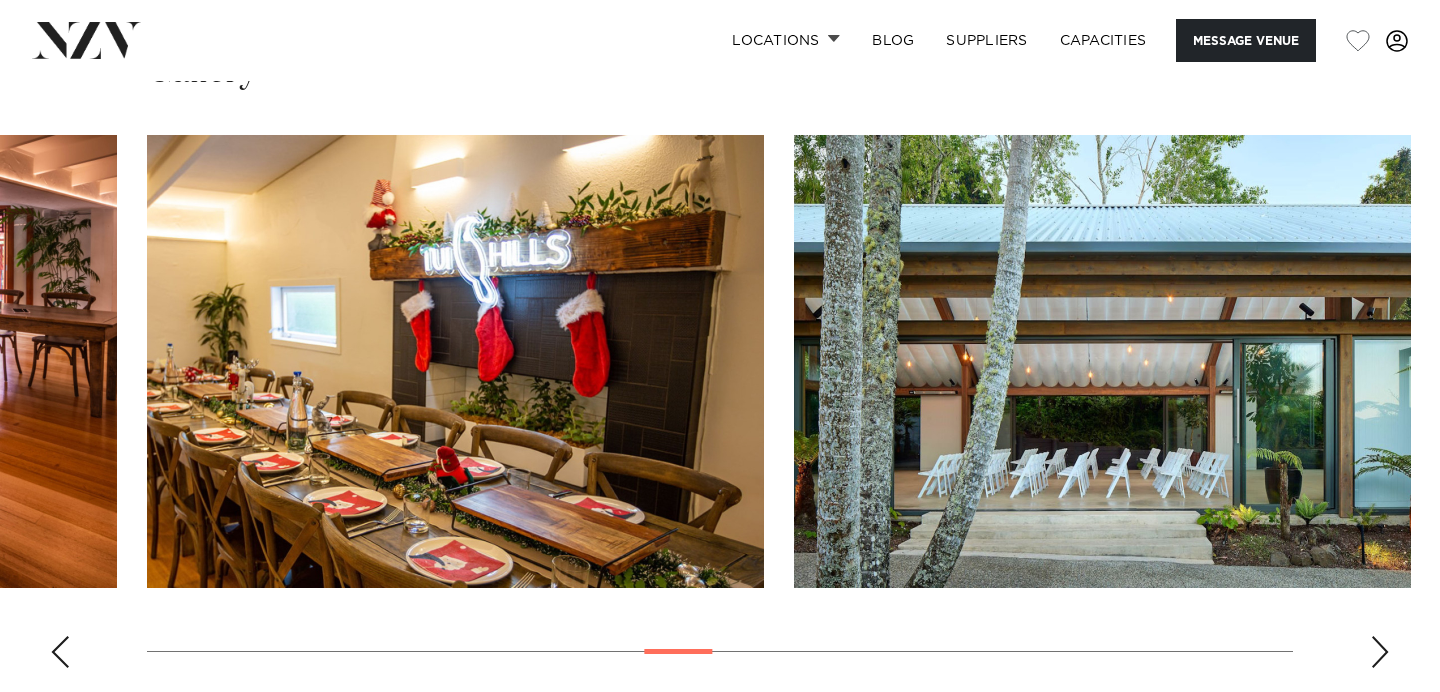 click at bounding box center [1380, 652] 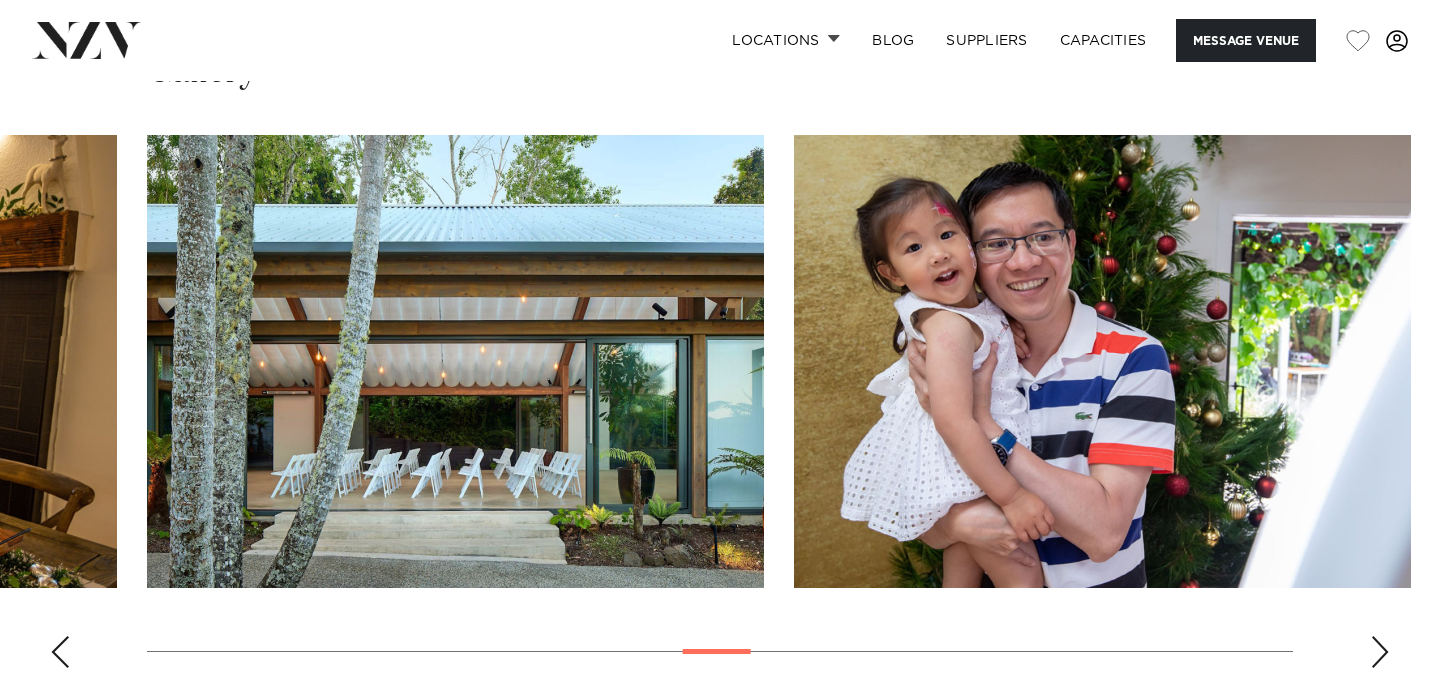 click at bounding box center (1380, 652) 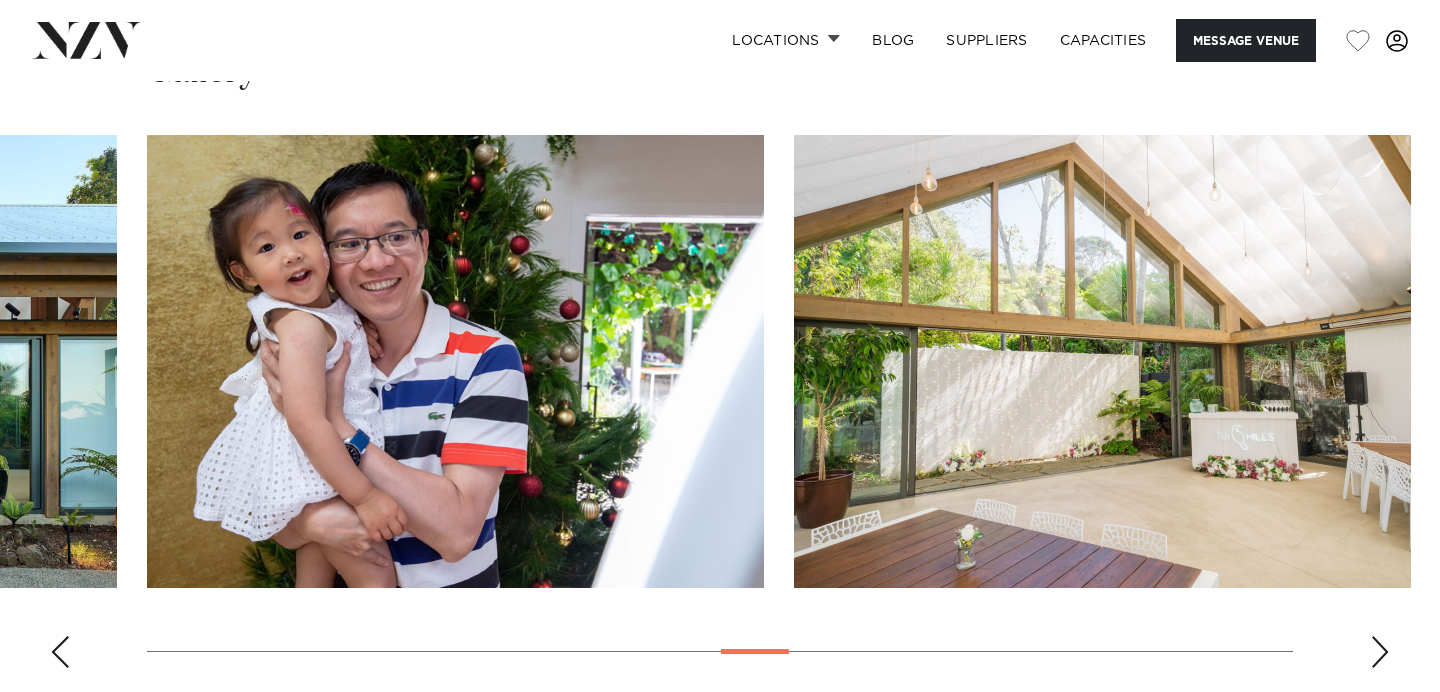 click at bounding box center [1380, 652] 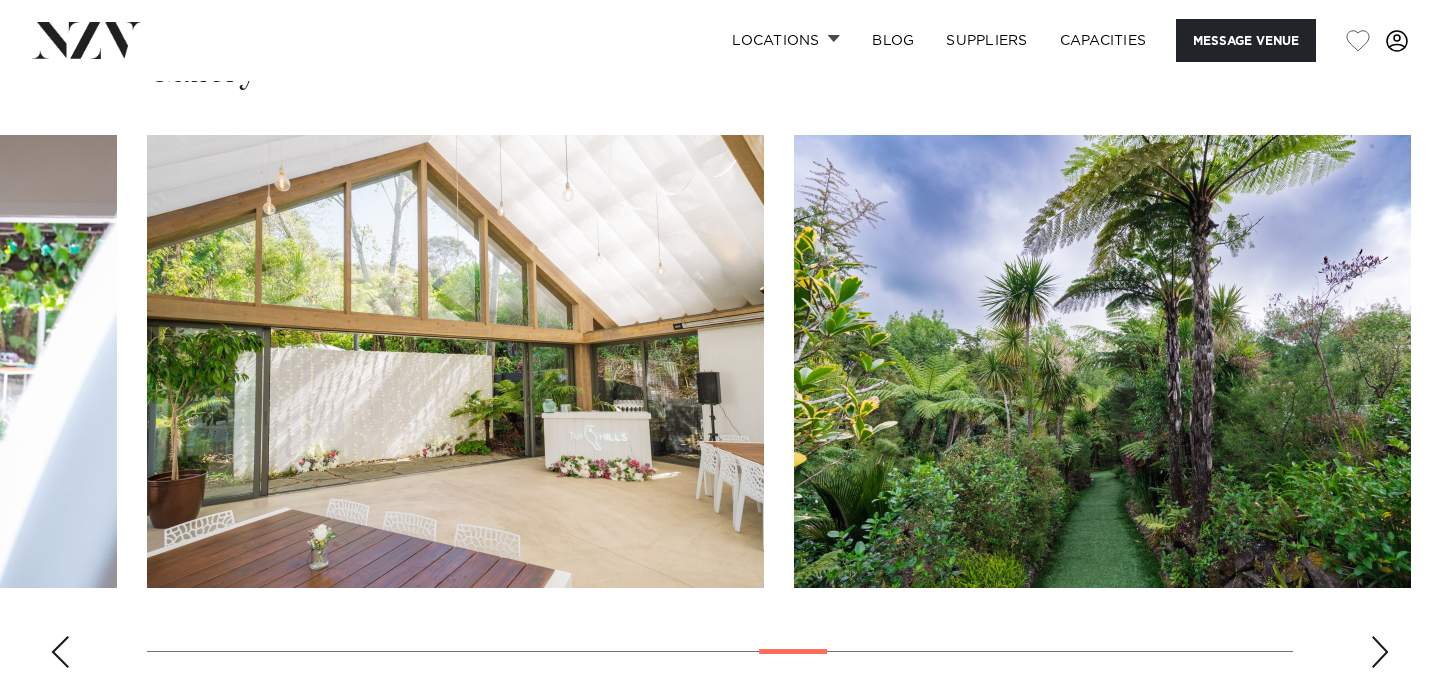 click at bounding box center [1380, 652] 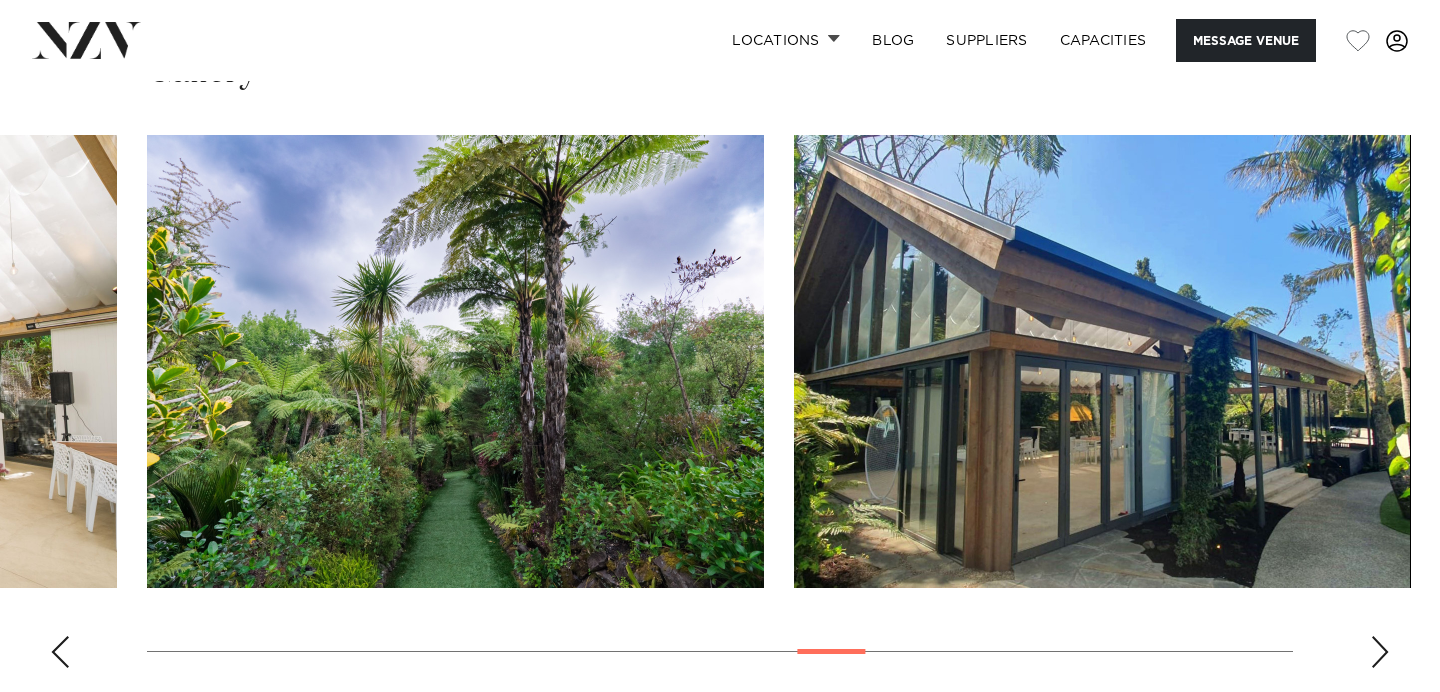 click at bounding box center [1380, 652] 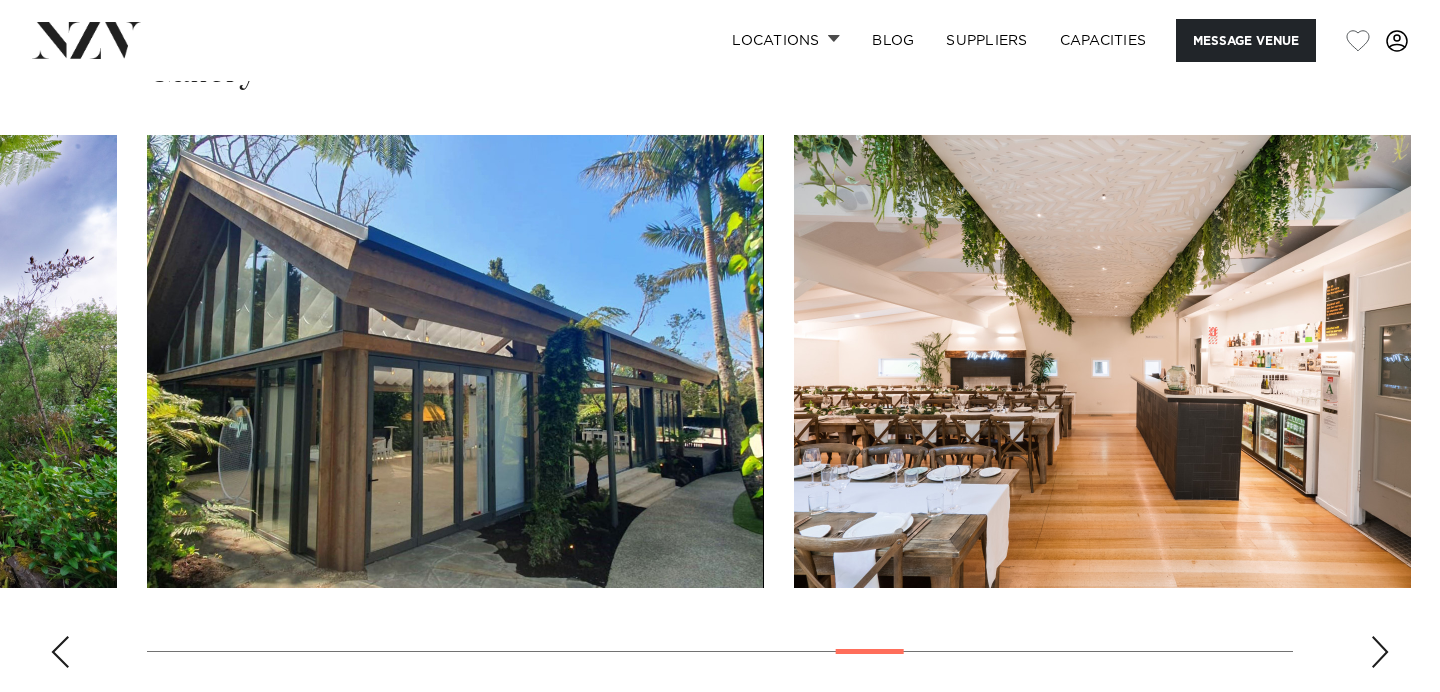click at bounding box center (1380, 652) 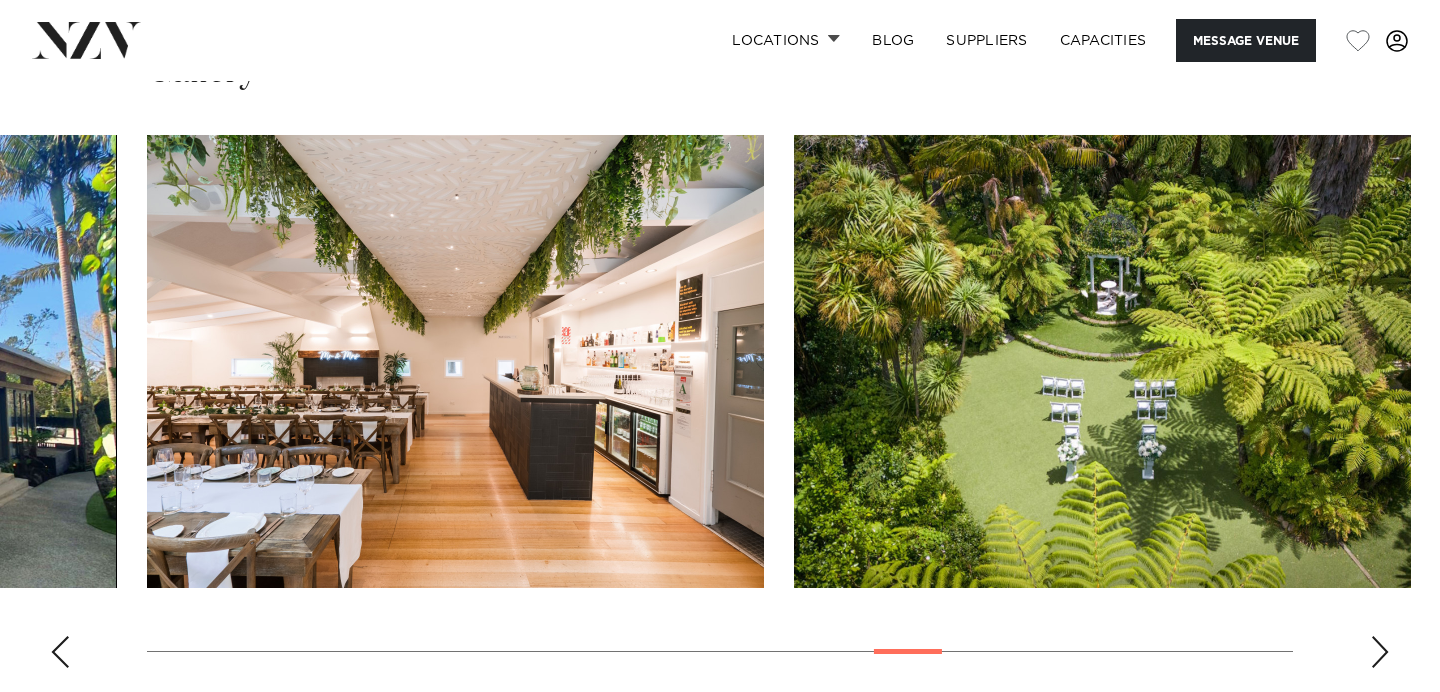 click at bounding box center [1380, 652] 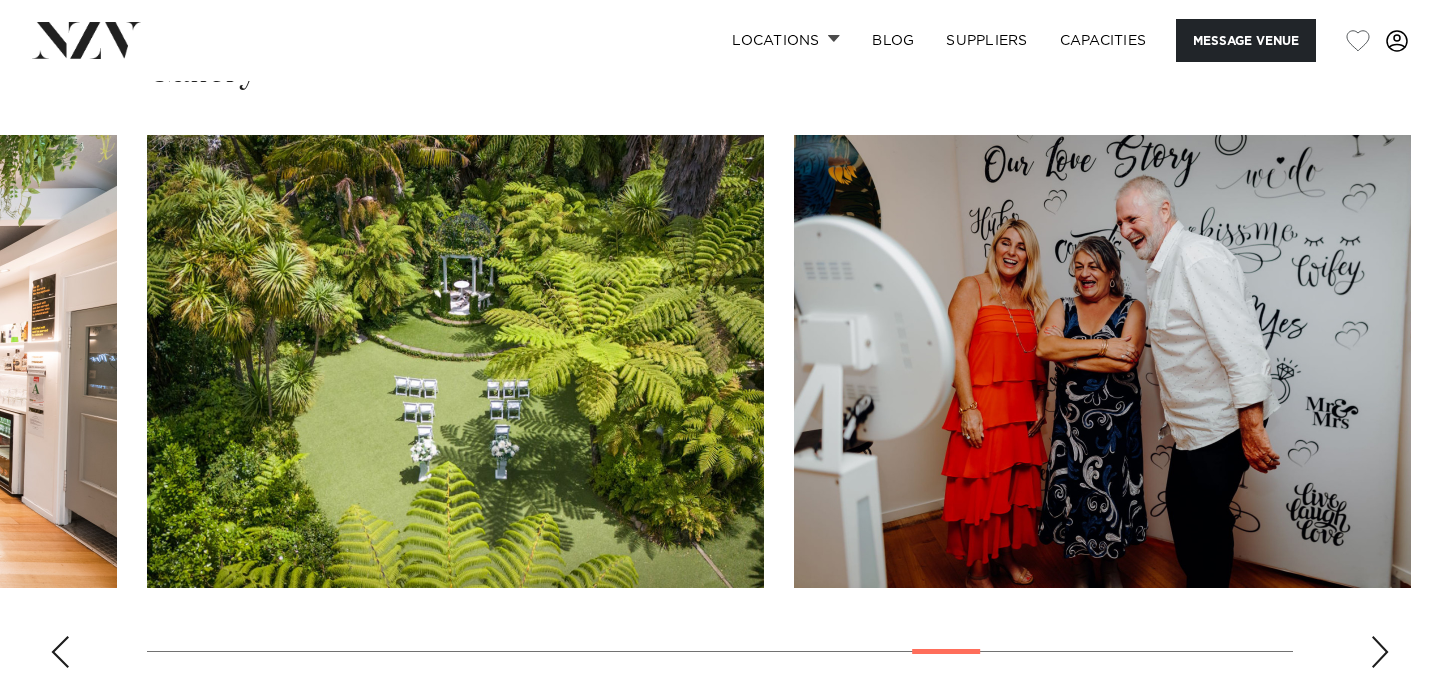 click at bounding box center (1380, 652) 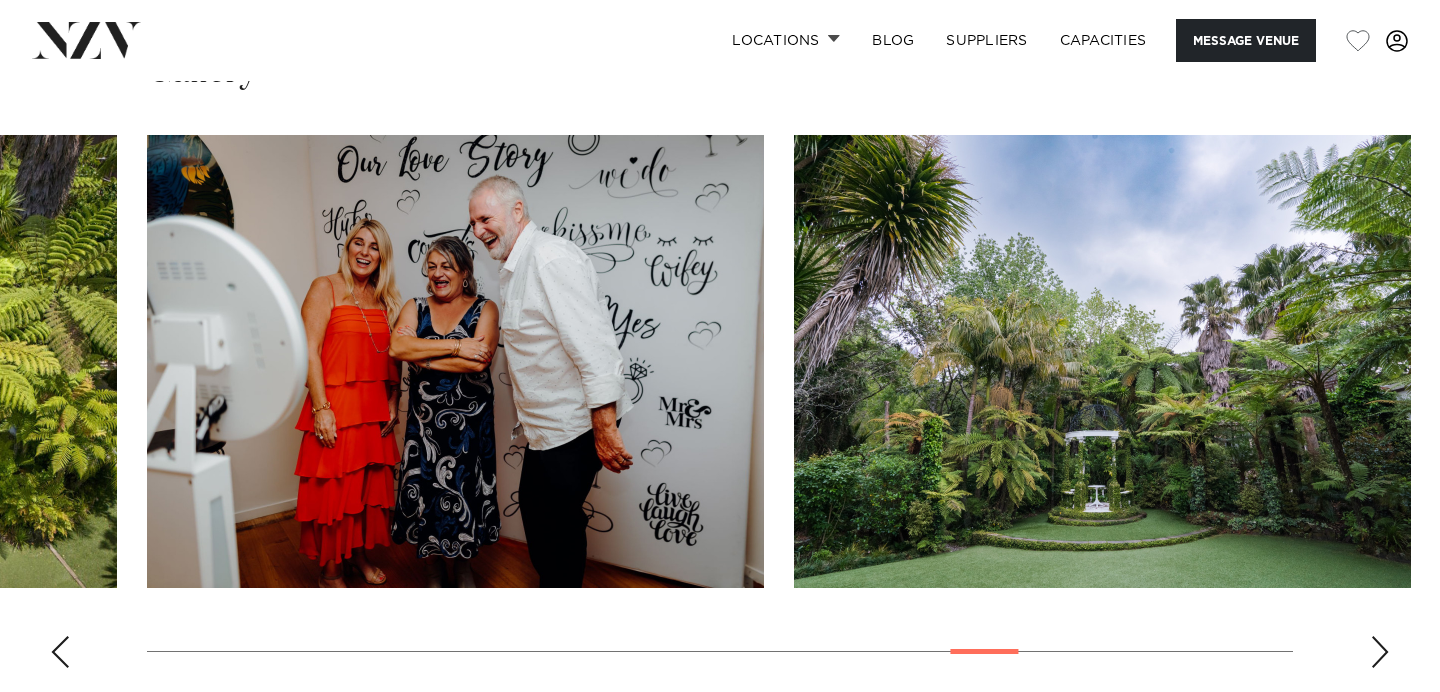 click at bounding box center (1380, 652) 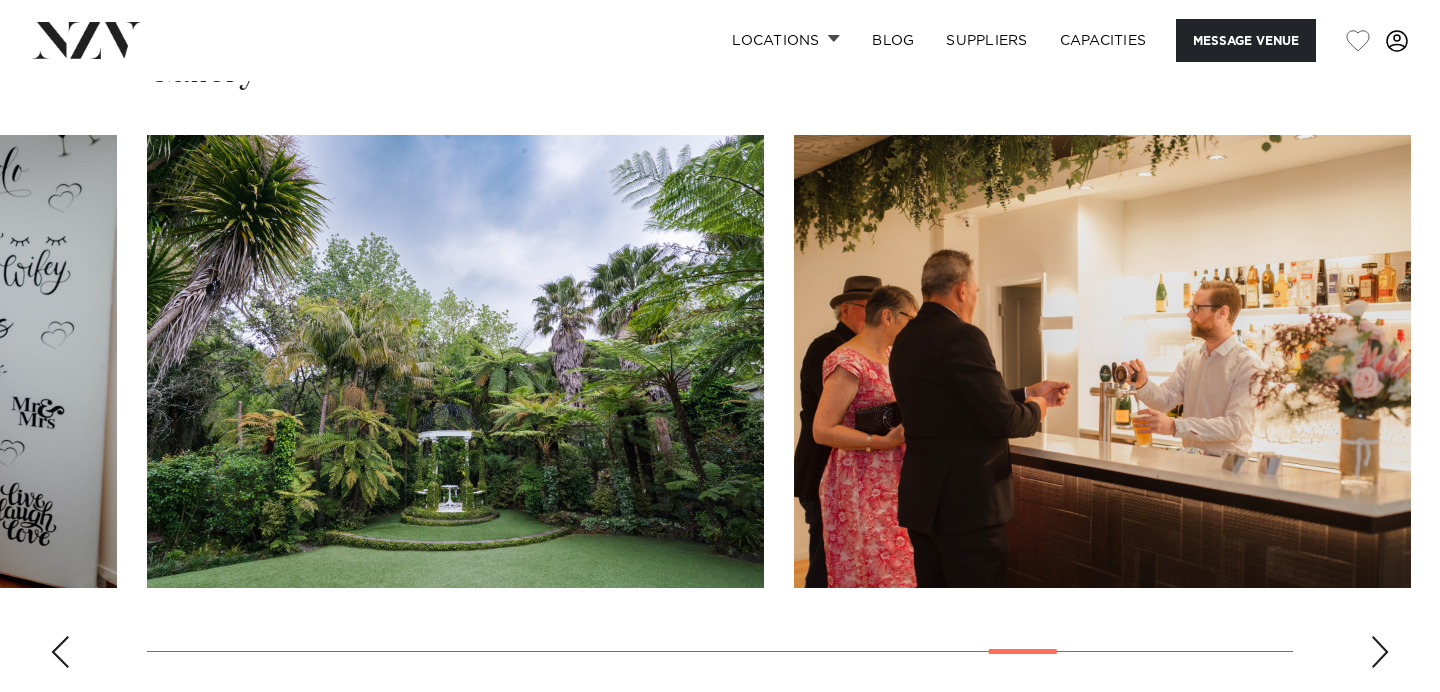 click at bounding box center (1380, 652) 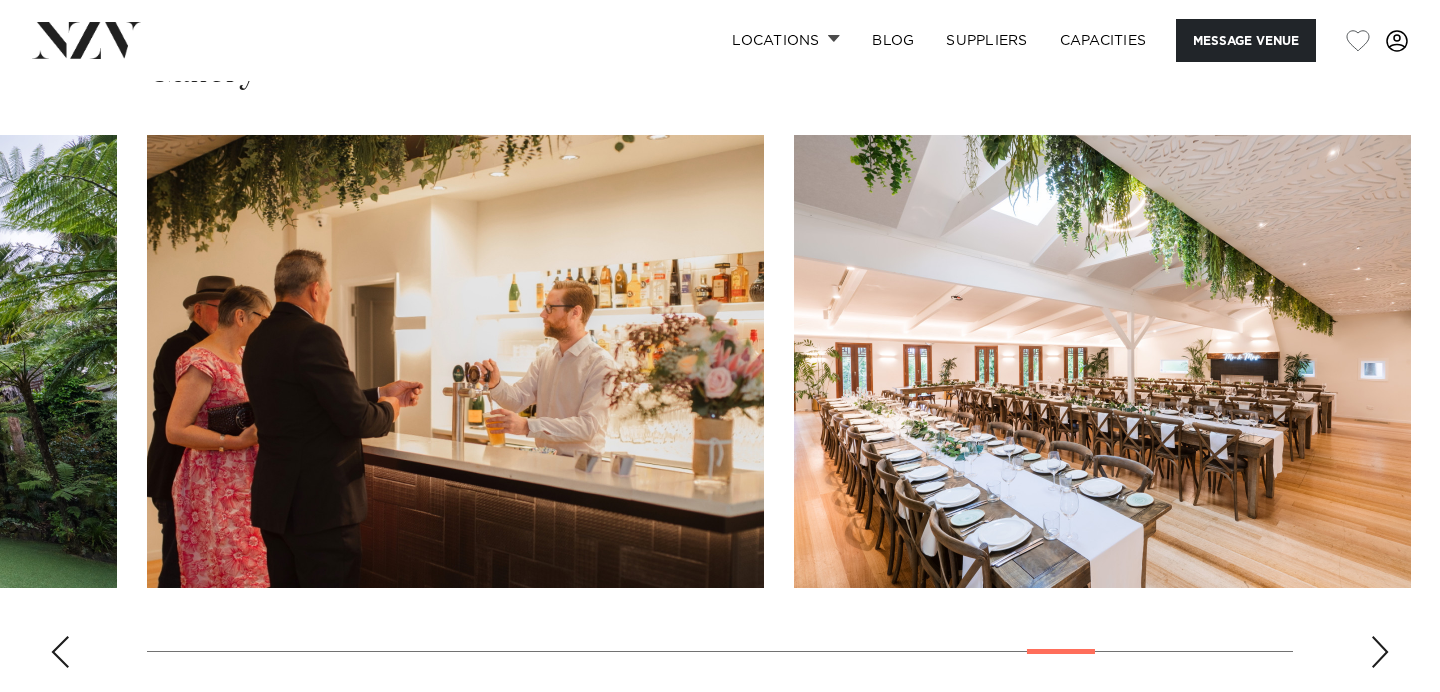 click at bounding box center (1380, 652) 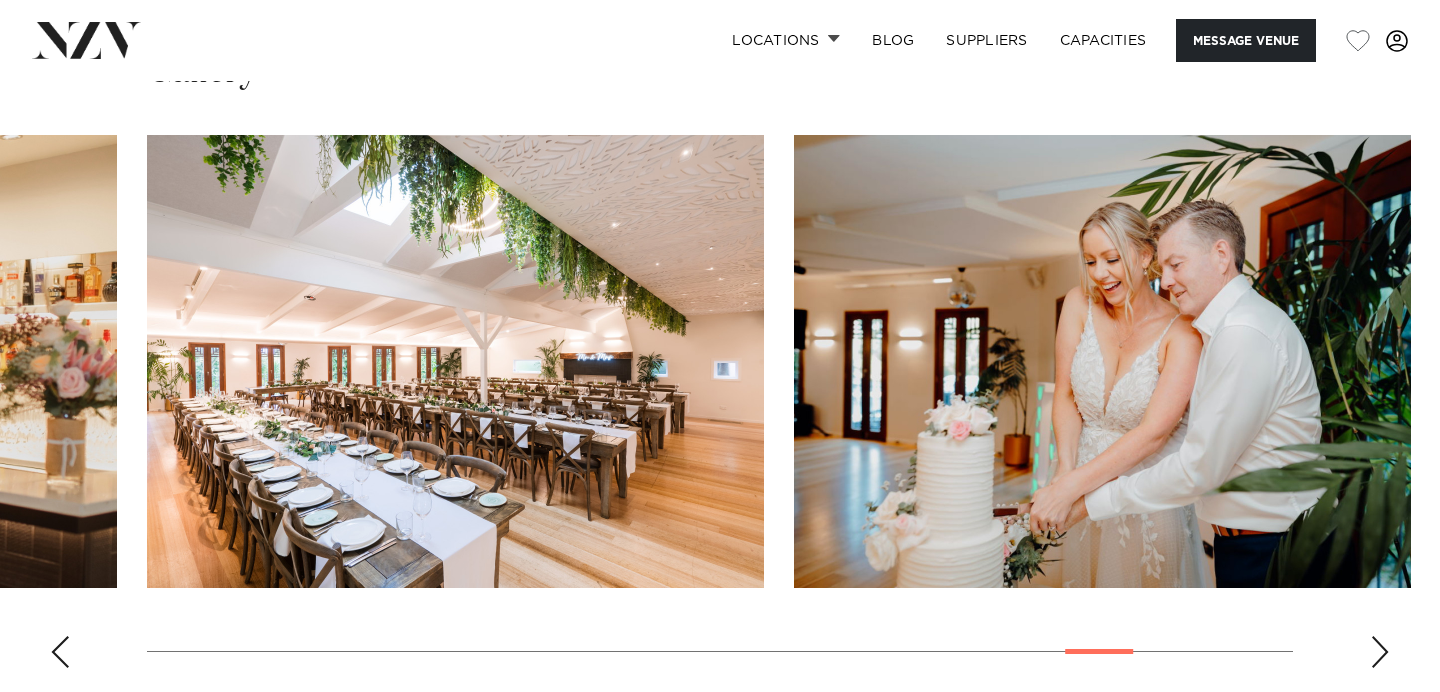 click at bounding box center (1380, 652) 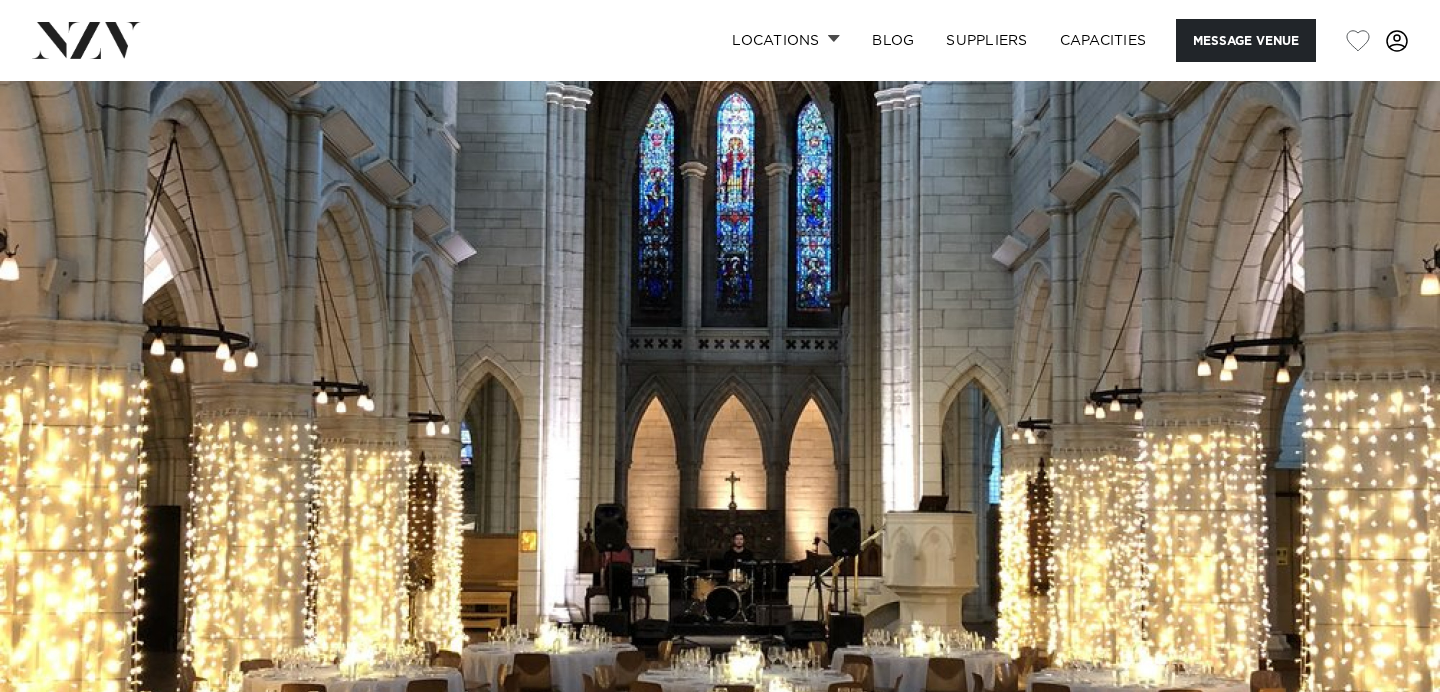 scroll, scrollTop: 0, scrollLeft: 0, axis: both 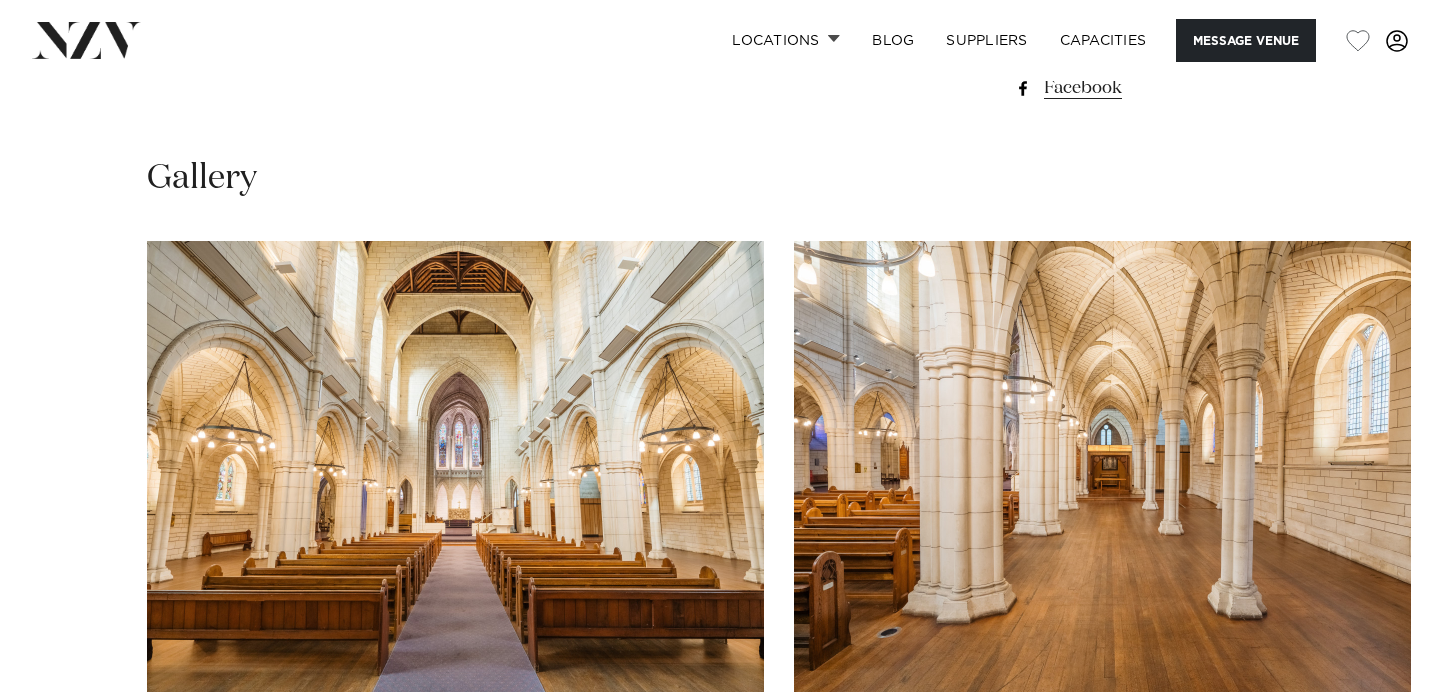 click at bounding box center [1380, 758] 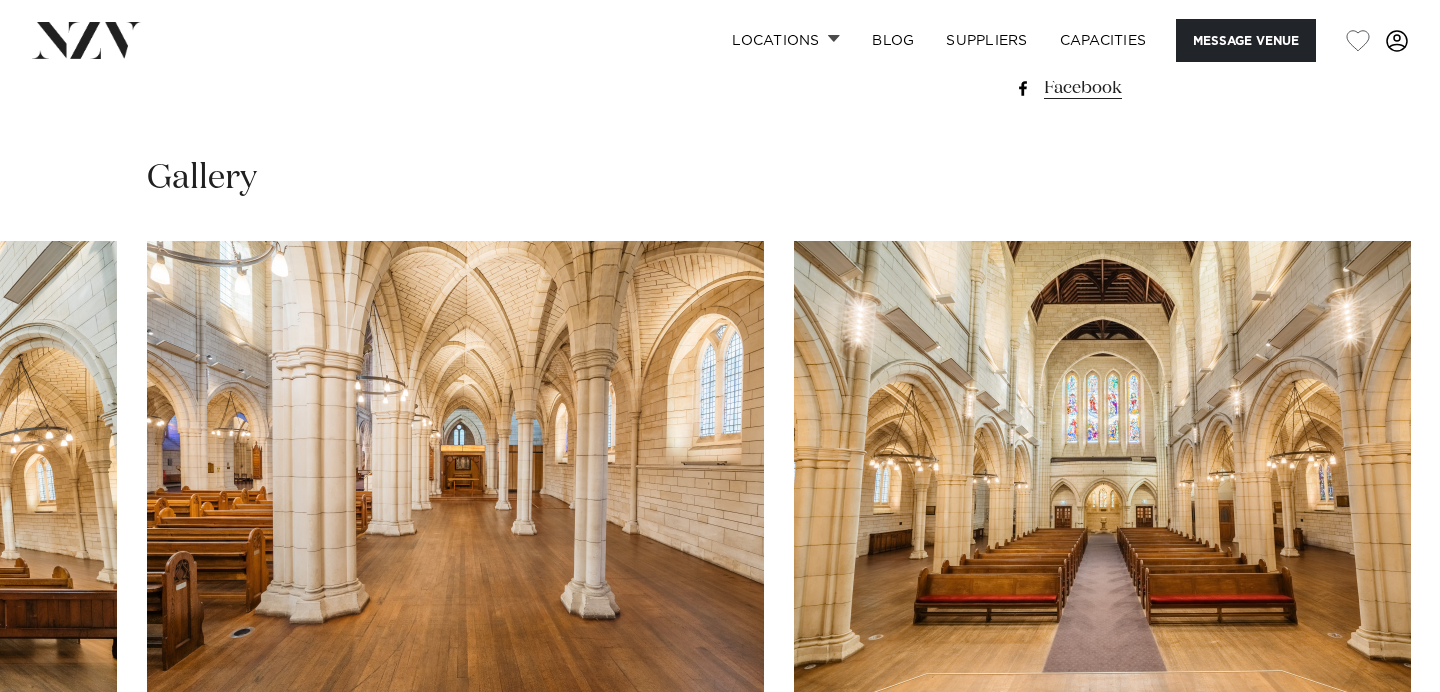 click at bounding box center [1380, 758] 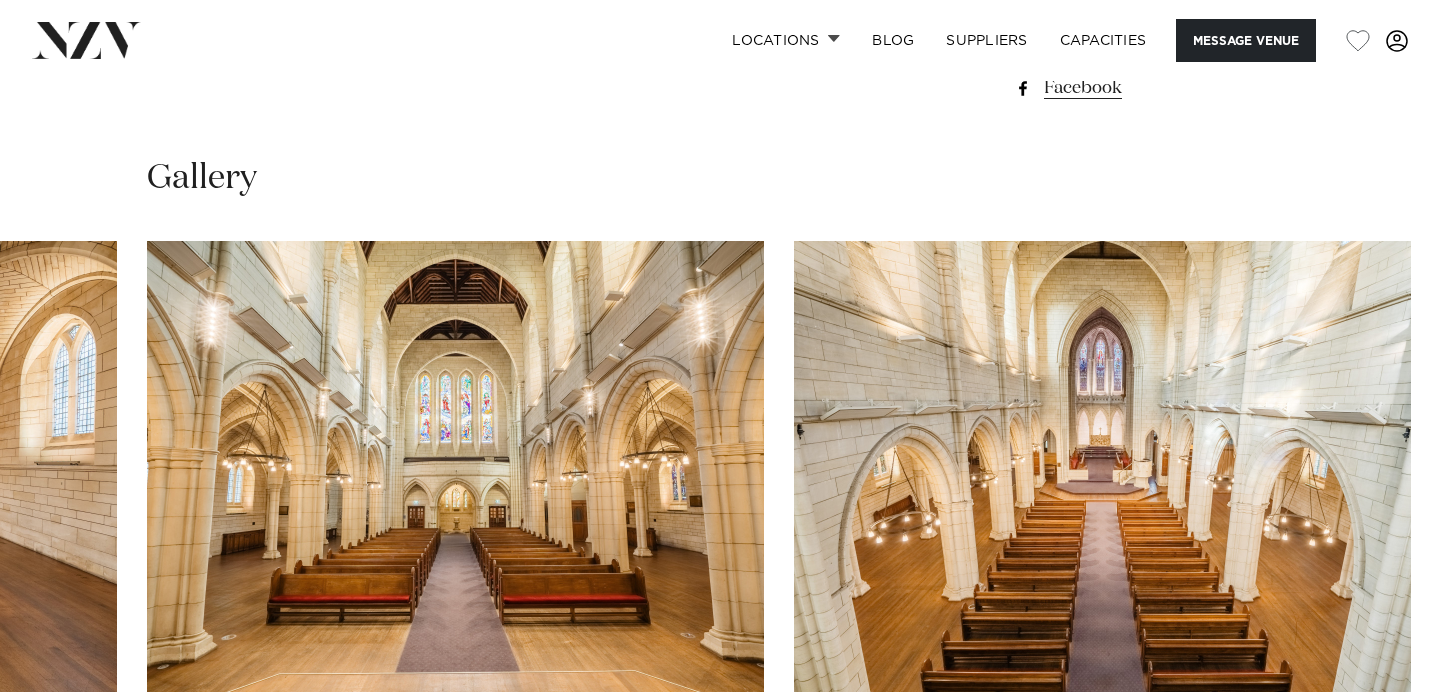 click at bounding box center [1380, 758] 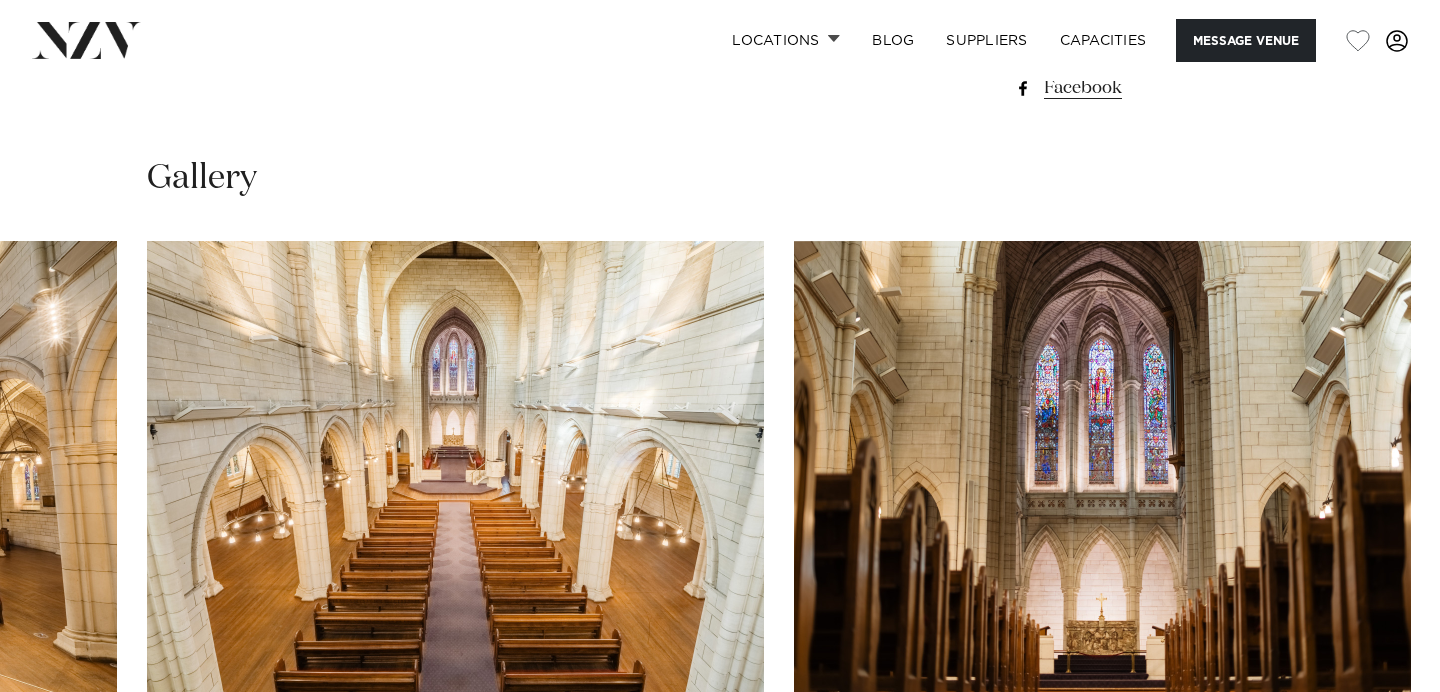 click at bounding box center (1380, 758) 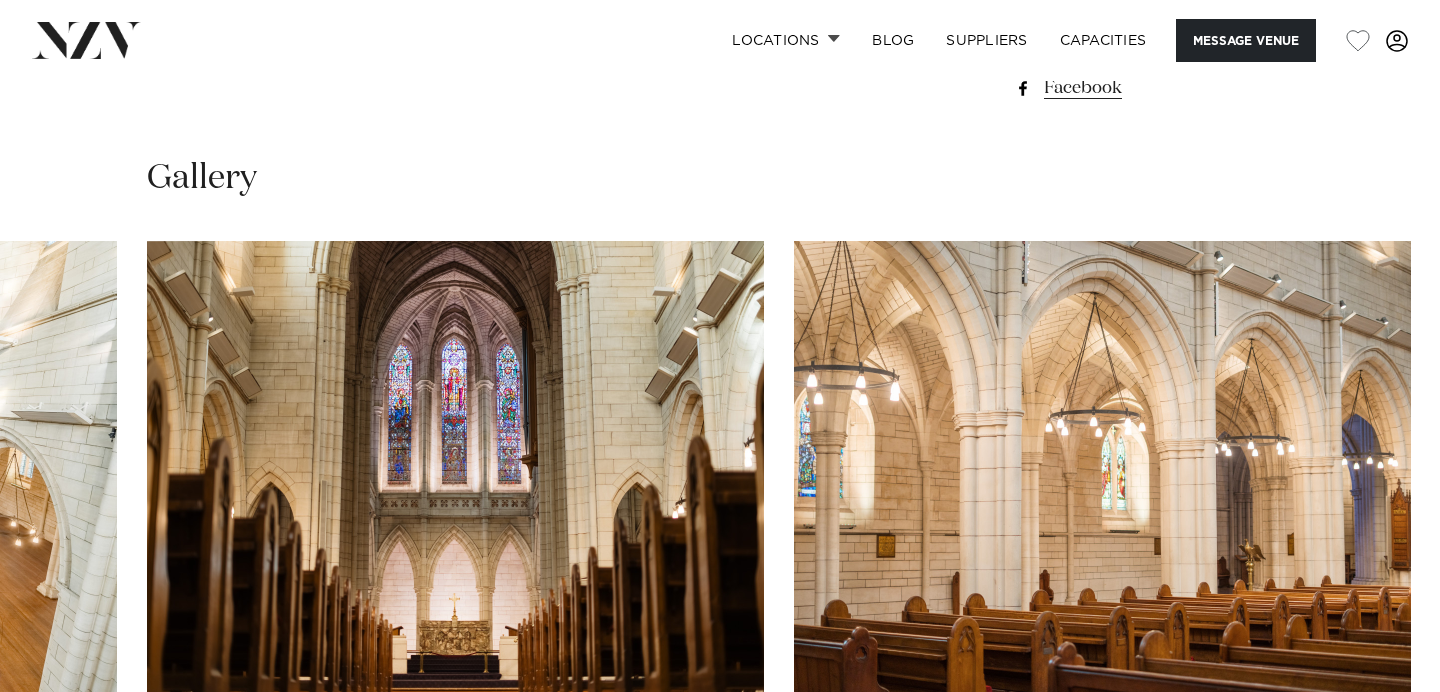 click at bounding box center (1380, 758) 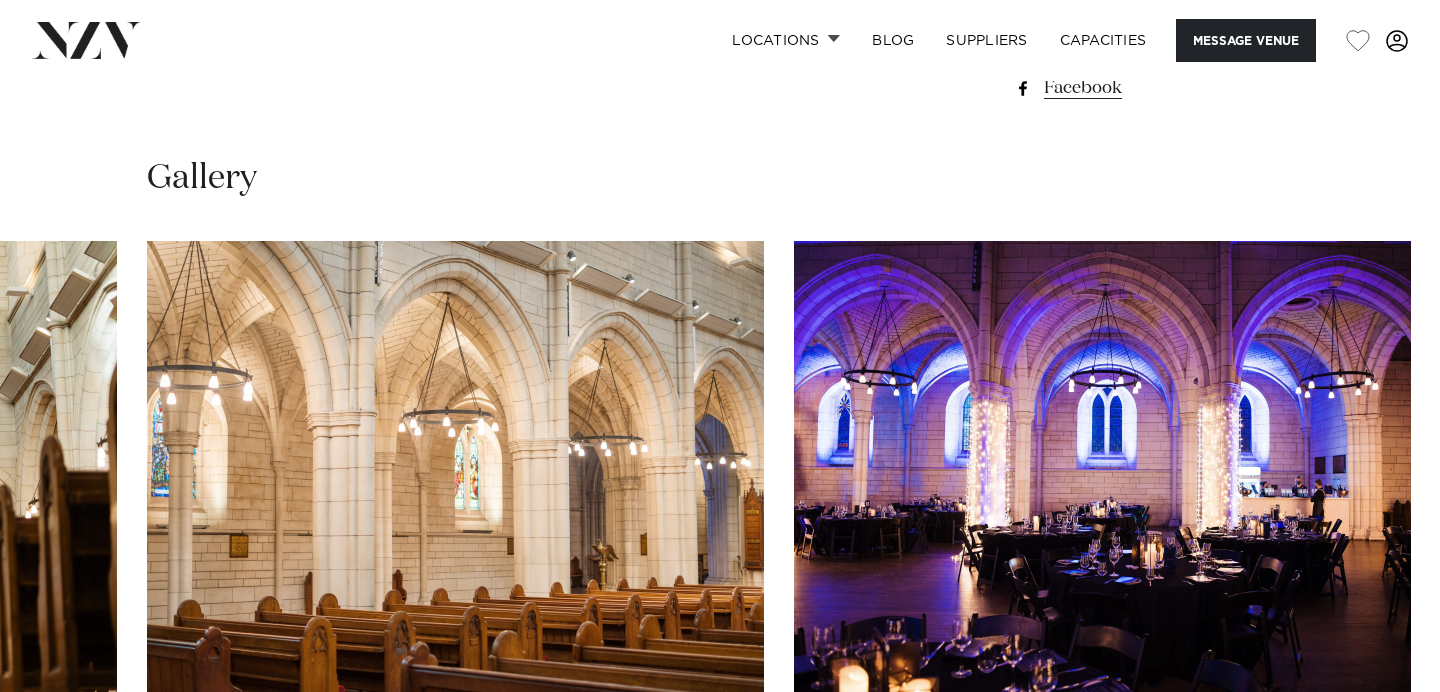 click at bounding box center (1380, 758) 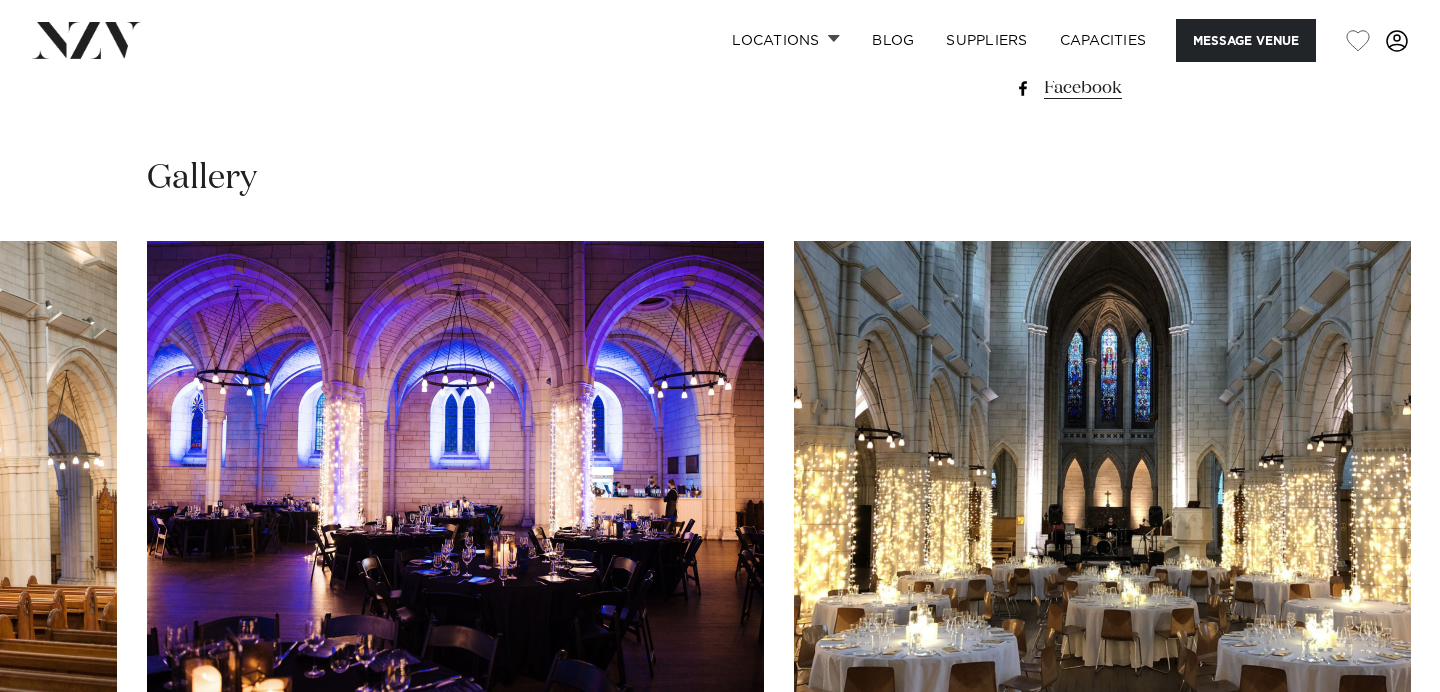 click at bounding box center (1380, 758) 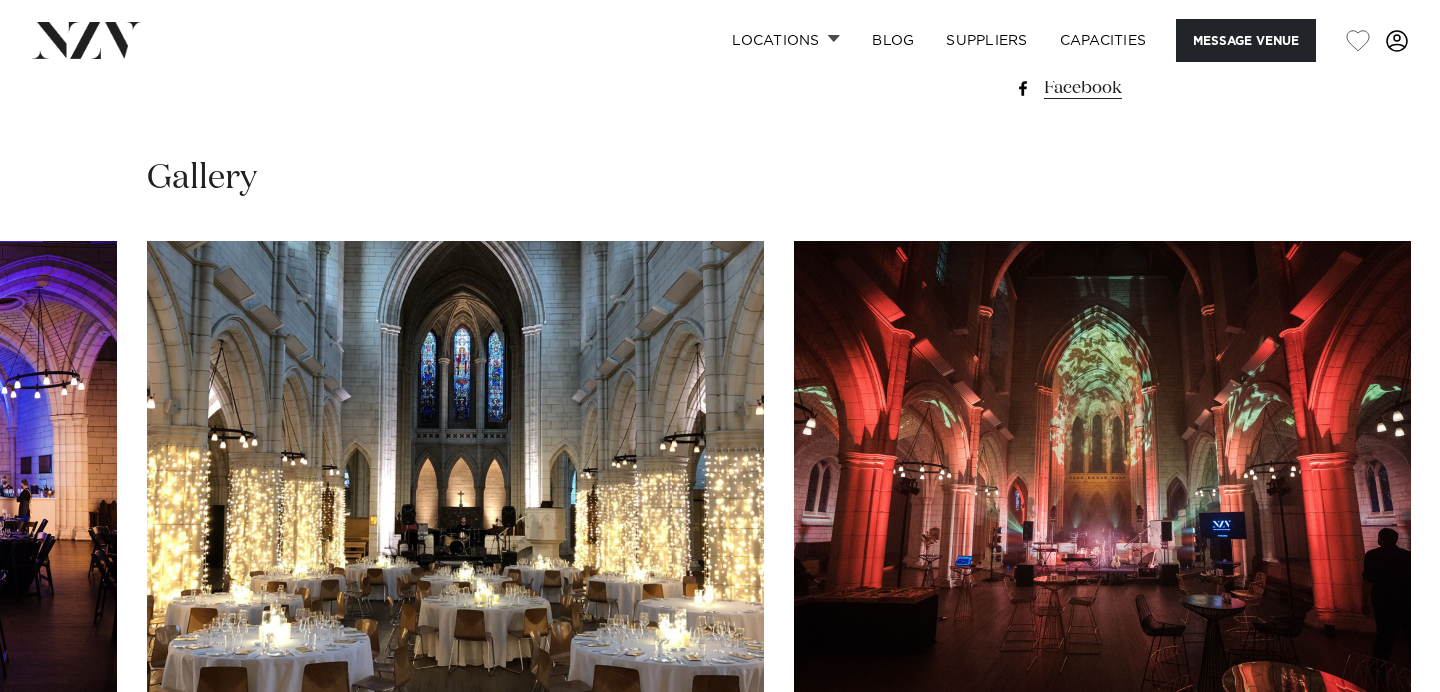 click at bounding box center [1380, 758] 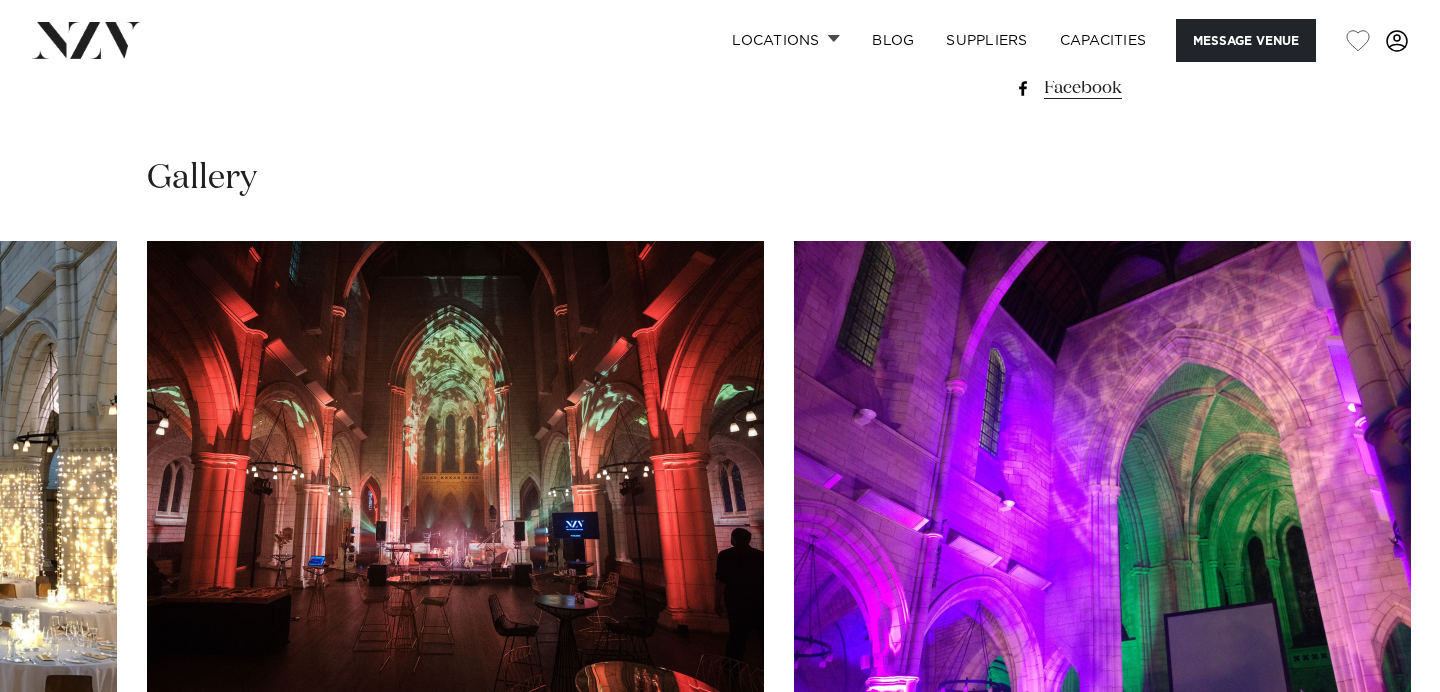 click at bounding box center [1380, 758] 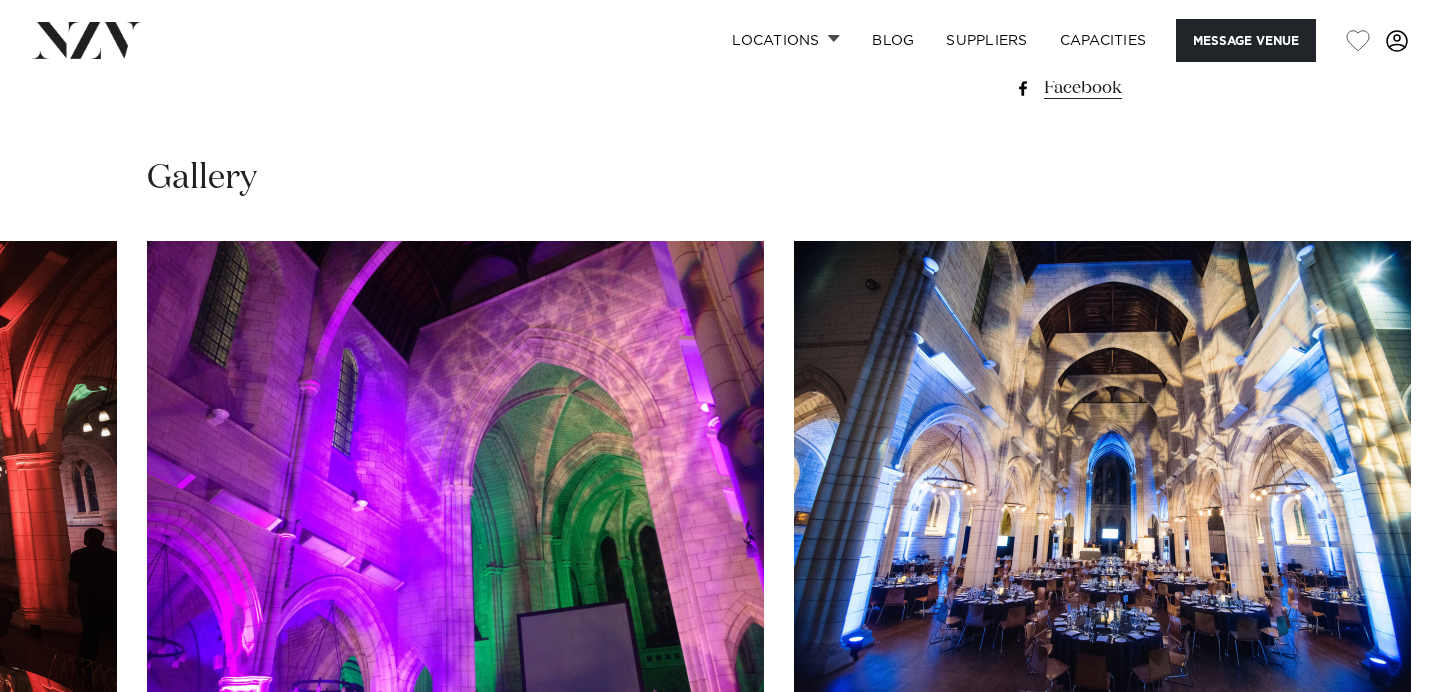 click at bounding box center (1380, 758) 